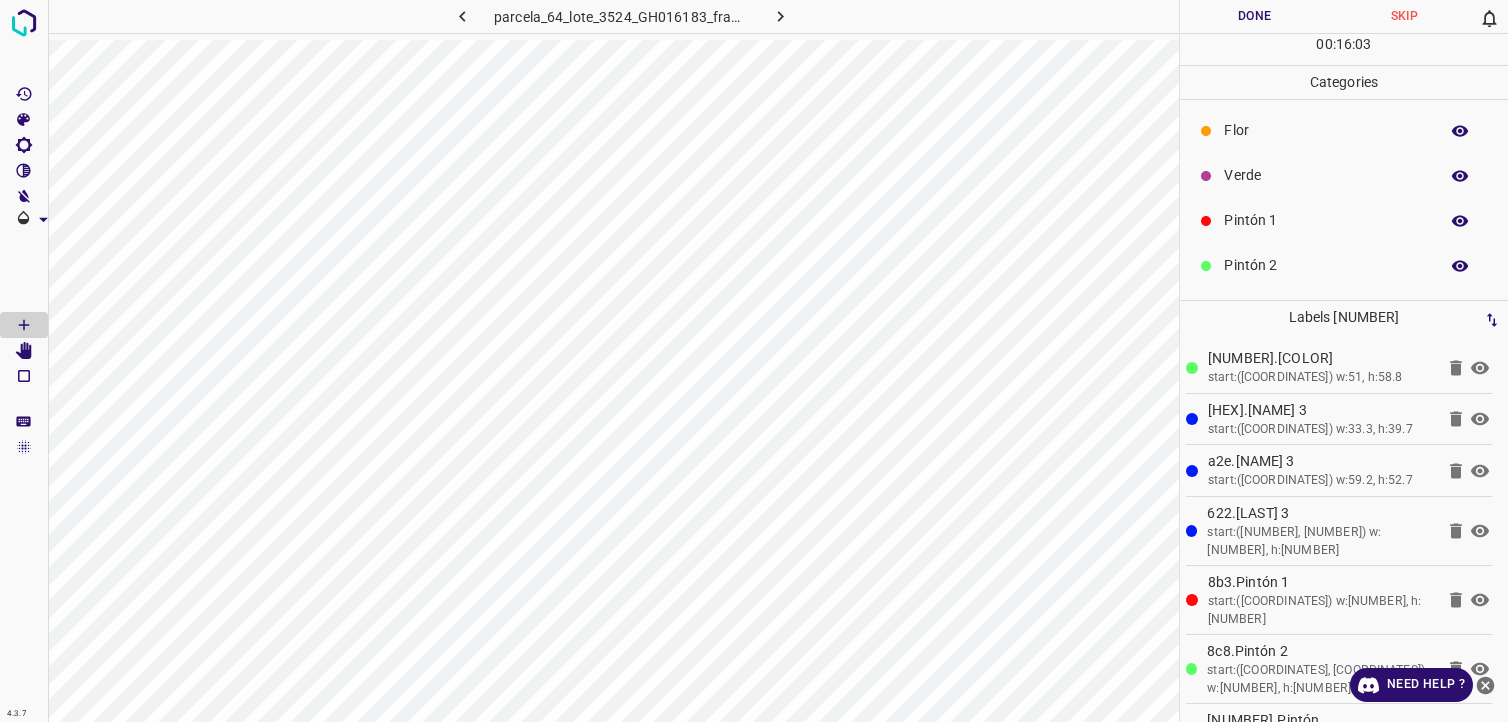 scroll, scrollTop: 0, scrollLeft: 0, axis: both 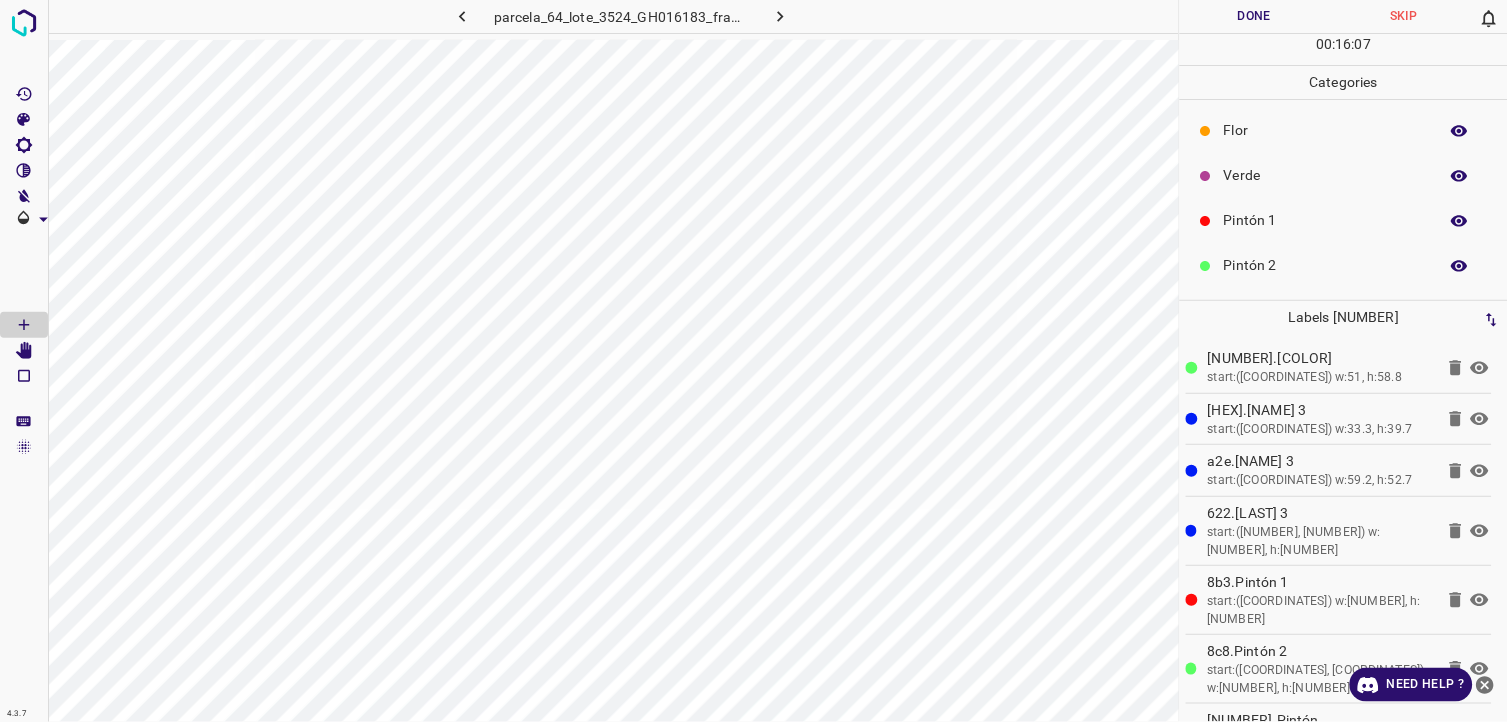 drag, startPoint x: 1277, startPoint y: 234, endPoint x: 1185, endPoint y: 246, distance: 92.779305 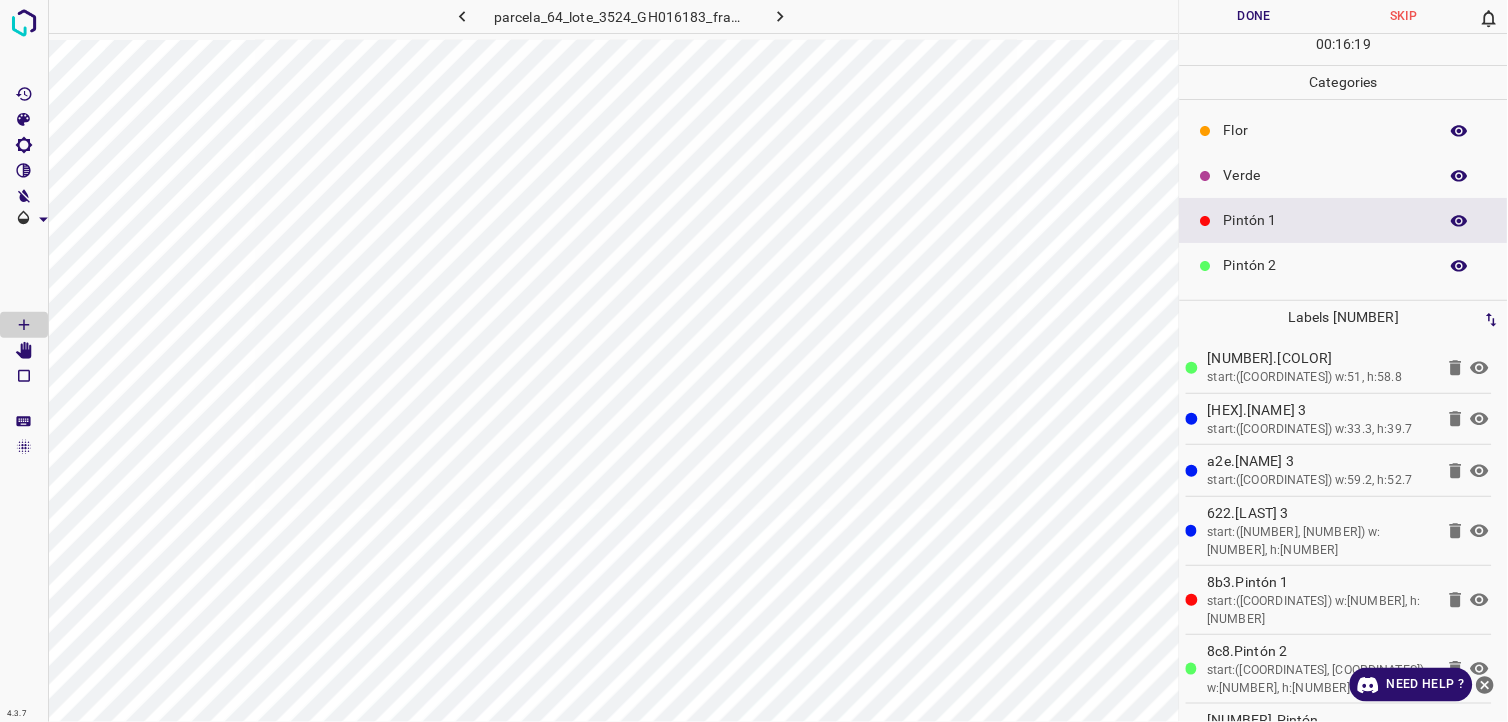 click on "Verde" at bounding box center (1344, 175) 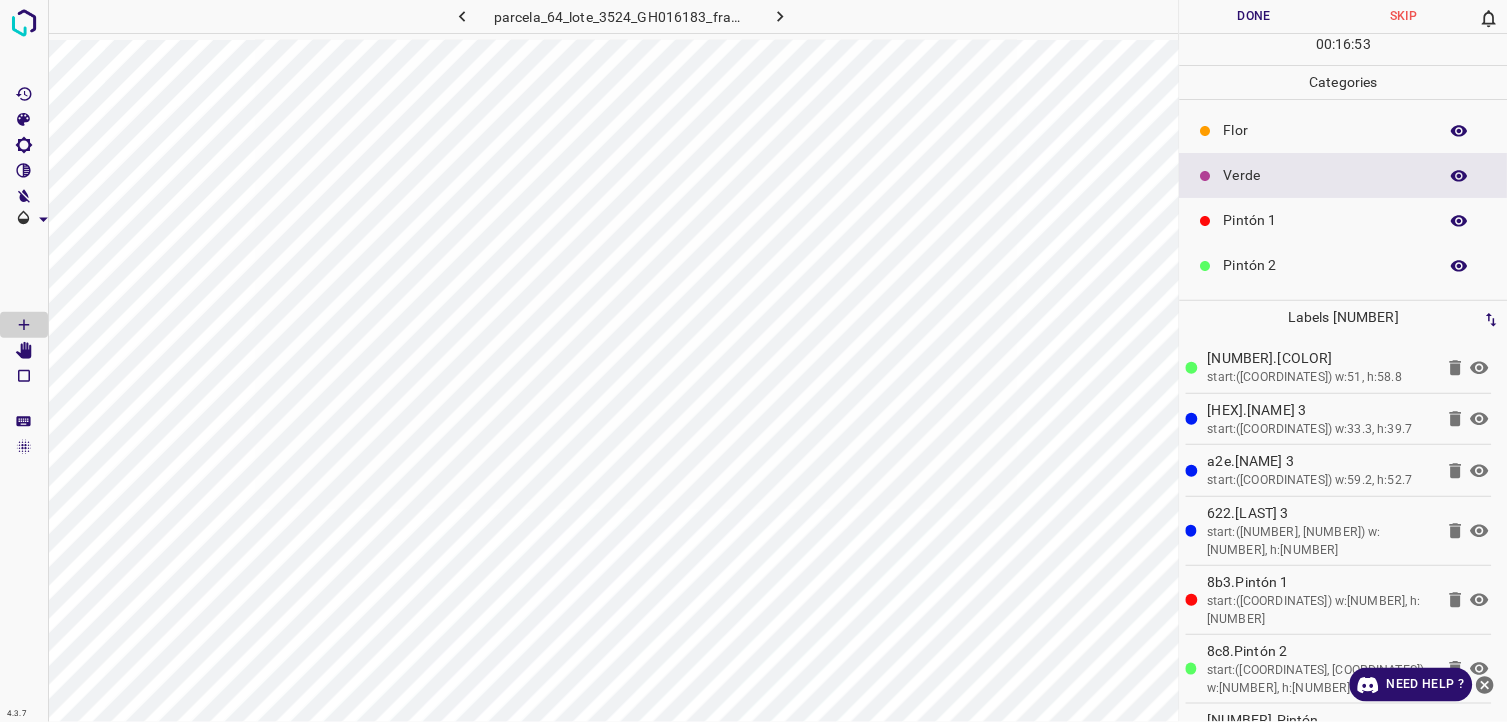 click on "Pintón 1" at bounding box center [1326, 220] 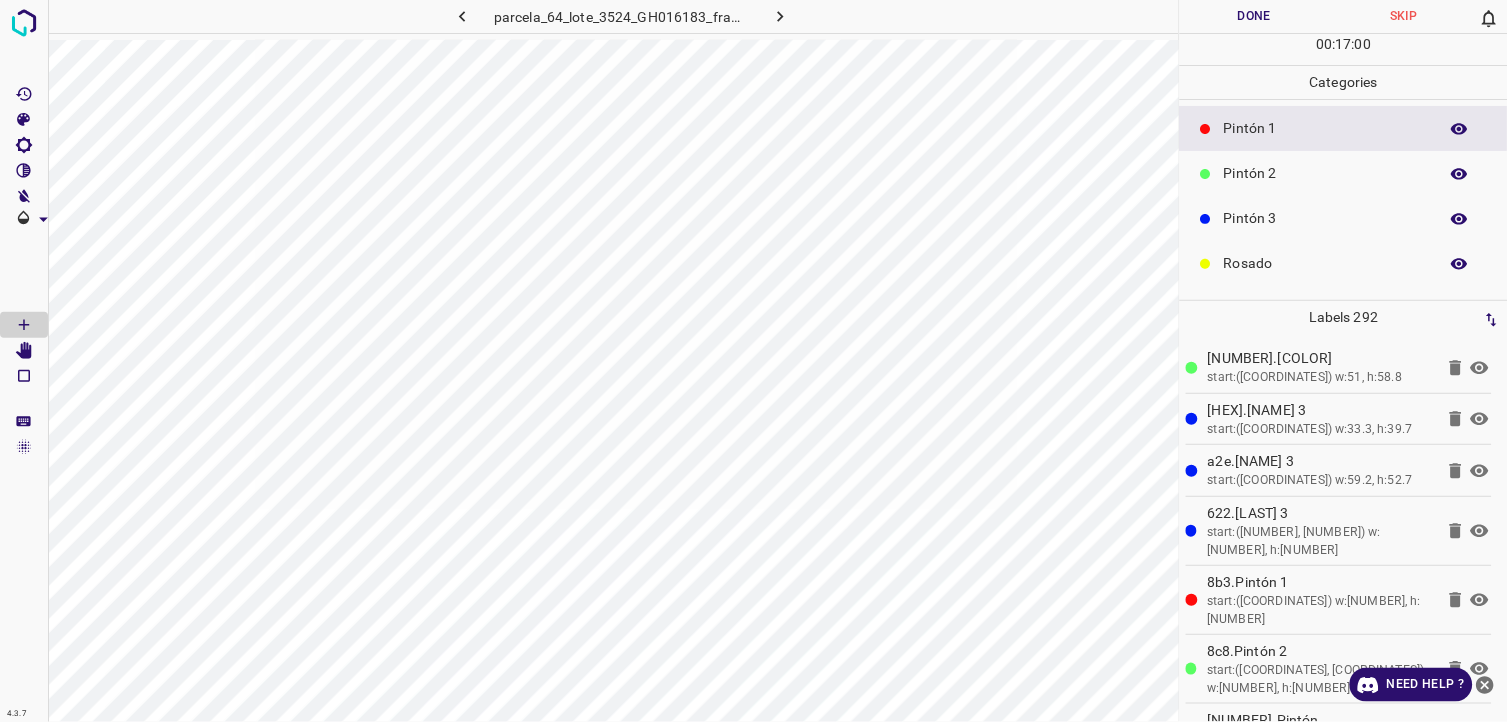 scroll, scrollTop: 175, scrollLeft: 0, axis: vertical 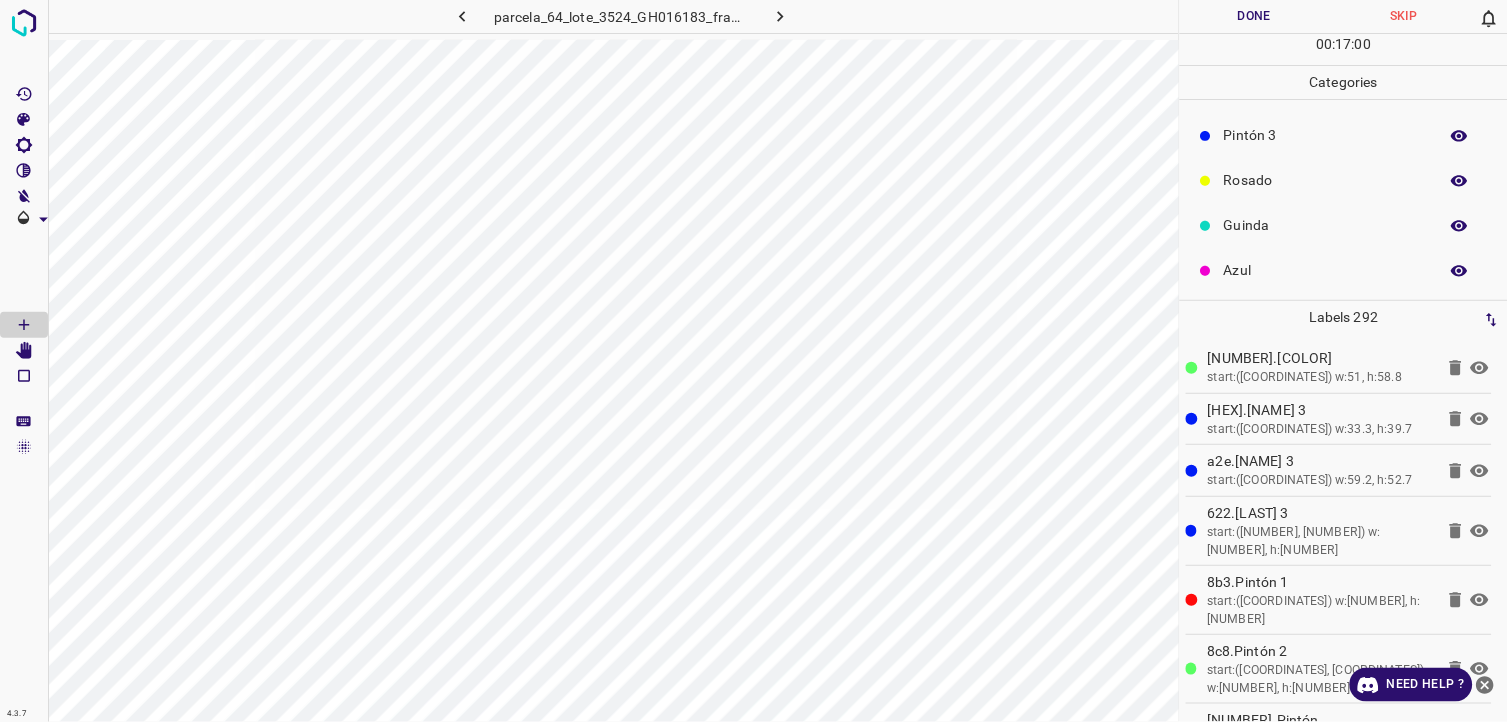 click on "Azul" at bounding box center [1326, 270] 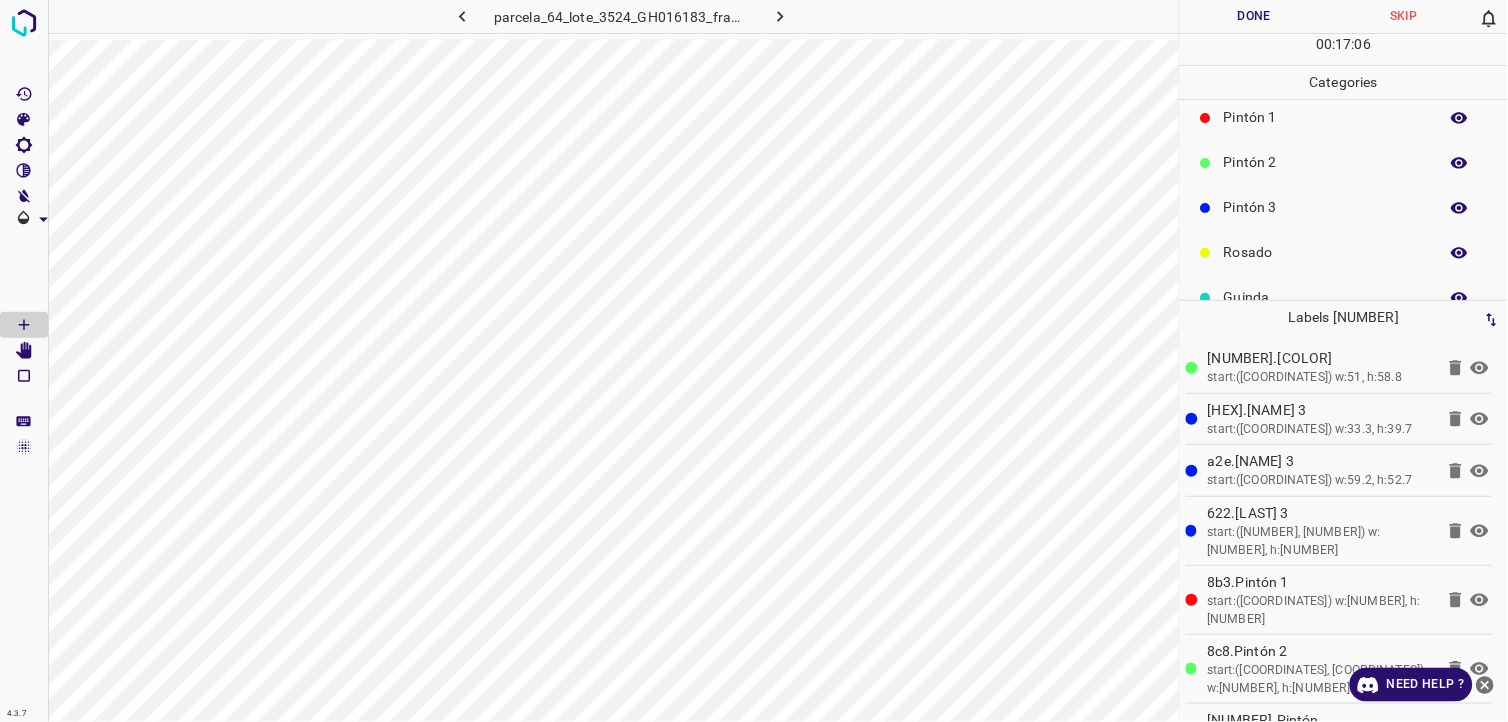 scroll, scrollTop: 64, scrollLeft: 0, axis: vertical 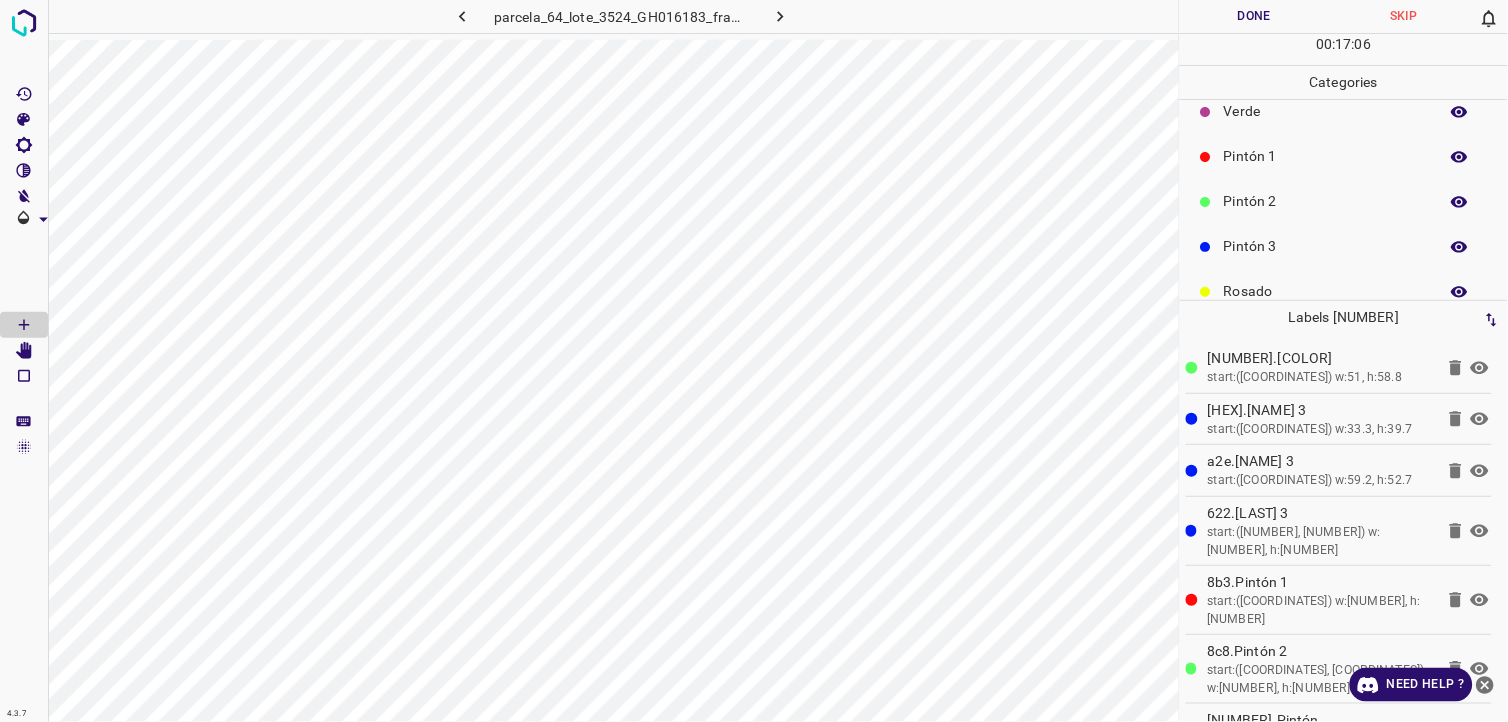 click on "Pintón 2" at bounding box center [1326, 201] 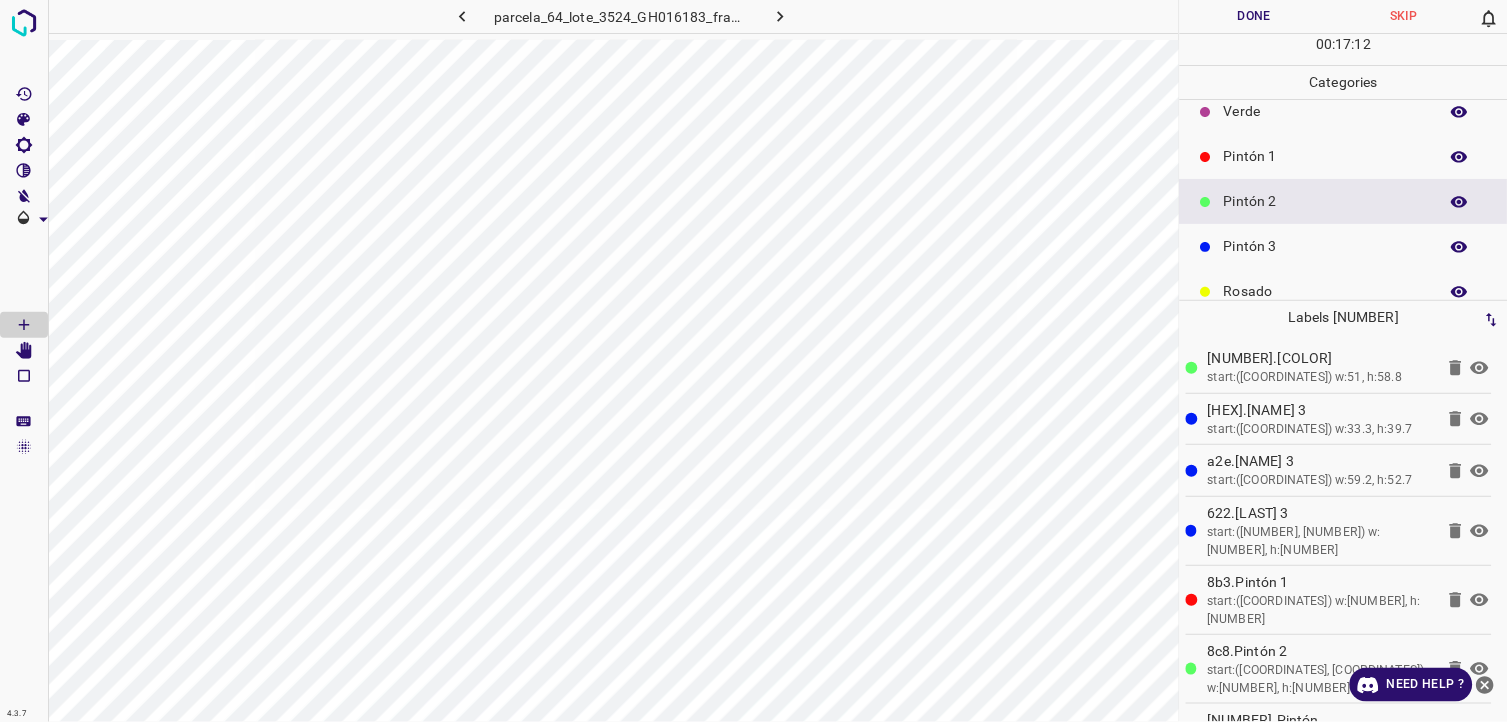 click on "Pintón 3" at bounding box center (1326, 246) 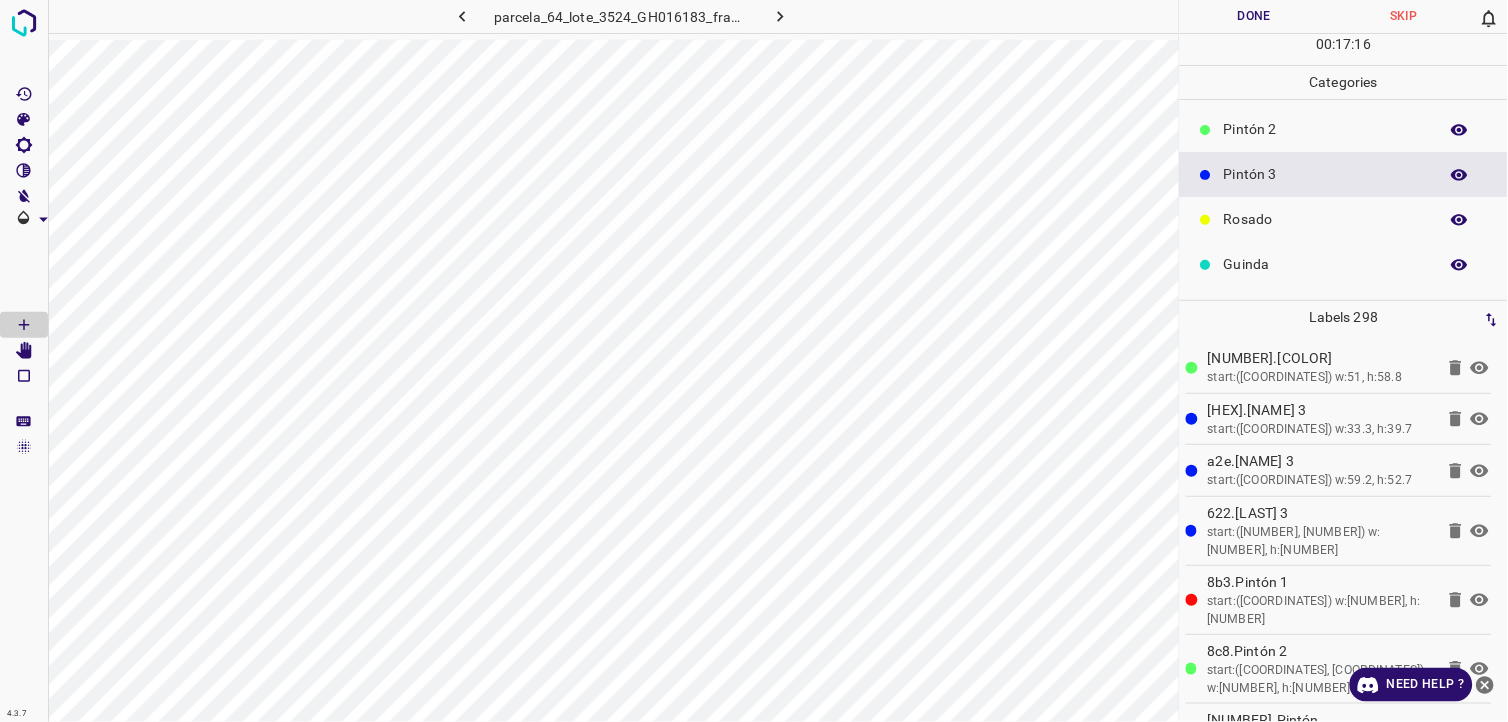 scroll, scrollTop: 175, scrollLeft: 0, axis: vertical 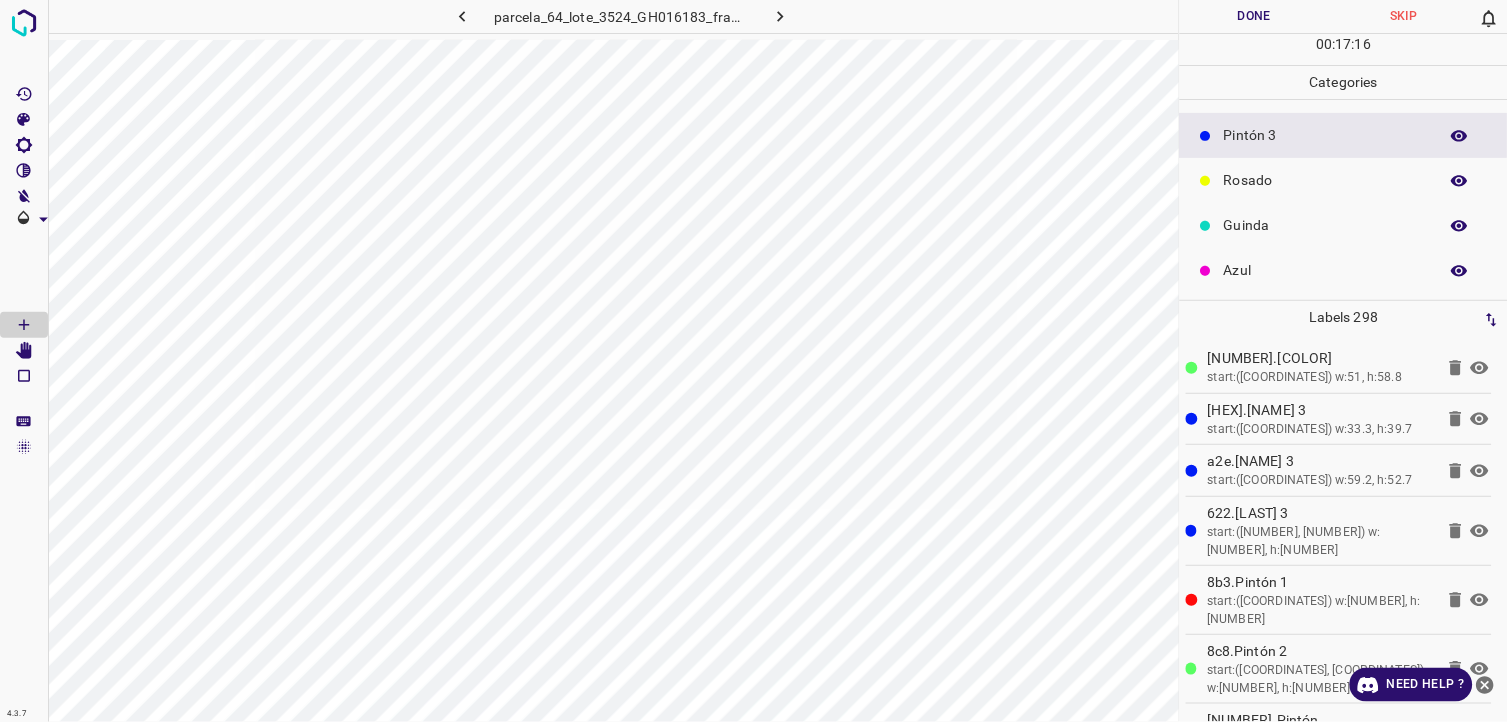 click on "Rosado" at bounding box center (1344, 180) 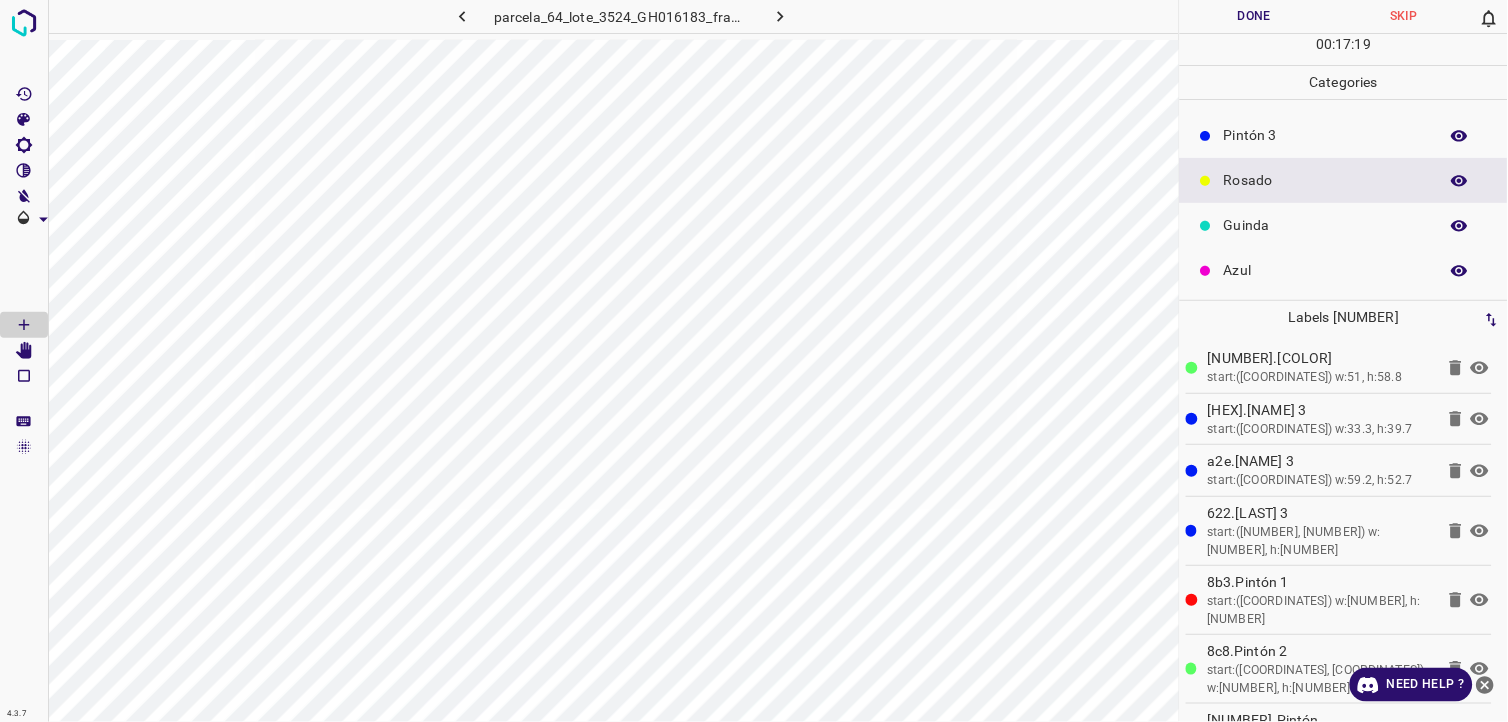 click on "Guinda" at bounding box center [1344, 225] 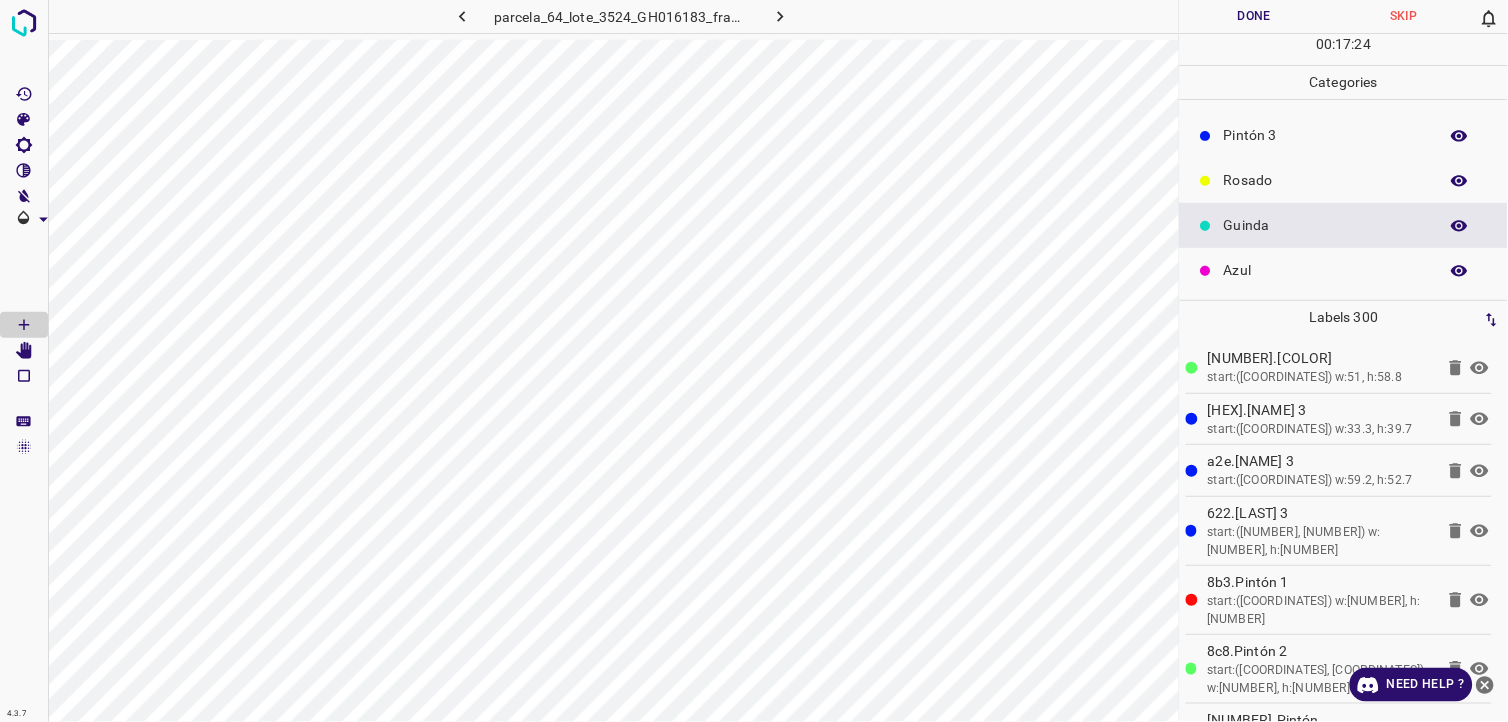 click on "Pintón 3" at bounding box center [1326, 135] 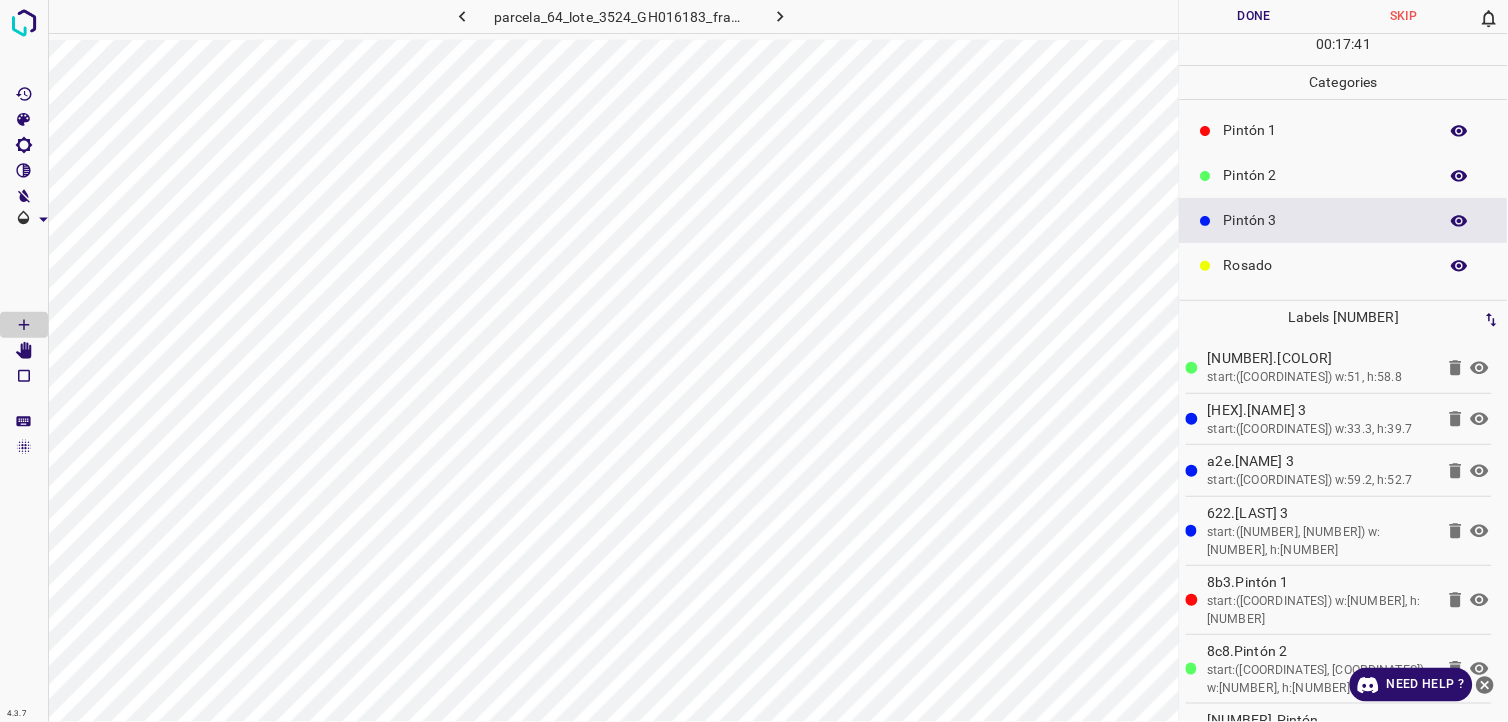 scroll, scrollTop: 64, scrollLeft: 0, axis: vertical 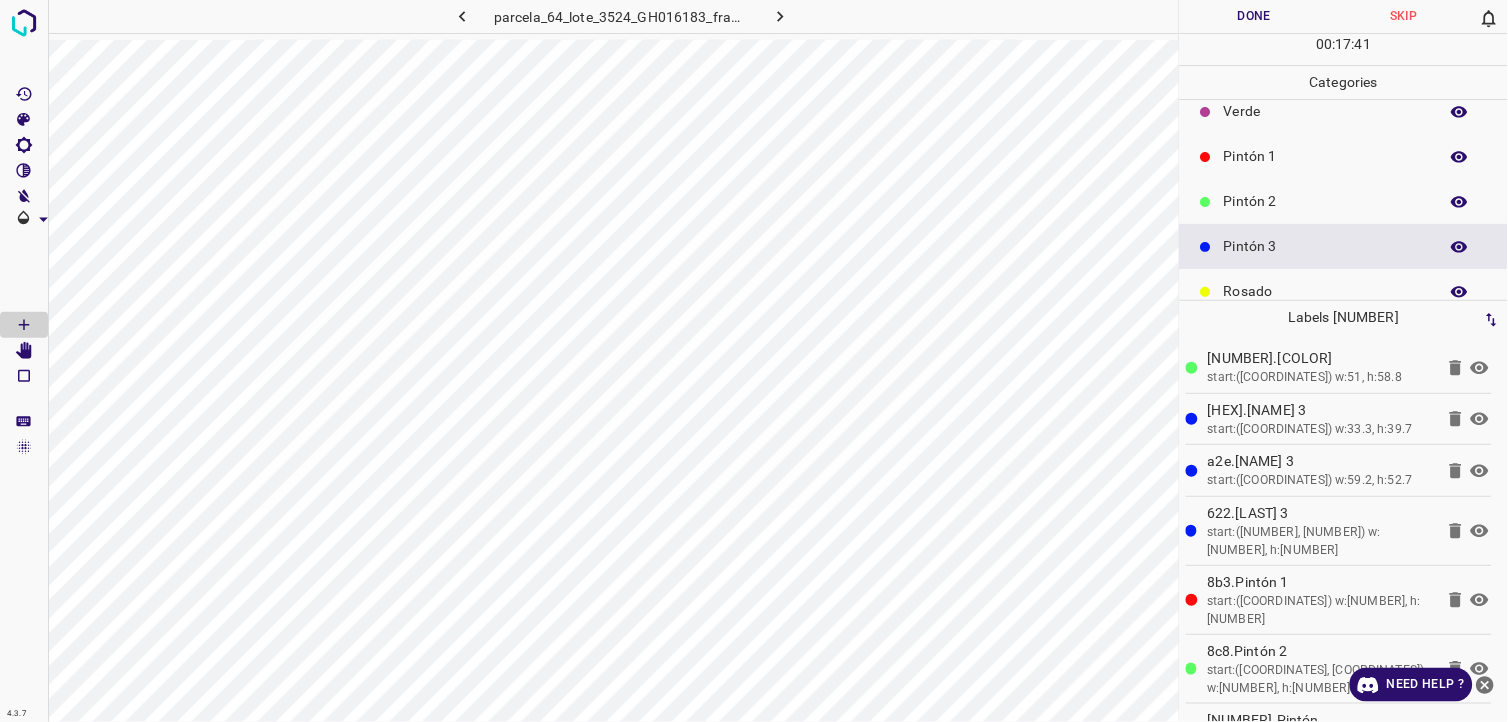 click on "Pintón 2" at bounding box center (1344, 201) 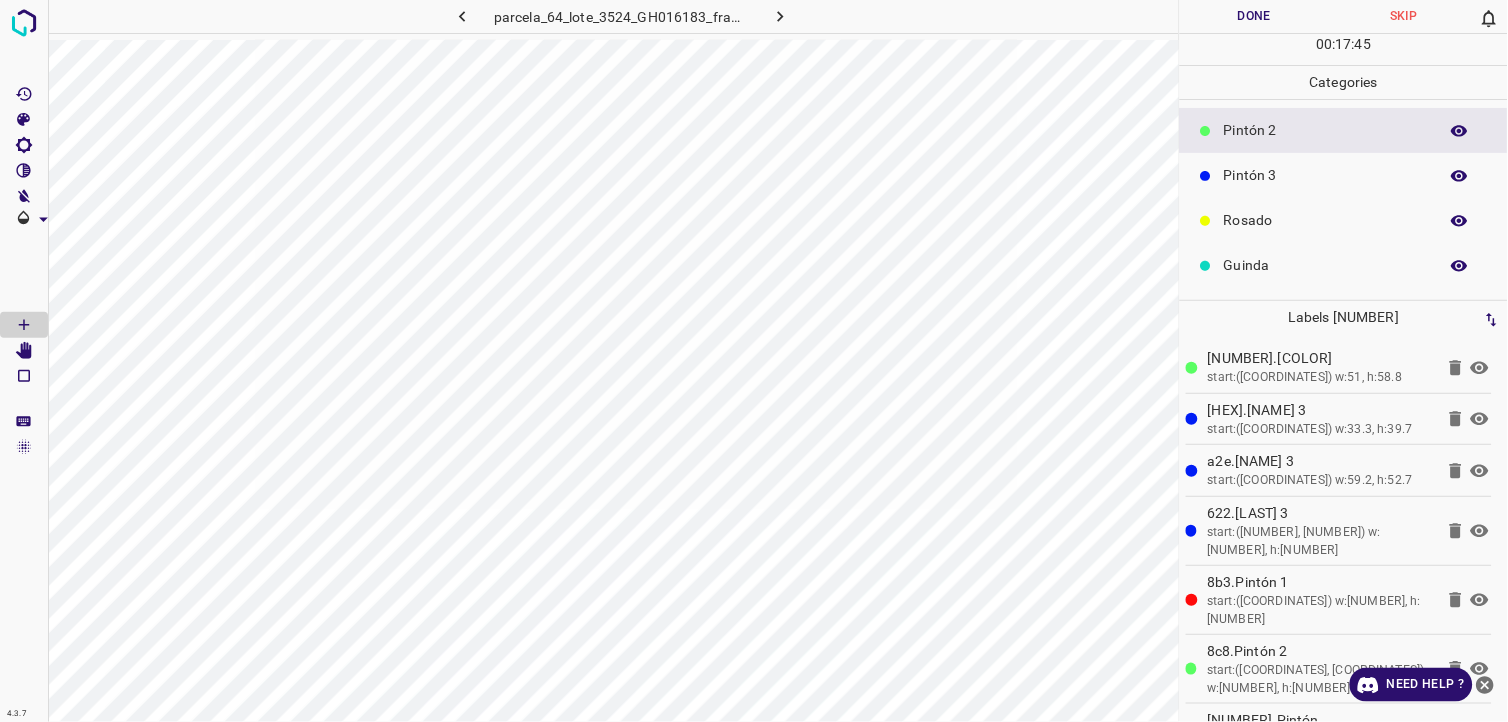 scroll, scrollTop: 175, scrollLeft: 0, axis: vertical 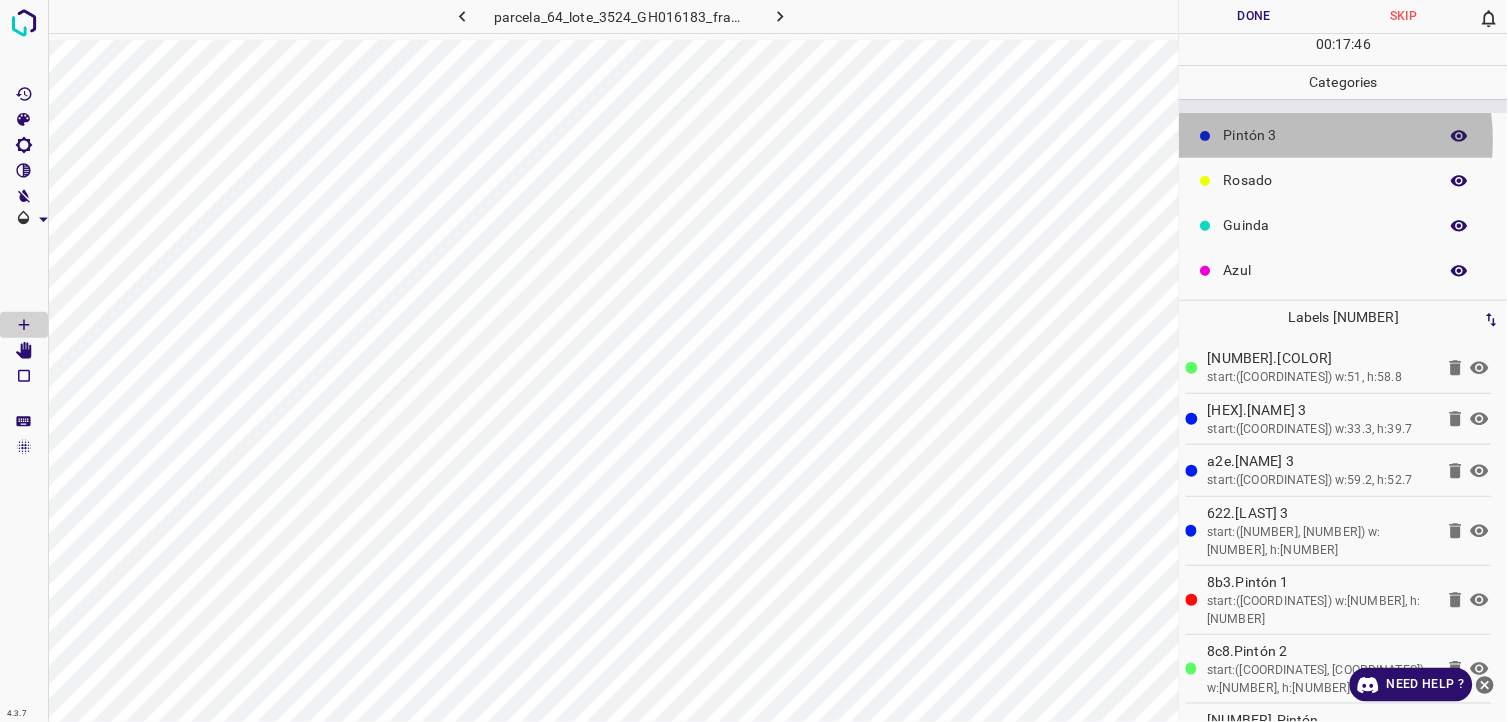 click on "Pintón 3" at bounding box center (1326, 135) 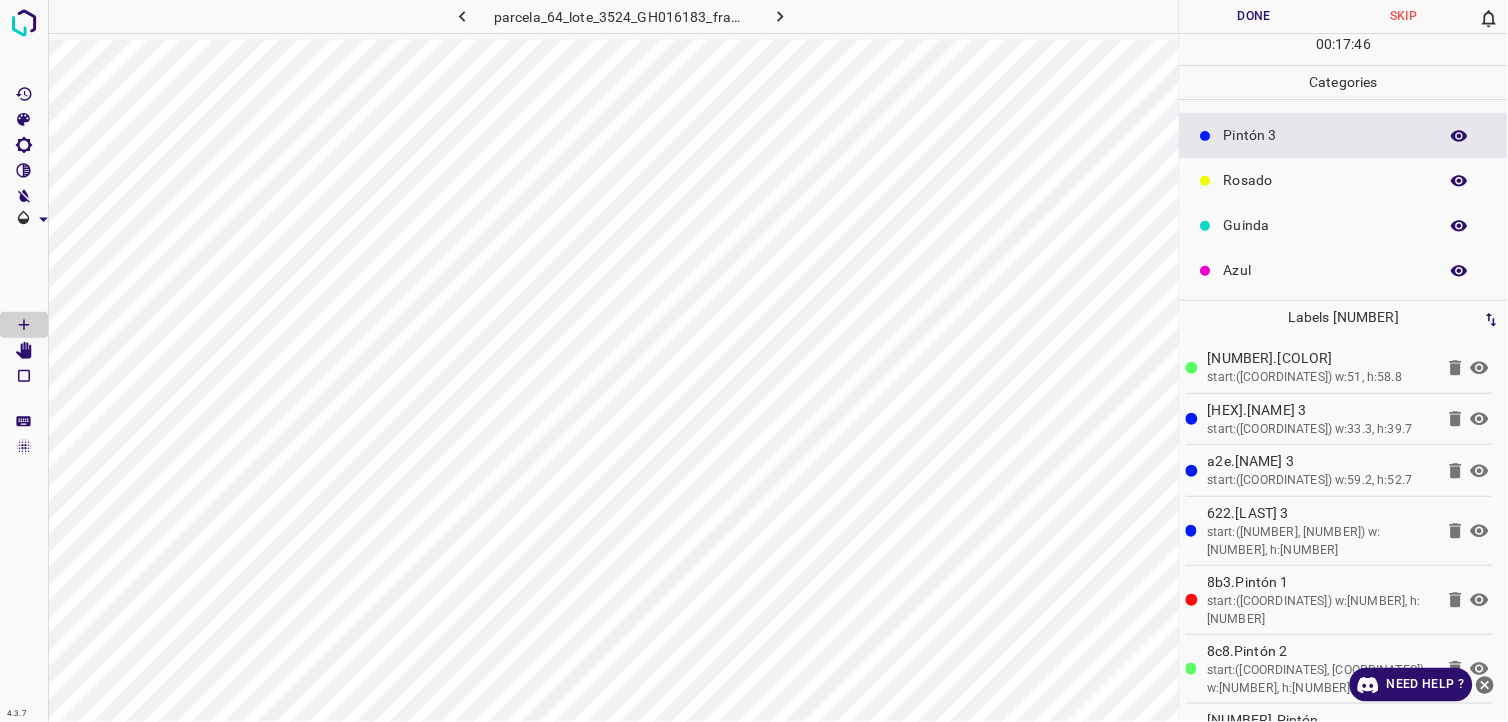 click on "Rosado" at bounding box center [1326, 180] 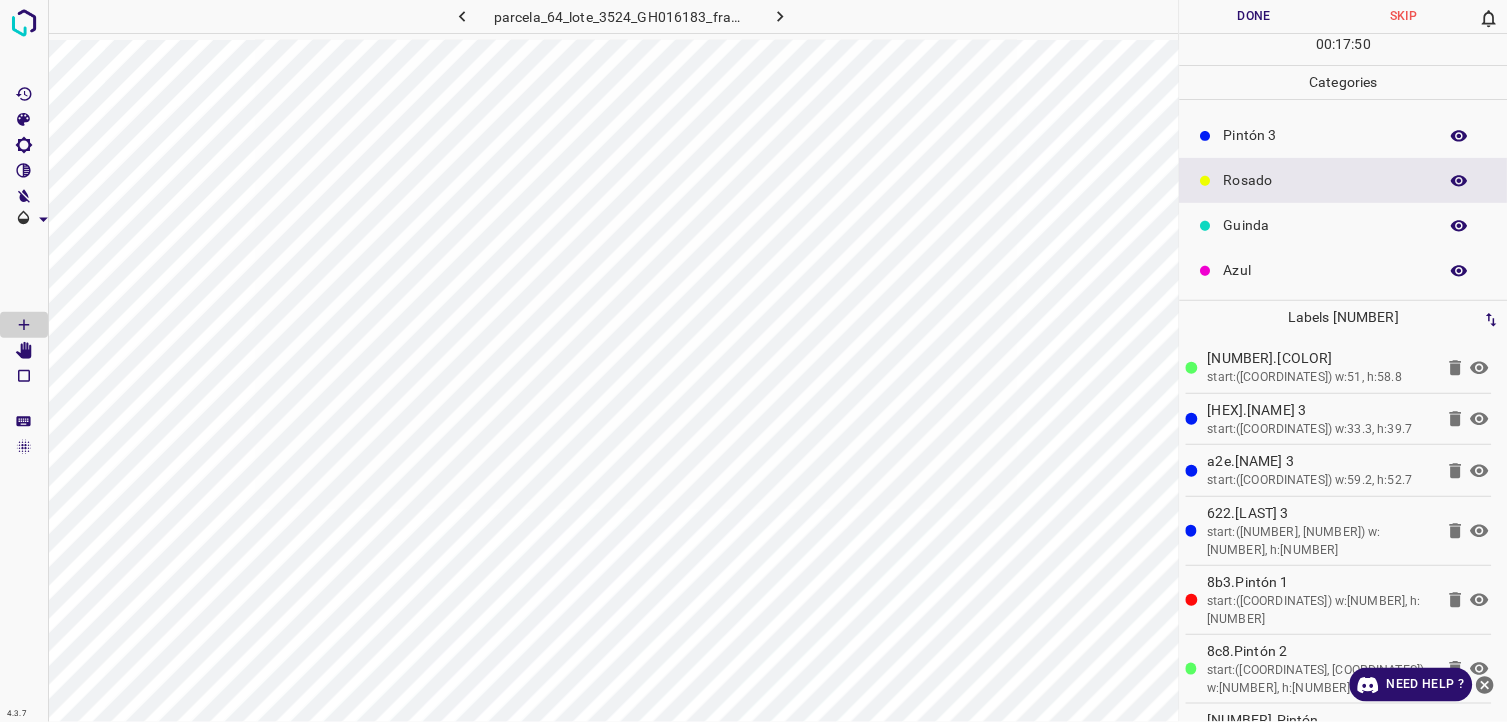 scroll, scrollTop: 0, scrollLeft: 0, axis: both 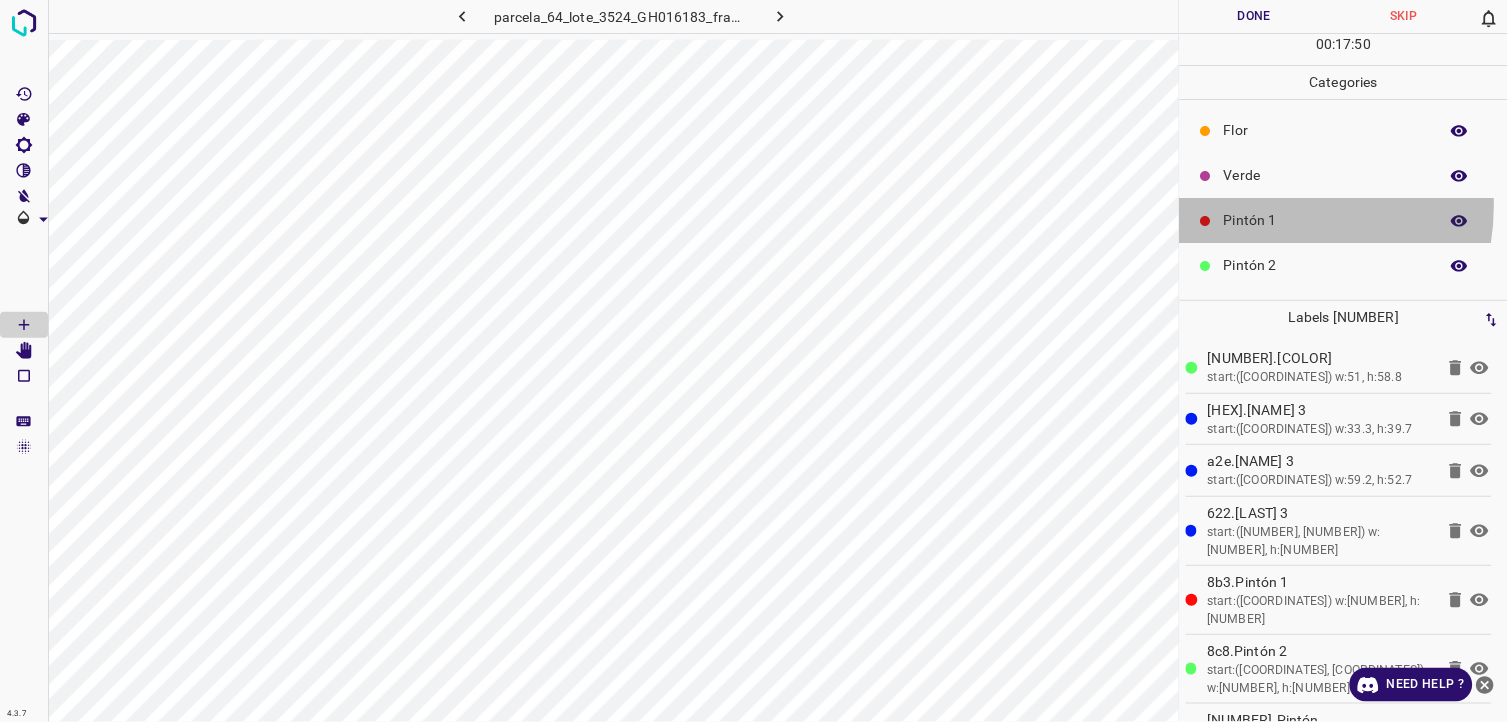 click on "Pintón 1" at bounding box center [1344, 220] 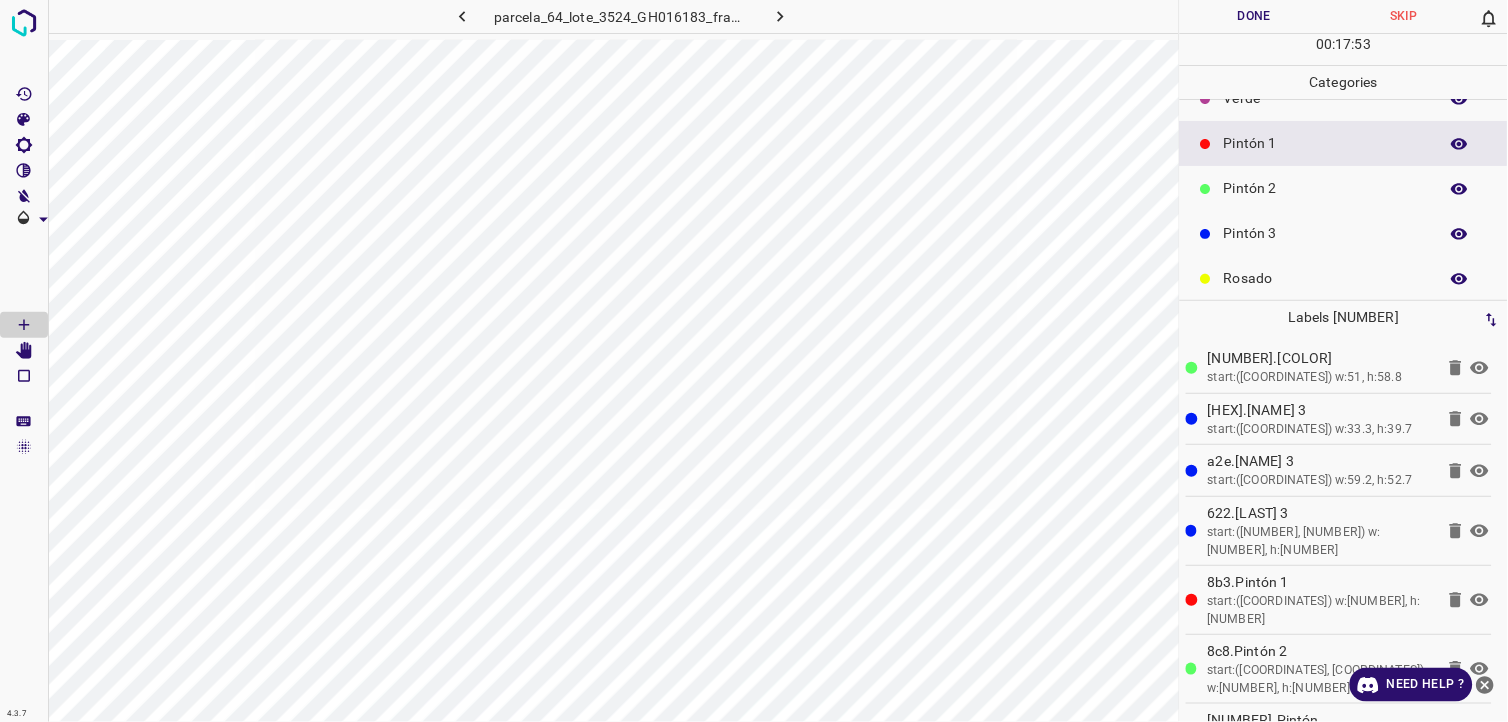 scroll, scrollTop: 175, scrollLeft: 0, axis: vertical 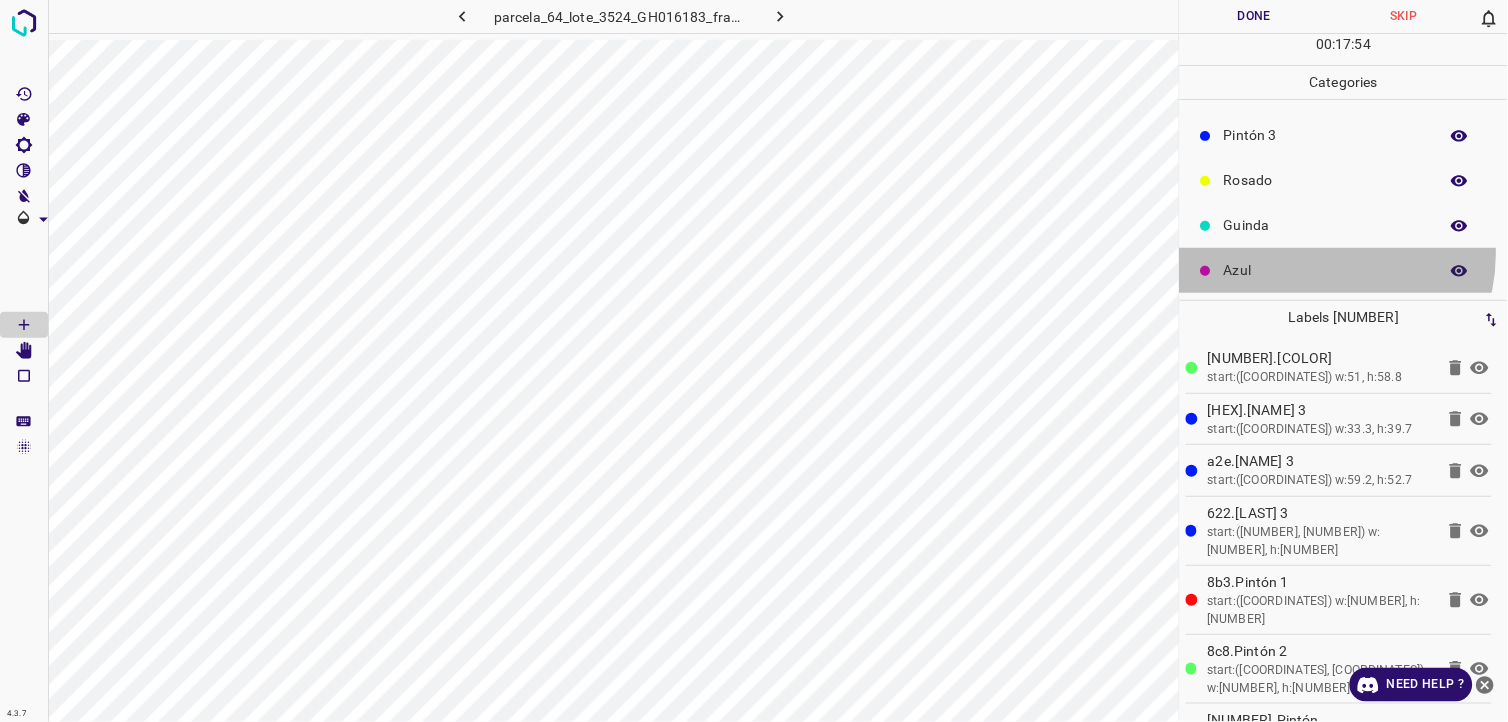 click on "Azul" at bounding box center [1344, 270] 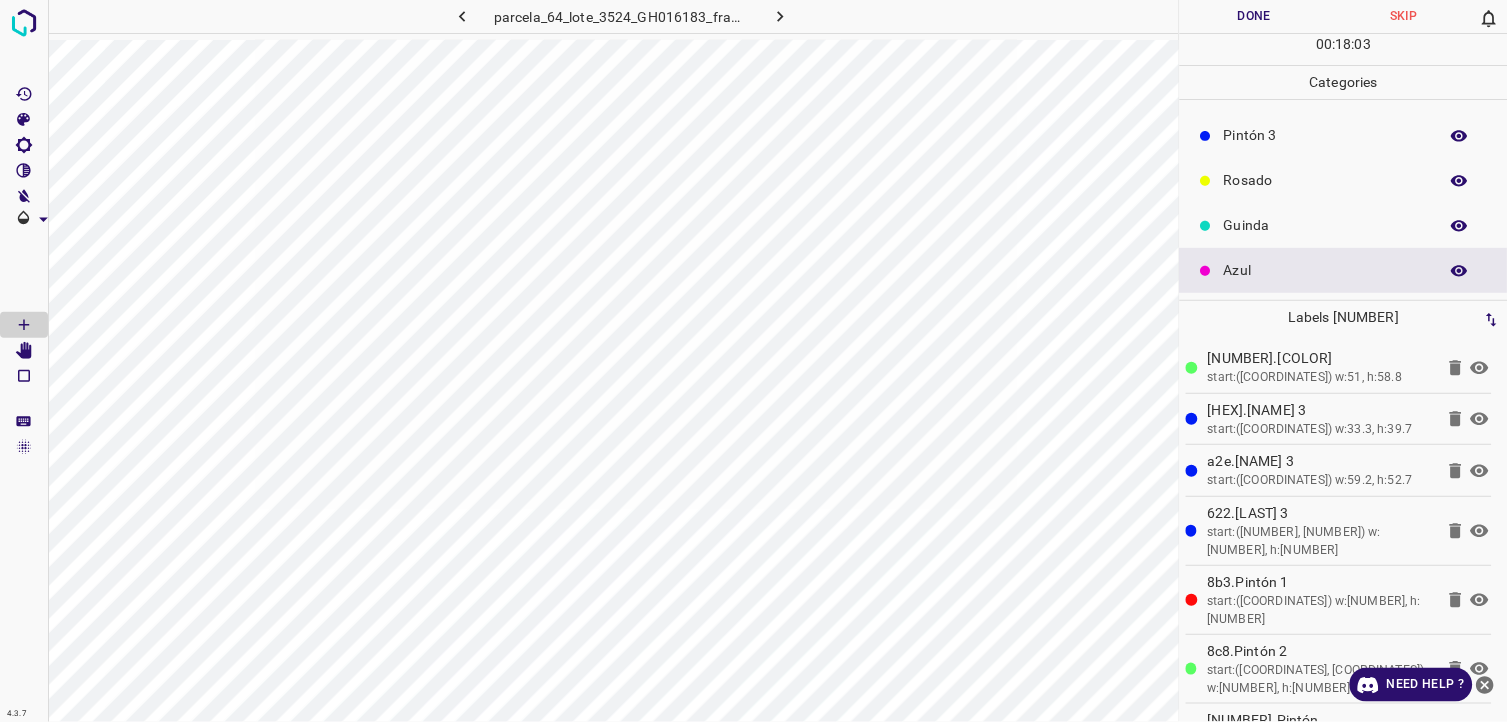 scroll, scrollTop: 64, scrollLeft: 0, axis: vertical 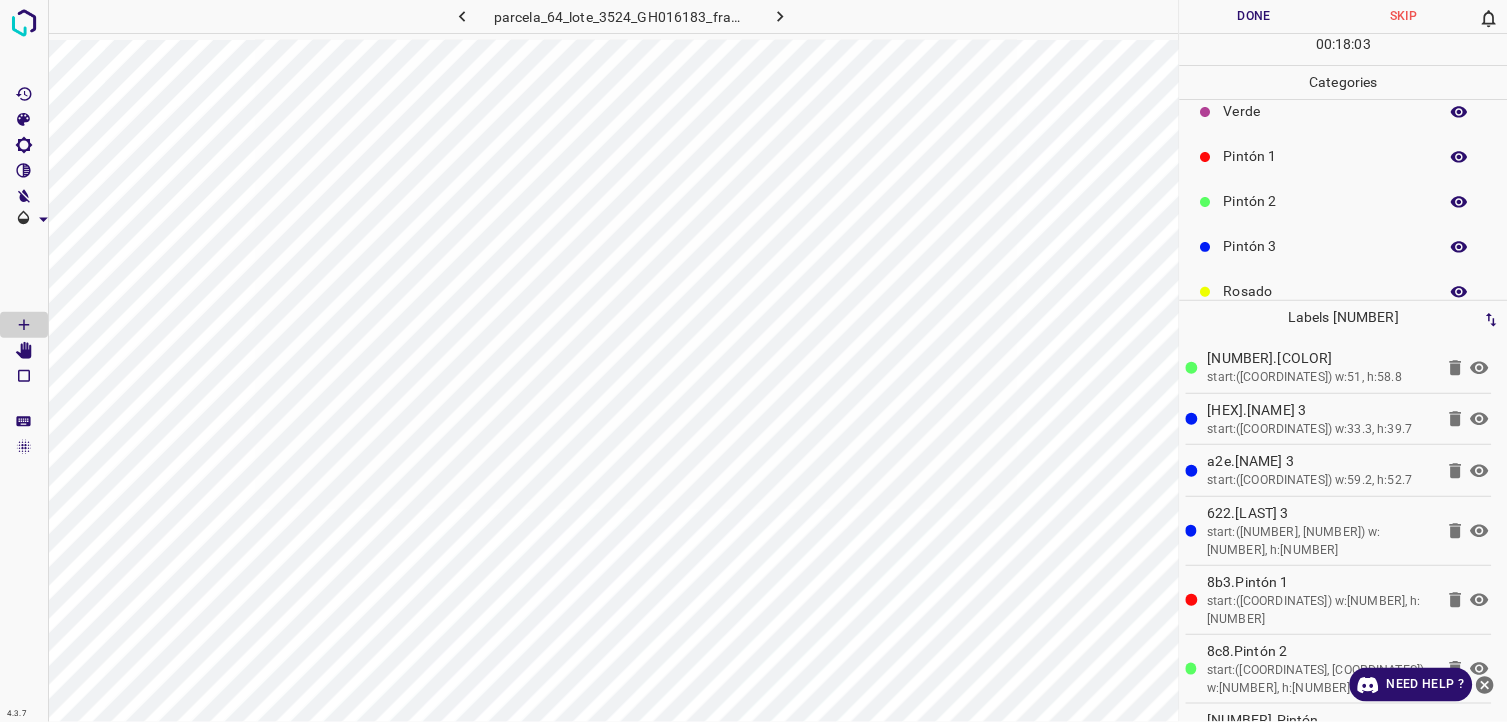 click on "Pintón 2" at bounding box center [1326, 201] 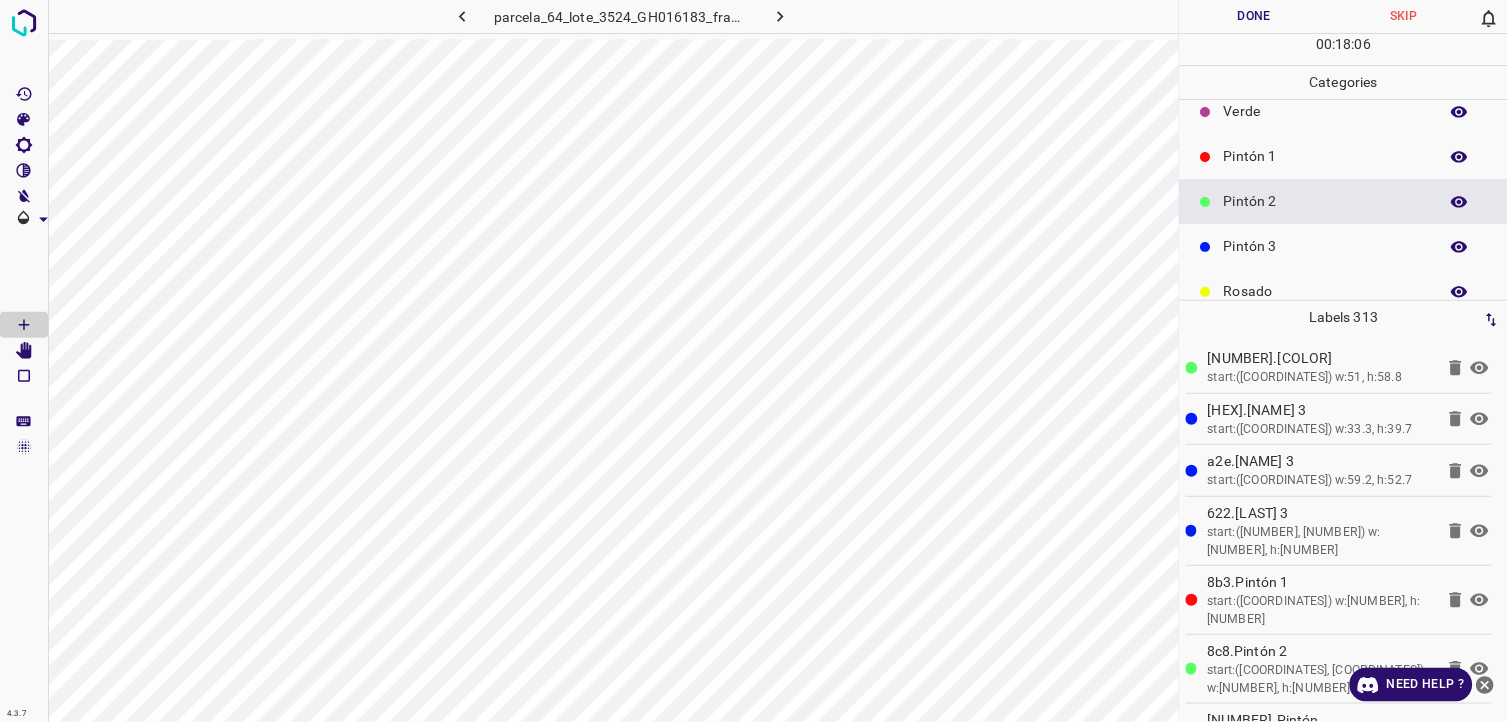click on "Pintón 1" at bounding box center (1344, 156) 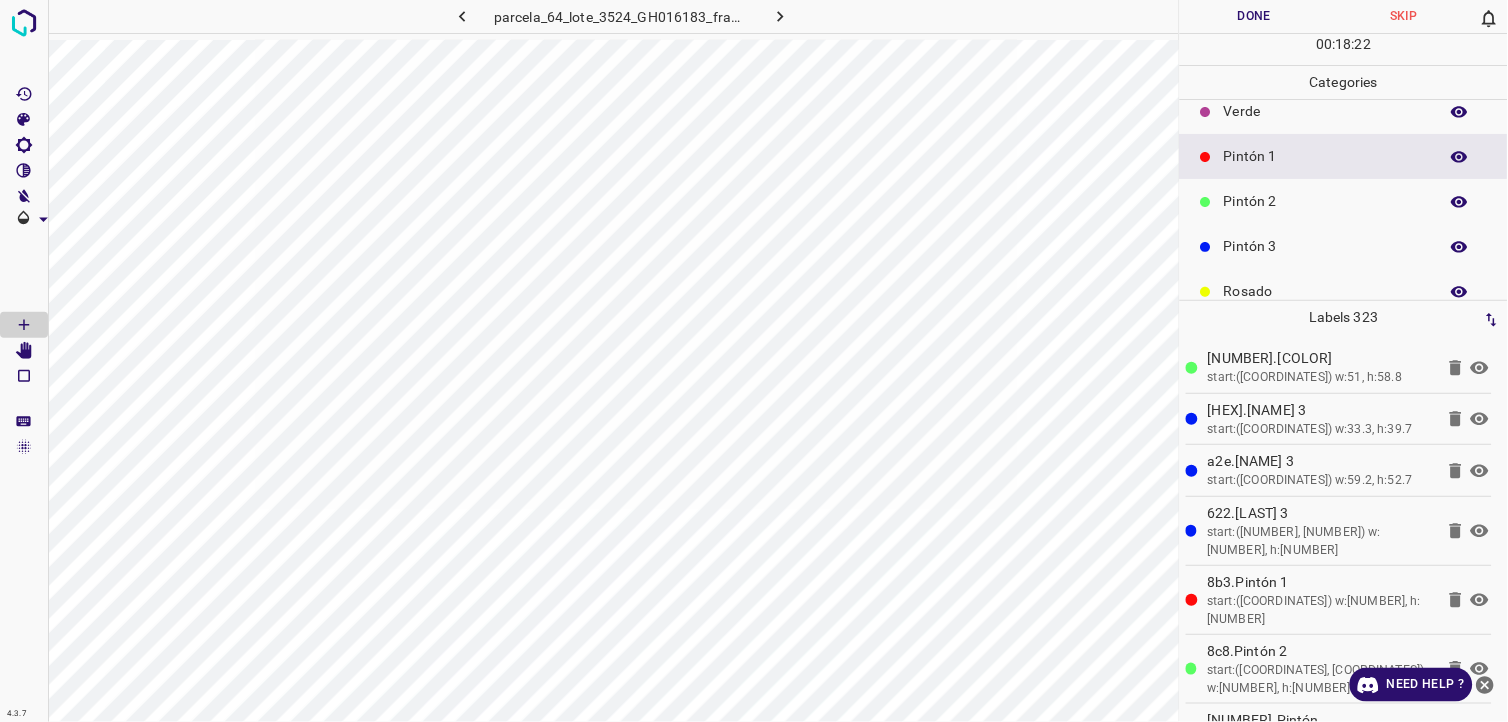 scroll, scrollTop: 175, scrollLeft: 0, axis: vertical 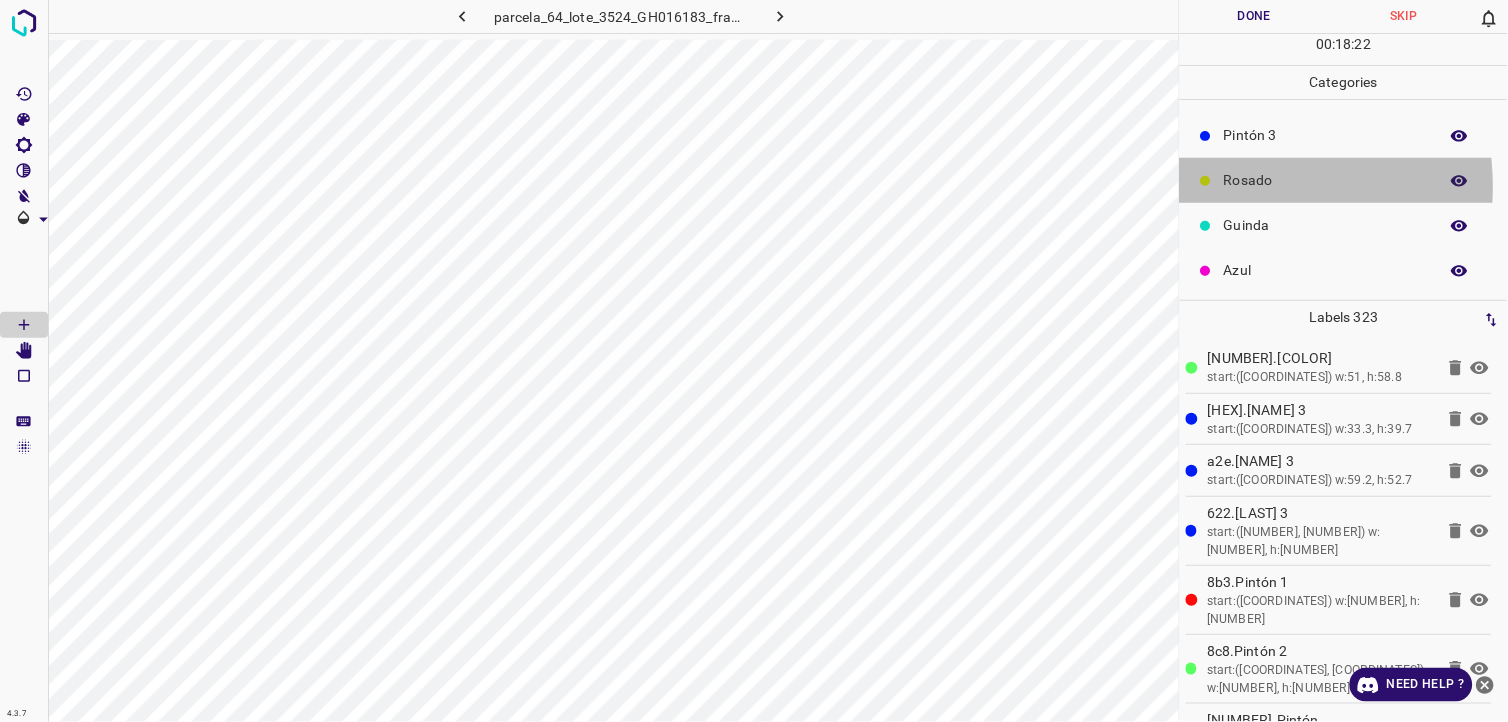 click on "Rosado" at bounding box center (1326, 180) 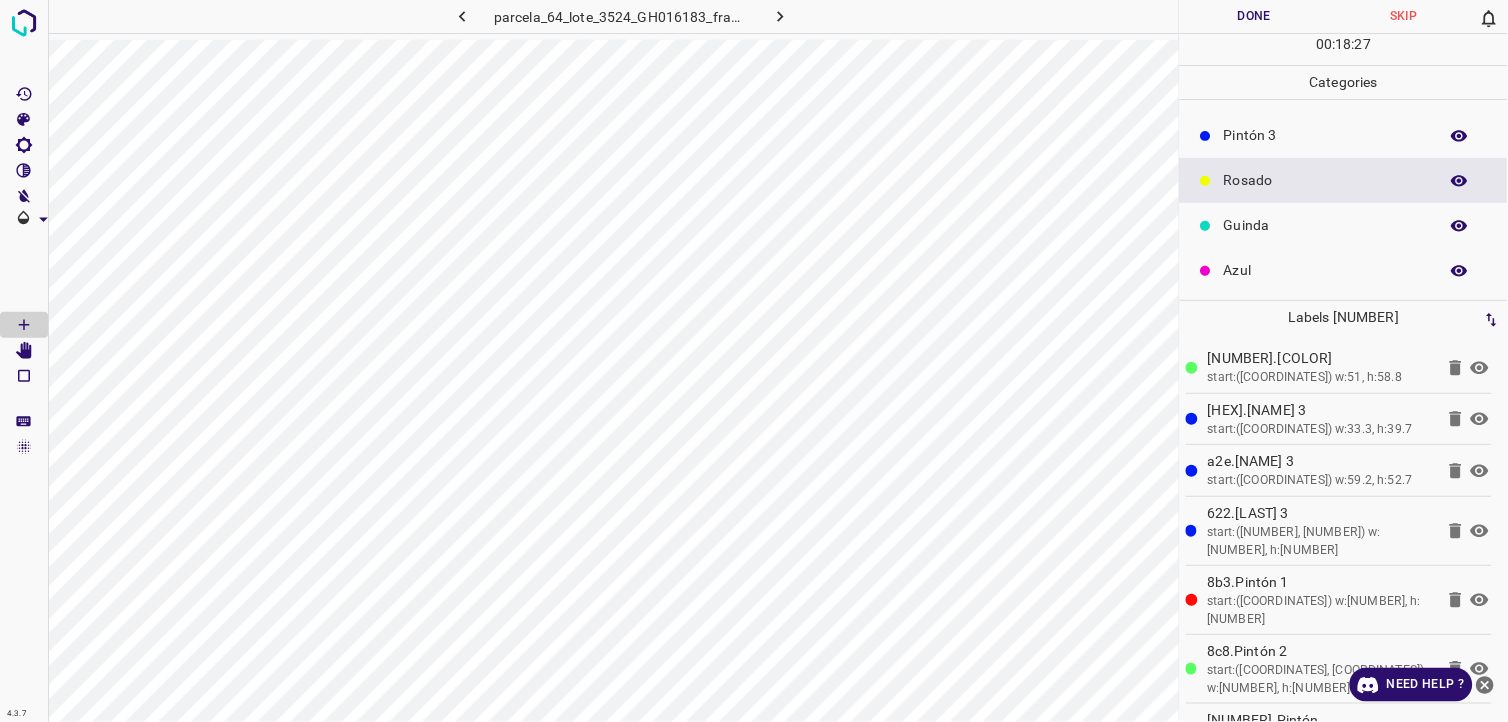 click on "Azul" at bounding box center [1326, 270] 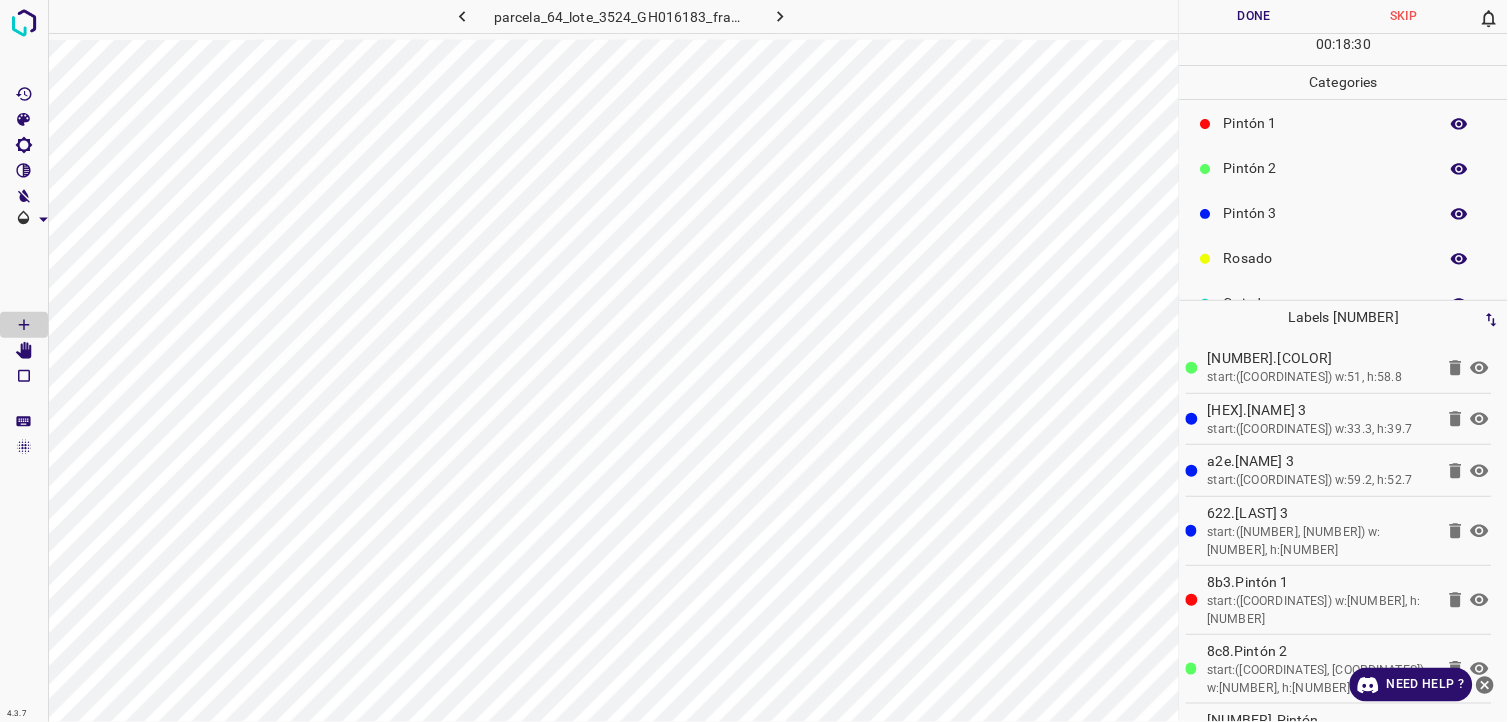 scroll, scrollTop: 64, scrollLeft: 0, axis: vertical 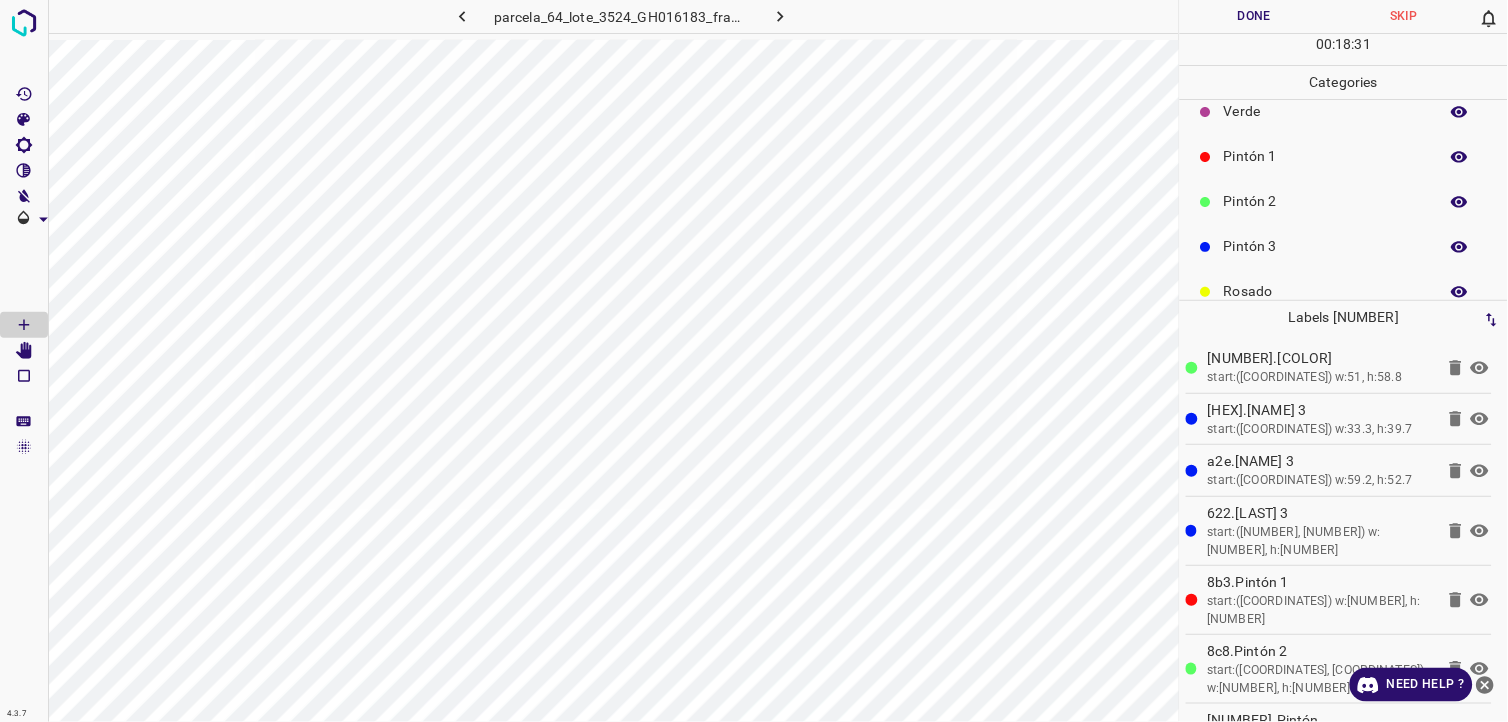 click on "Pintón 2" at bounding box center [1326, 201] 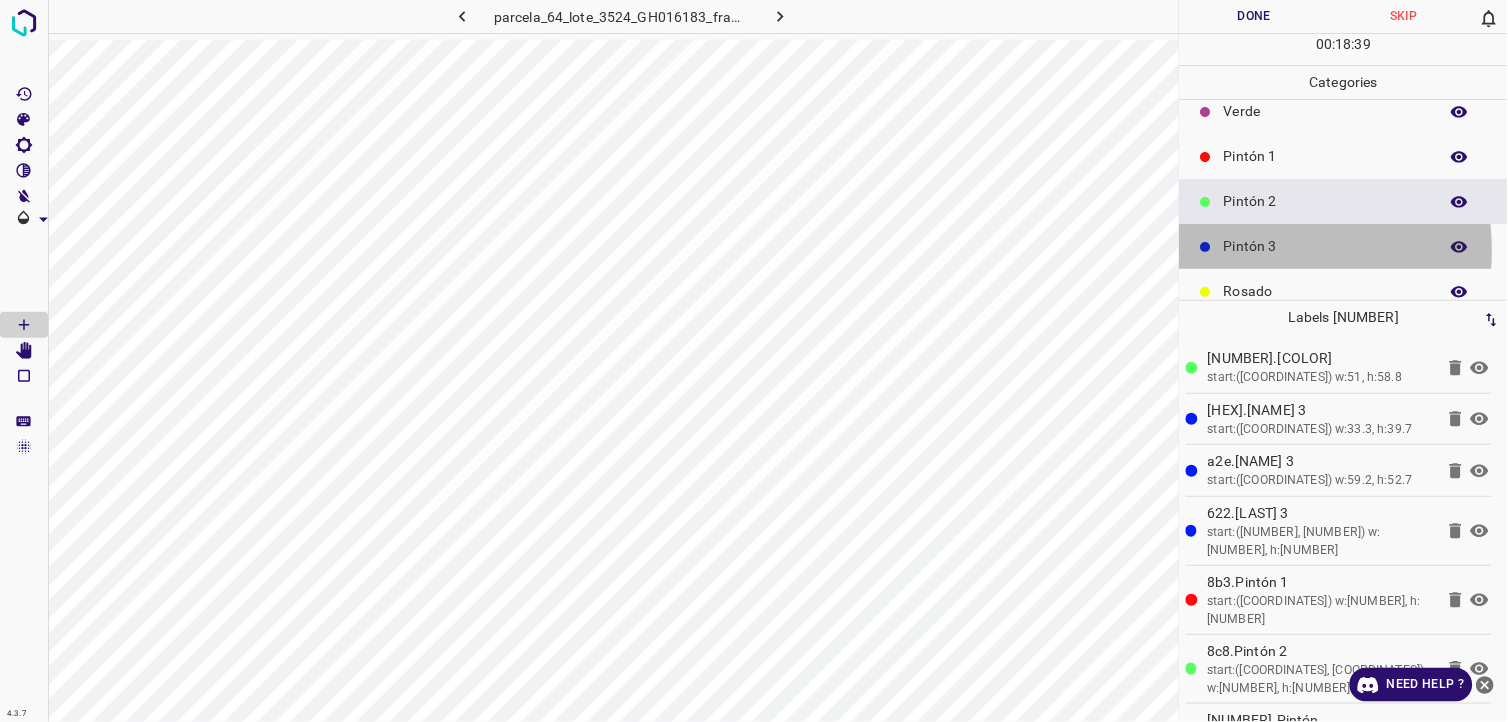 click on "Pintón 3" at bounding box center [1326, 246] 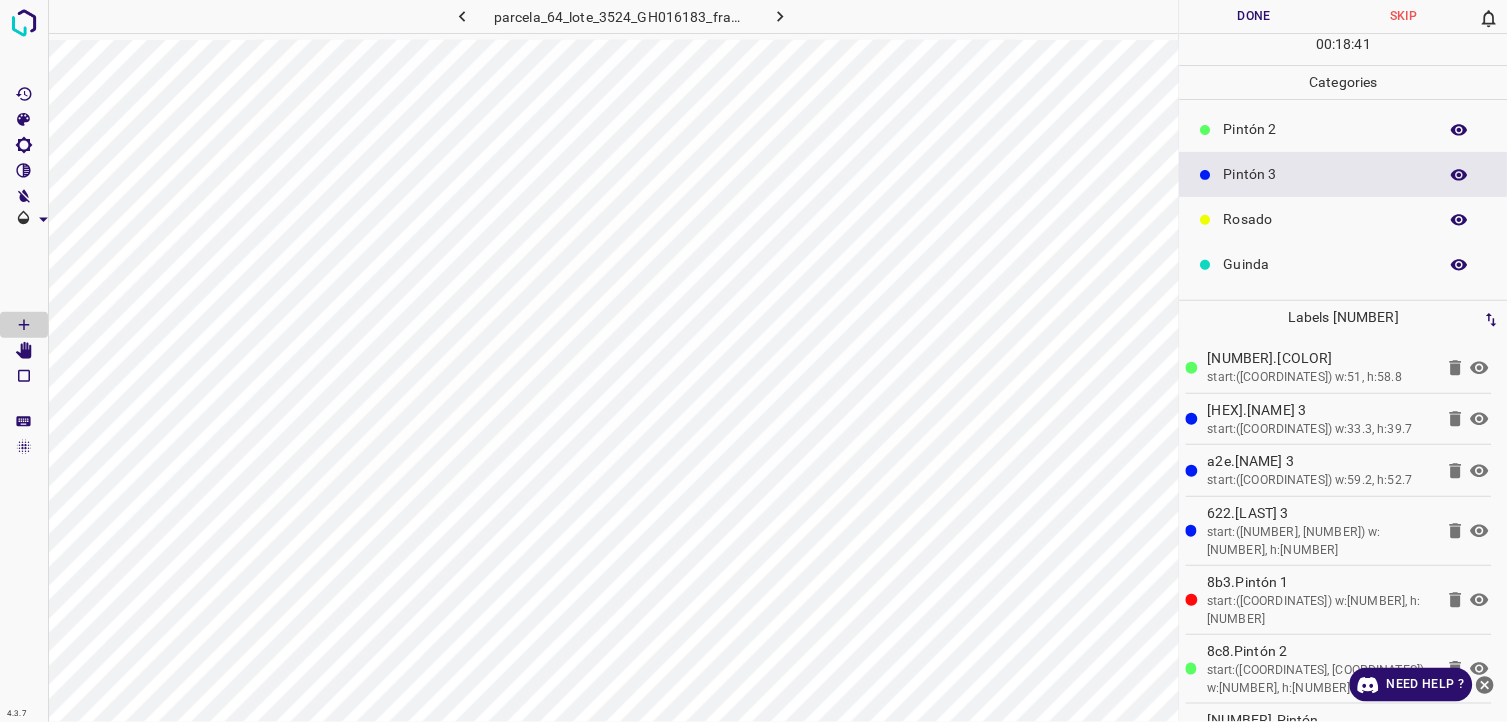 scroll, scrollTop: 175, scrollLeft: 0, axis: vertical 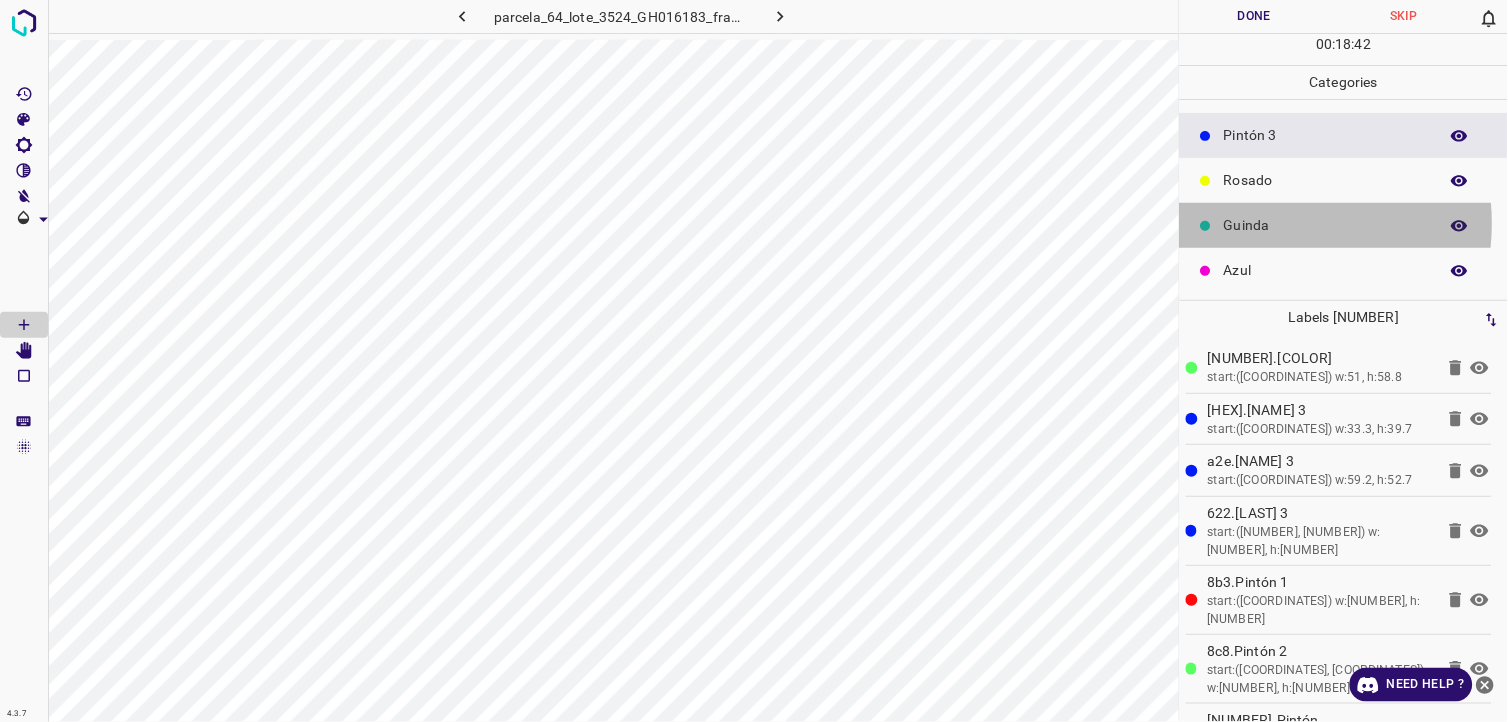 click on "Guinda" at bounding box center [1326, 225] 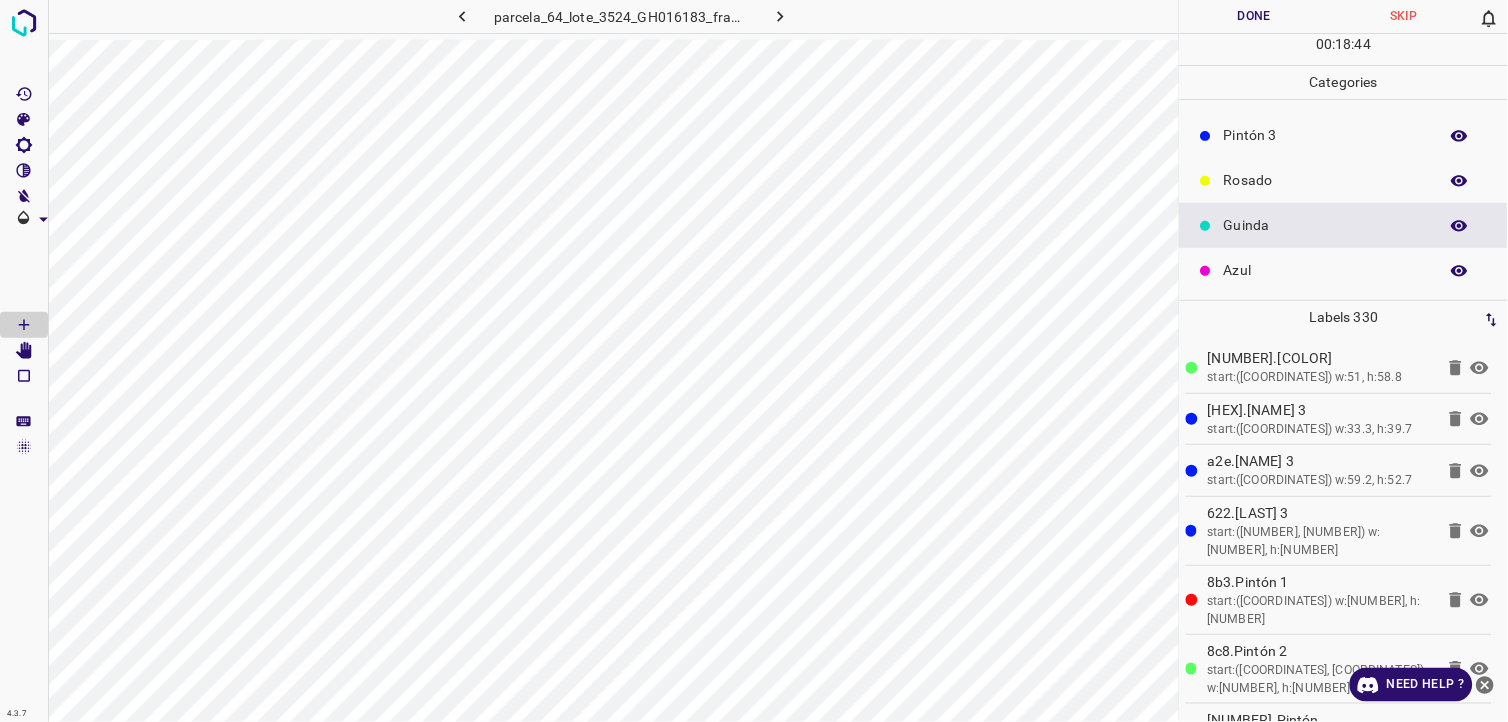click on "Rosado" at bounding box center (1326, 180) 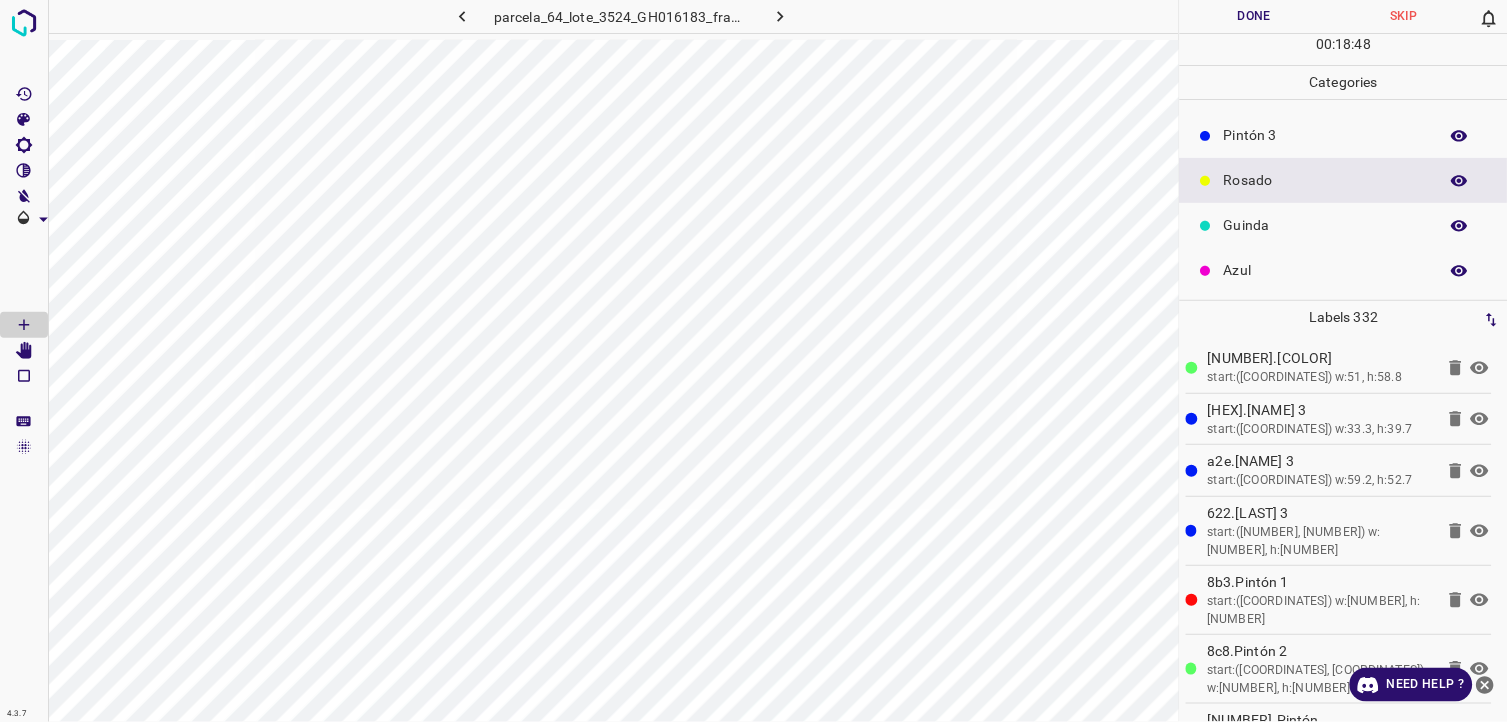 scroll, scrollTop: 0, scrollLeft: 0, axis: both 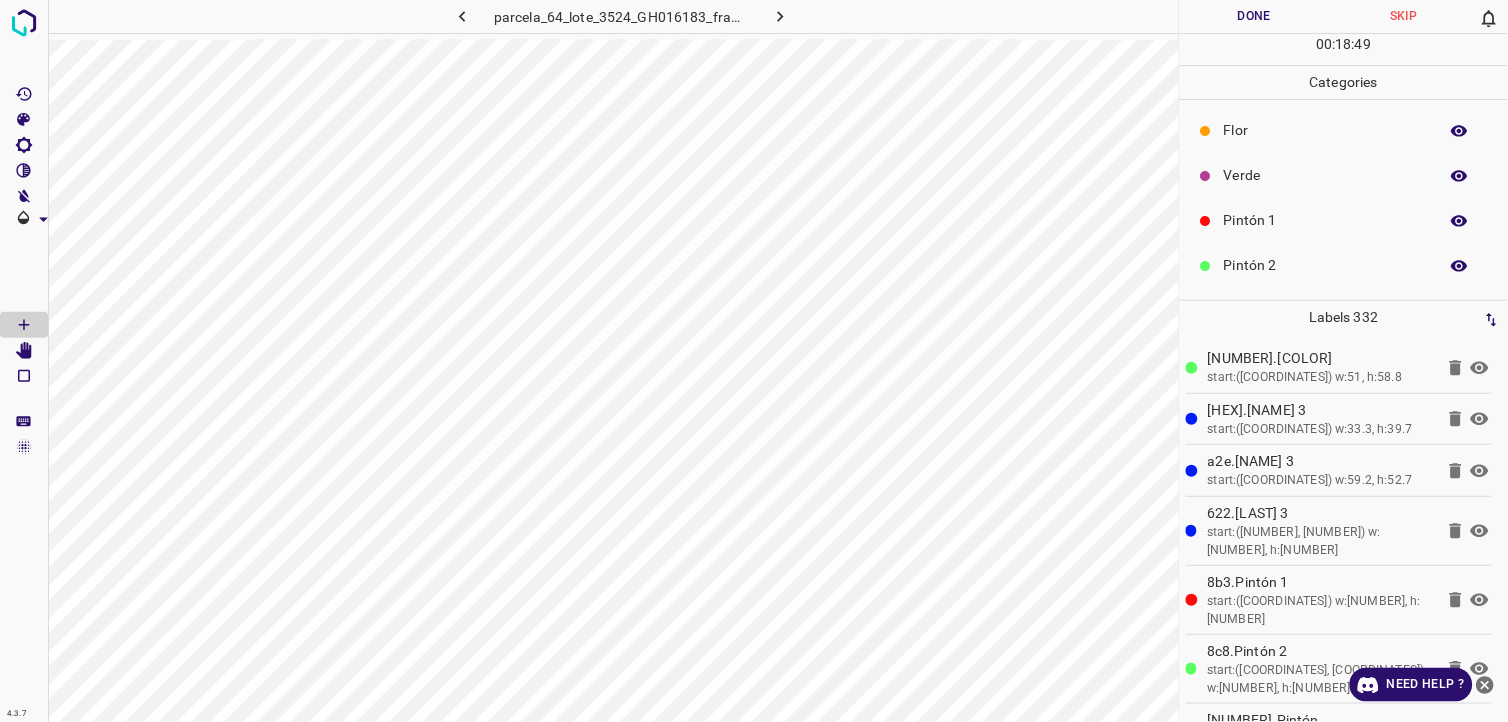 click on "Pintón 1" at bounding box center [1326, 220] 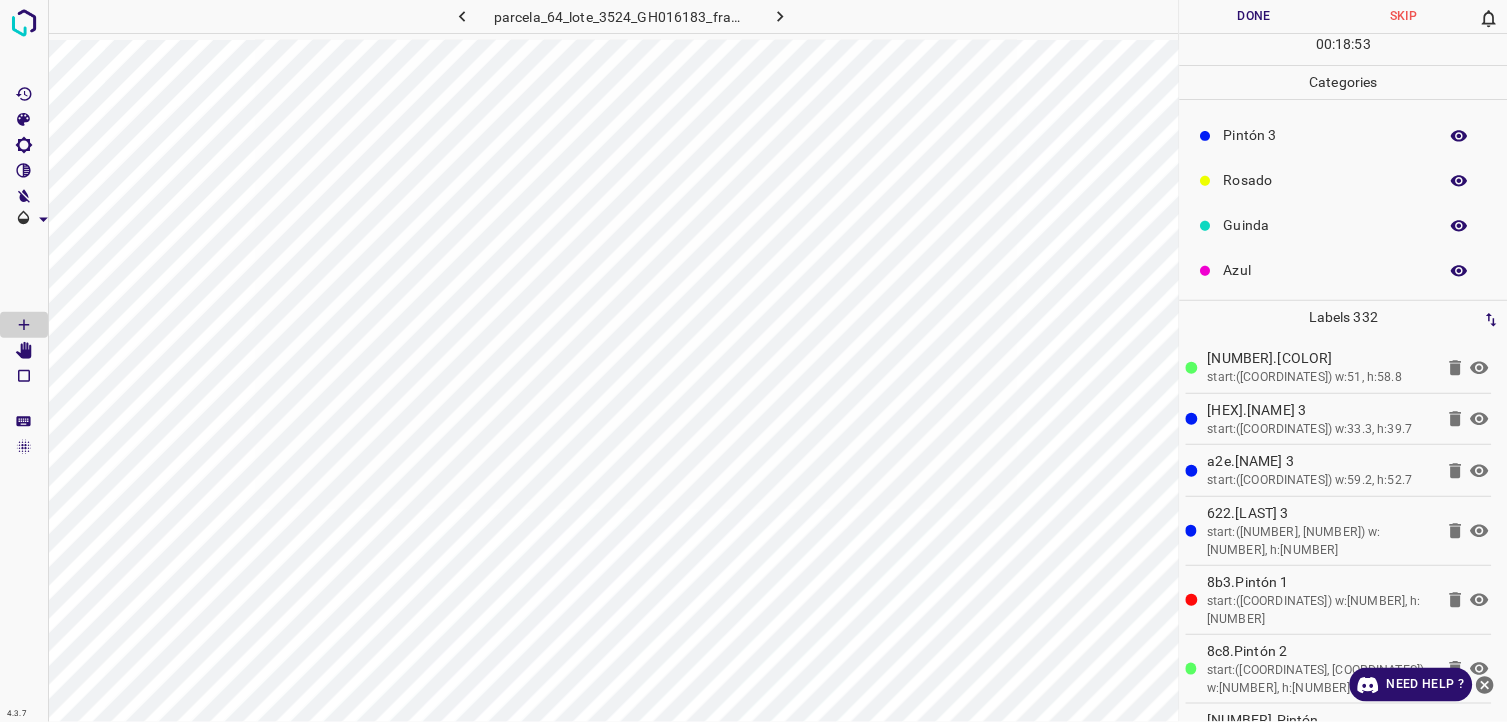 scroll, scrollTop: 64, scrollLeft: 0, axis: vertical 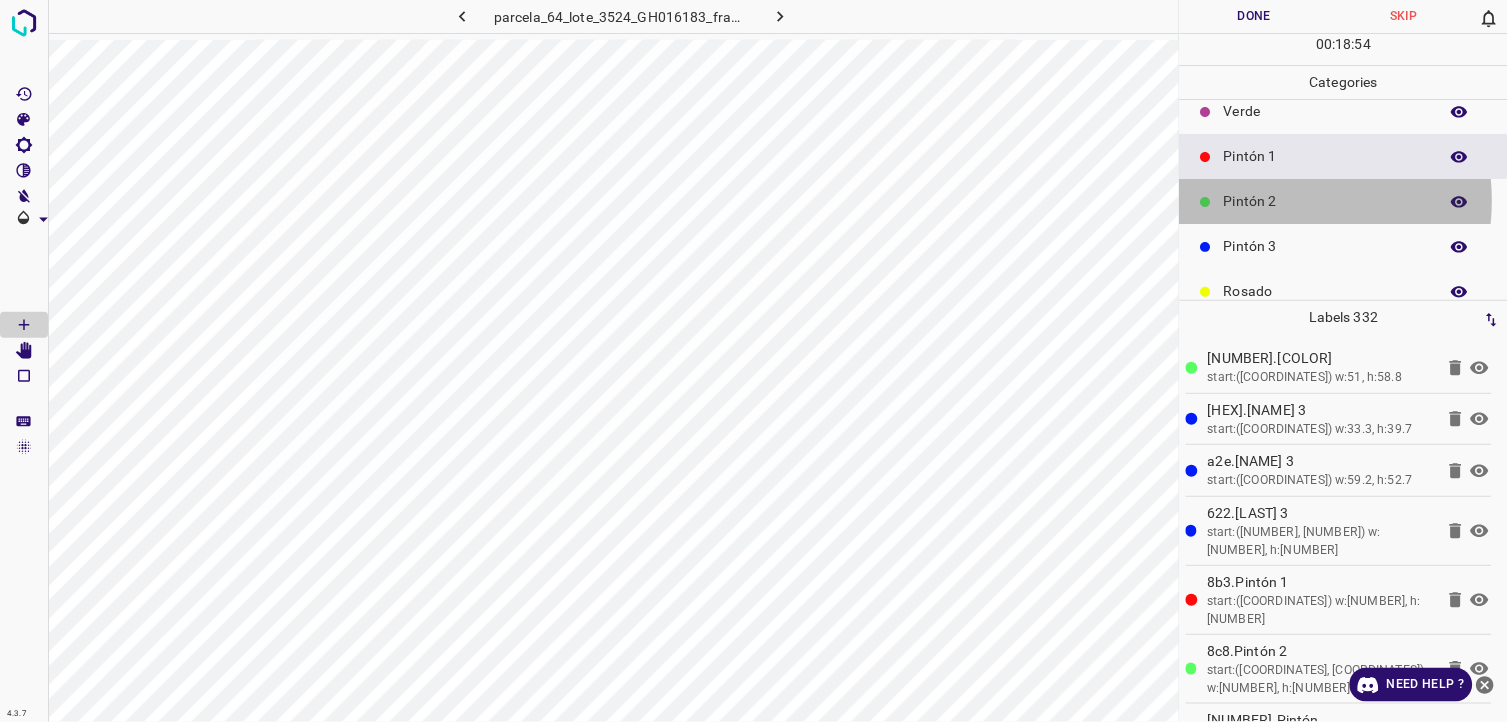 click on "Pintón 2" at bounding box center (1326, 201) 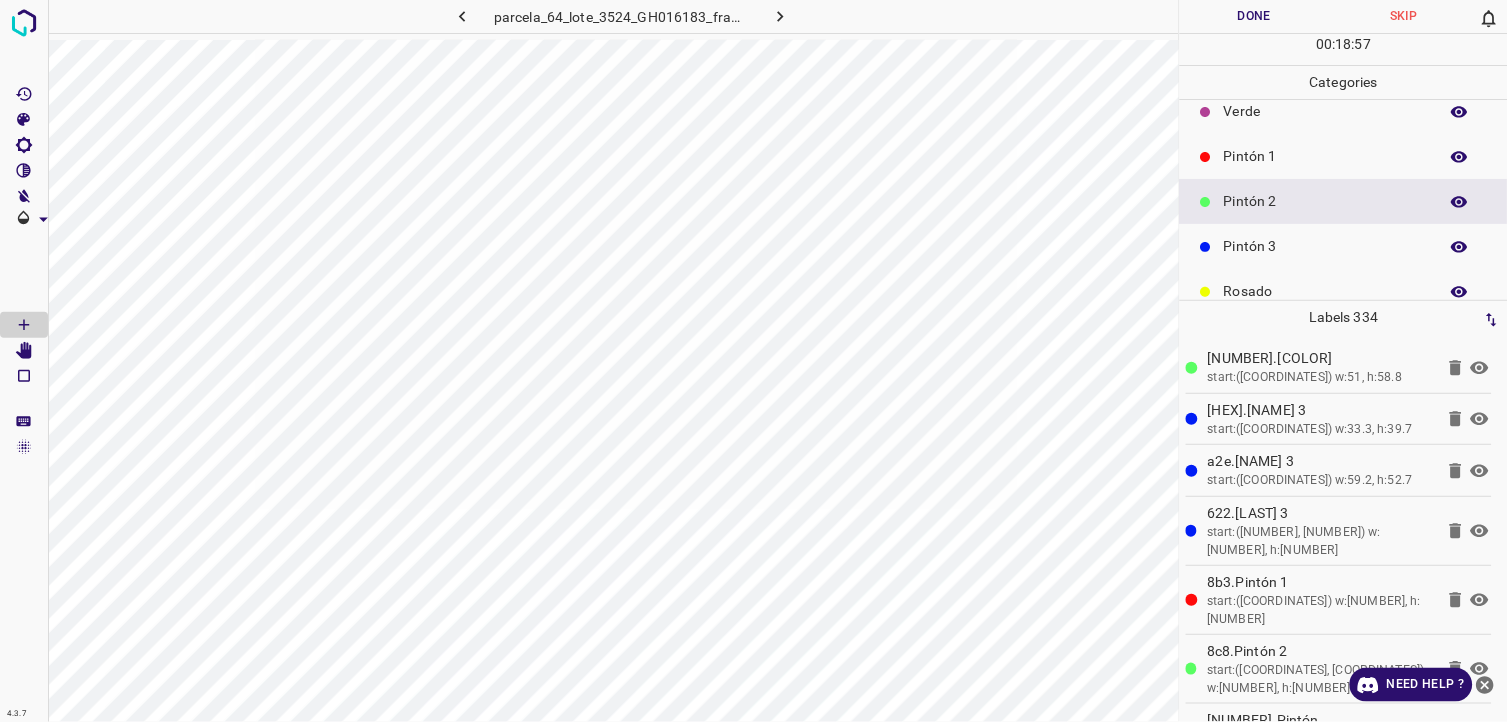 click on "Pintón 3" at bounding box center [1344, 246] 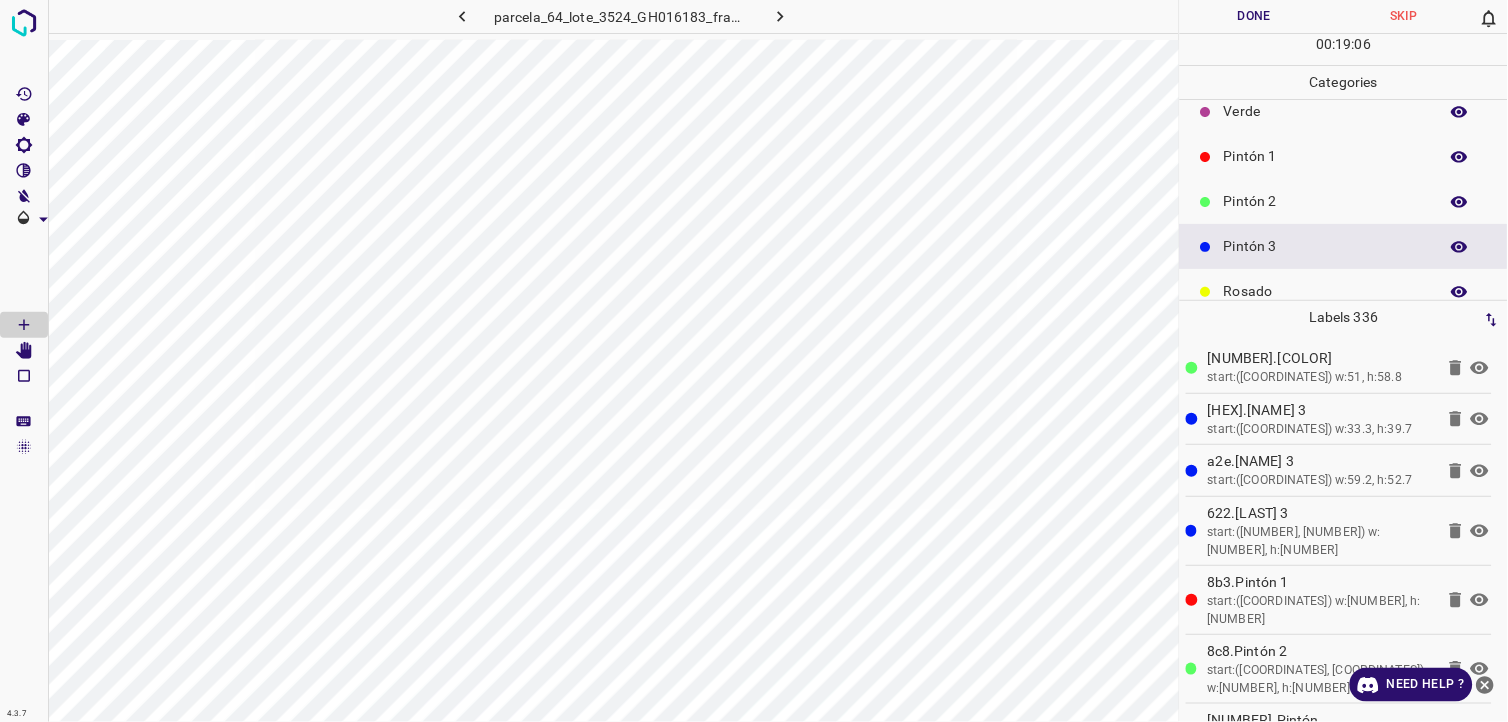 click on "Pintón 2" at bounding box center (1326, 201) 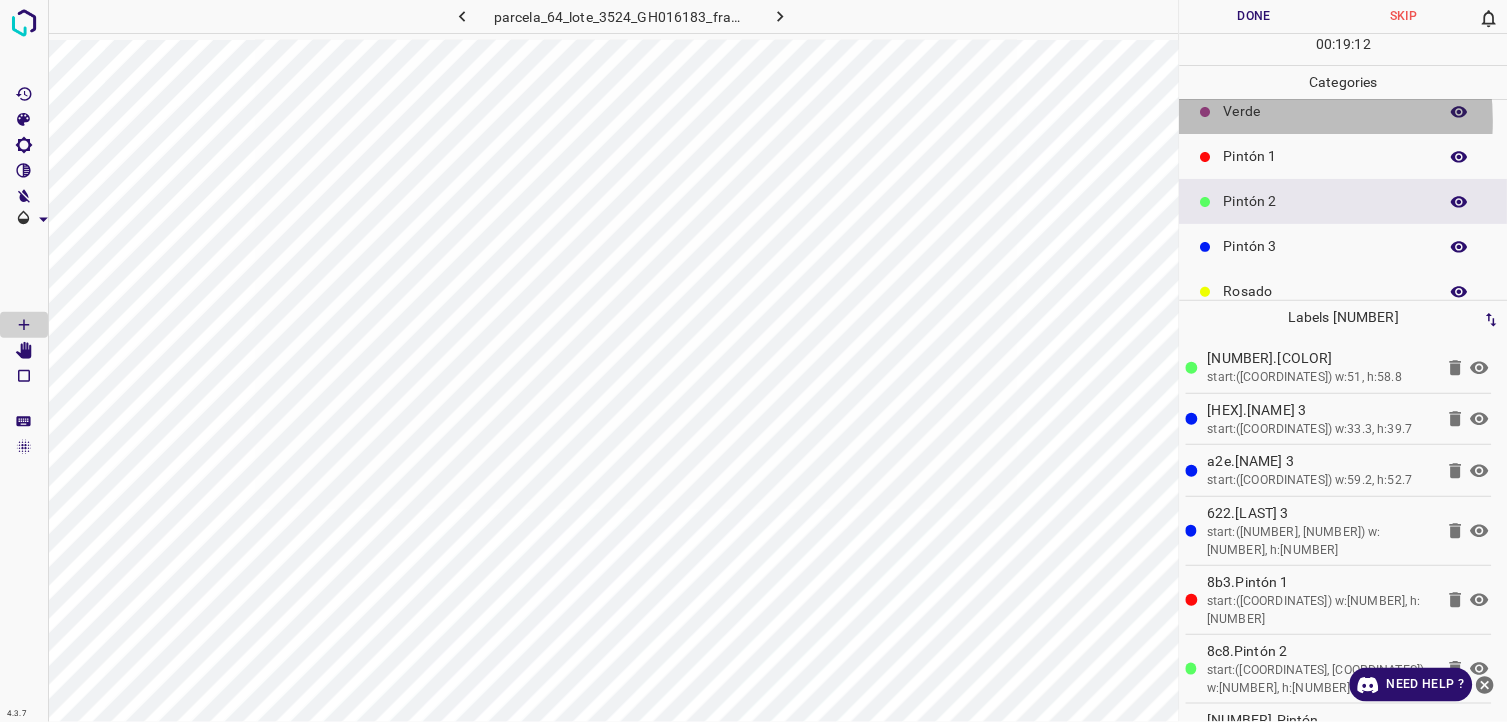 click on "Verde" at bounding box center [1326, 111] 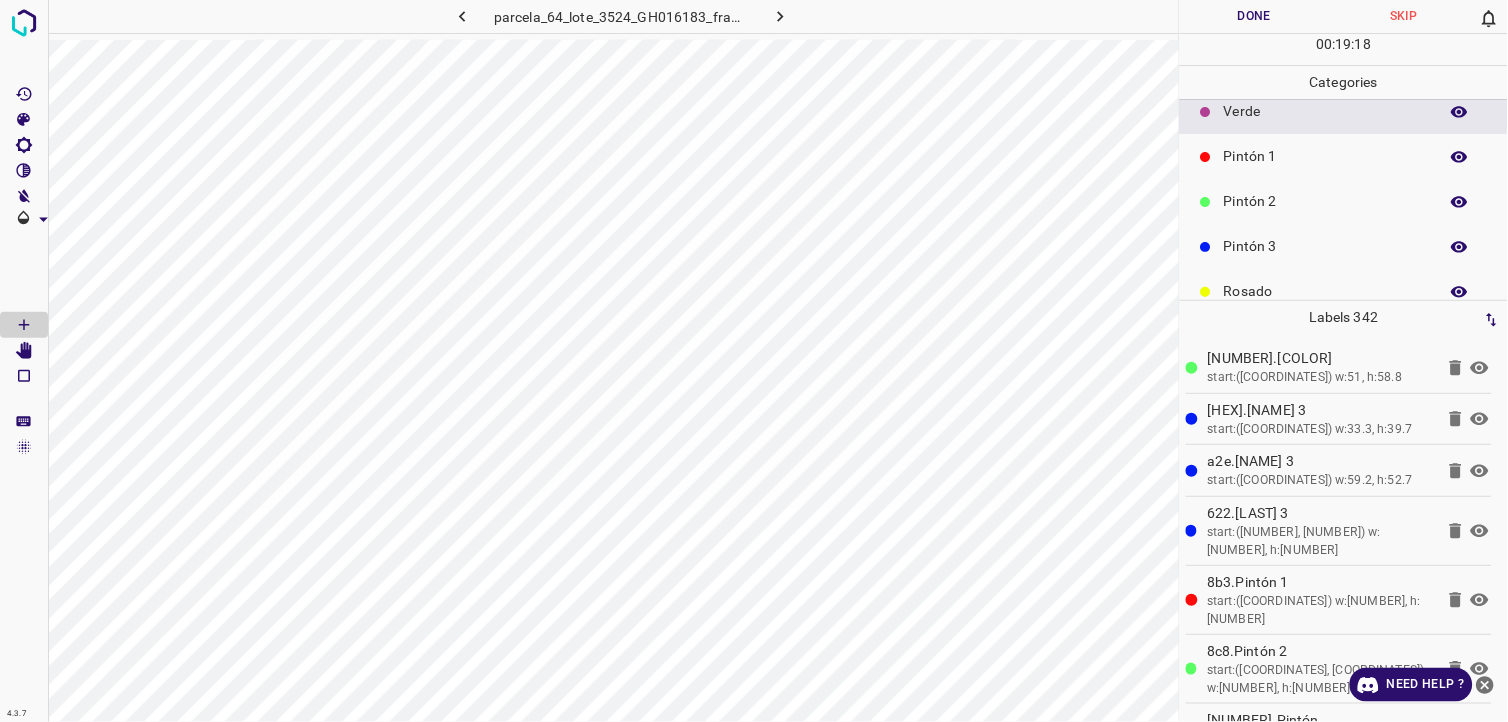 click on "Pintón 1" at bounding box center (1326, 156) 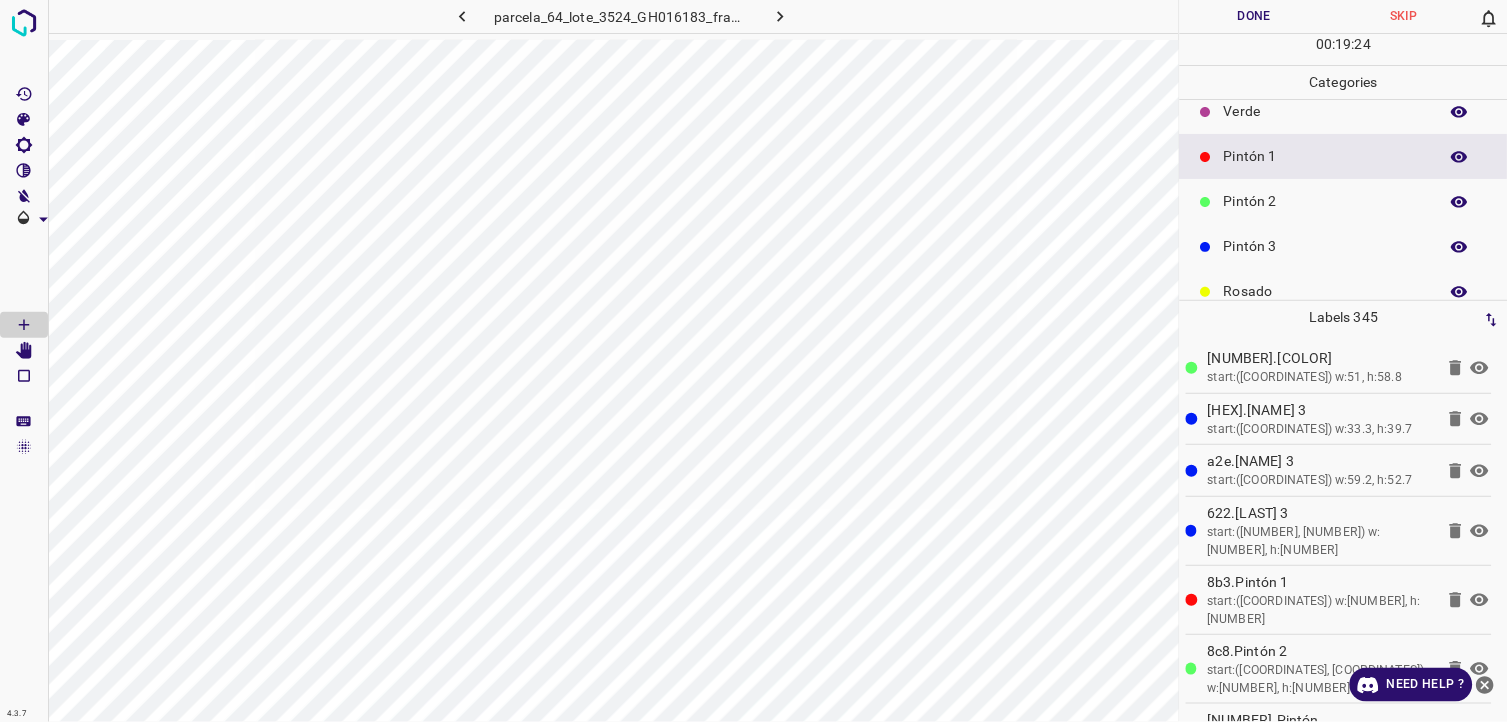 scroll, scrollTop: 0, scrollLeft: 0, axis: both 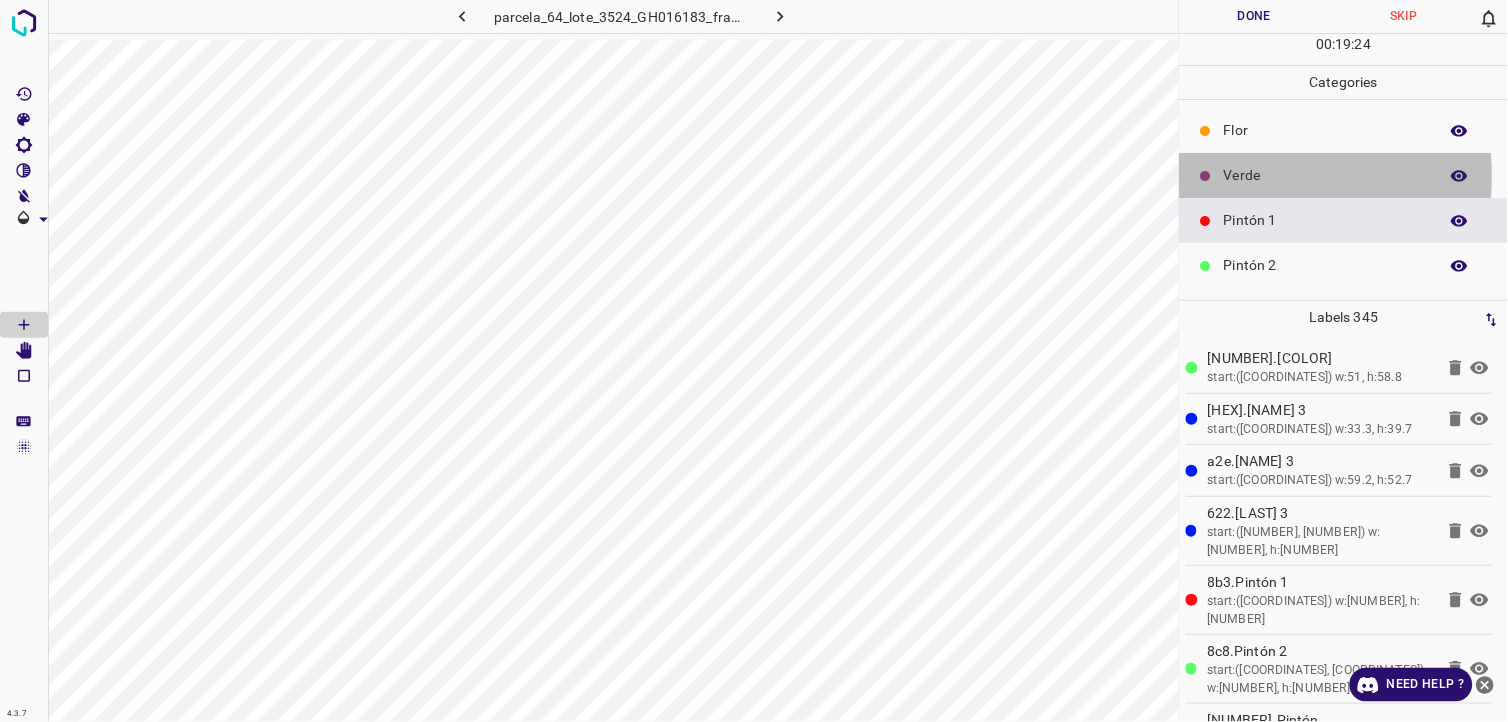 click on "Verde" at bounding box center [1326, 175] 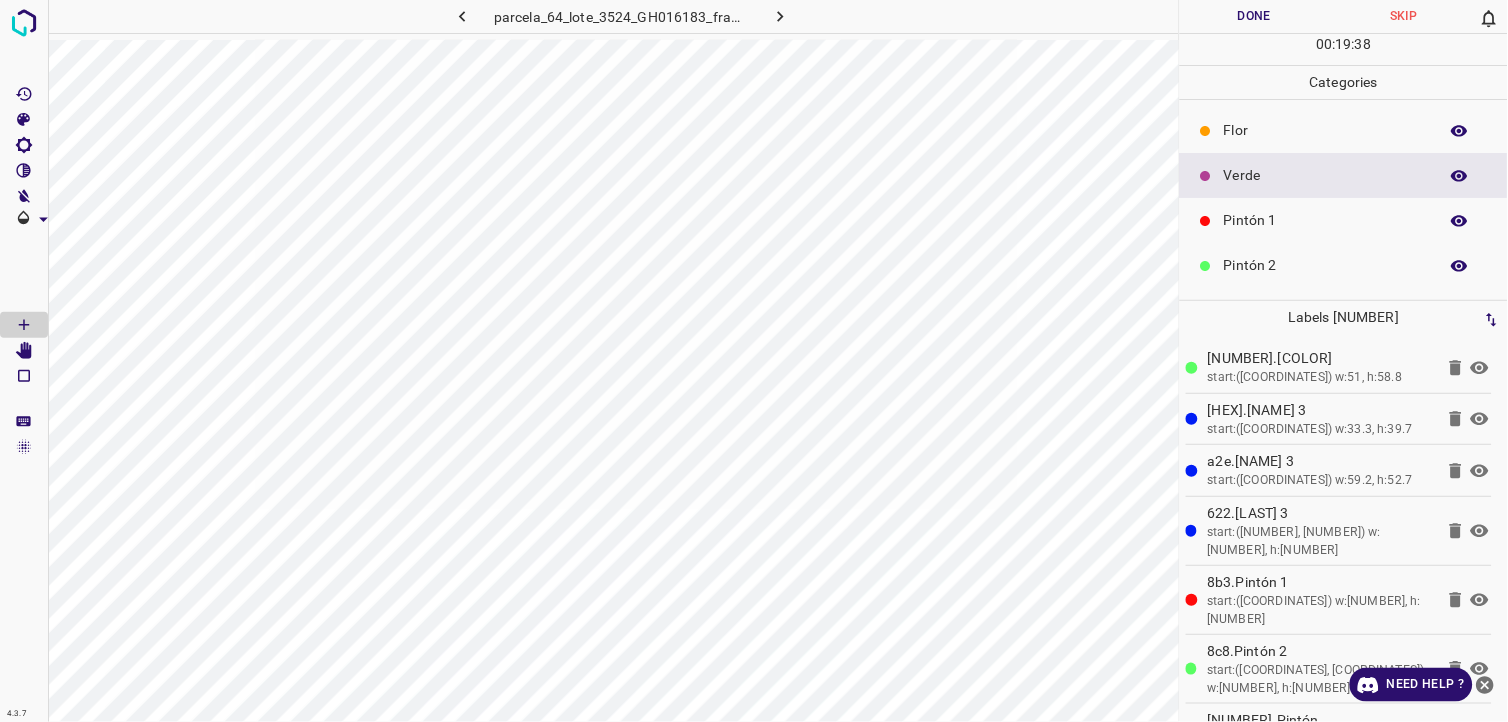 click on "Pintón 2" at bounding box center (1326, 265) 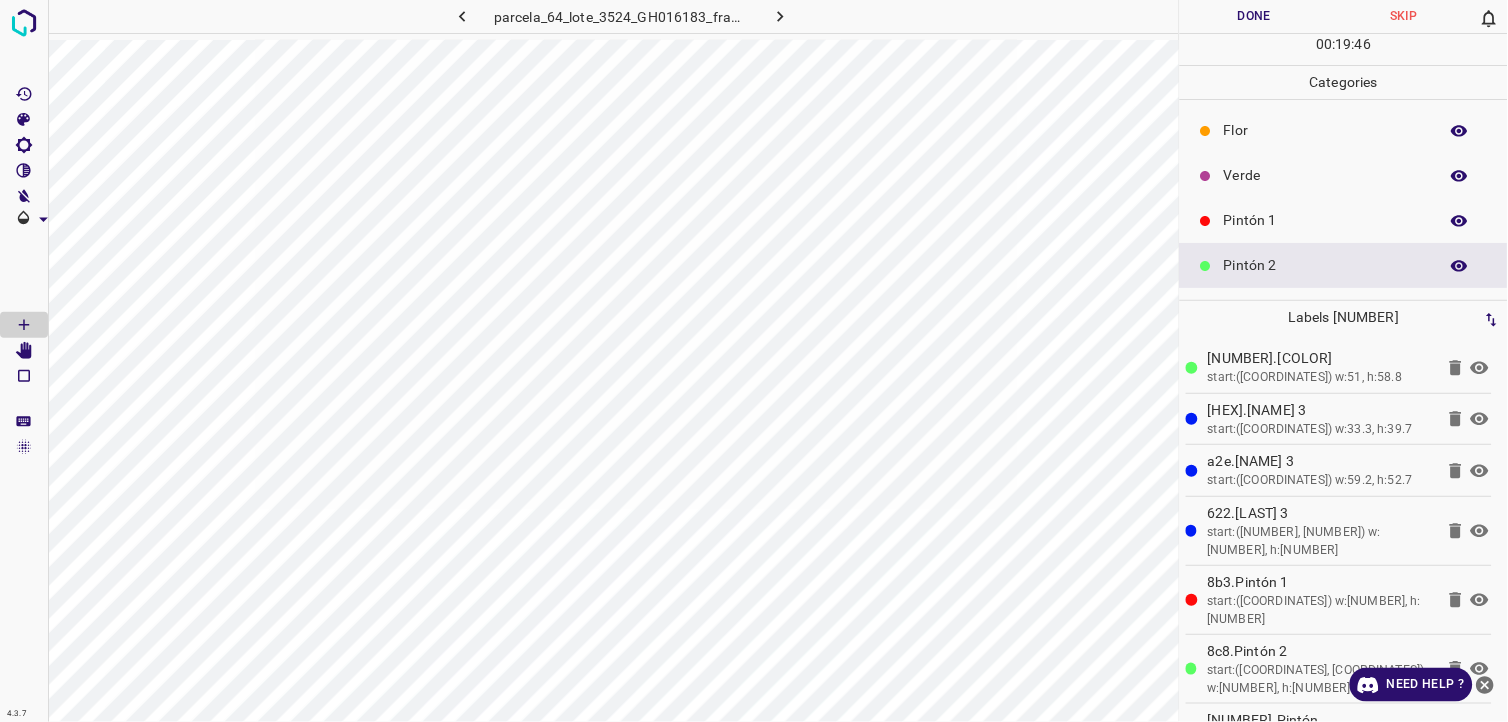 scroll, scrollTop: 111, scrollLeft: 0, axis: vertical 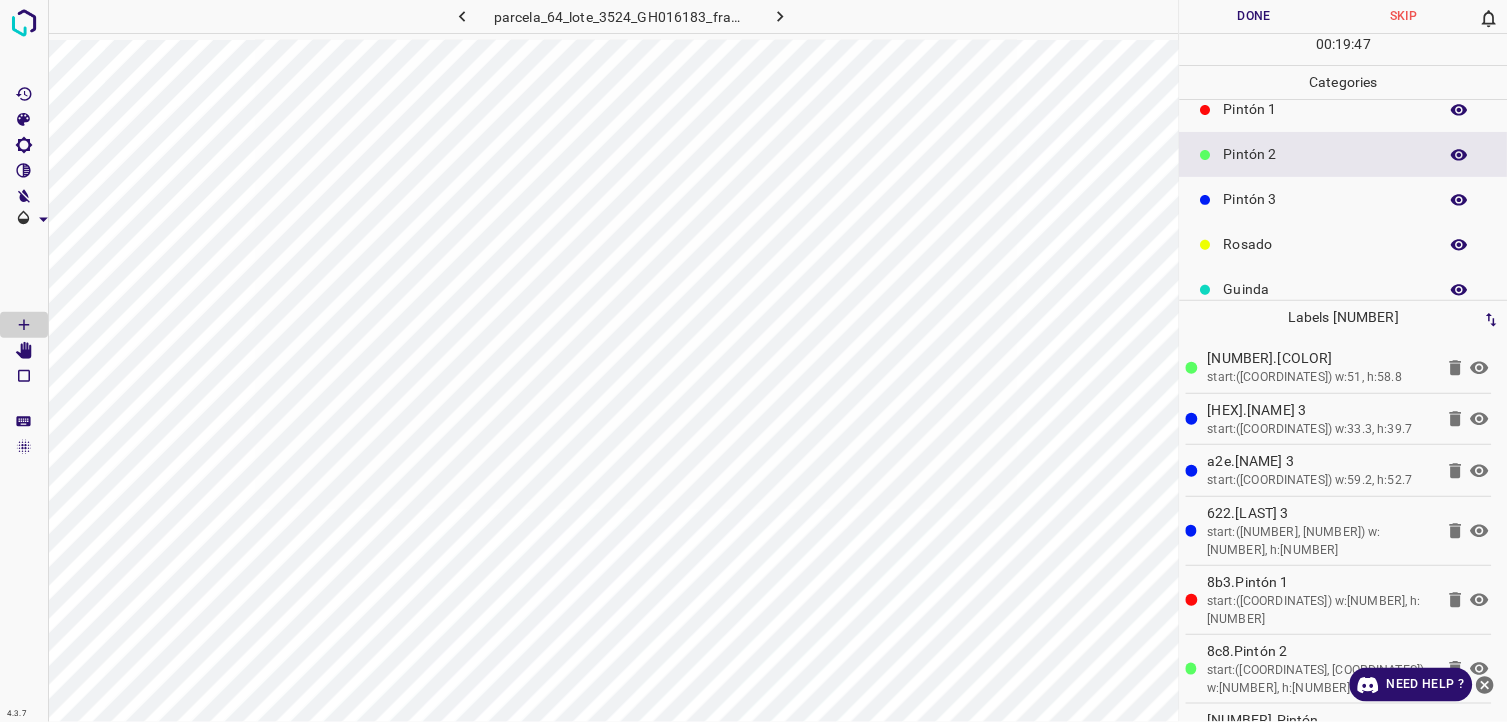 click on "Pintón 3" at bounding box center (1326, 199) 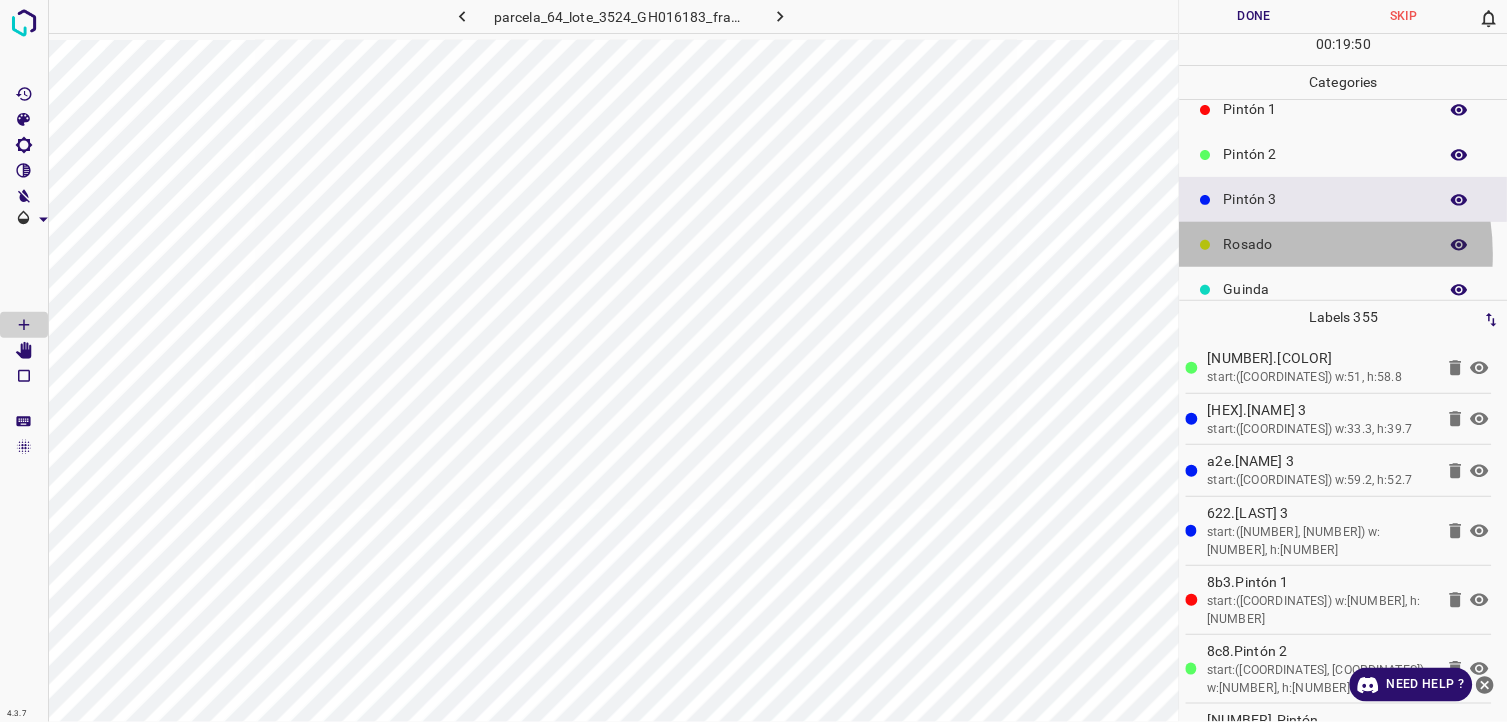 click on "Rosado" at bounding box center (1326, 244) 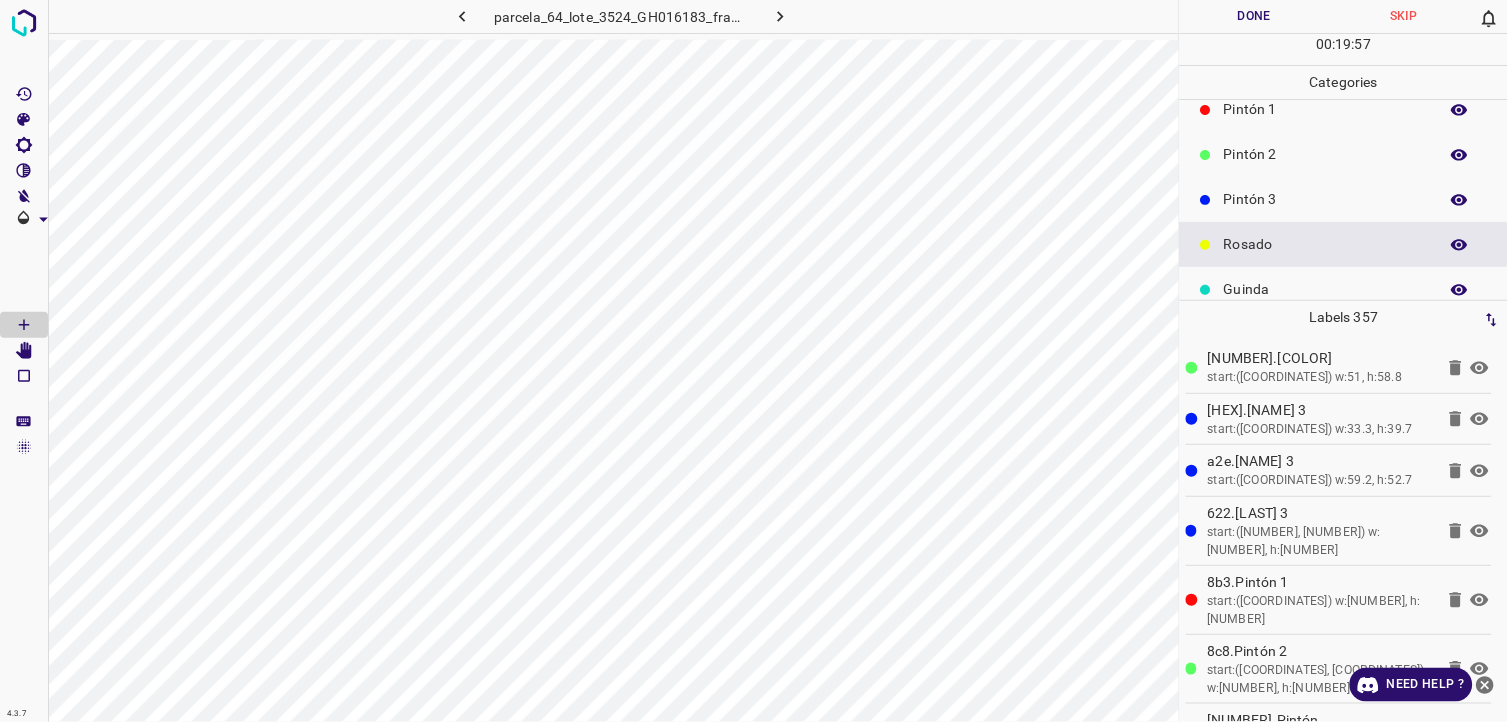 click on "Pintón 3" at bounding box center [1326, 199] 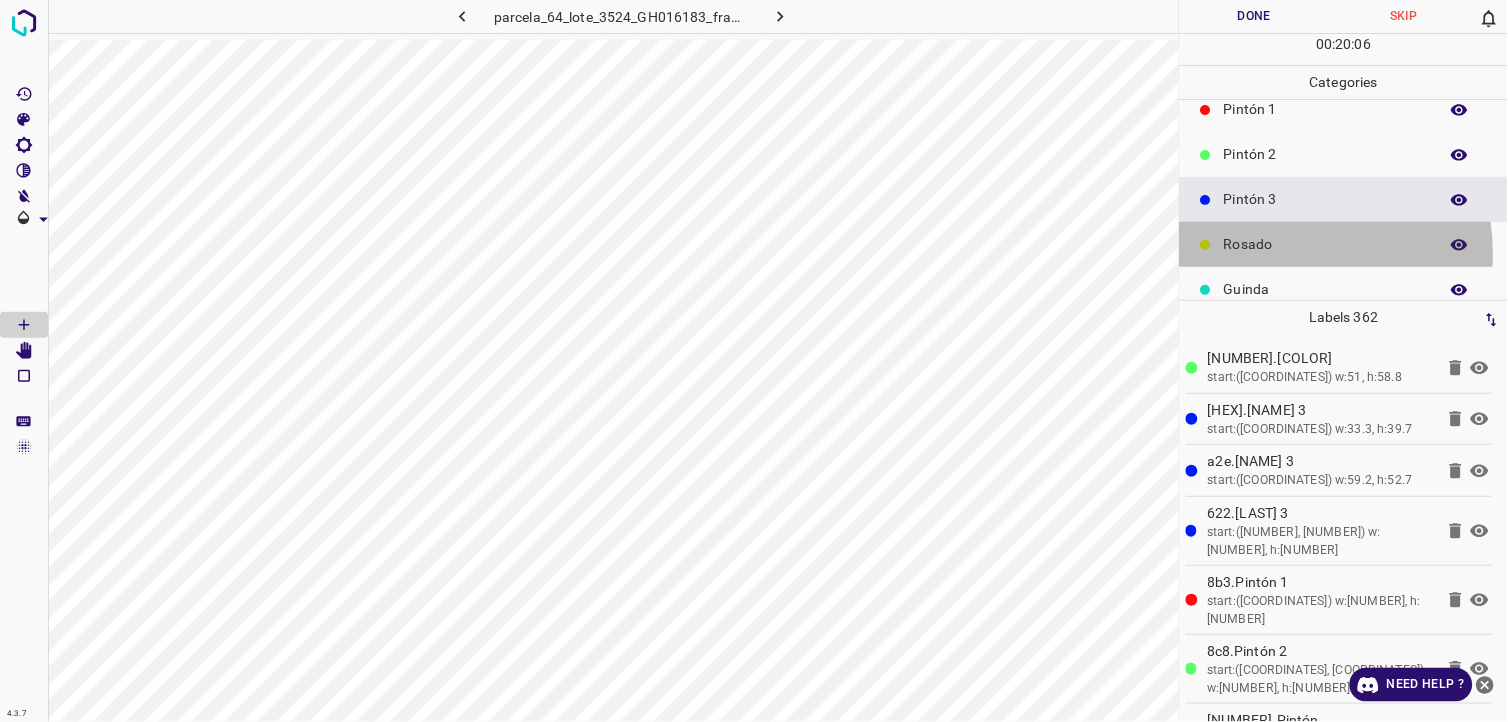 click on "Rosado" at bounding box center [1326, 244] 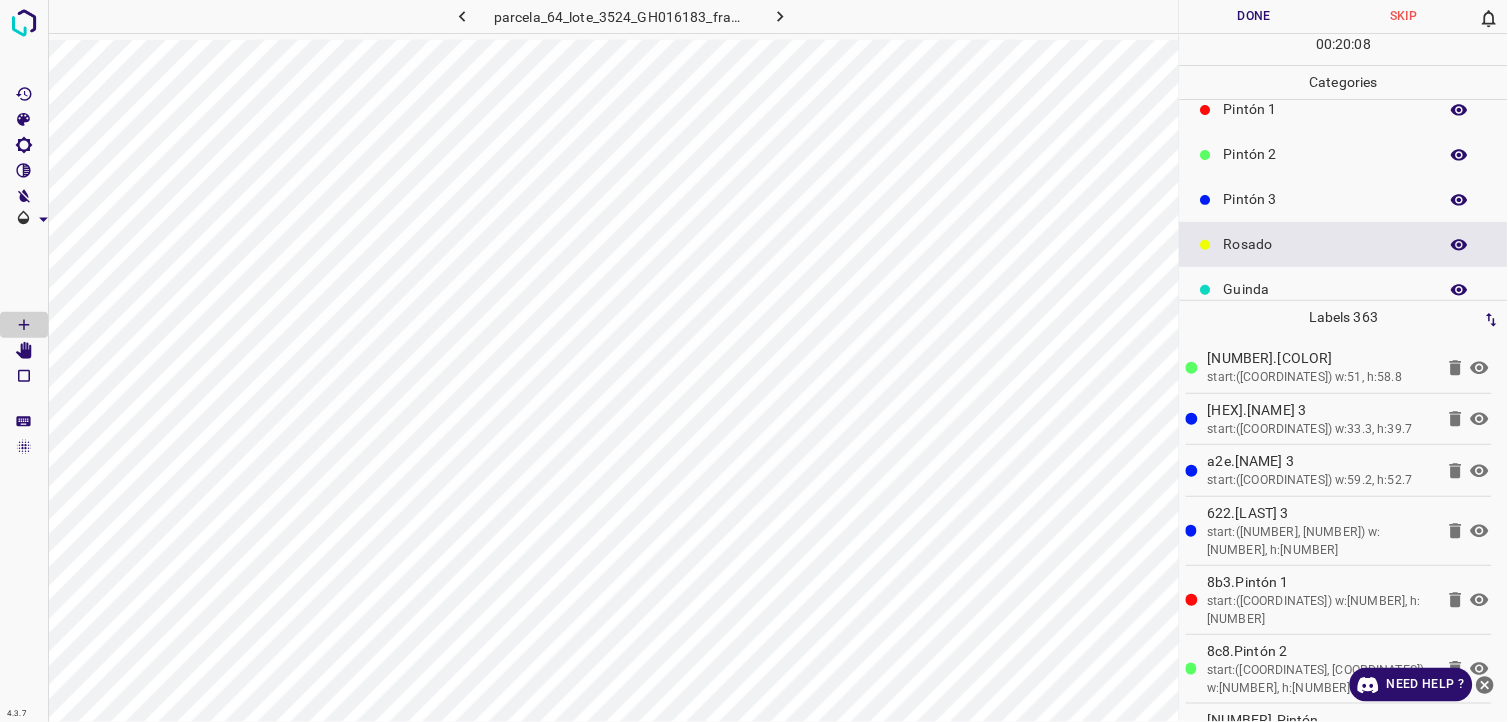 click on "Pintón 3" at bounding box center [1344, 199] 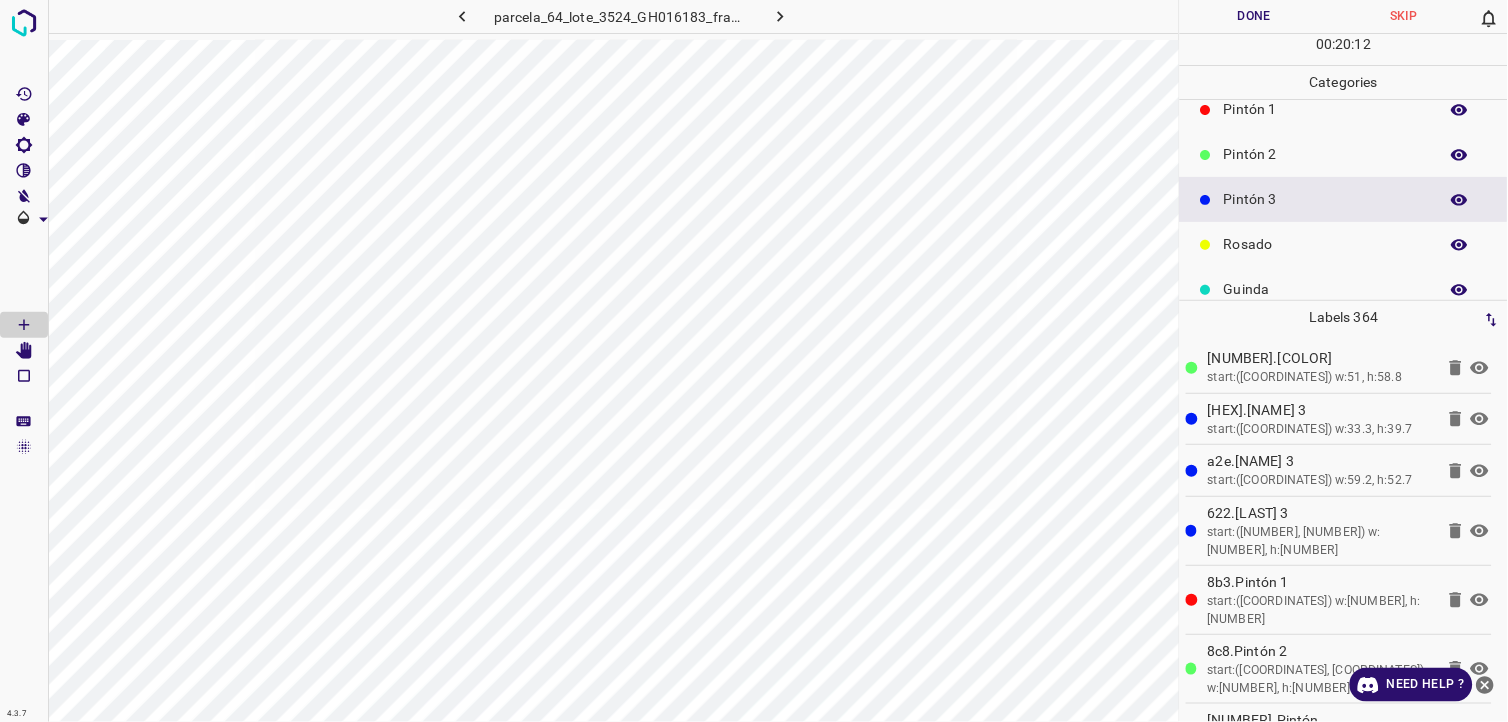 click on "Pintón 1" at bounding box center [1326, 109] 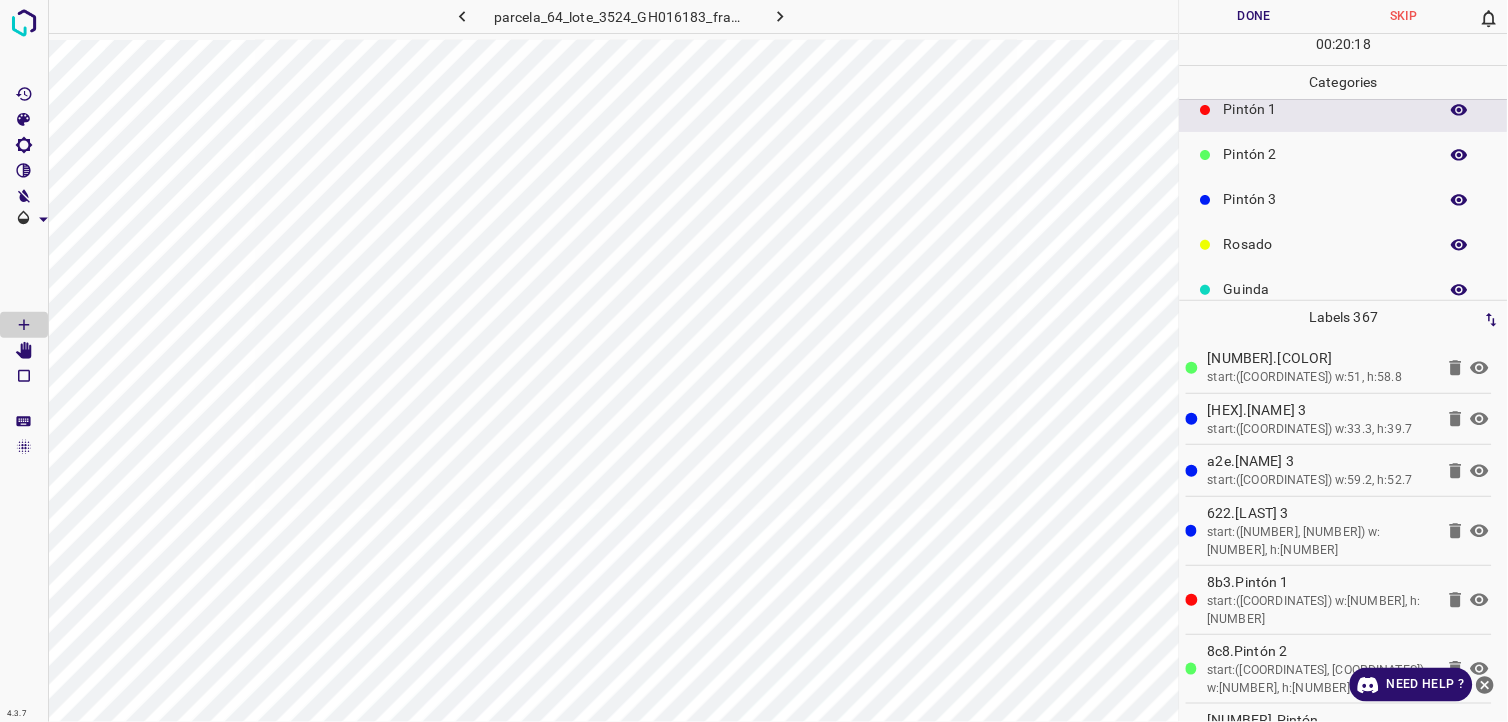 scroll, scrollTop: 0, scrollLeft: 0, axis: both 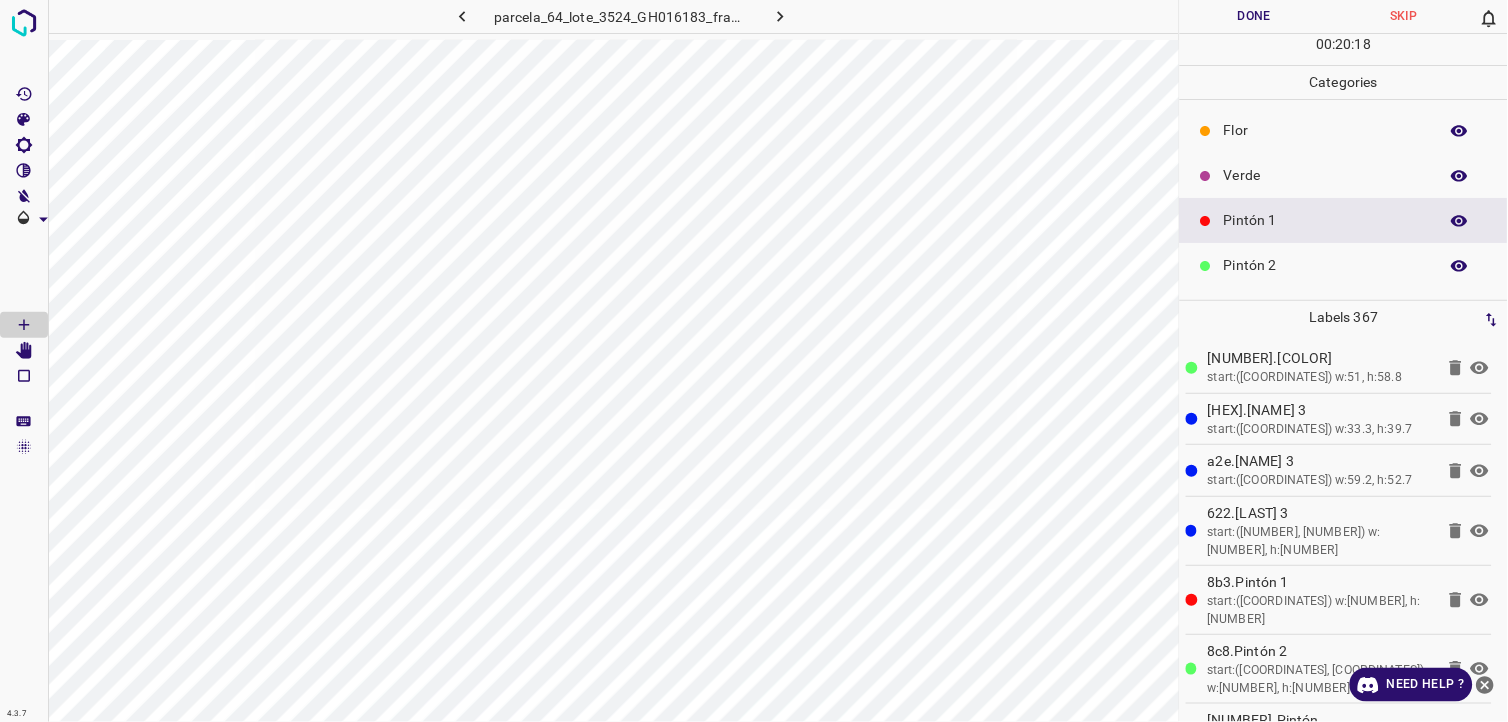 click on "Verde" at bounding box center (1344, 175) 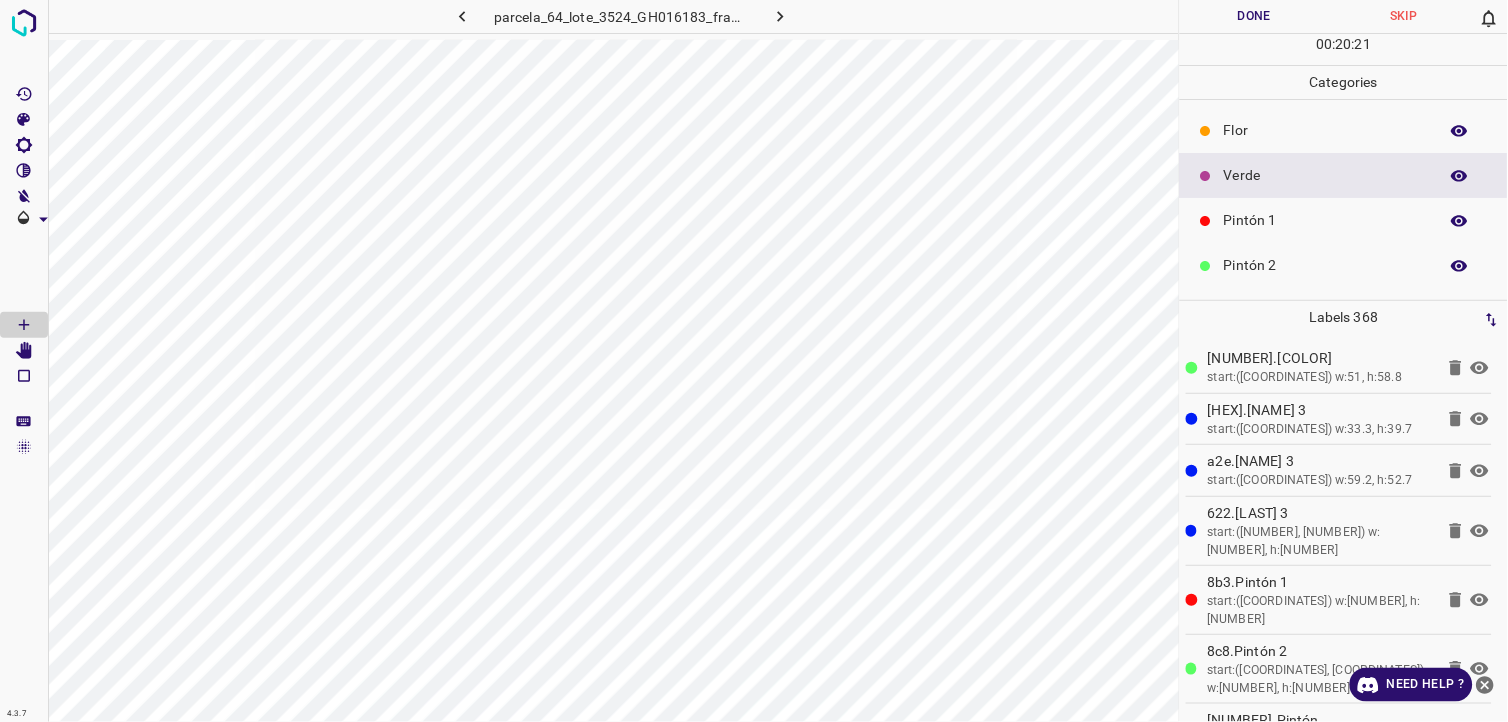 click on "Pintón 1" at bounding box center [1326, 220] 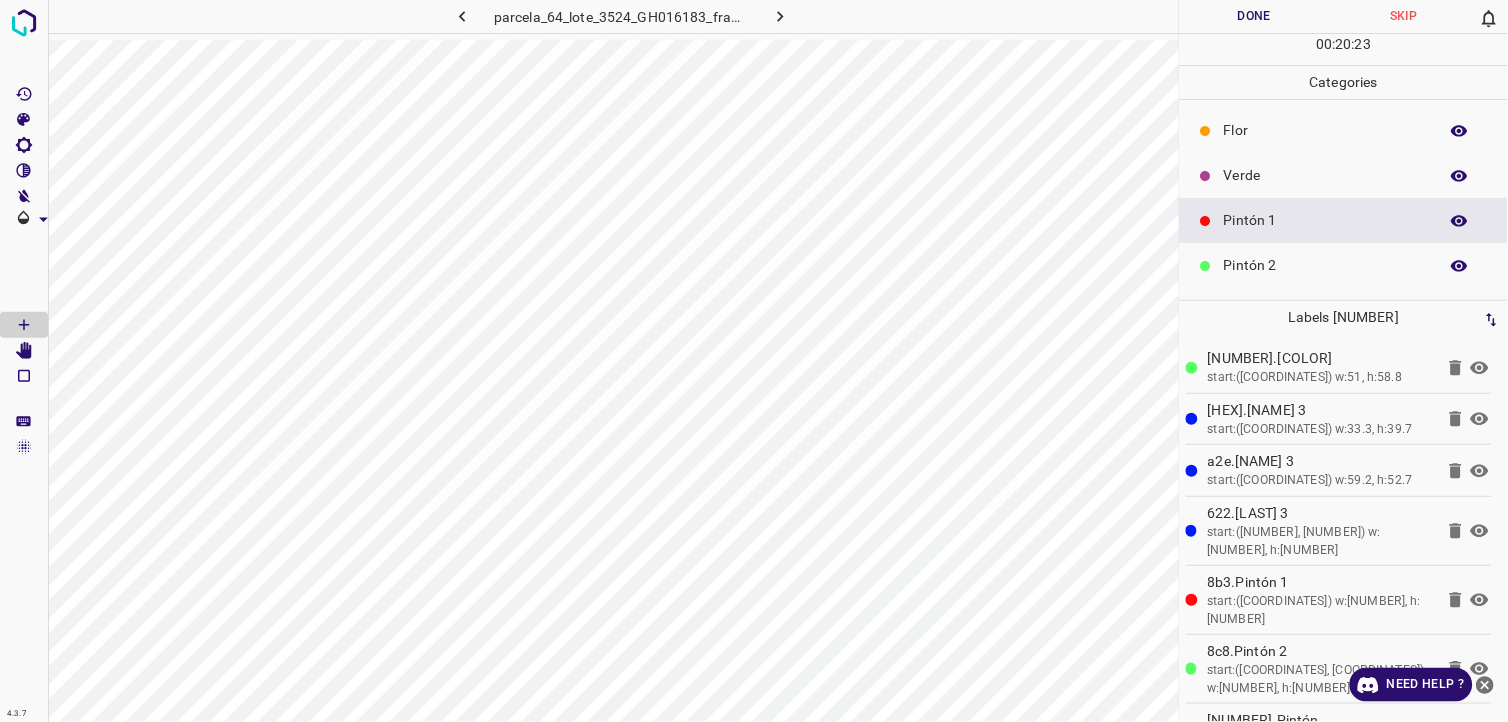 click on "Pintón 2" at bounding box center [1326, 265] 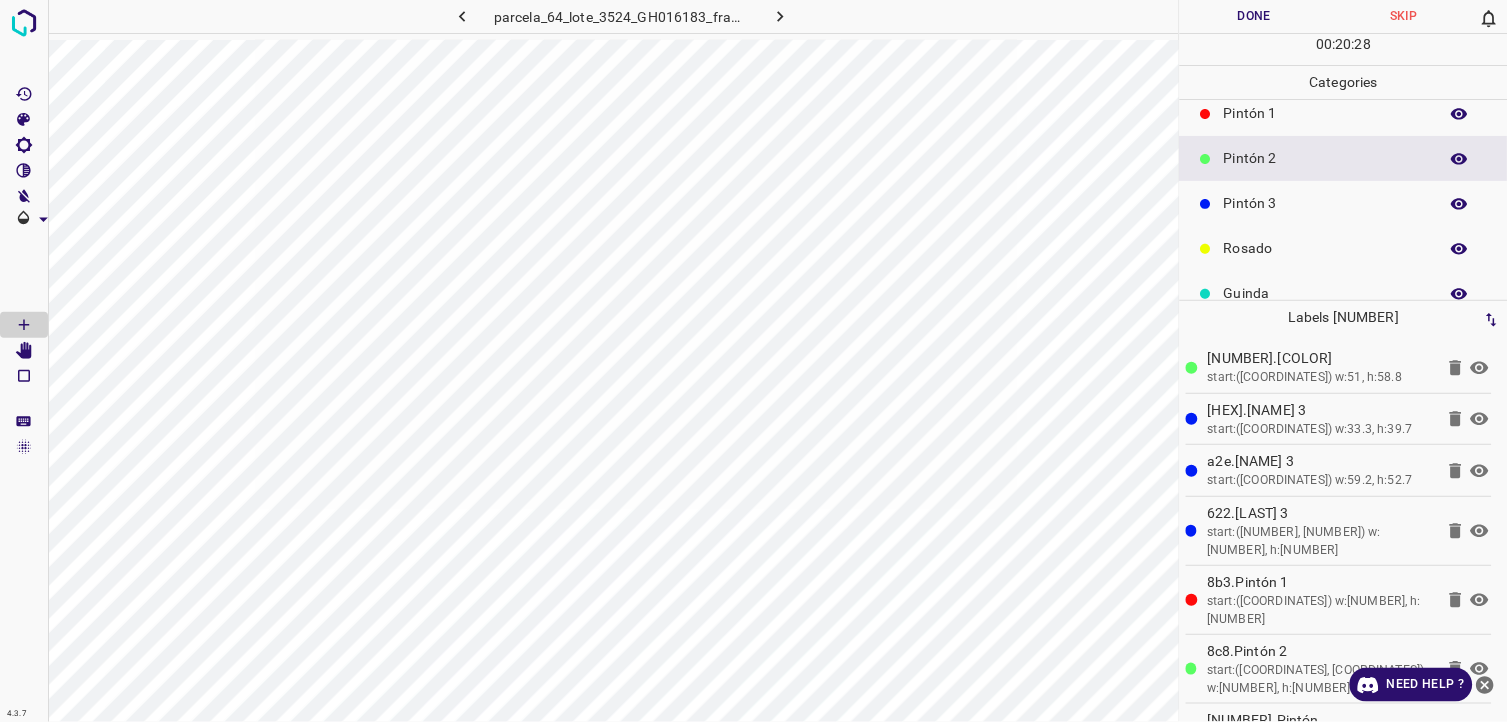 scroll, scrollTop: 111, scrollLeft: 0, axis: vertical 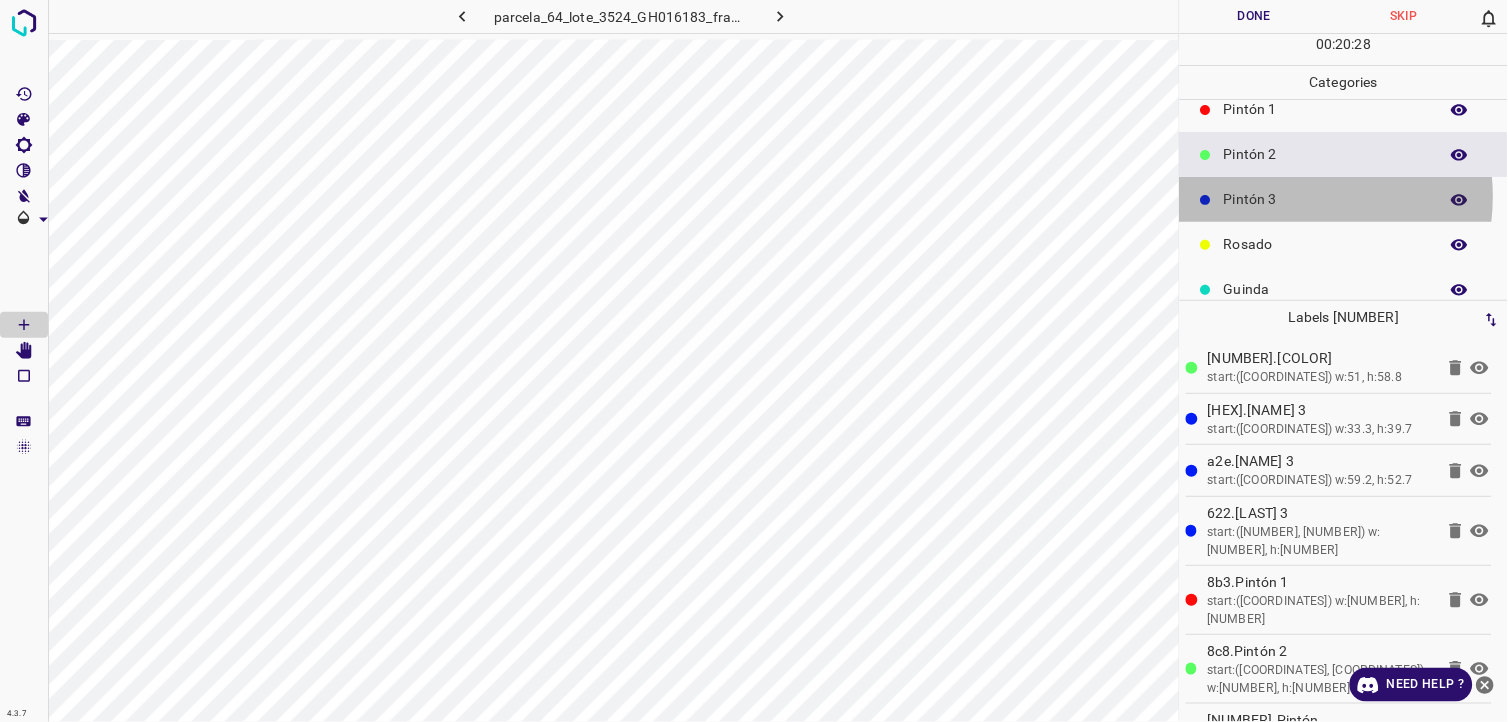 click on "Pintón 3" at bounding box center [1326, 199] 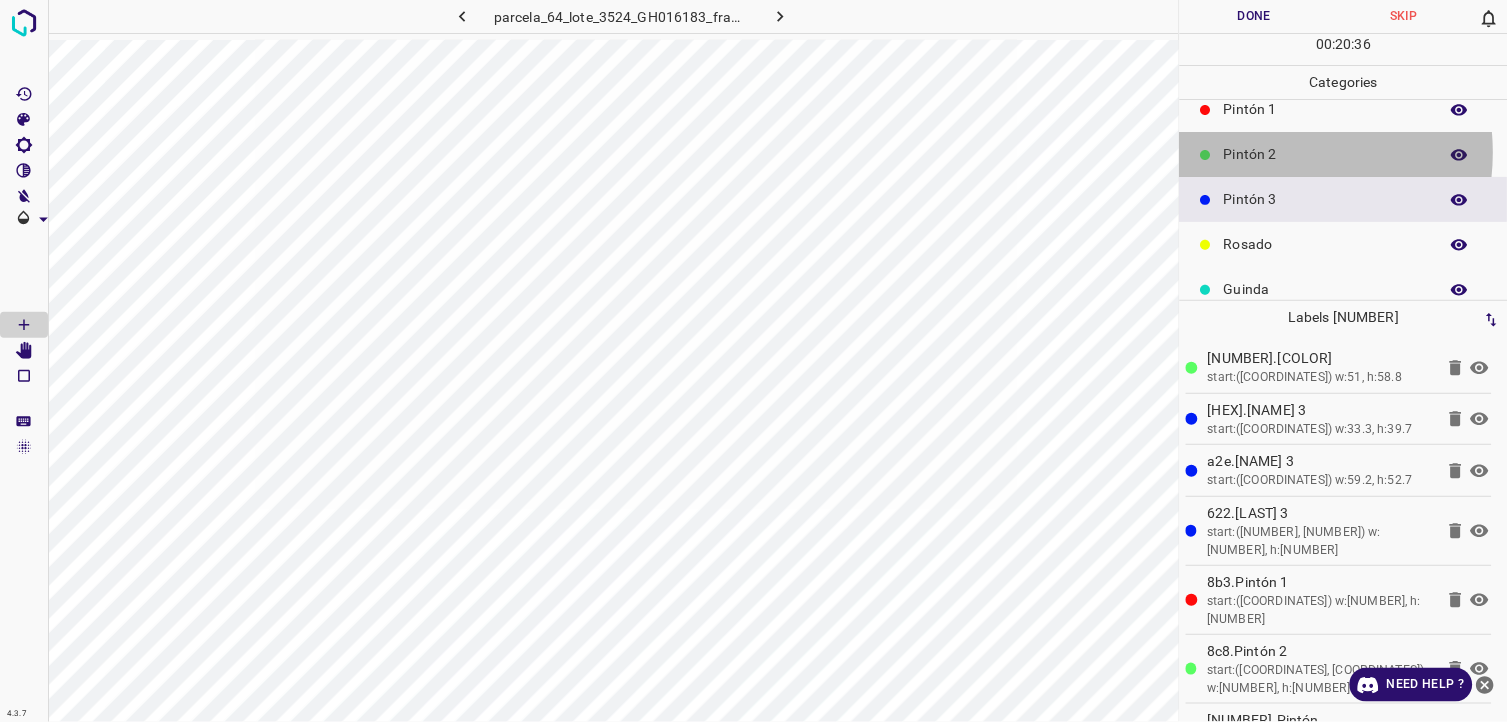 click on "Pintón 2" at bounding box center (1326, 154) 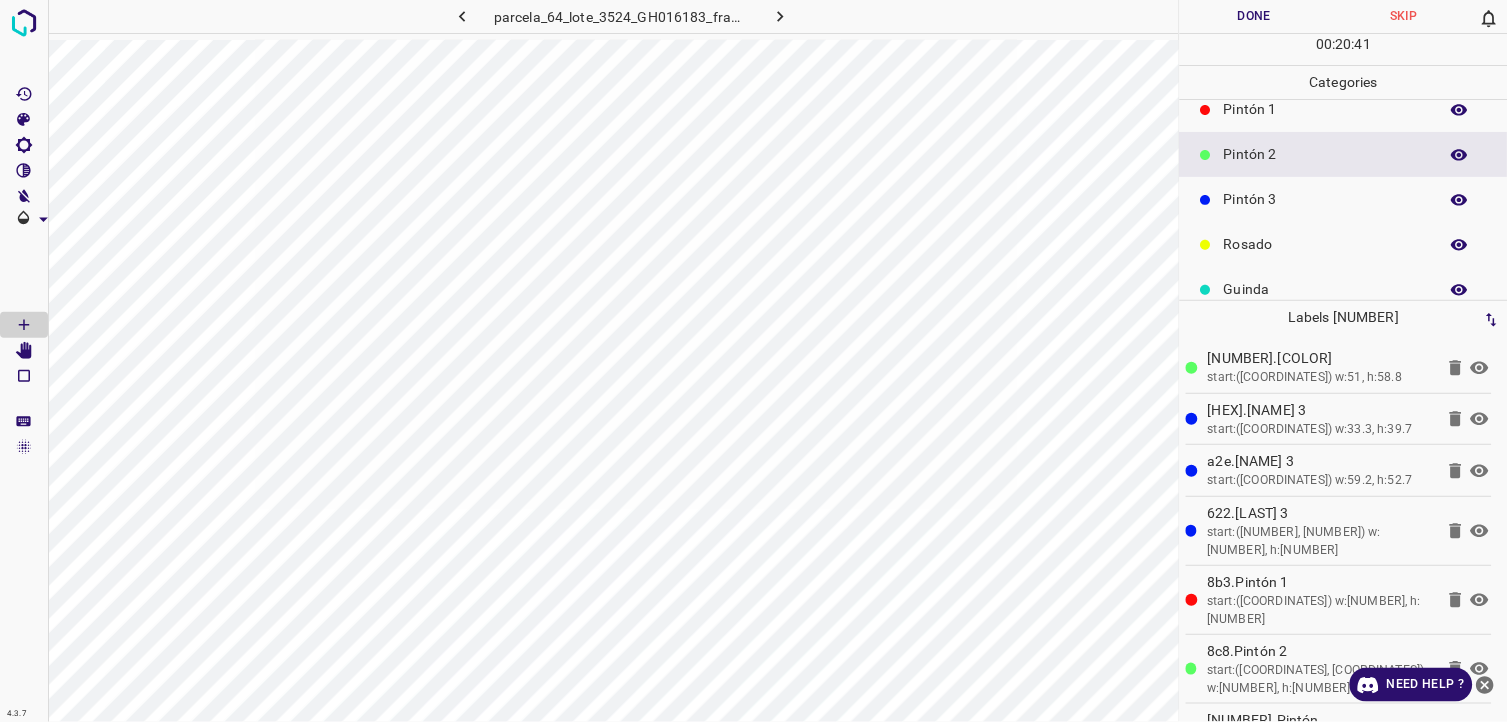 click on "Pintón 3" at bounding box center (1326, 199) 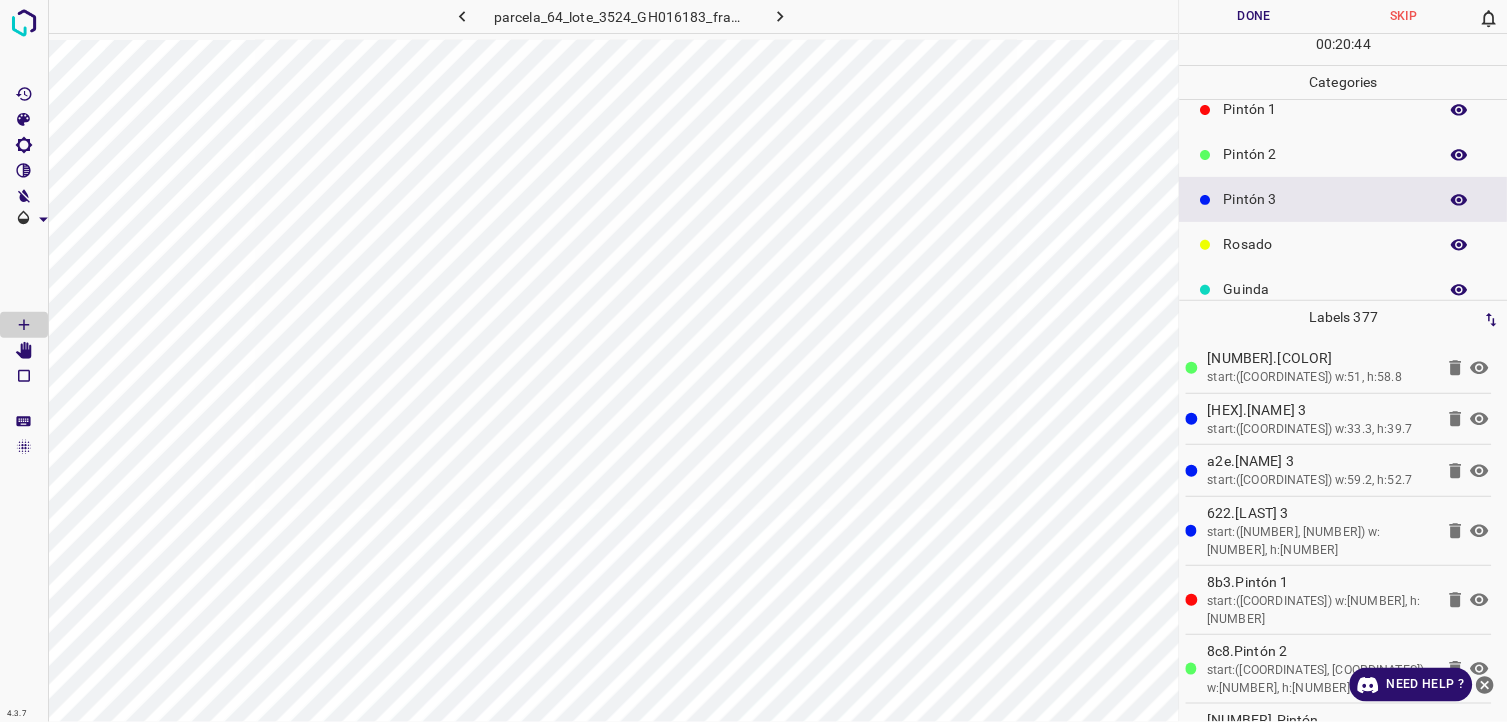 scroll, scrollTop: 0, scrollLeft: 0, axis: both 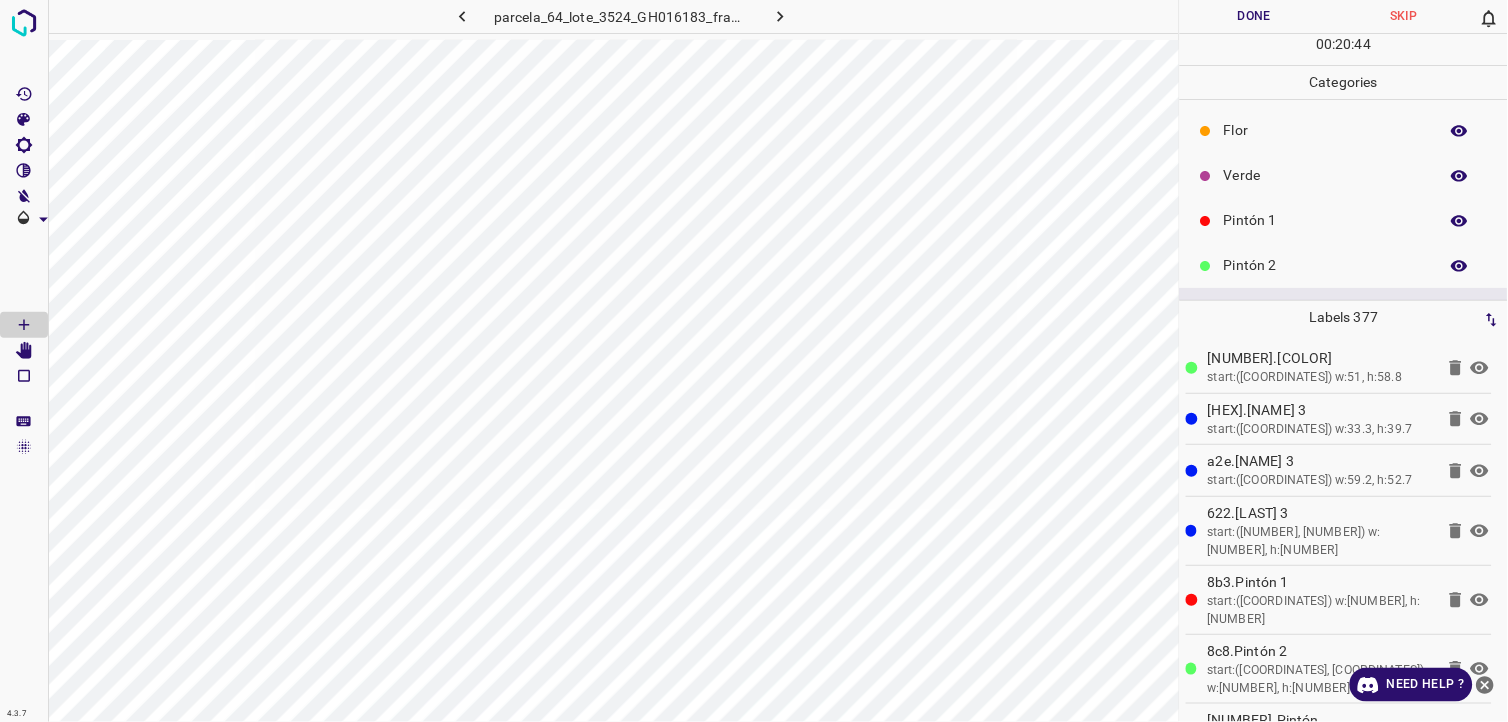 click on "Verde" at bounding box center (1326, 175) 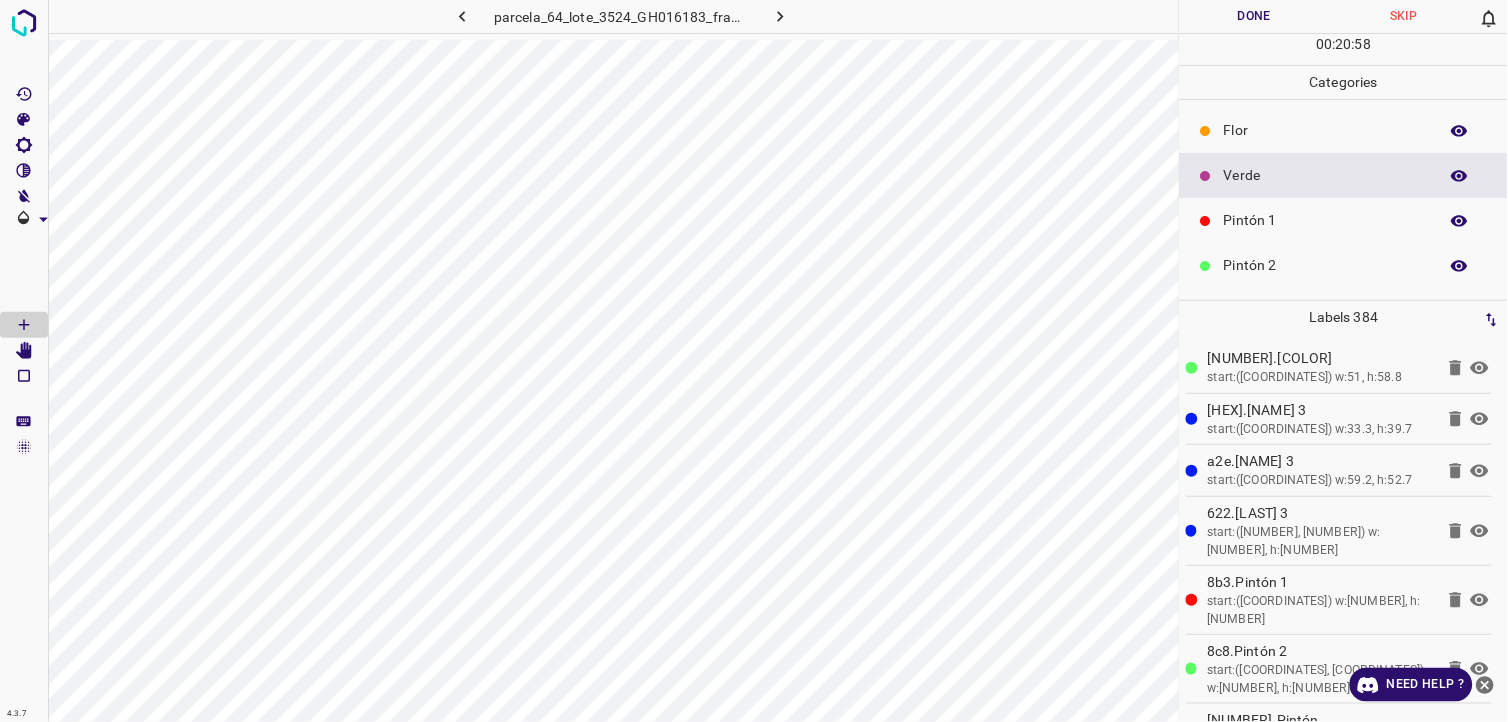 click on "Pintón 1" at bounding box center [1344, 220] 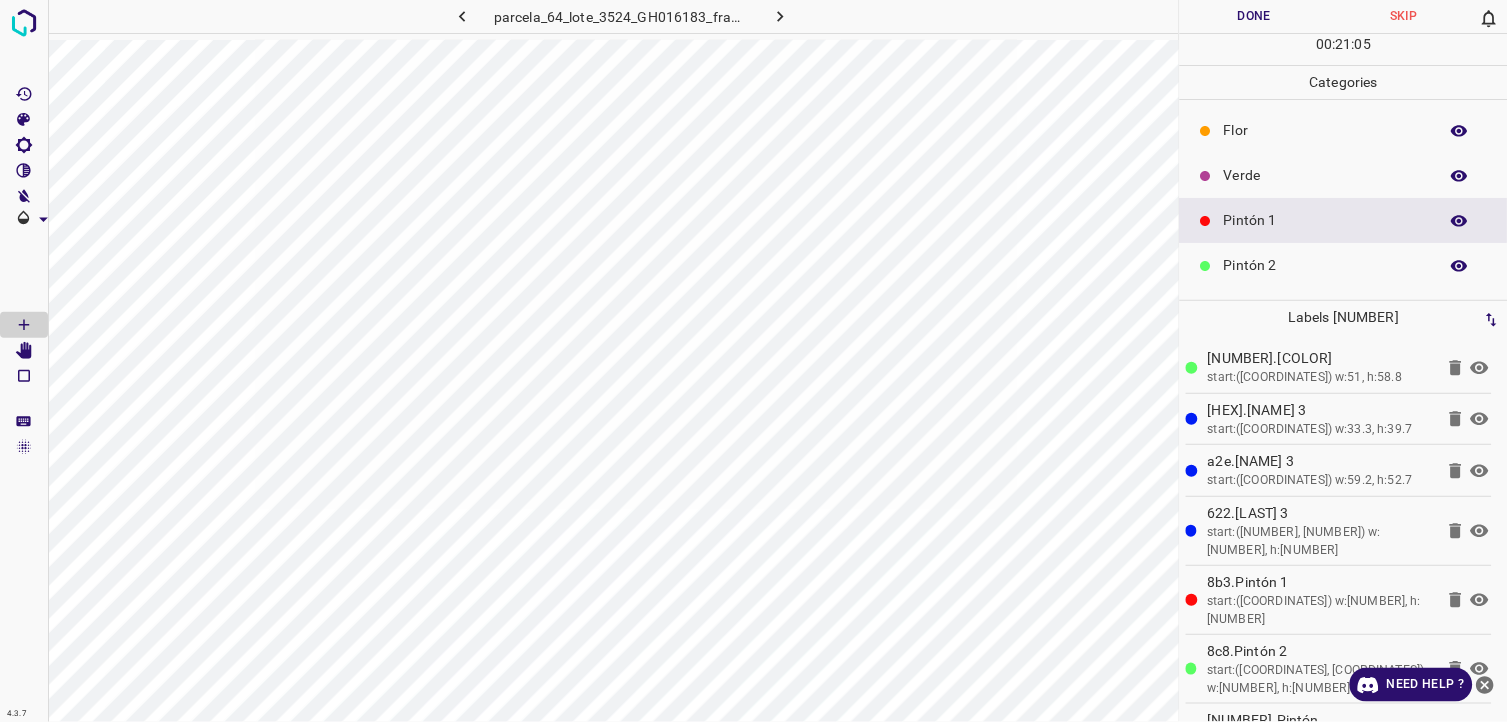 click on "Verde" at bounding box center [1326, 175] 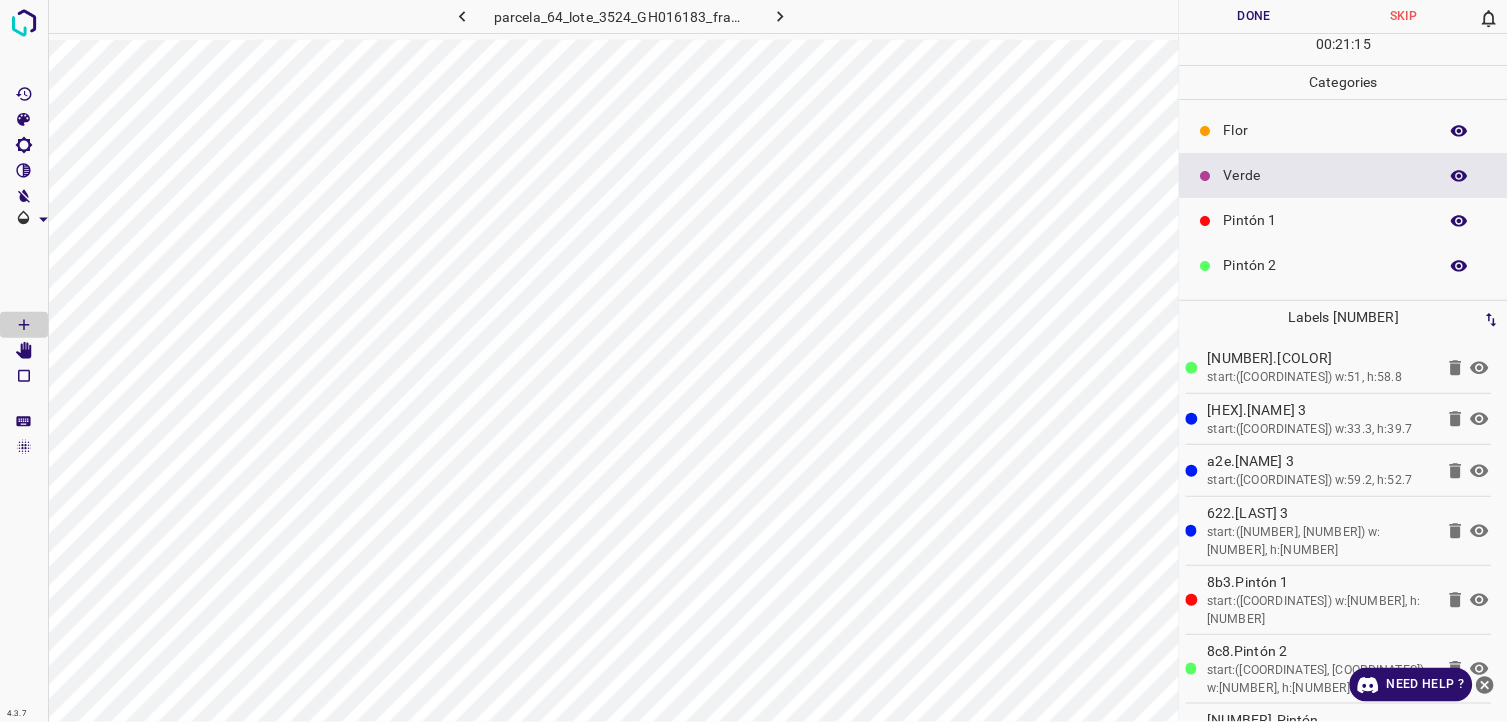 click at bounding box center [1206, 221] 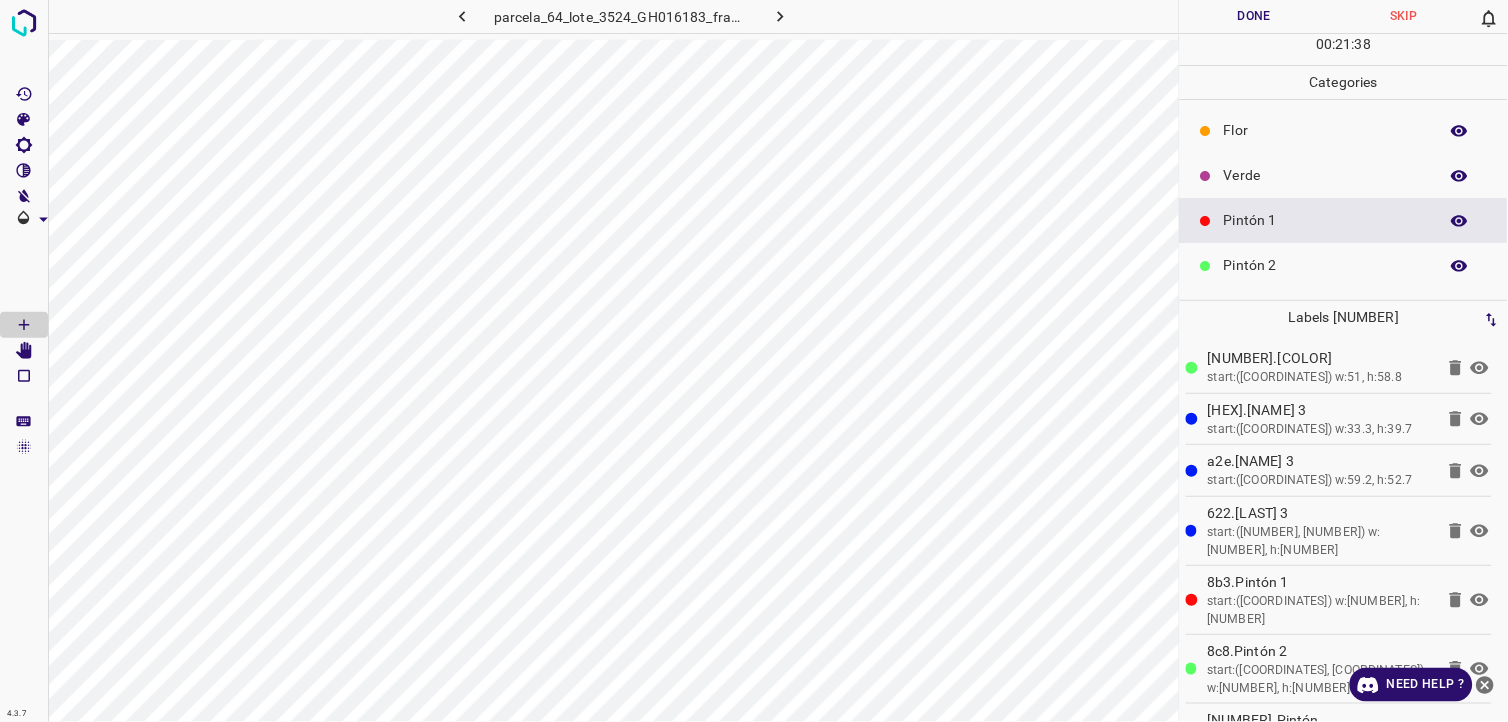 click on "Pintón 2" at bounding box center (1326, 265) 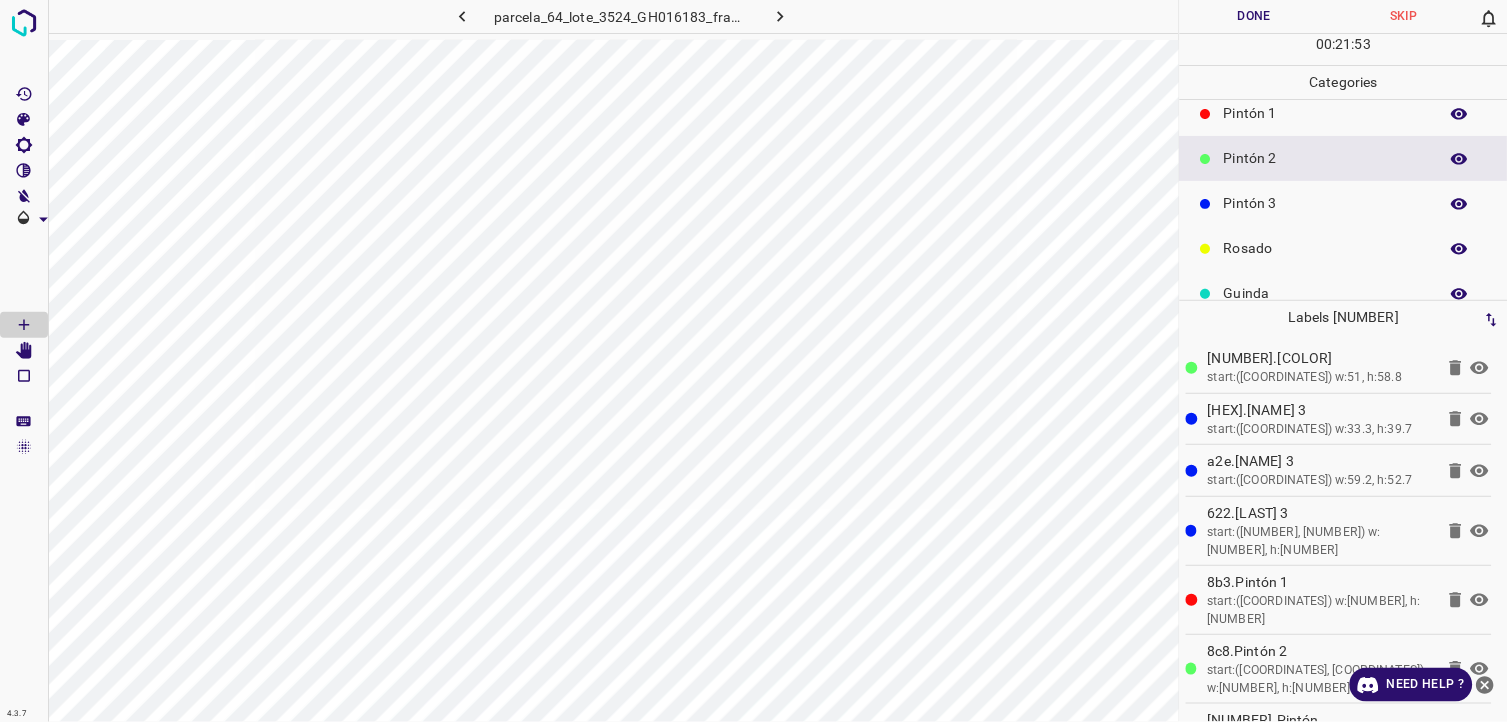 scroll, scrollTop: 111, scrollLeft: 0, axis: vertical 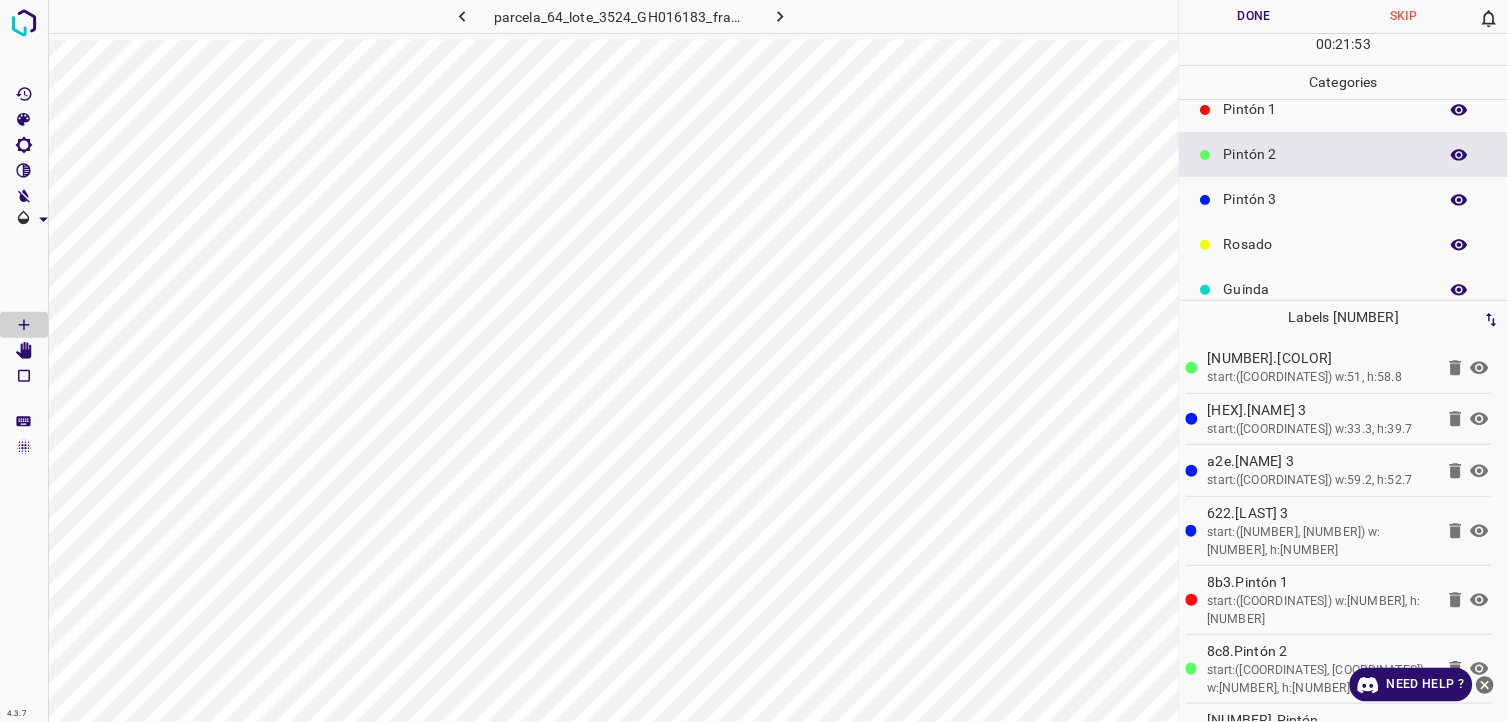 click on "Pintón 3" at bounding box center (1326, 199) 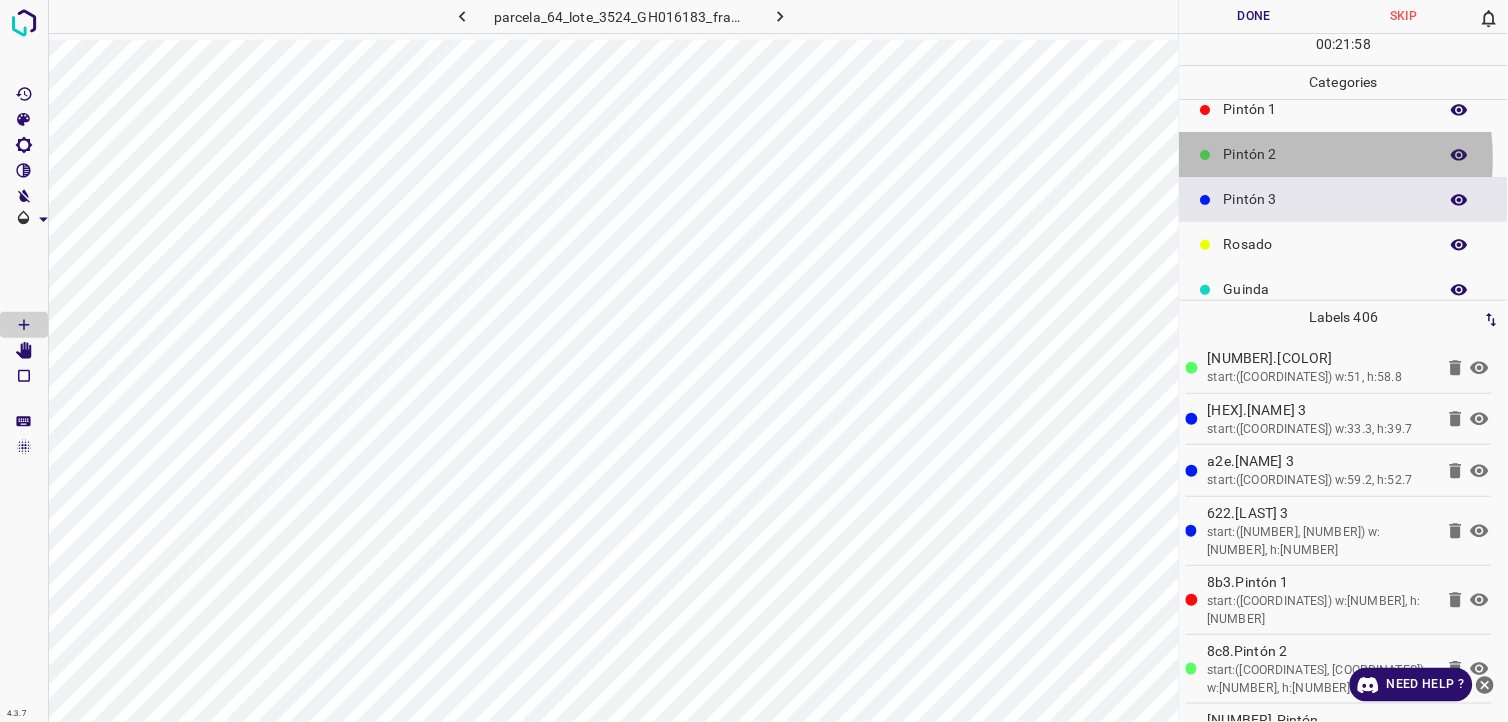 click on "Pintón 2" at bounding box center [1326, 154] 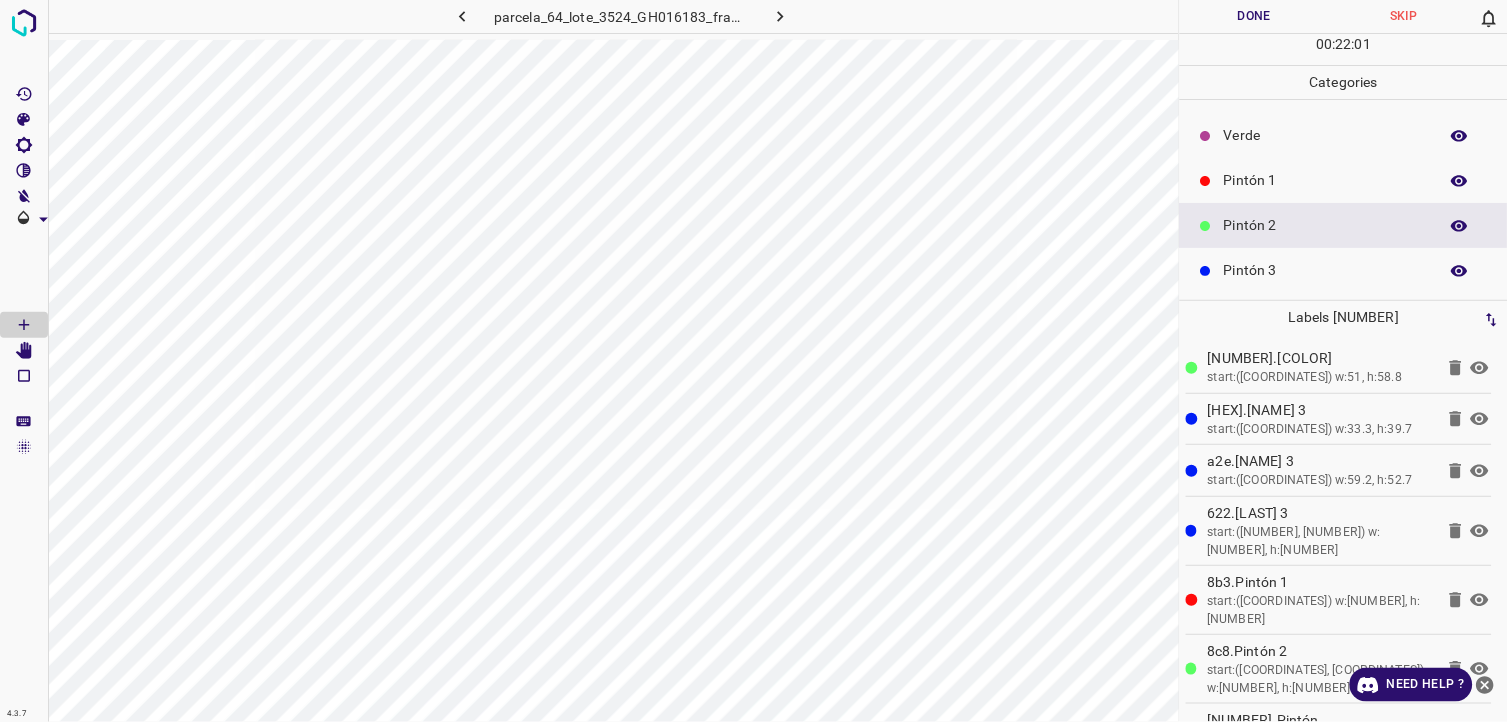 scroll, scrollTop: 0, scrollLeft: 0, axis: both 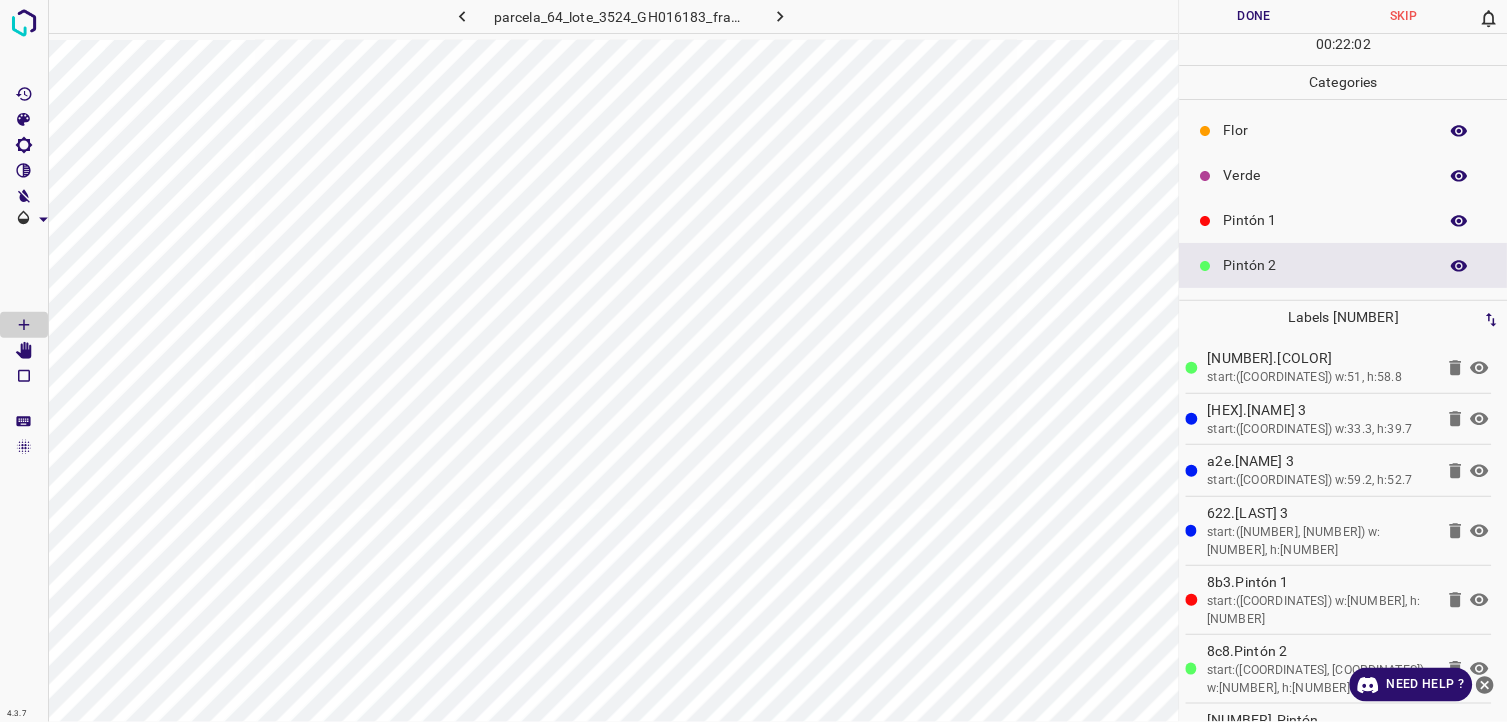 click on "Verde" at bounding box center (1326, 175) 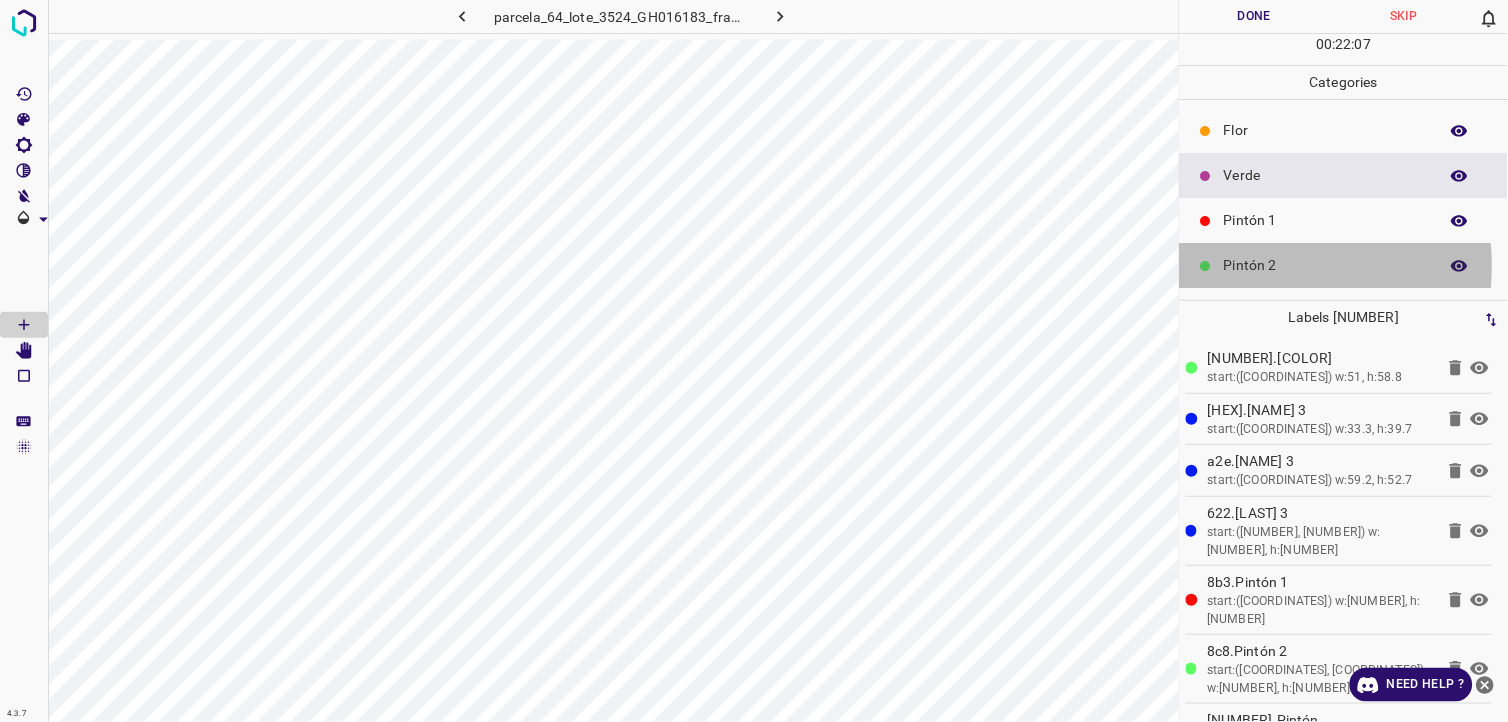 click on "Pintón 2" at bounding box center (1326, 265) 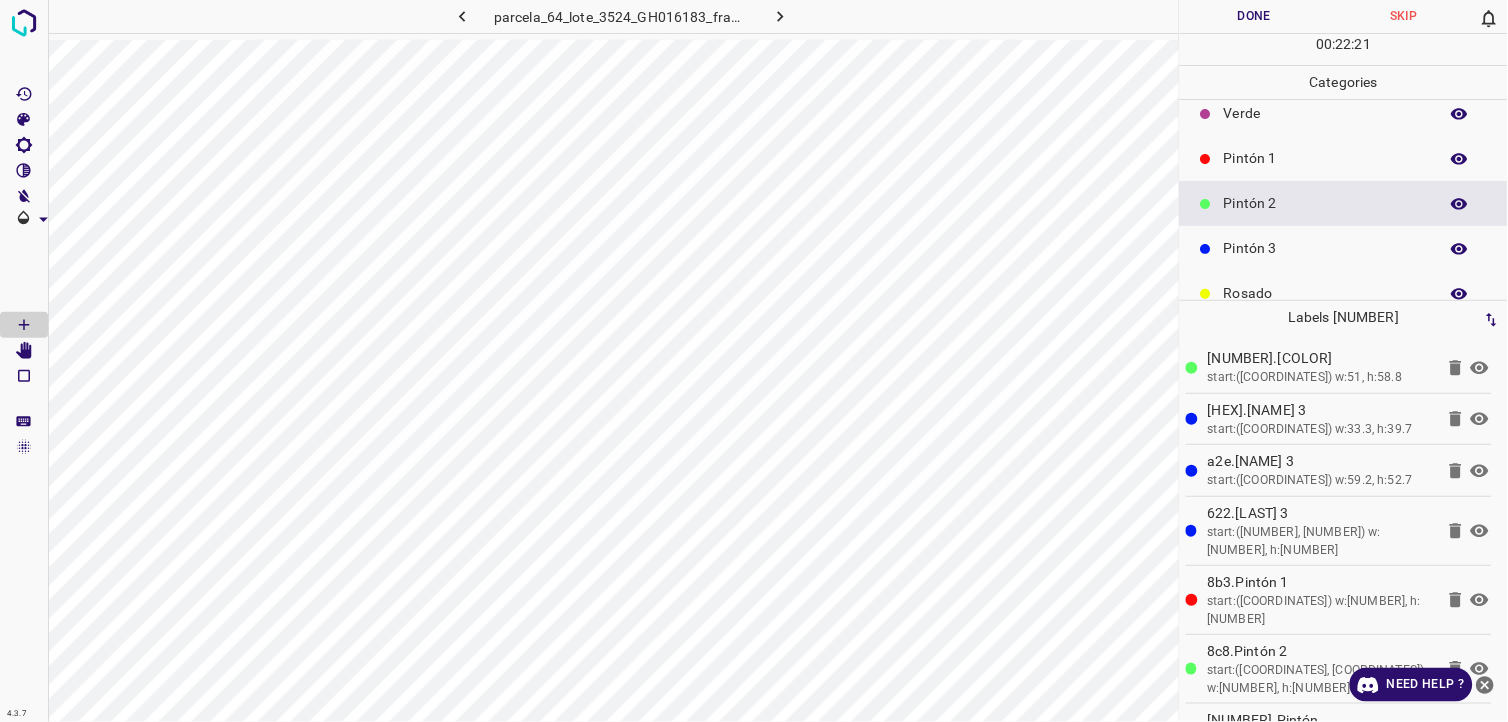scroll, scrollTop: 111, scrollLeft: 0, axis: vertical 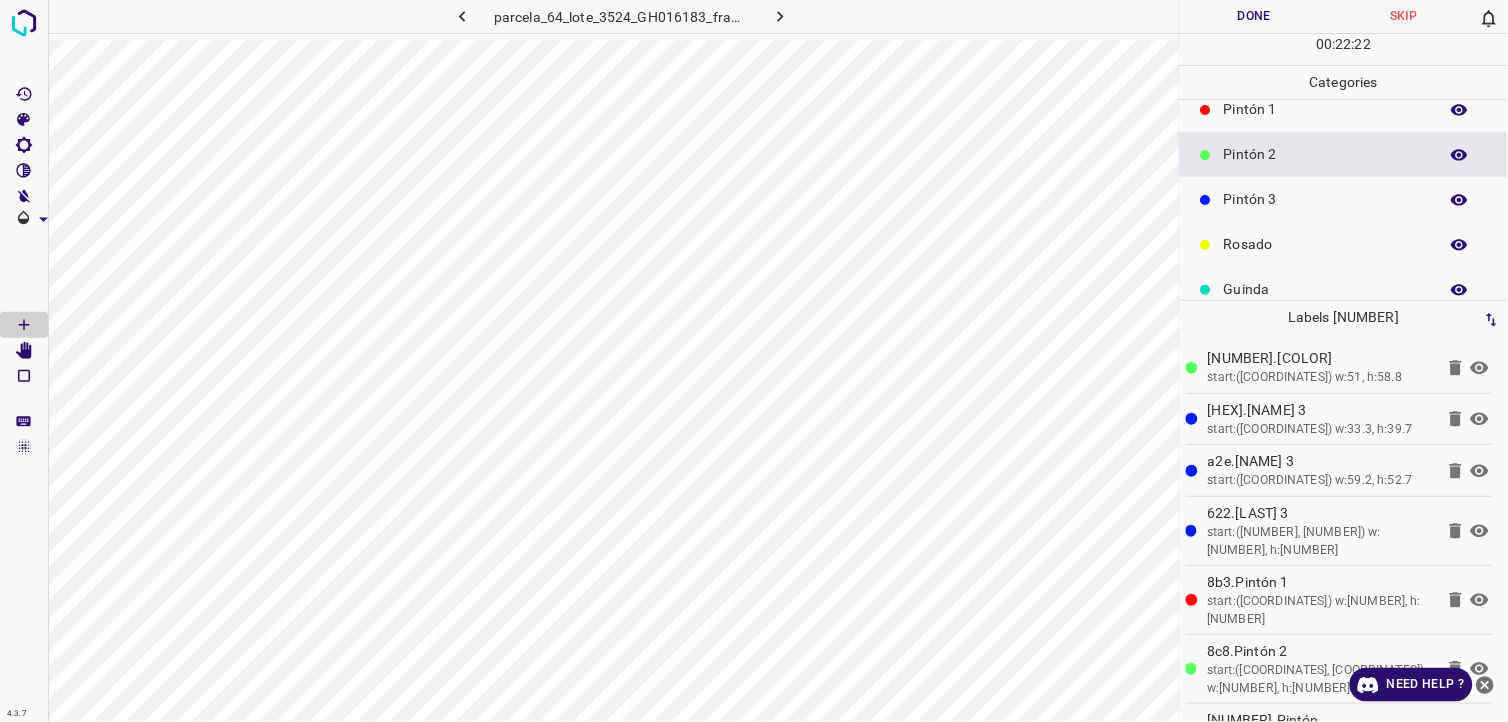 click on "Pintón 3" at bounding box center (1326, 199) 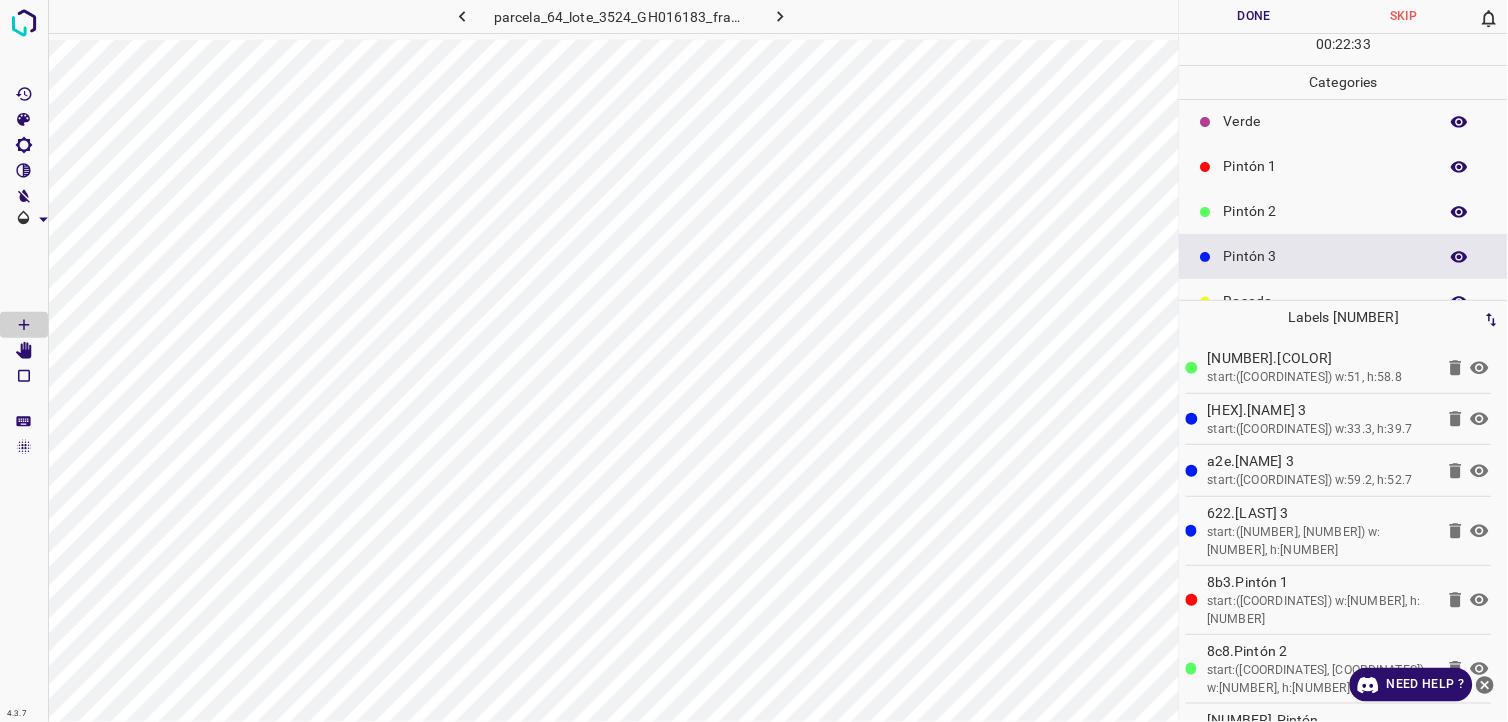 scroll, scrollTop: 1, scrollLeft: 0, axis: vertical 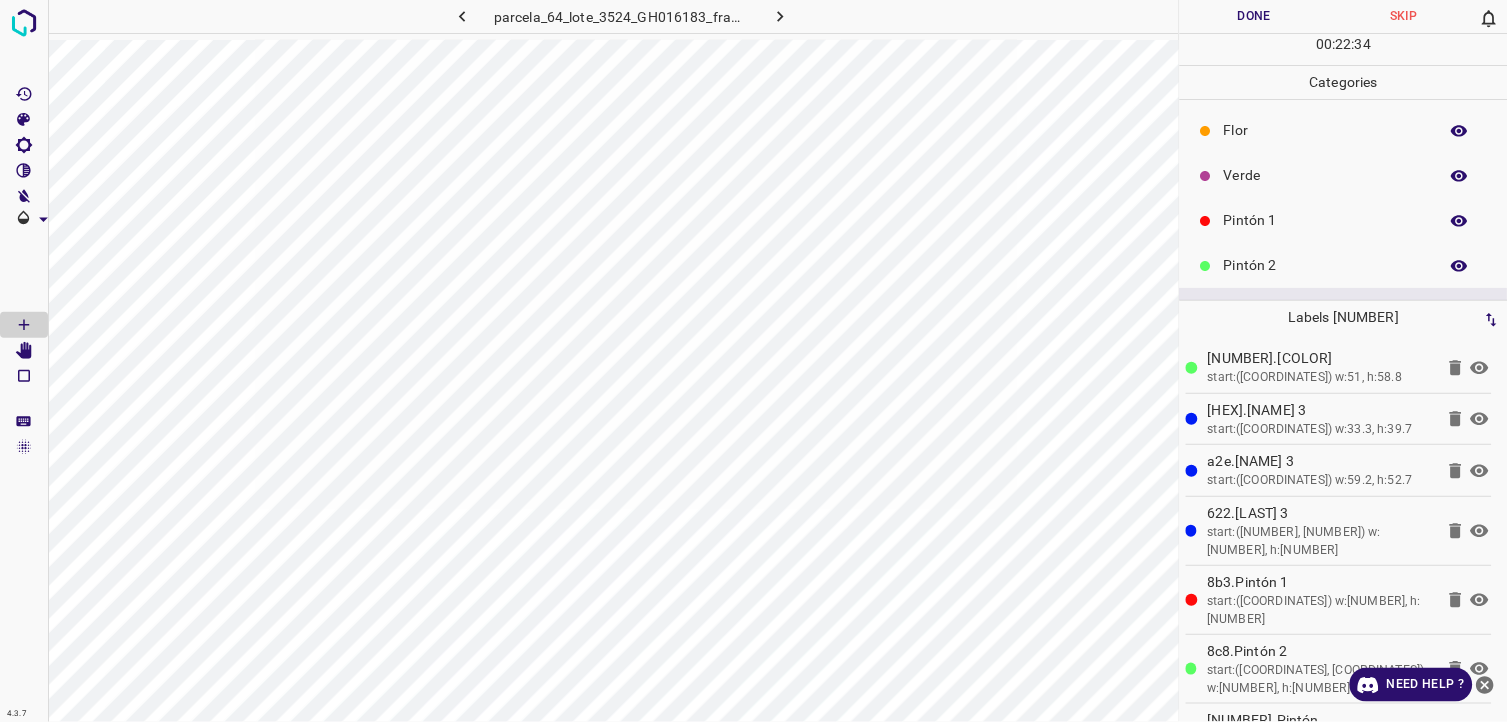 click on "Verde" at bounding box center [1344, 175] 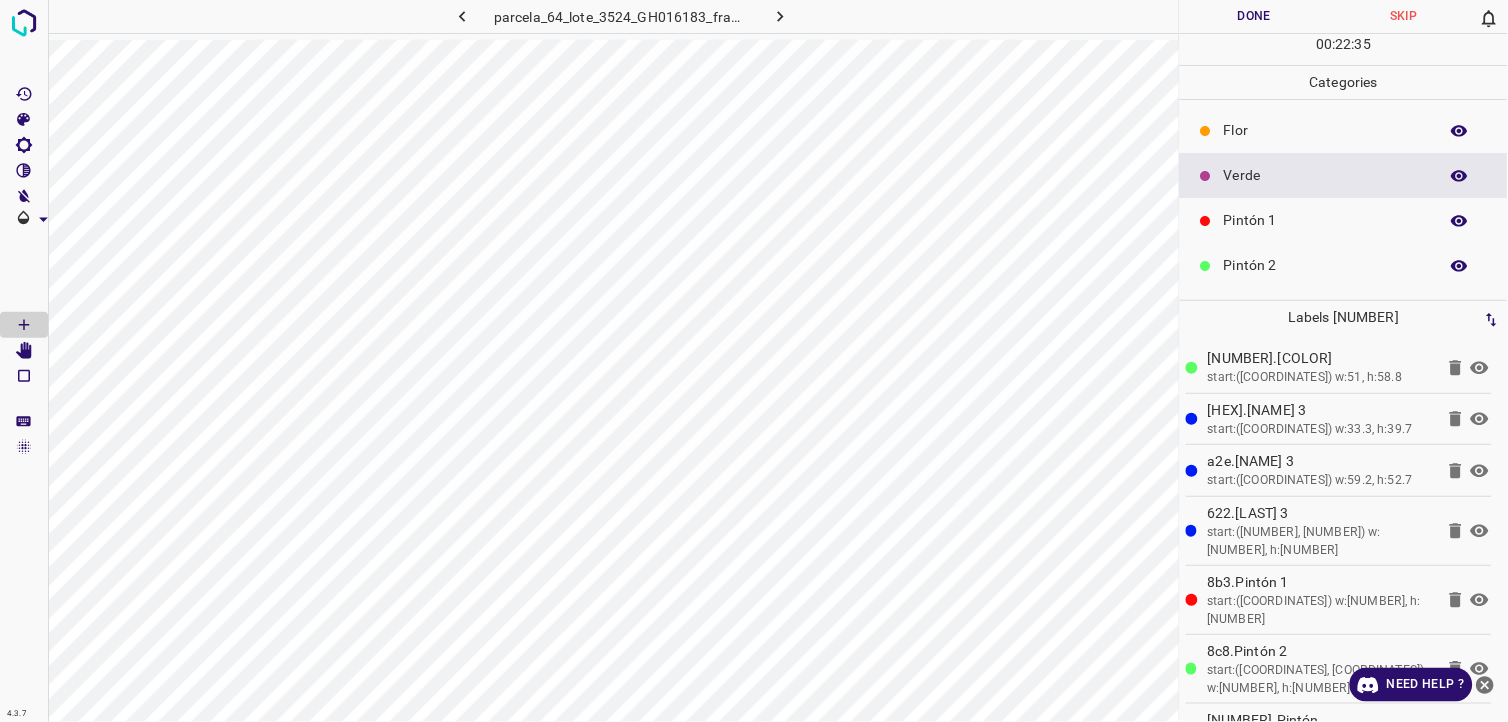 click on "Pintón 1" at bounding box center (1326, 220) 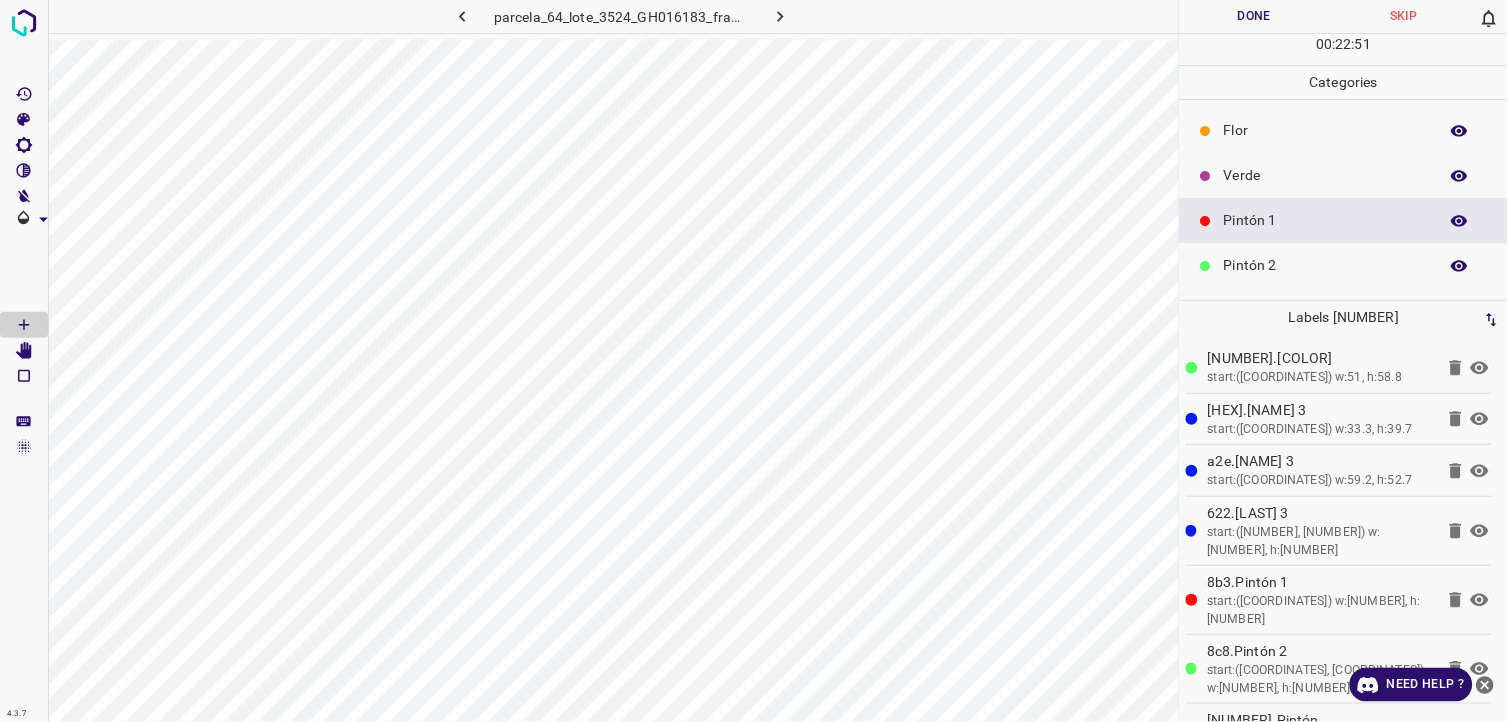 click on "Pintón 2" at bounding box center (1326, 265) 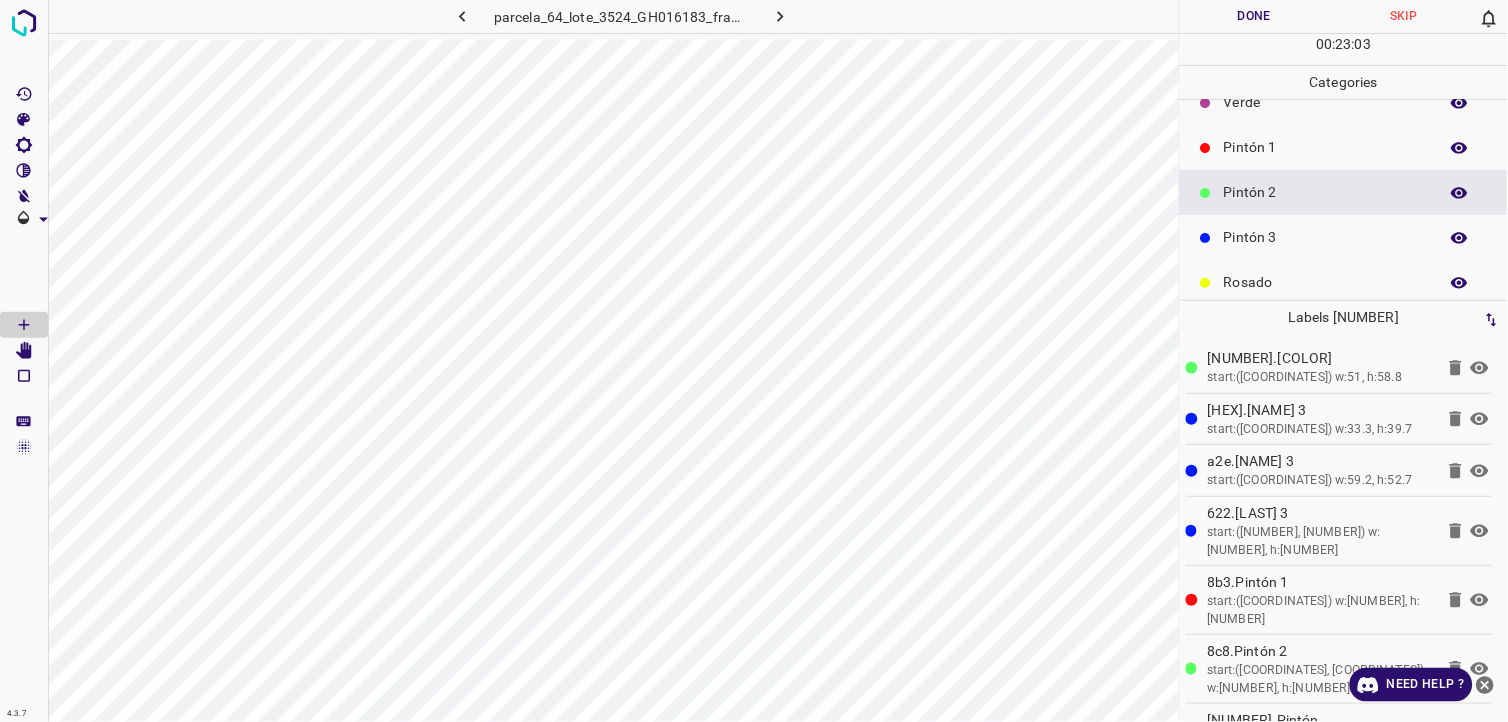 scroll, scrollTop: 111, scrollLeft: 0, axis: vertical 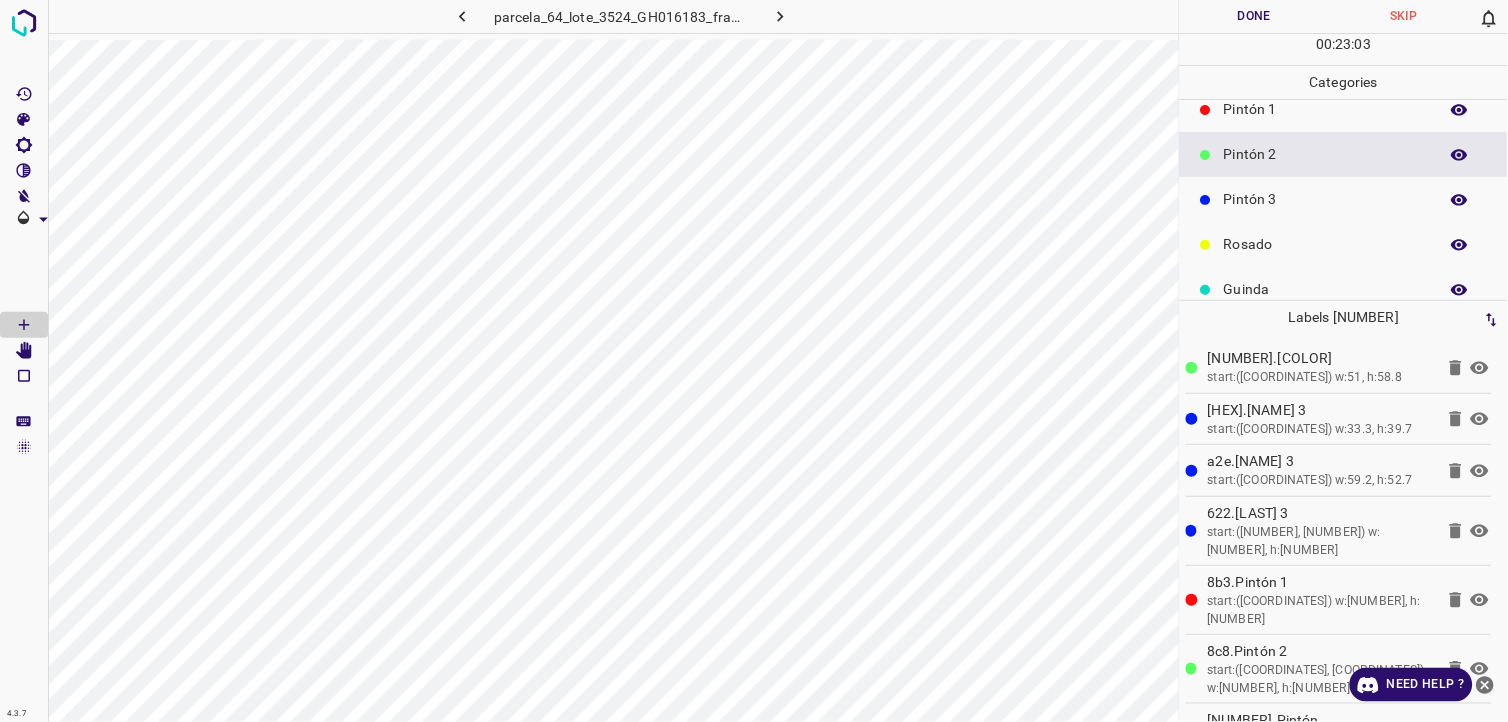 click on "Pintón 3" at bounding box center [1326, 199] 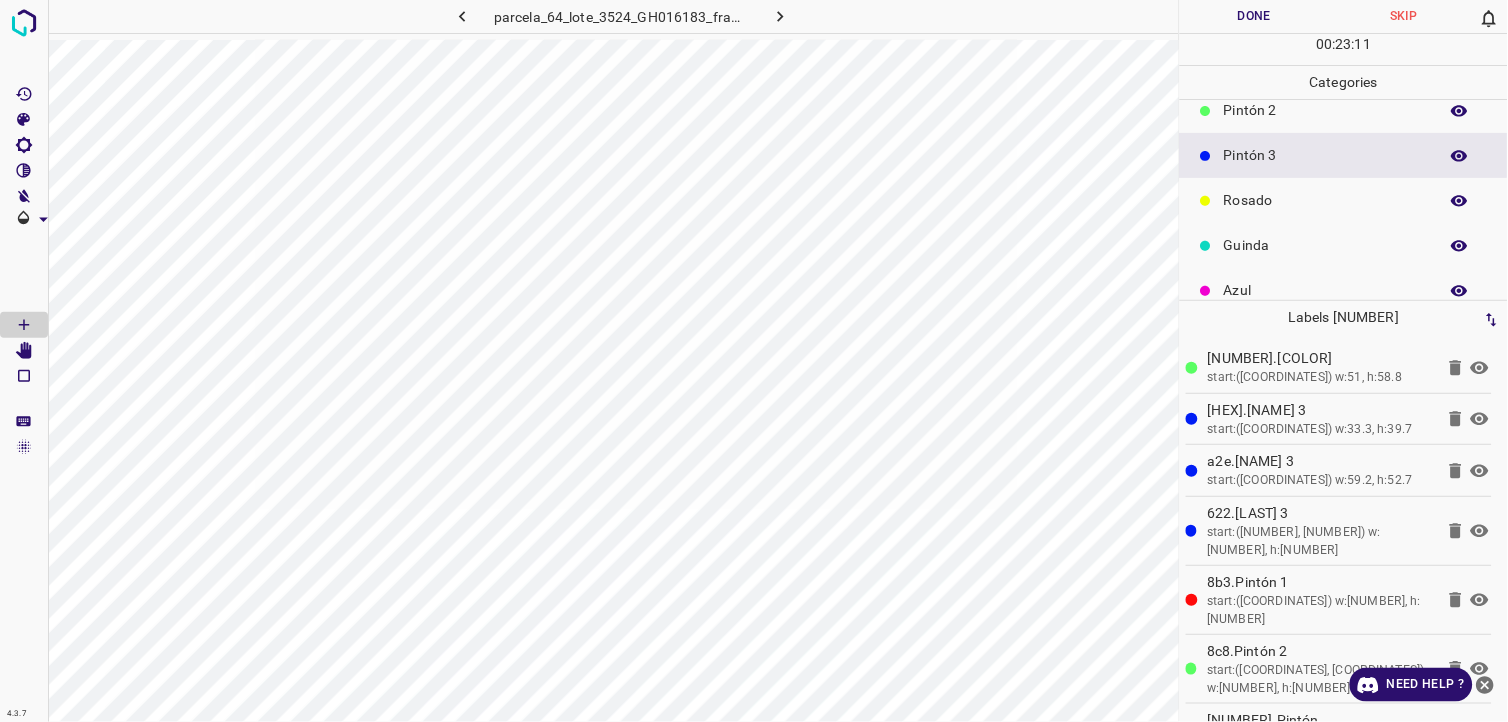 scroll, scrollTop: 175, scrollLeft: 0, axis: vertical 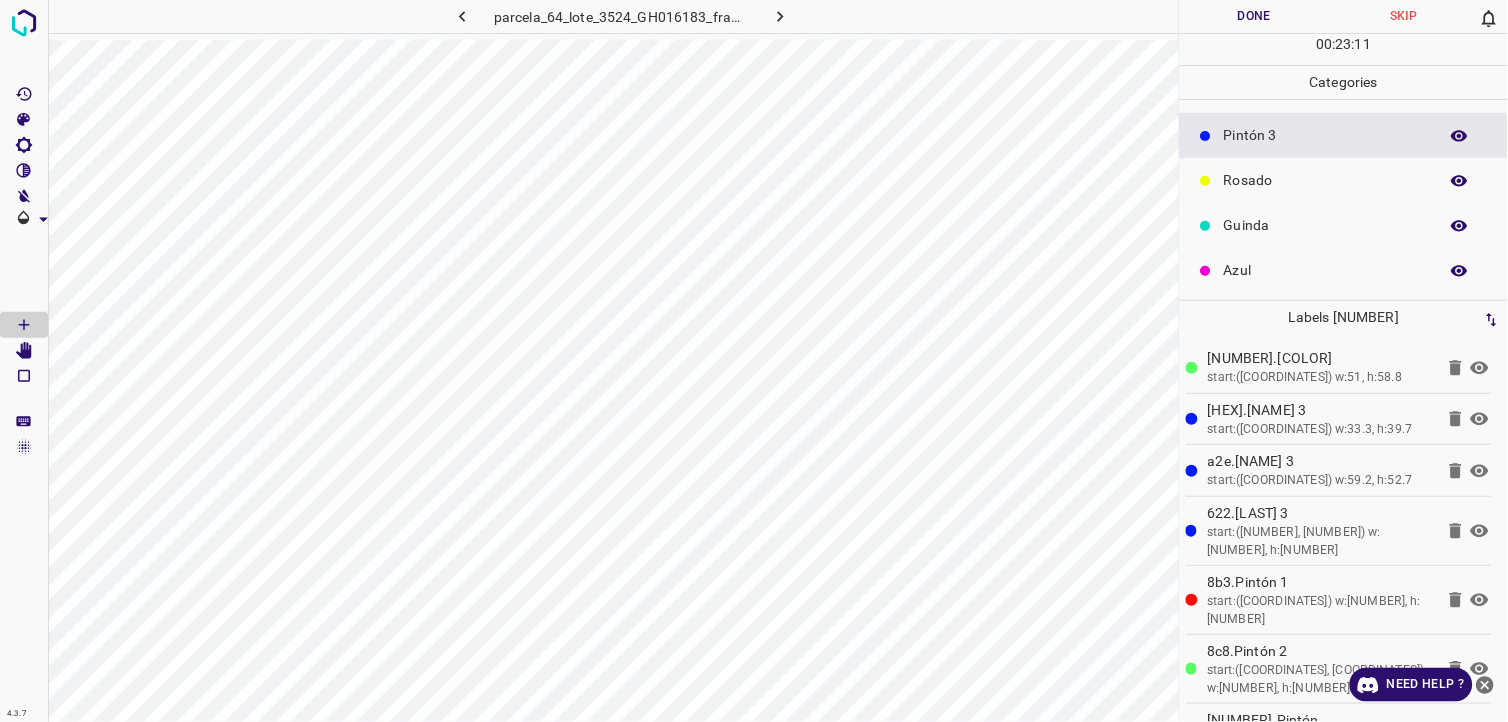click on "Rosado" at bounding box center (1326, 180) 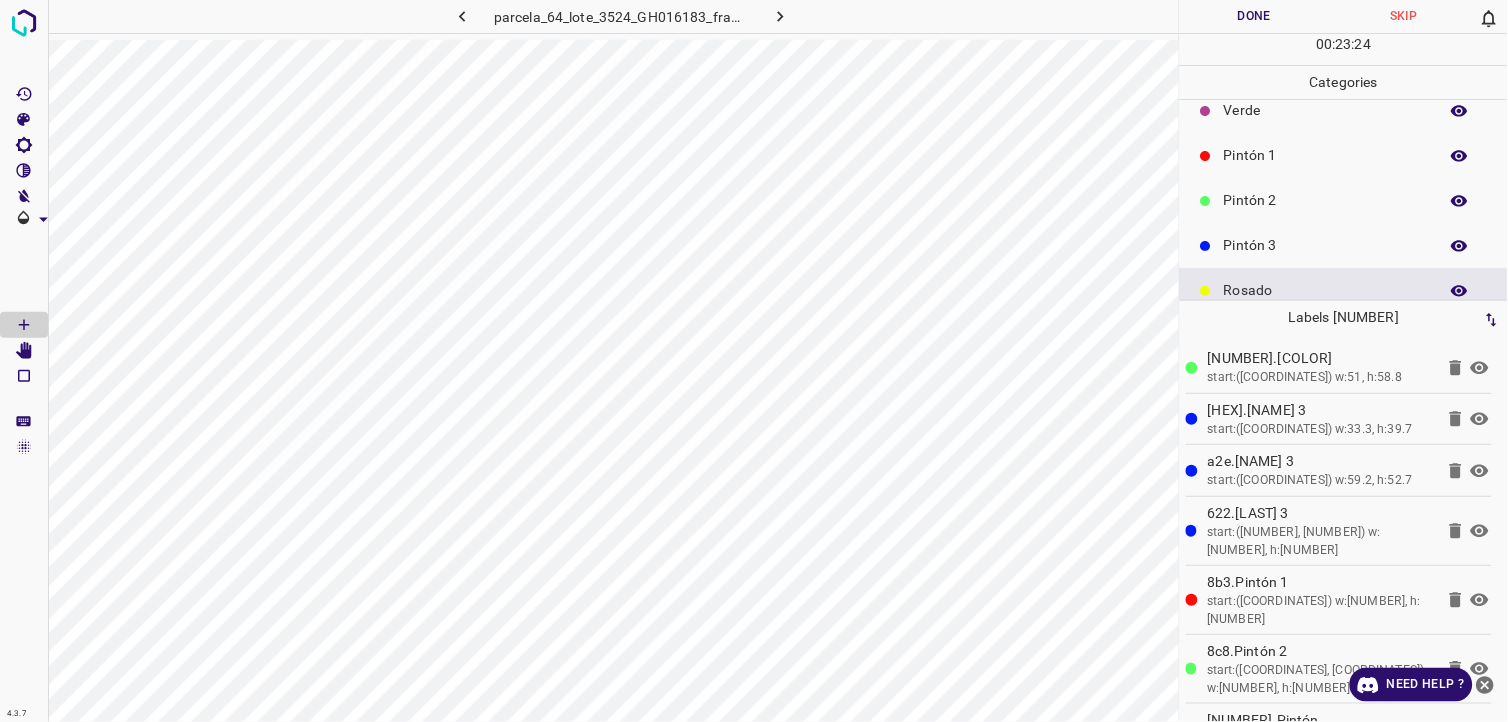 scroll, scrollTop: 64, scrollLeft: 0, axis: vertical 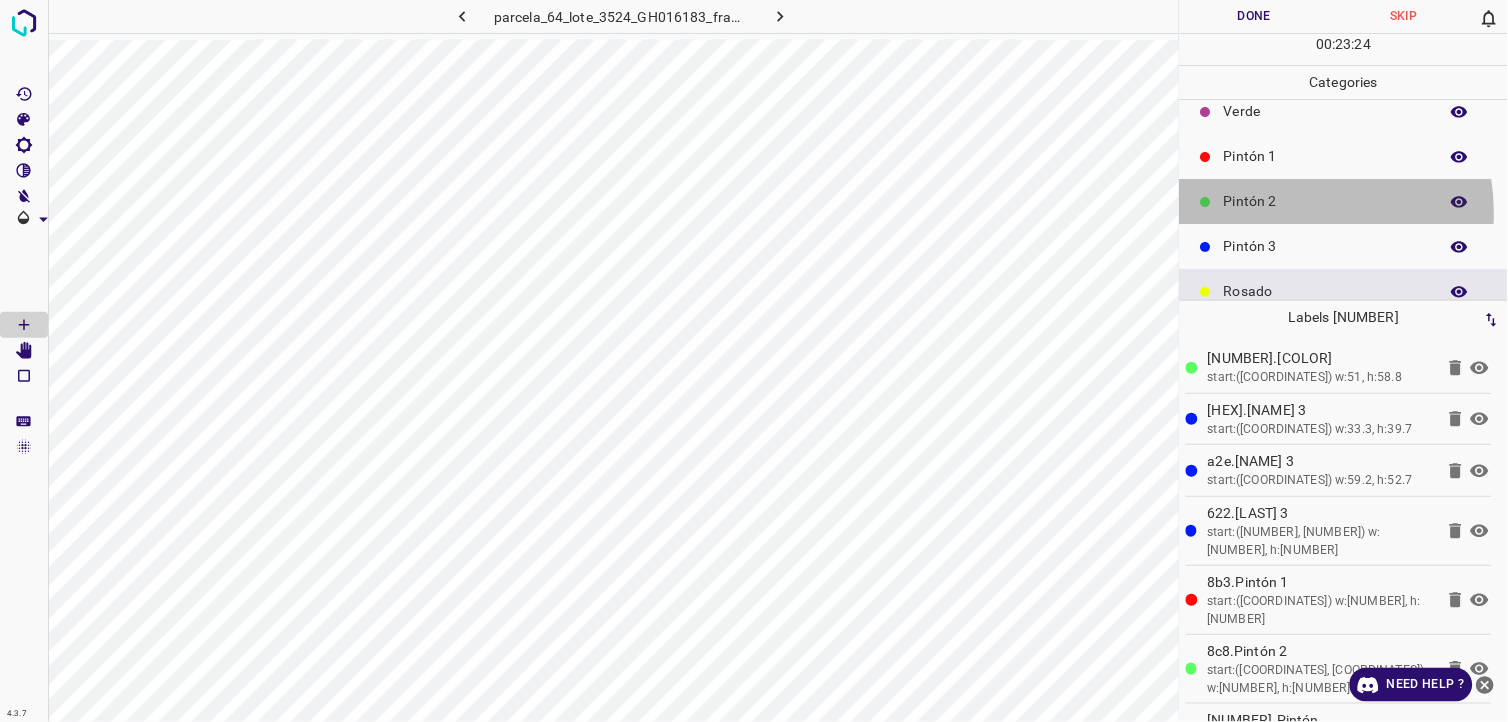 click on "Pintón 2" at bounding box center [1344, 201] 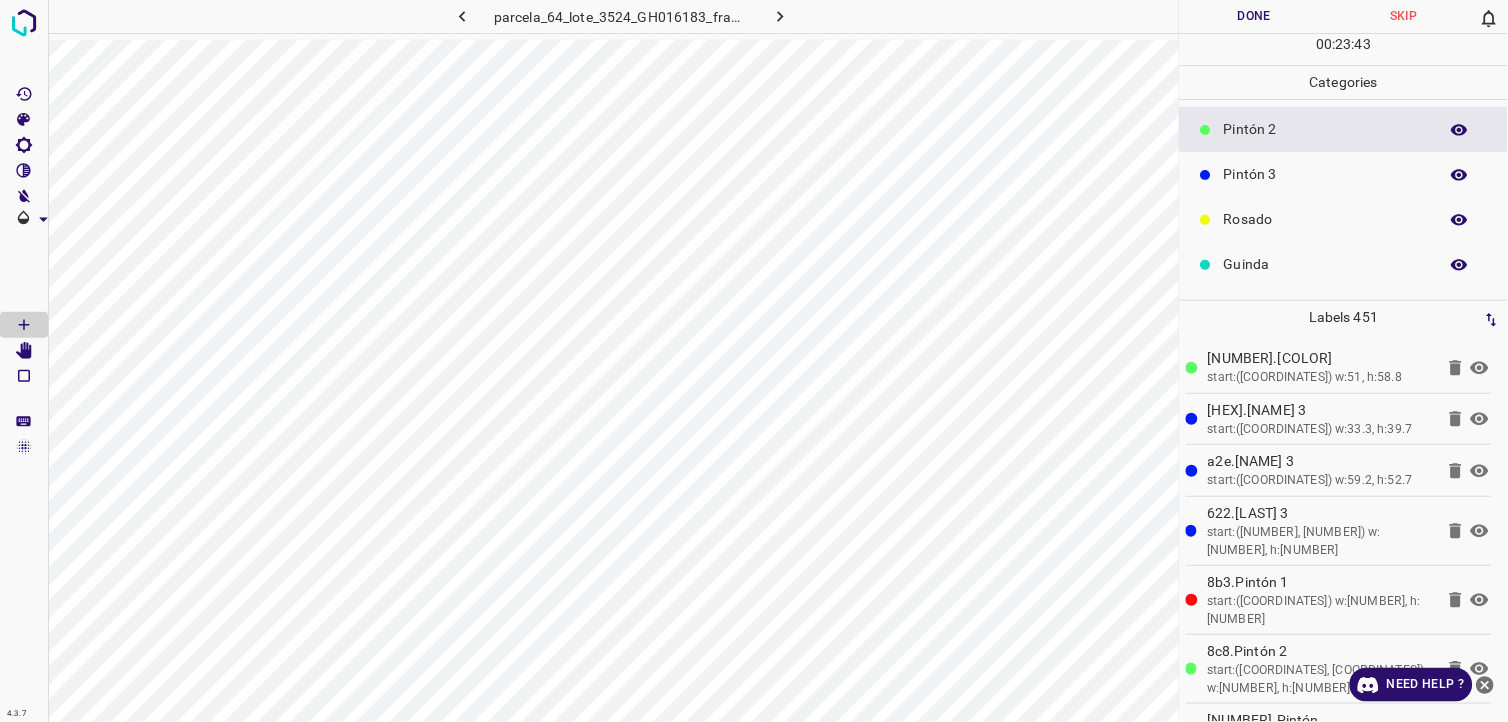 scroll, scrollTop: 175, scrollLeft: 0, axis: vertical 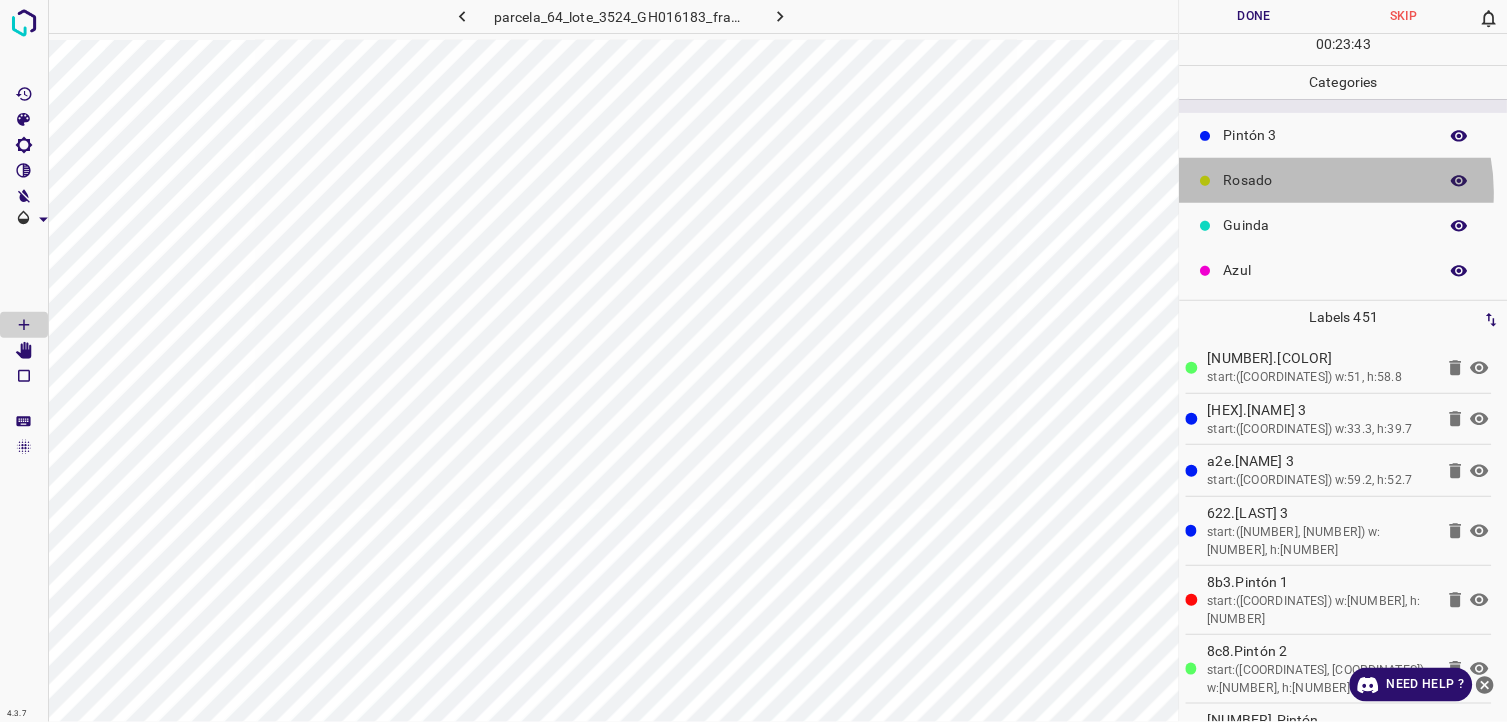 click on "Rosado" at bounding box center (1344, 180) 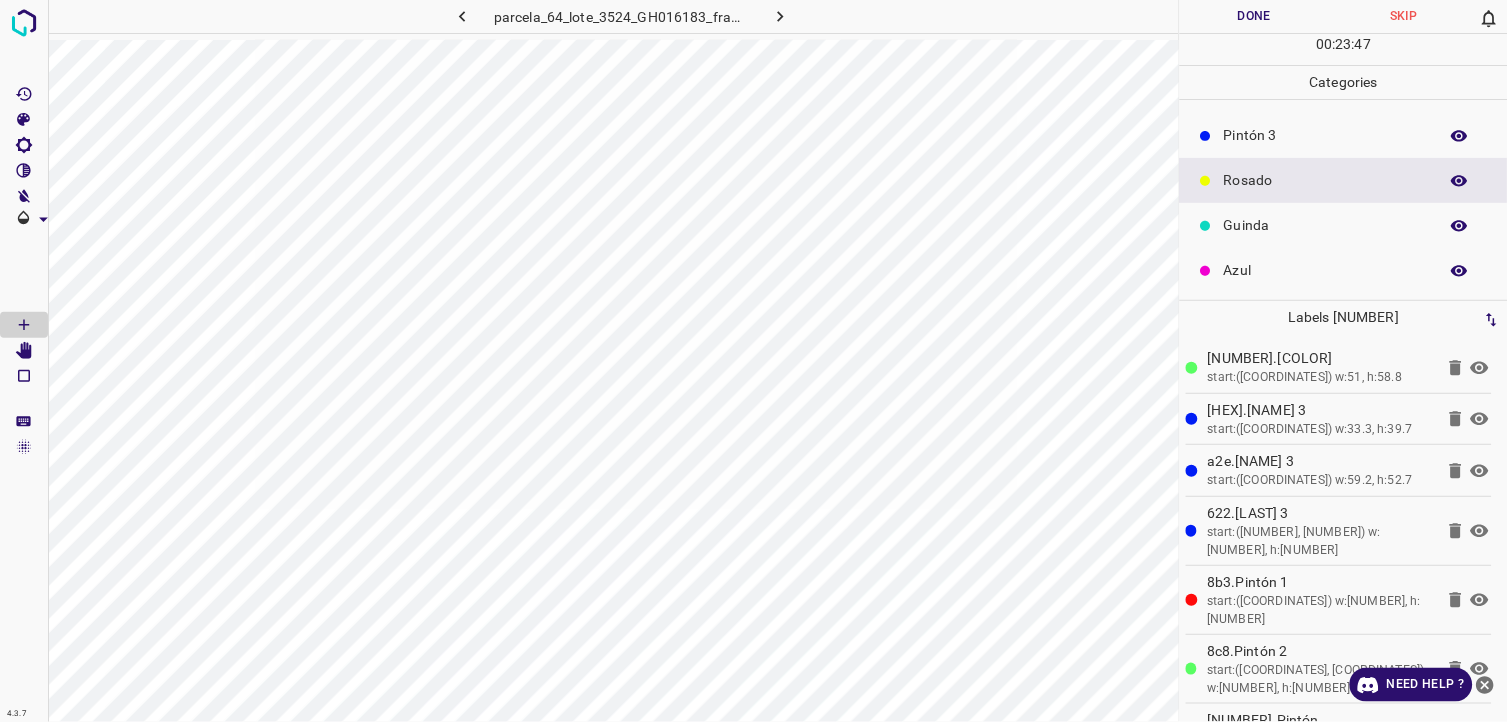 click on "Azul" at bounding box center (1326, 270) 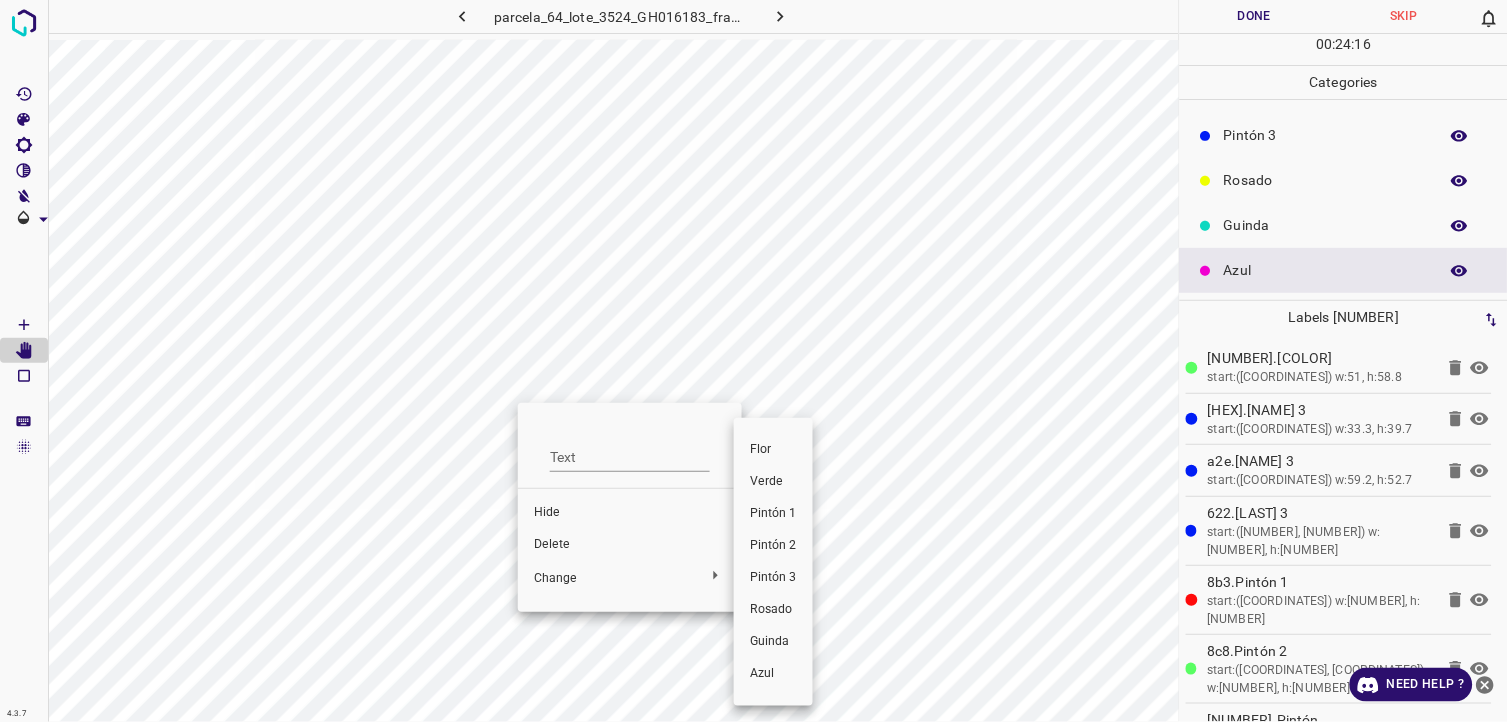 click on "Rosado" at bounding box center [773, 610] 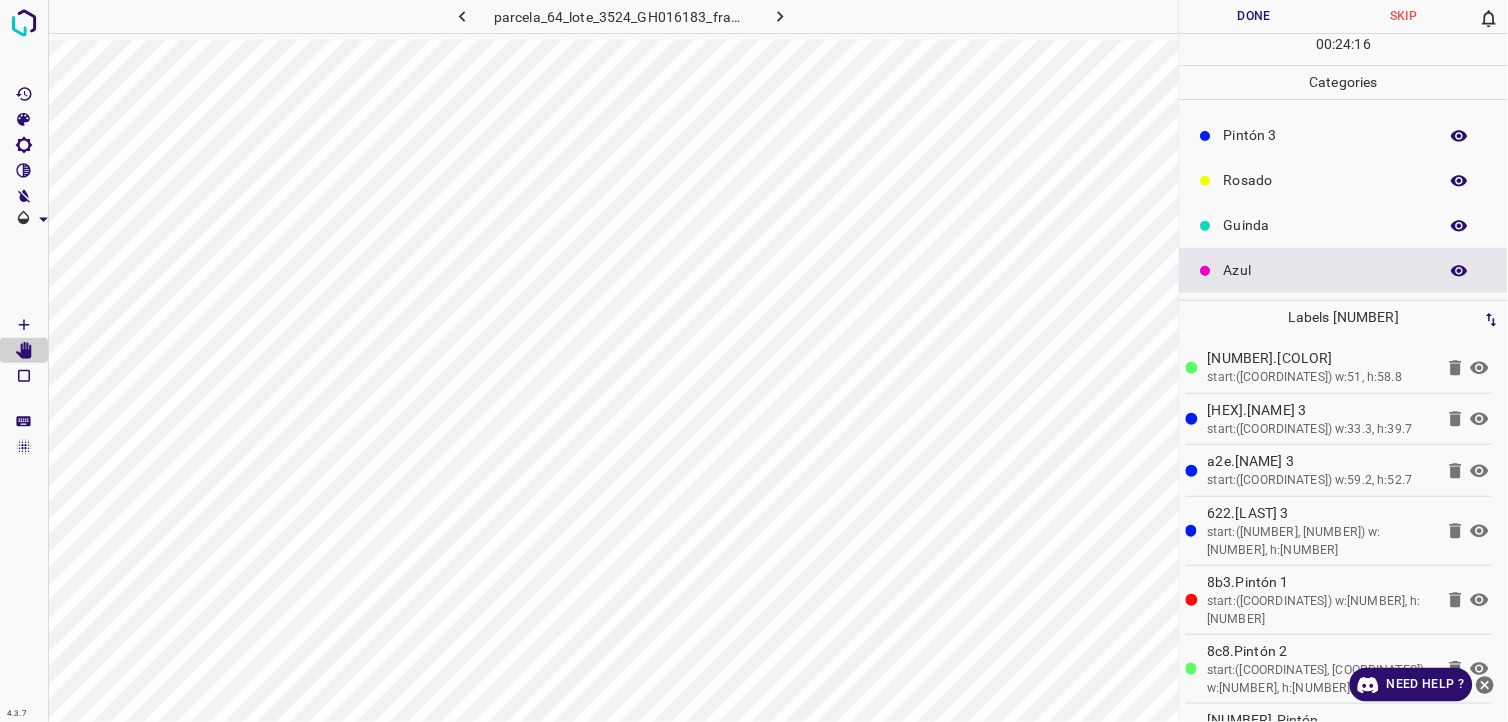 click at bounding box center (754, 361) 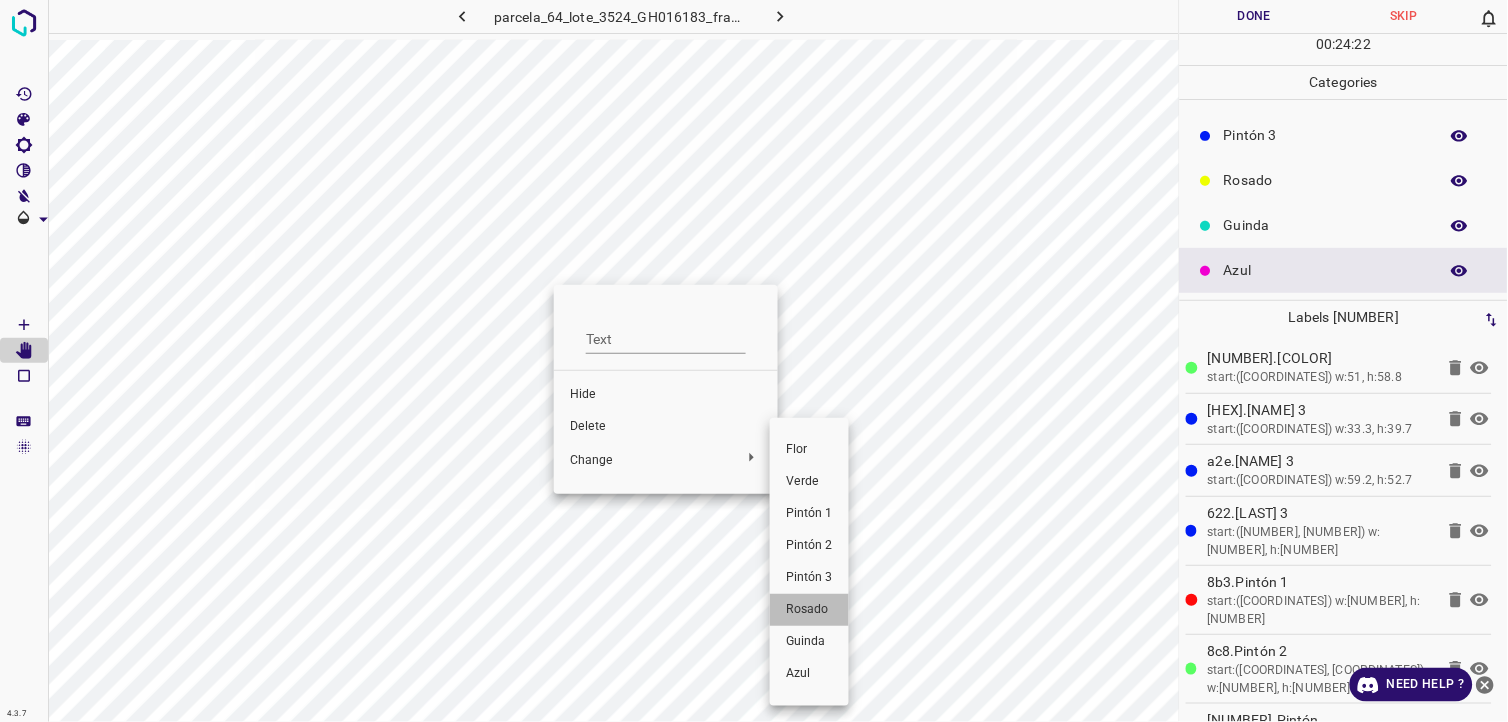 click on "Rosado" at bounding box center [809, 610] 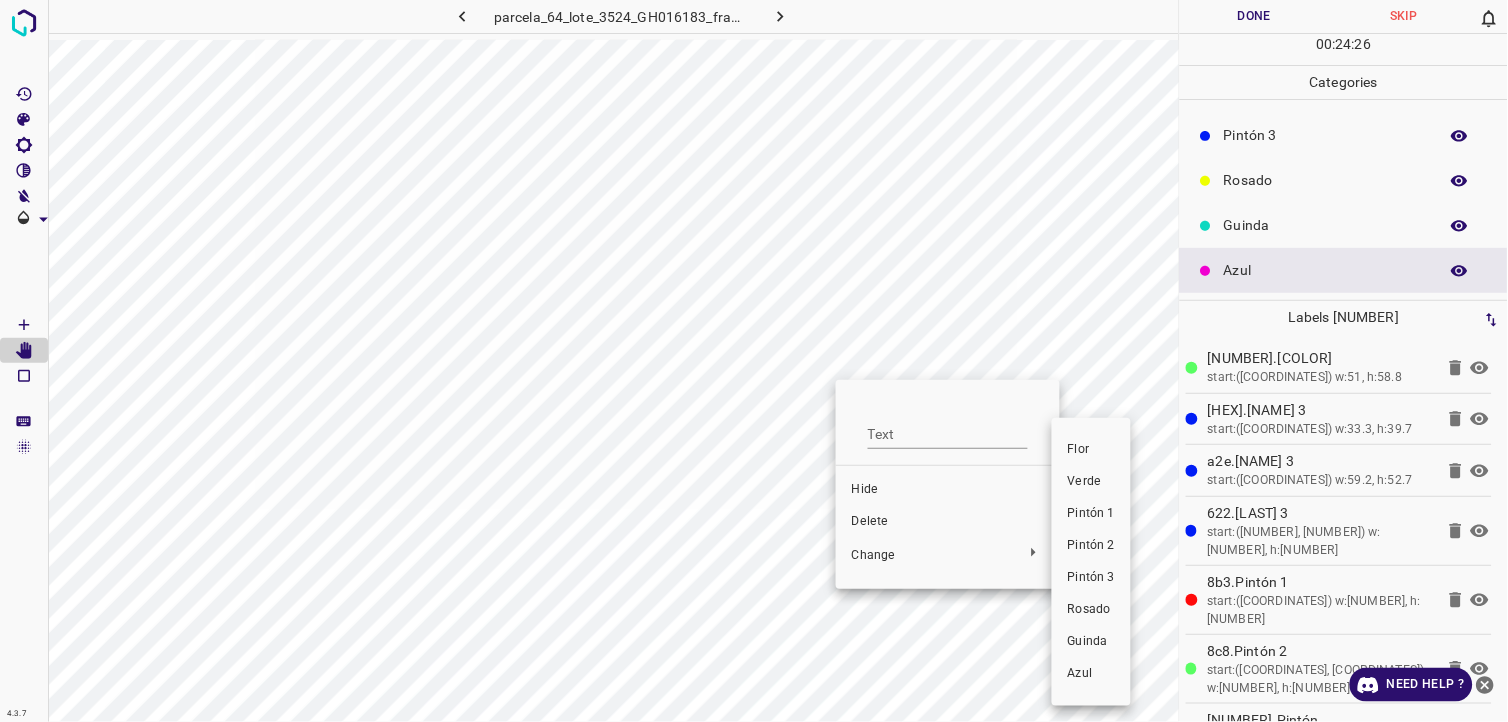 click on "Rosado" at bounding box center (1091, 610) 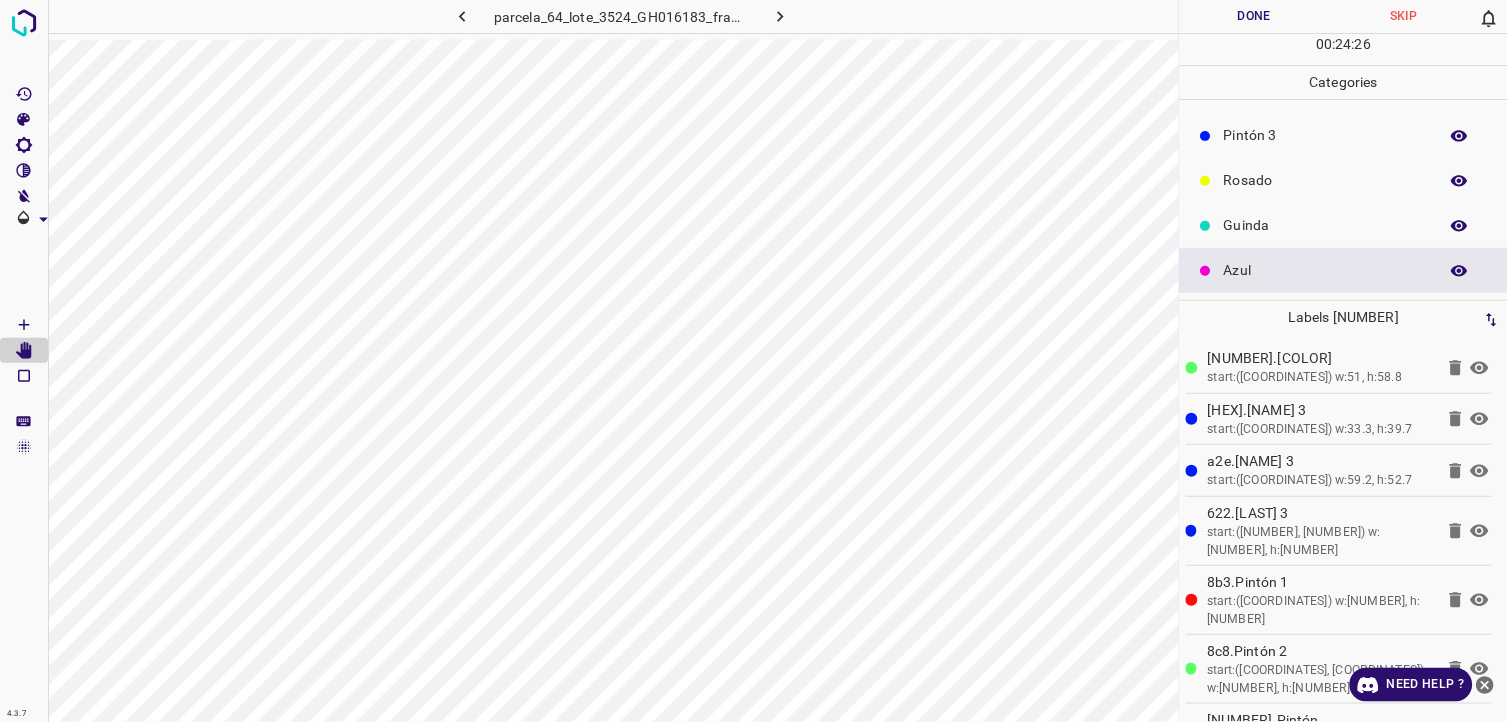 click at bounding box center [754, 361] 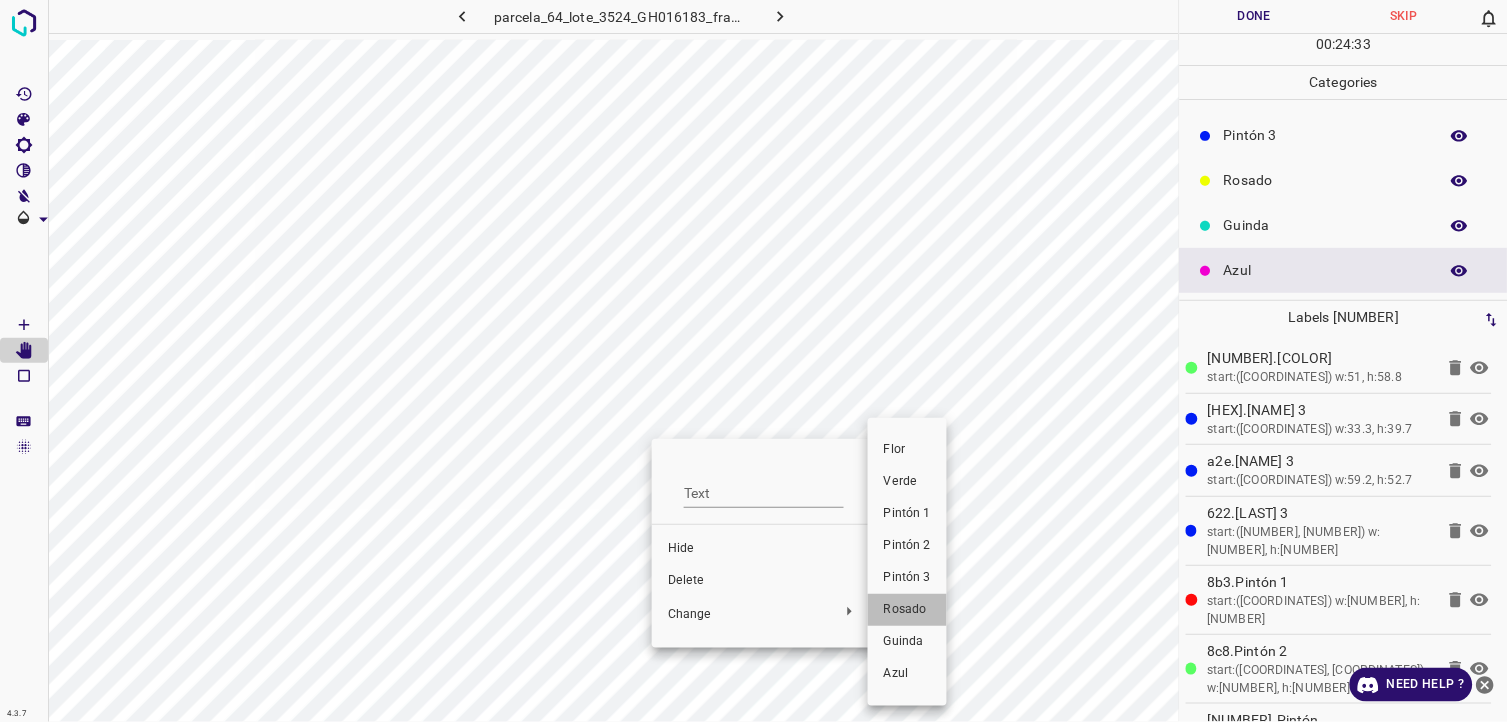 click on "Rosado" at bounding box center (907, 610) 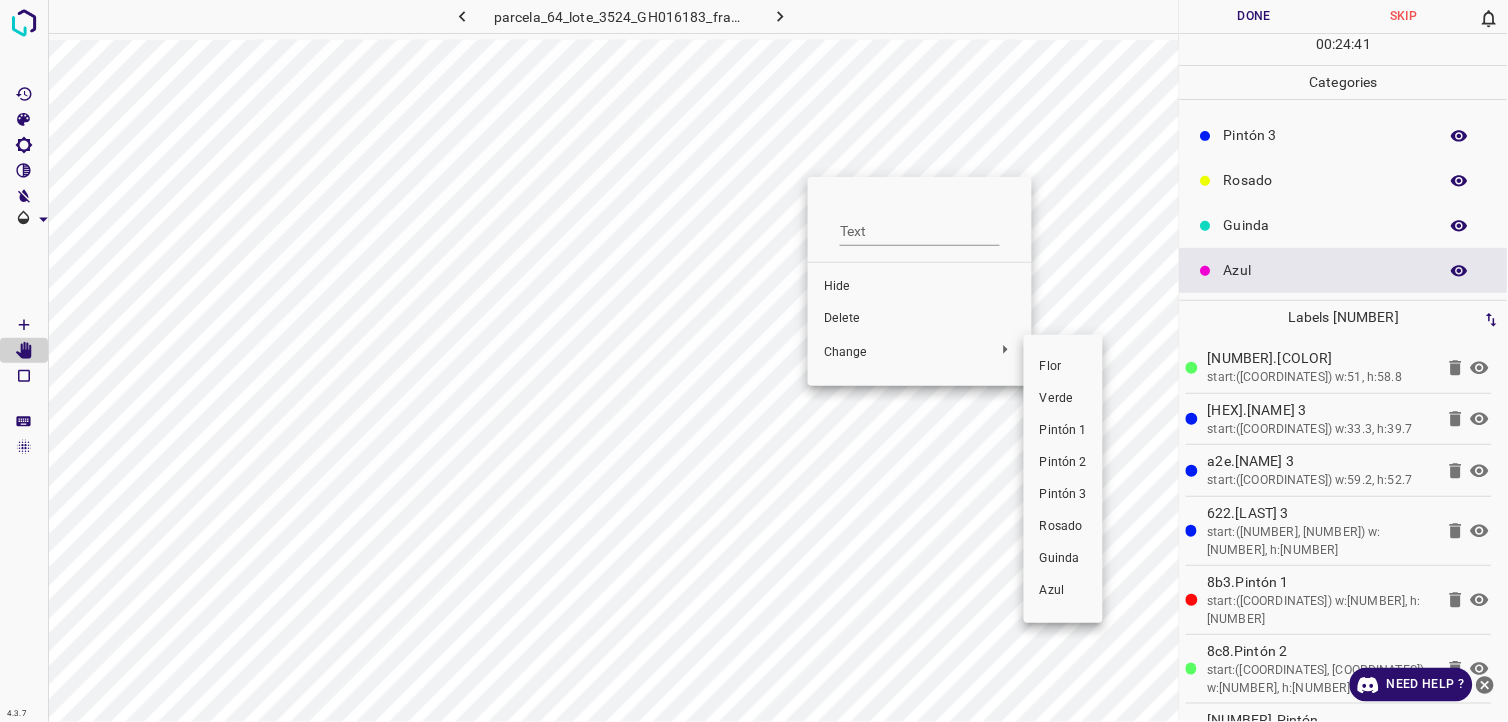 click on "Rosado" at bounding box center [1063, 527] 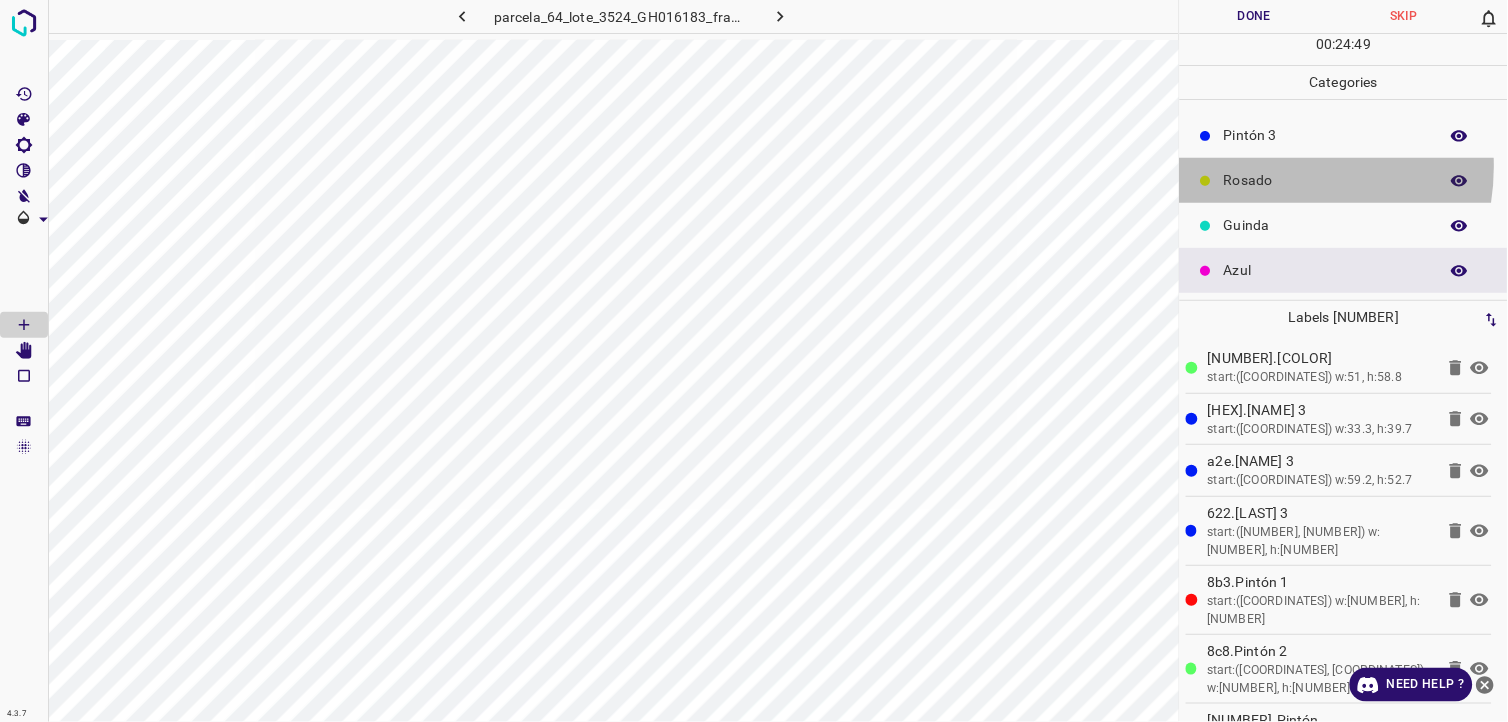 click on "Rosado" at bounding box center (1344, 180) 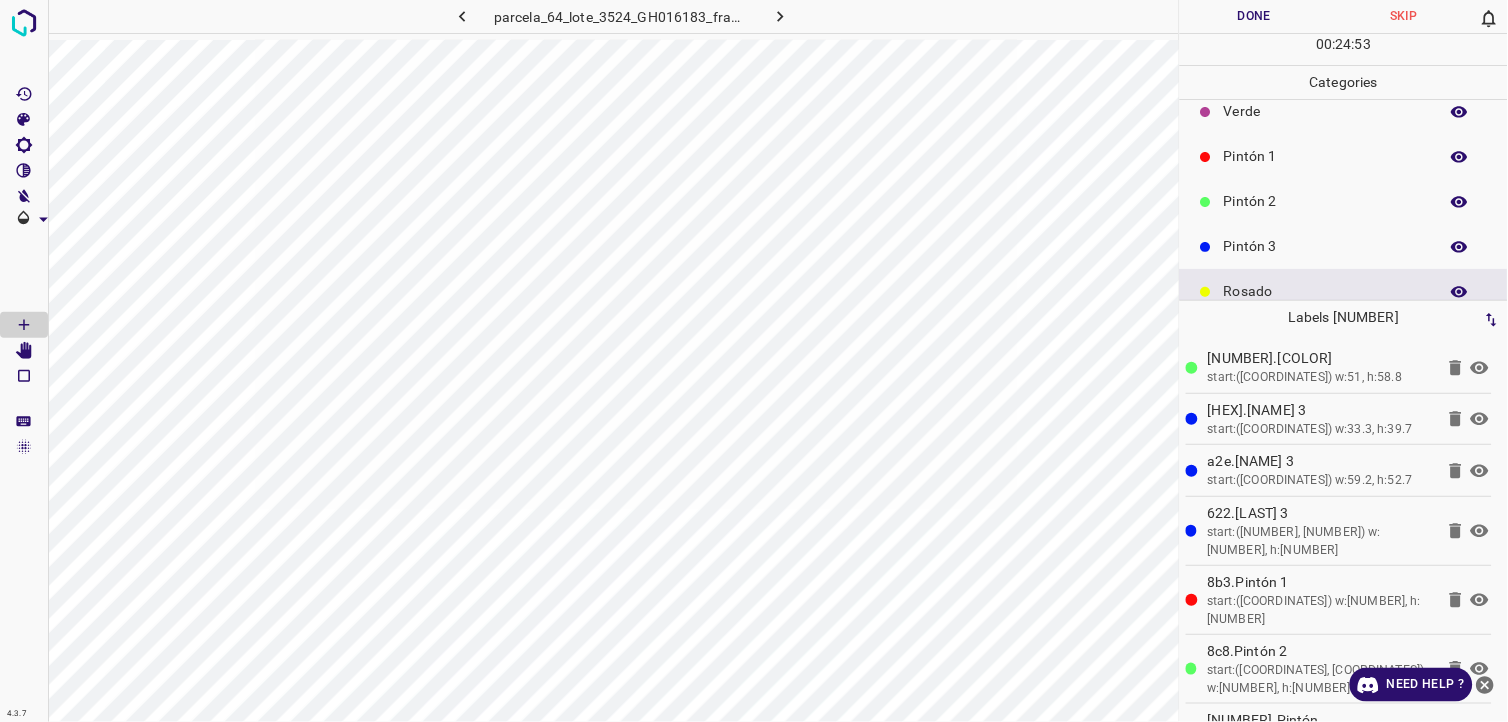 scroll, scrollTop: 0, scrollLeft: 0, axis: both 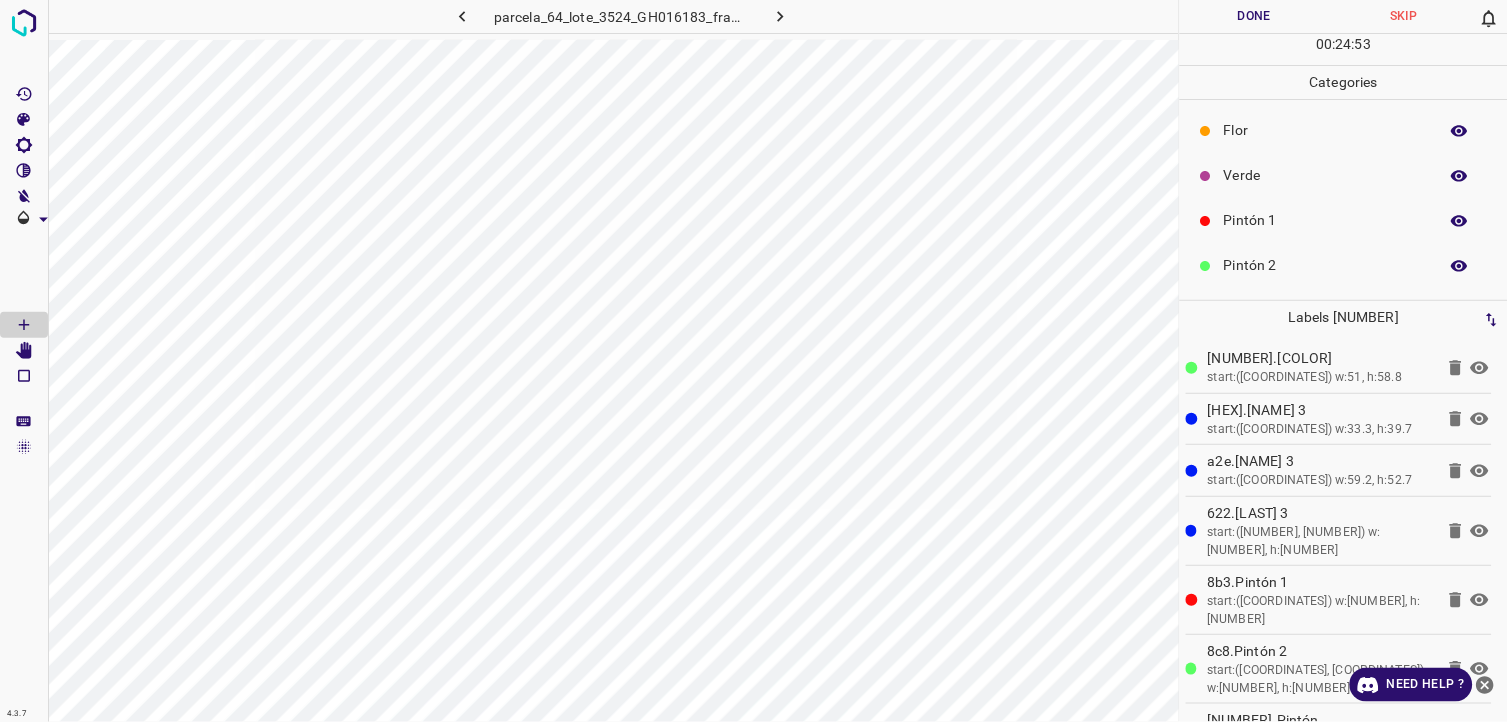 click on "Verde" at bounding box center (1326, 175) 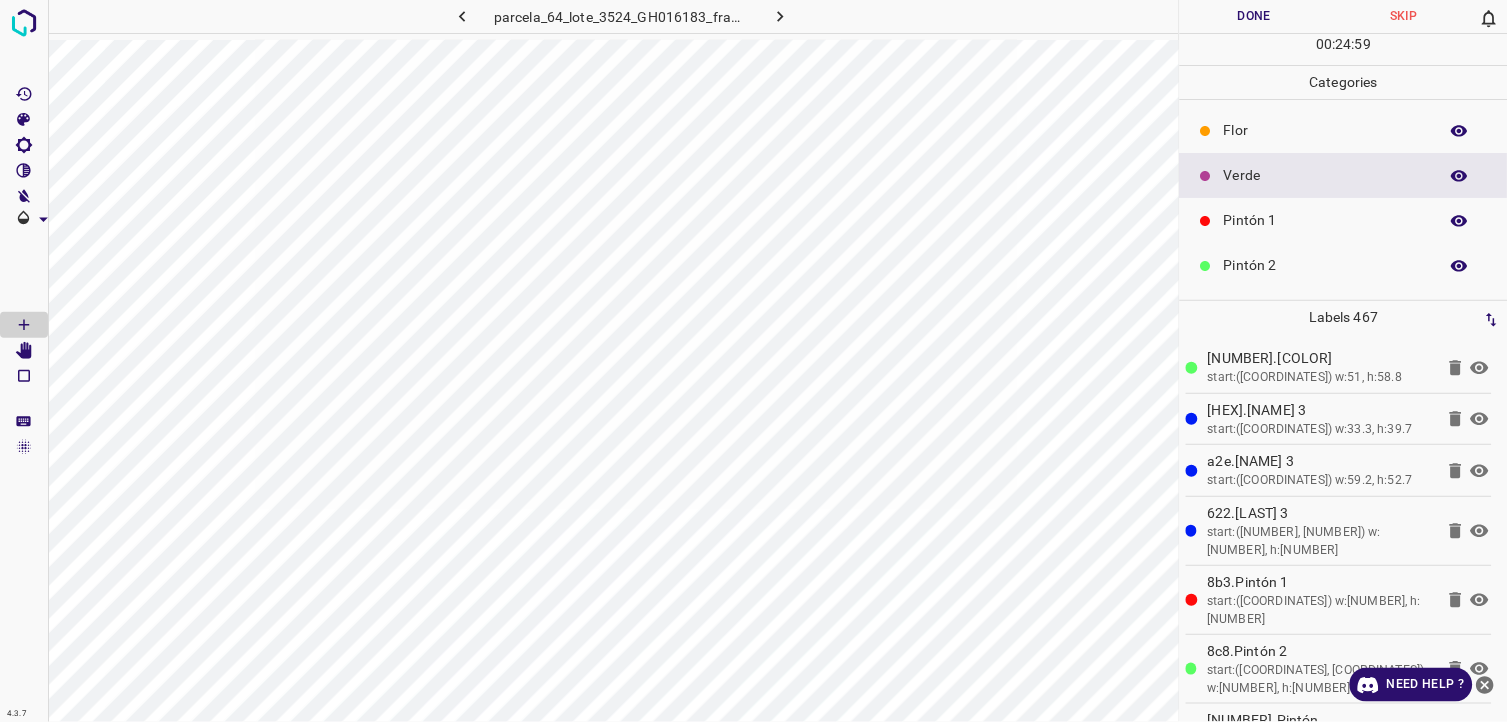 click on "Pintón 1" at bounding box center [1326, 220] 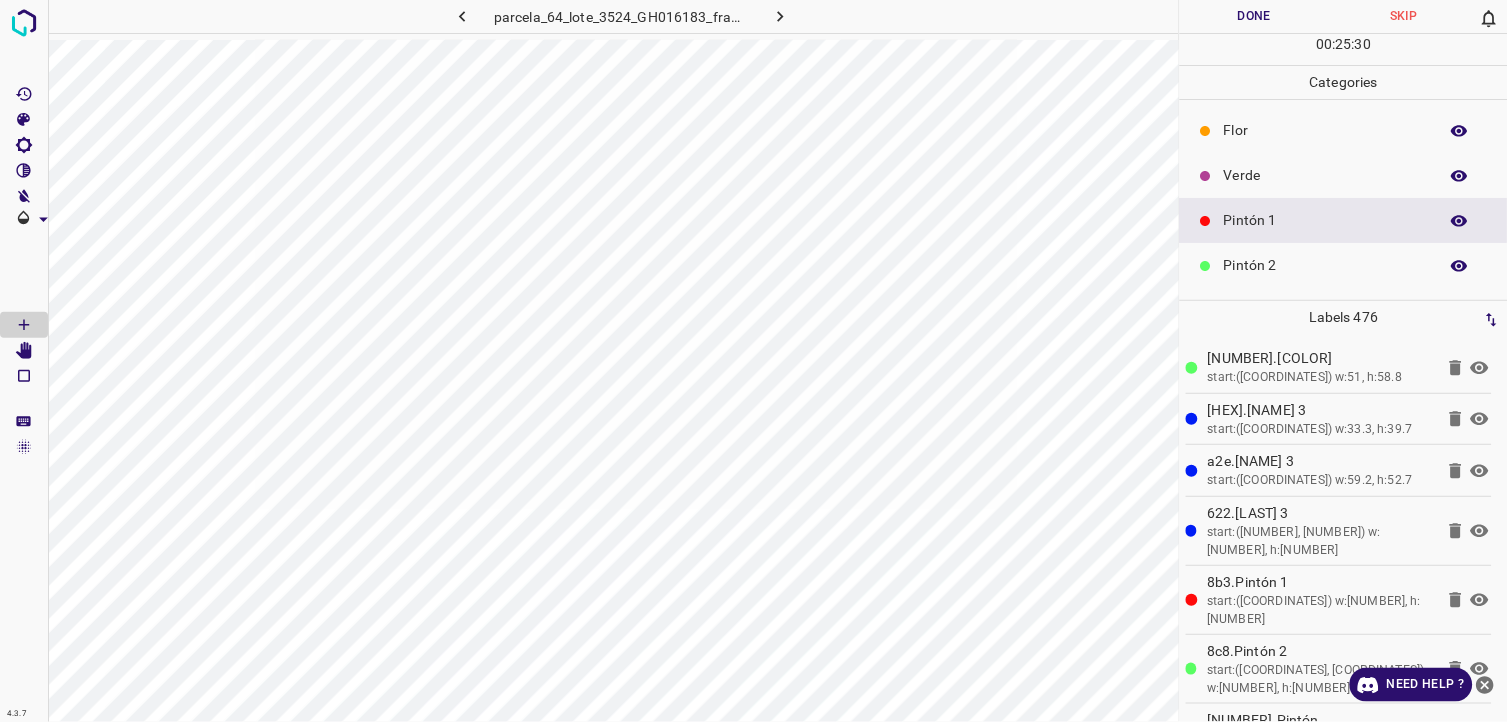 click on "Done" at bounding box center [1255, 16] 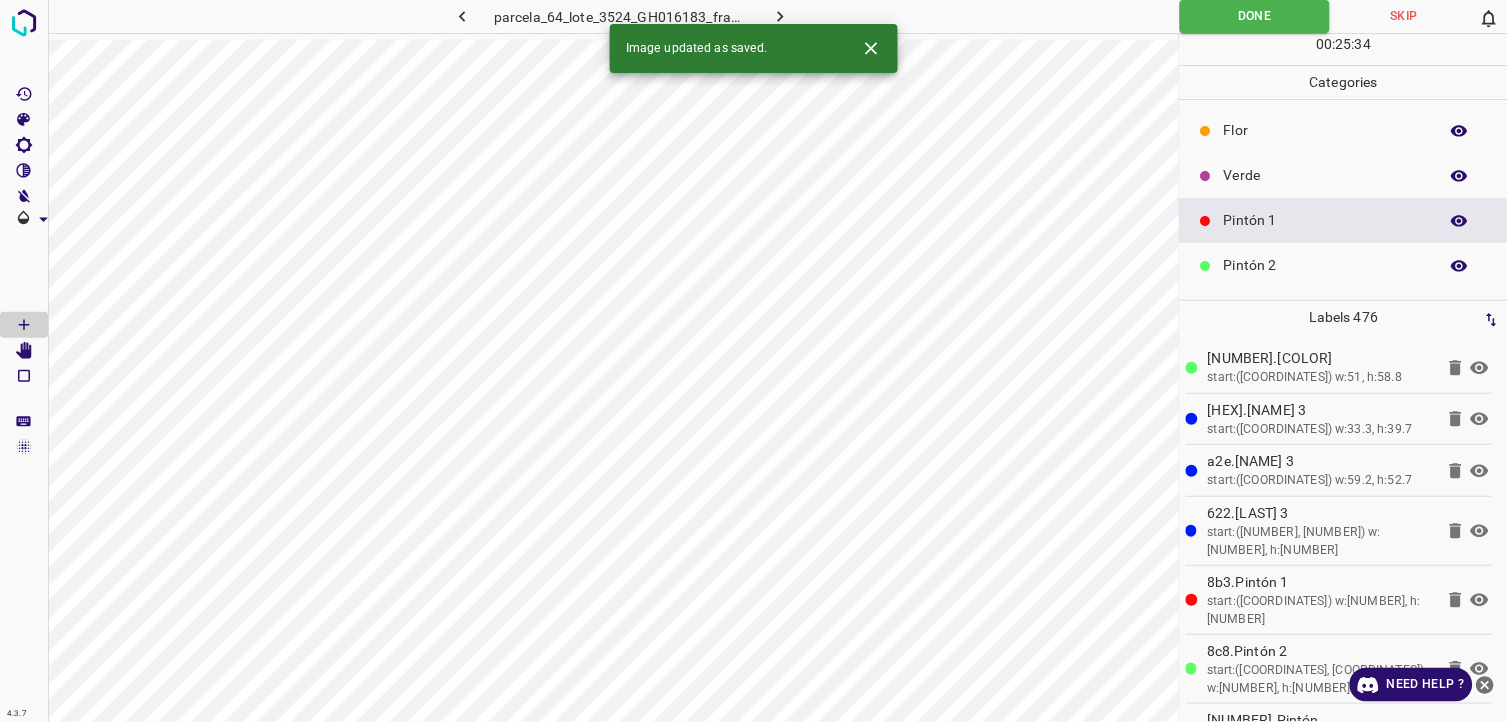 click 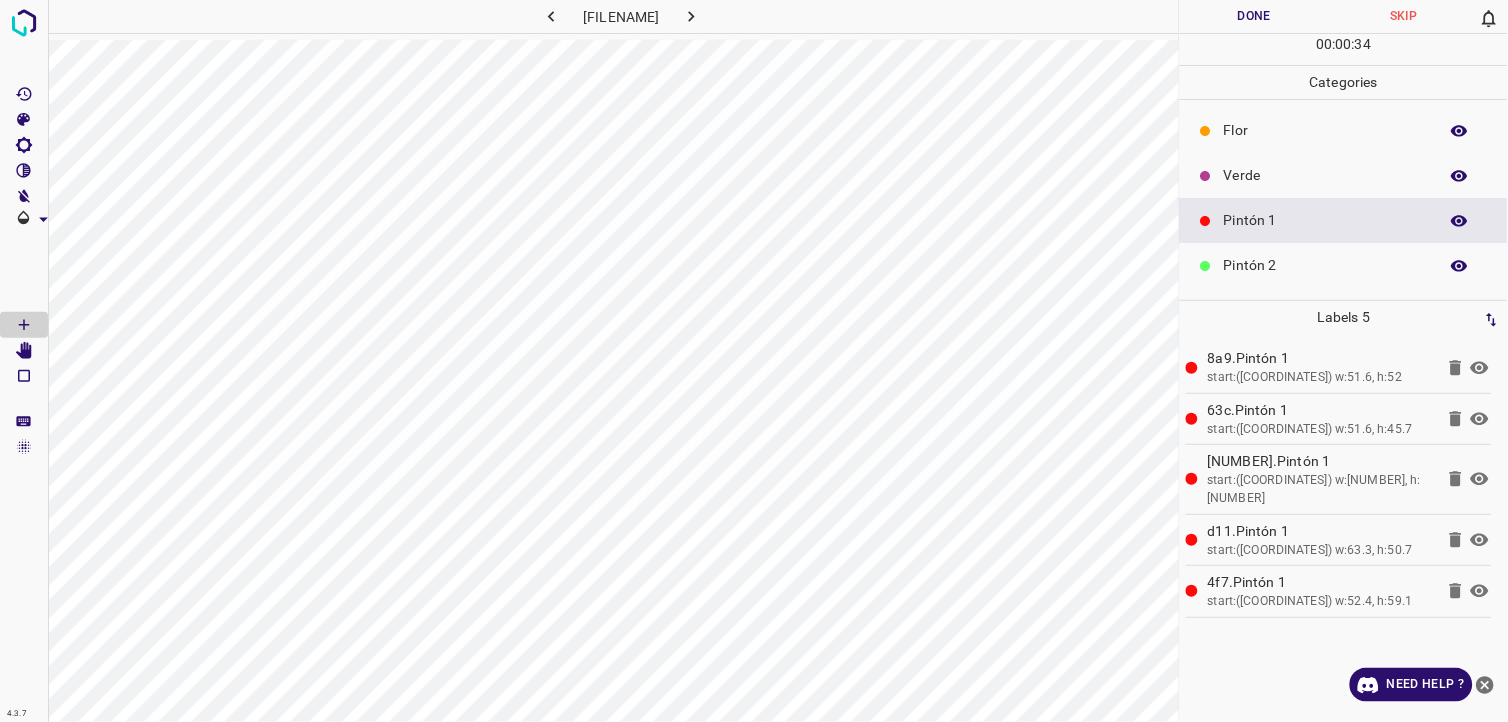 click on "Verde" at bounding box center (1326, 175) 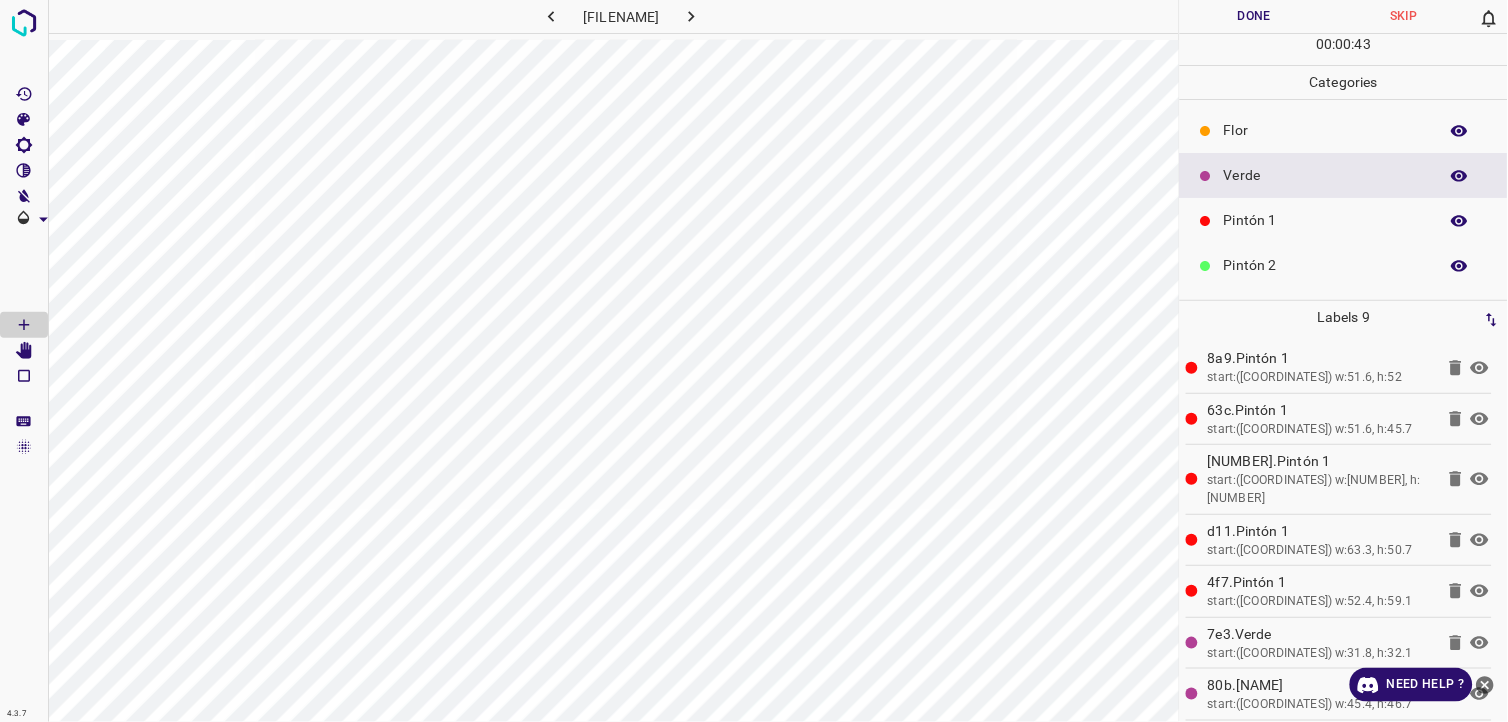 click on "Verde" at bounding box center (1344, 175) 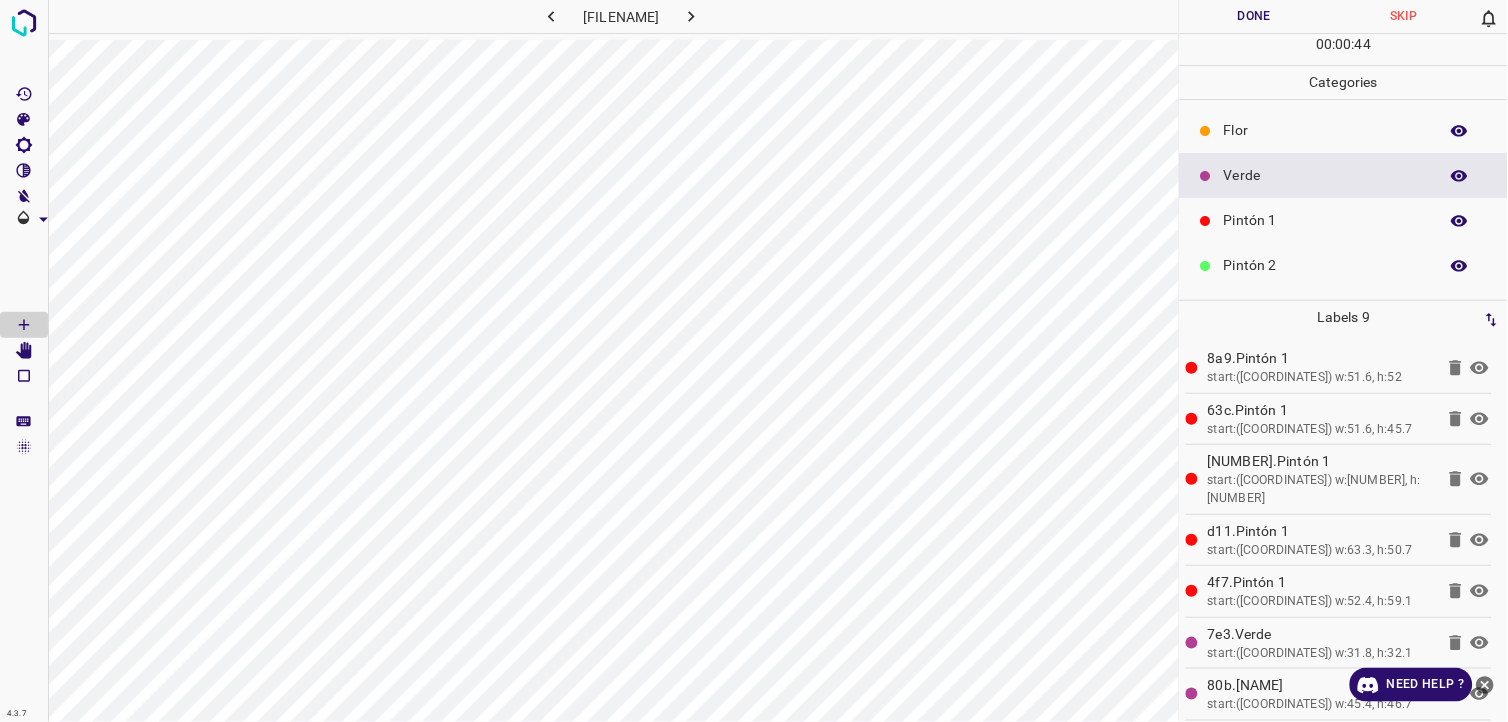 click on "Pintón 1" at bounding box center [1326, 220] 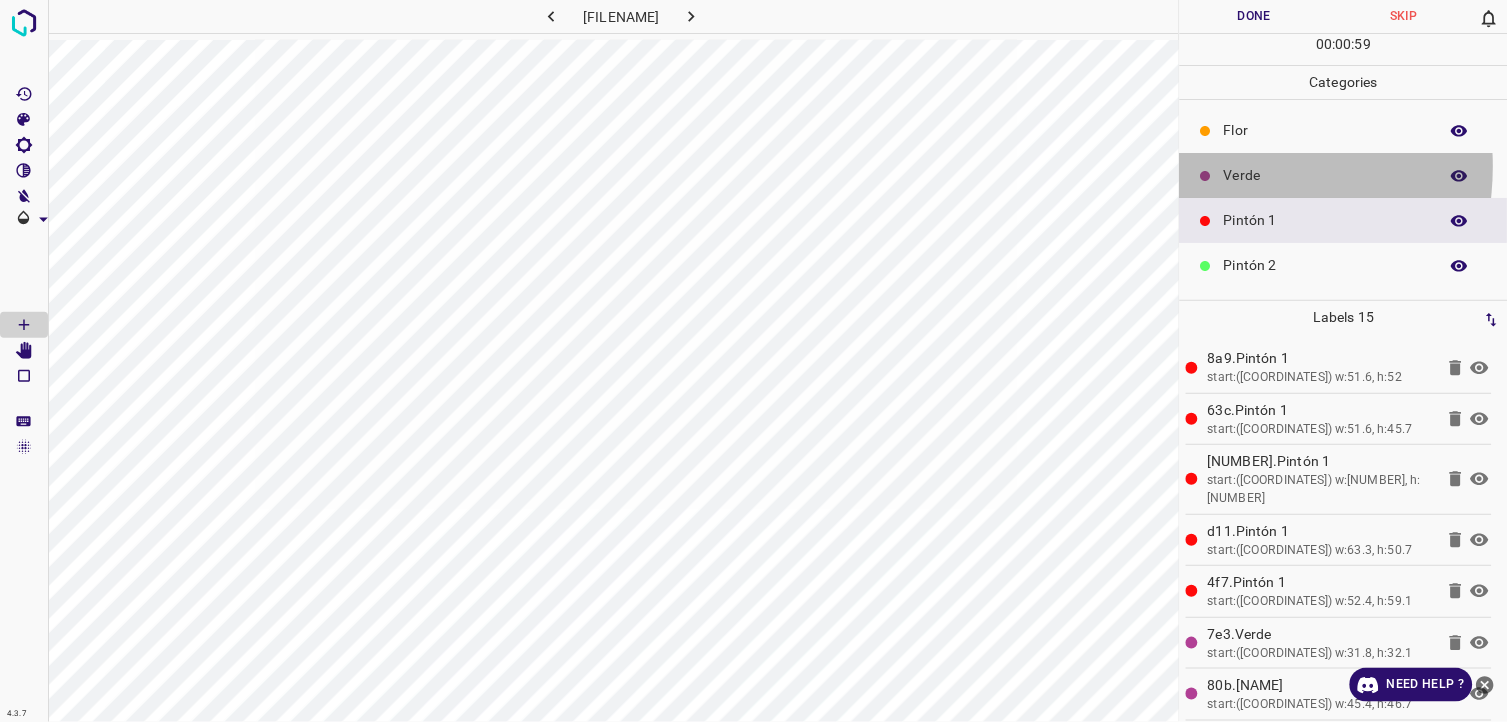 click at bounding box center [1206, 176] 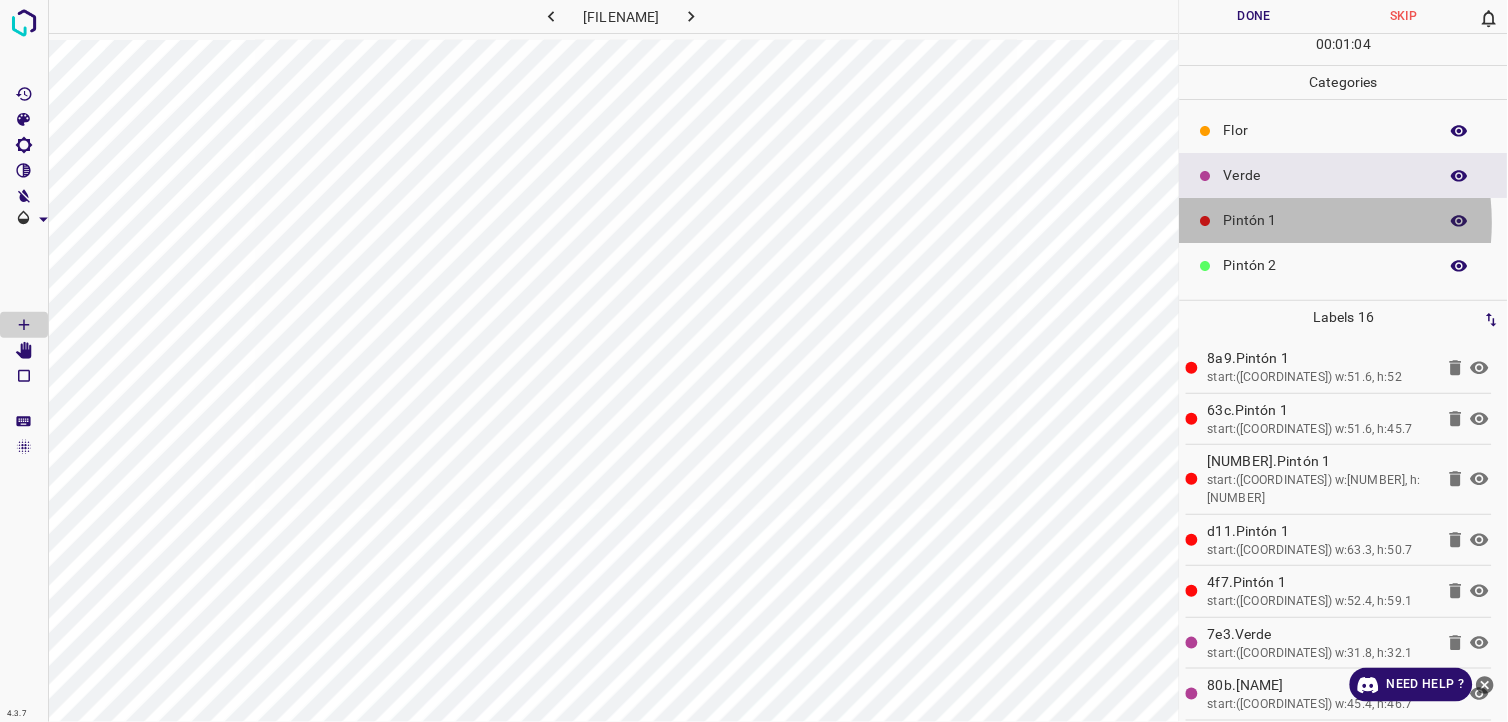 click on "Pintón 1" at bounding box center (1326, 220) 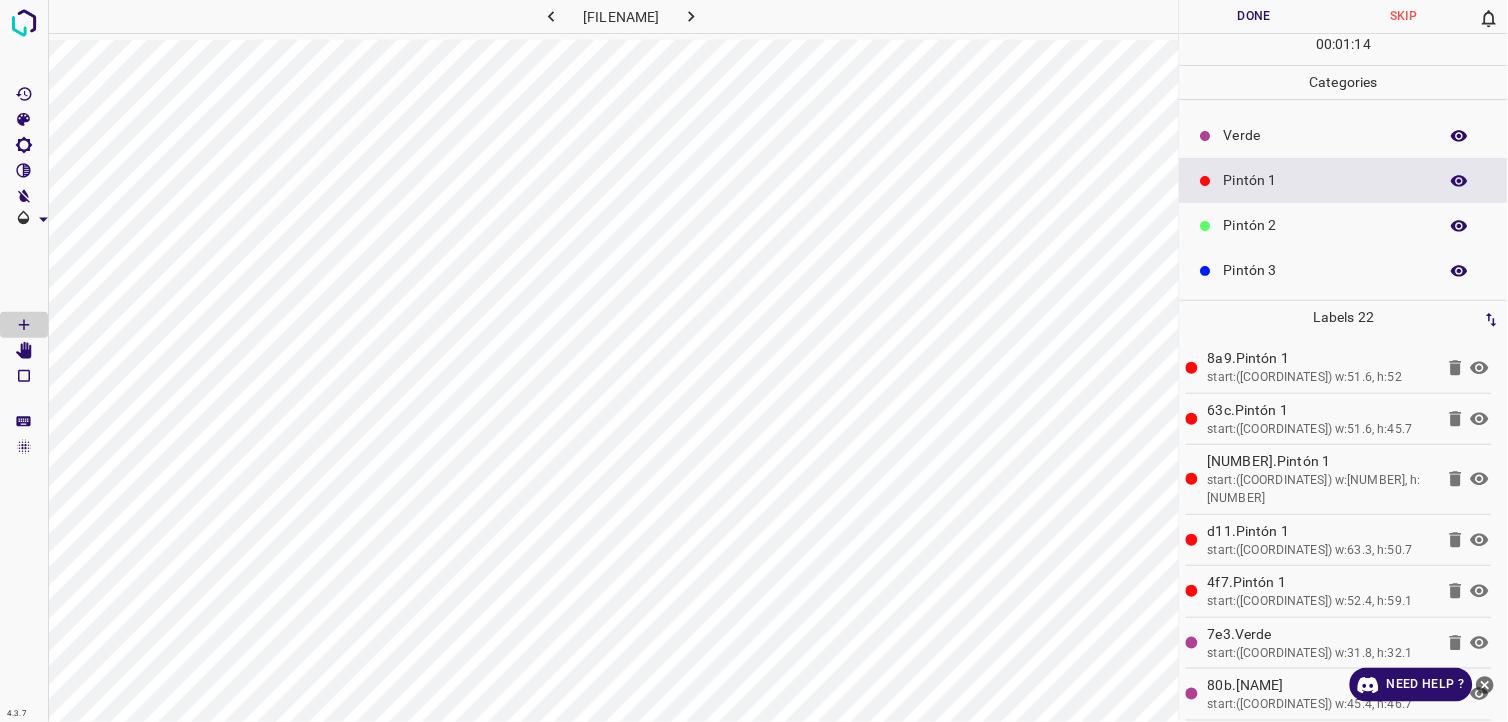 scroll, scrollTop: 111, scrollLeft: 0, axis: vertical 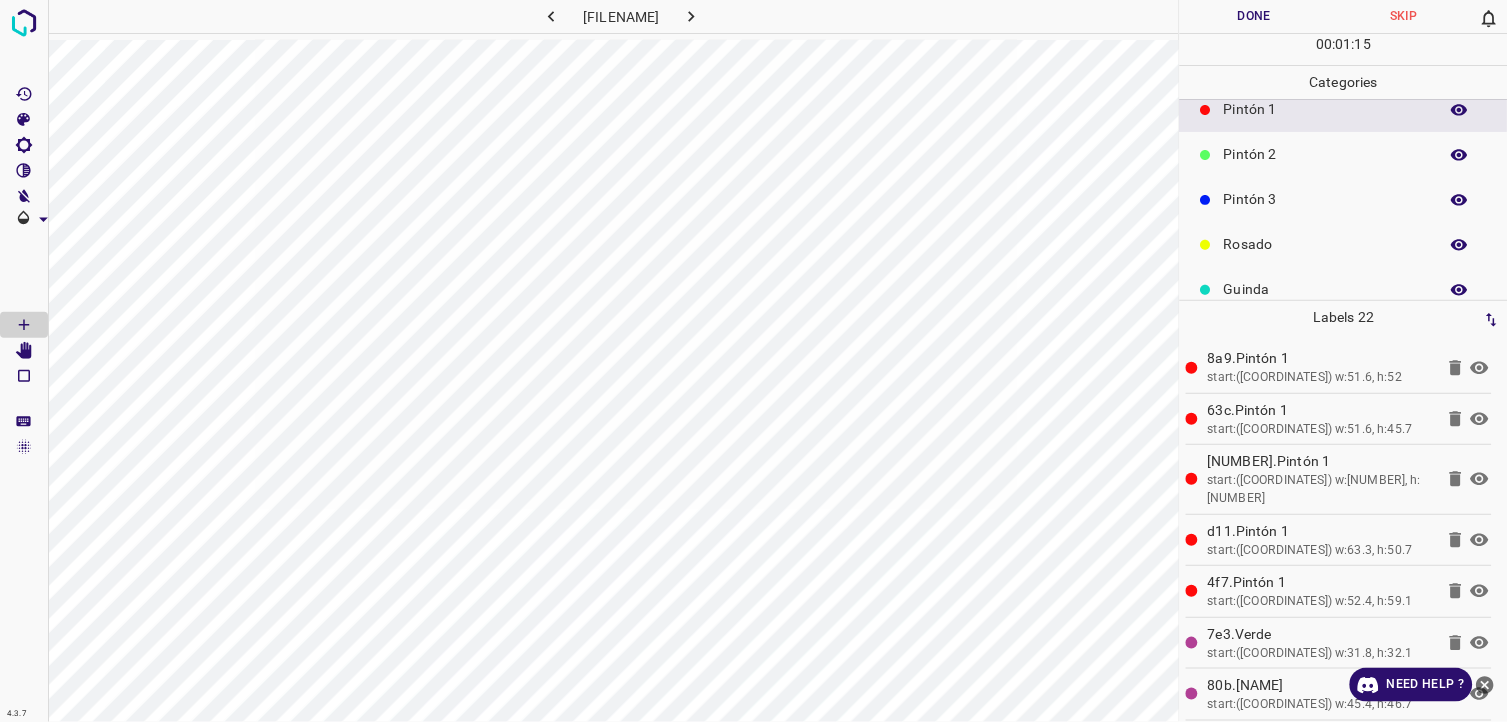 click on "Rosado" at bounding box center [1326, 244] 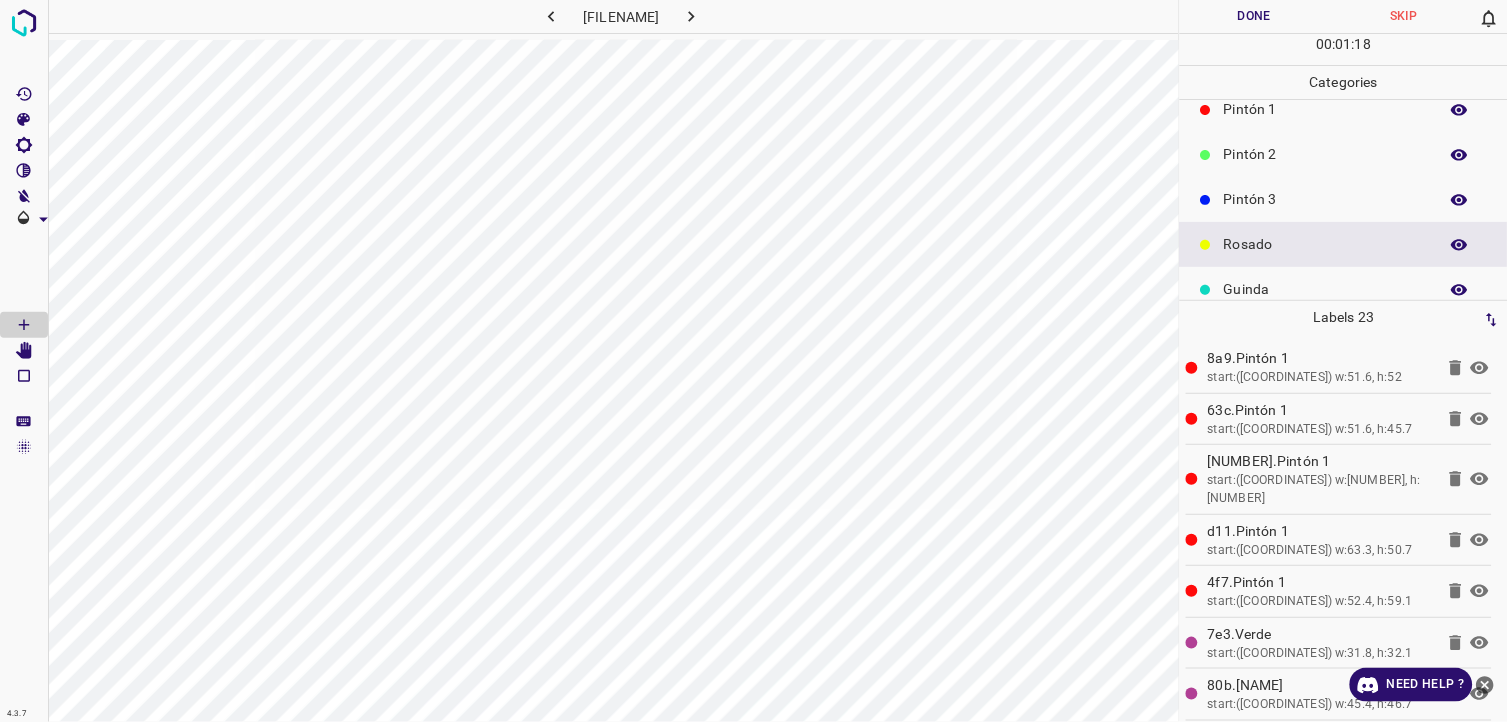 scroll, scrollTop: 0, scrollLeft: 0, axis: both 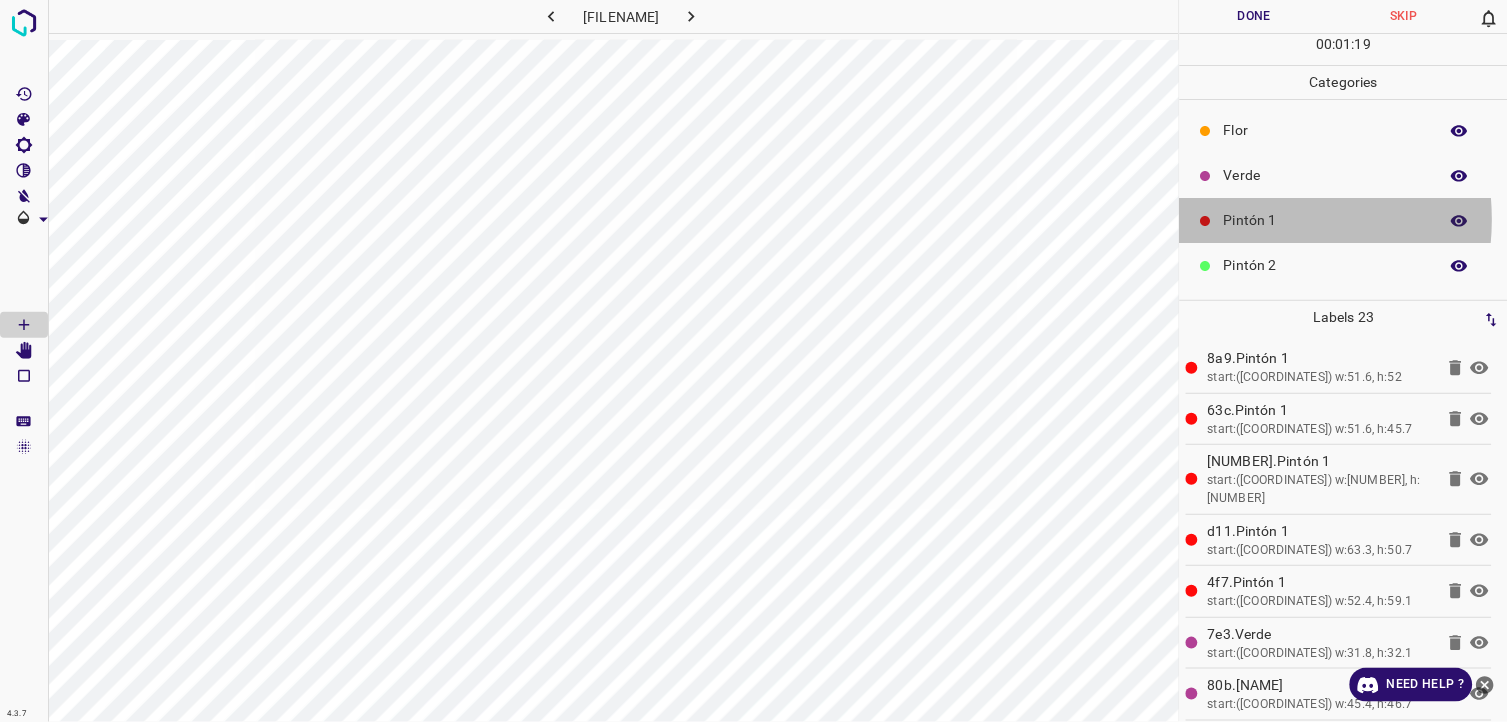 click on "Pintón 1" at bounding box center [1326, 220] 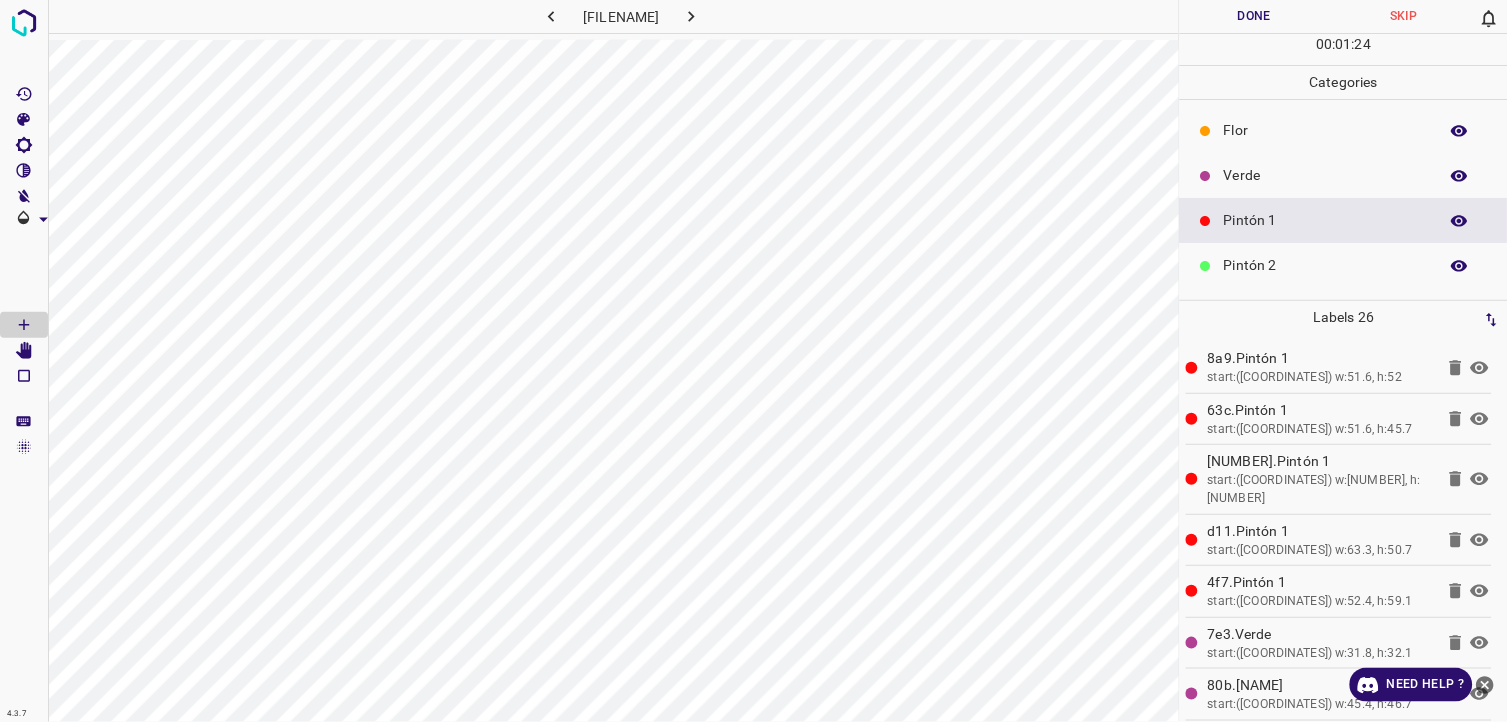scroll, scrollTop: 111, scrollLeft: 0, axis: vertical 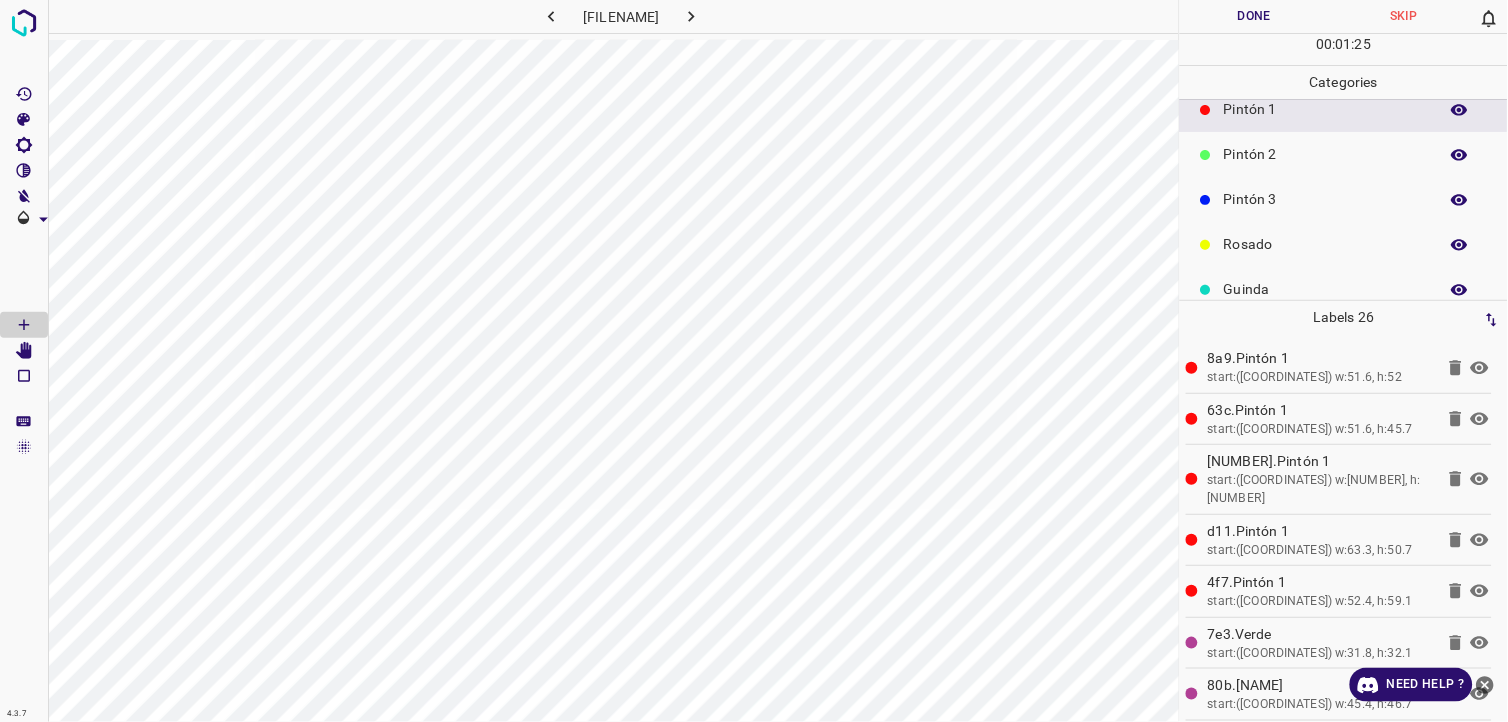click on "Pintón 3" at bounding box center [1326, 199] 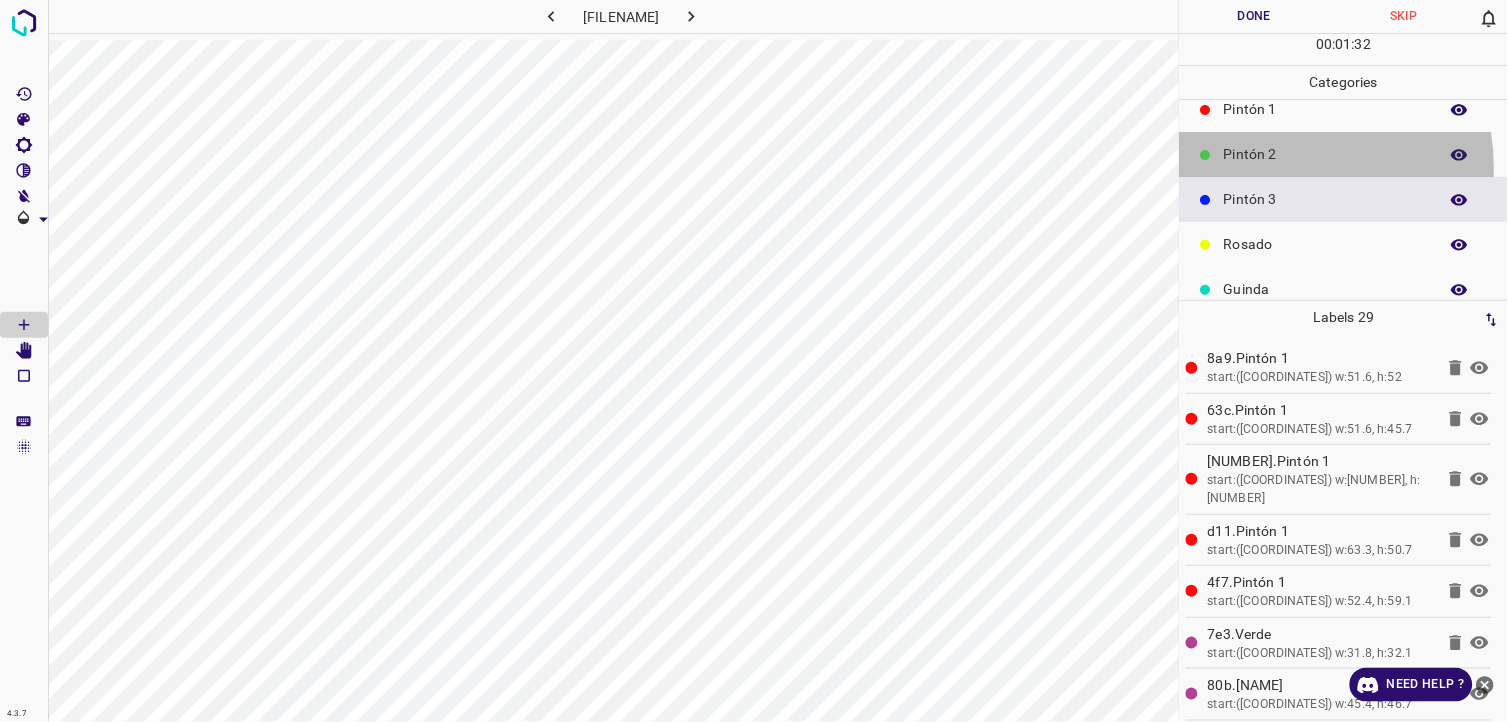 click on "Pintón 2" at bounding box center (1344, 154) 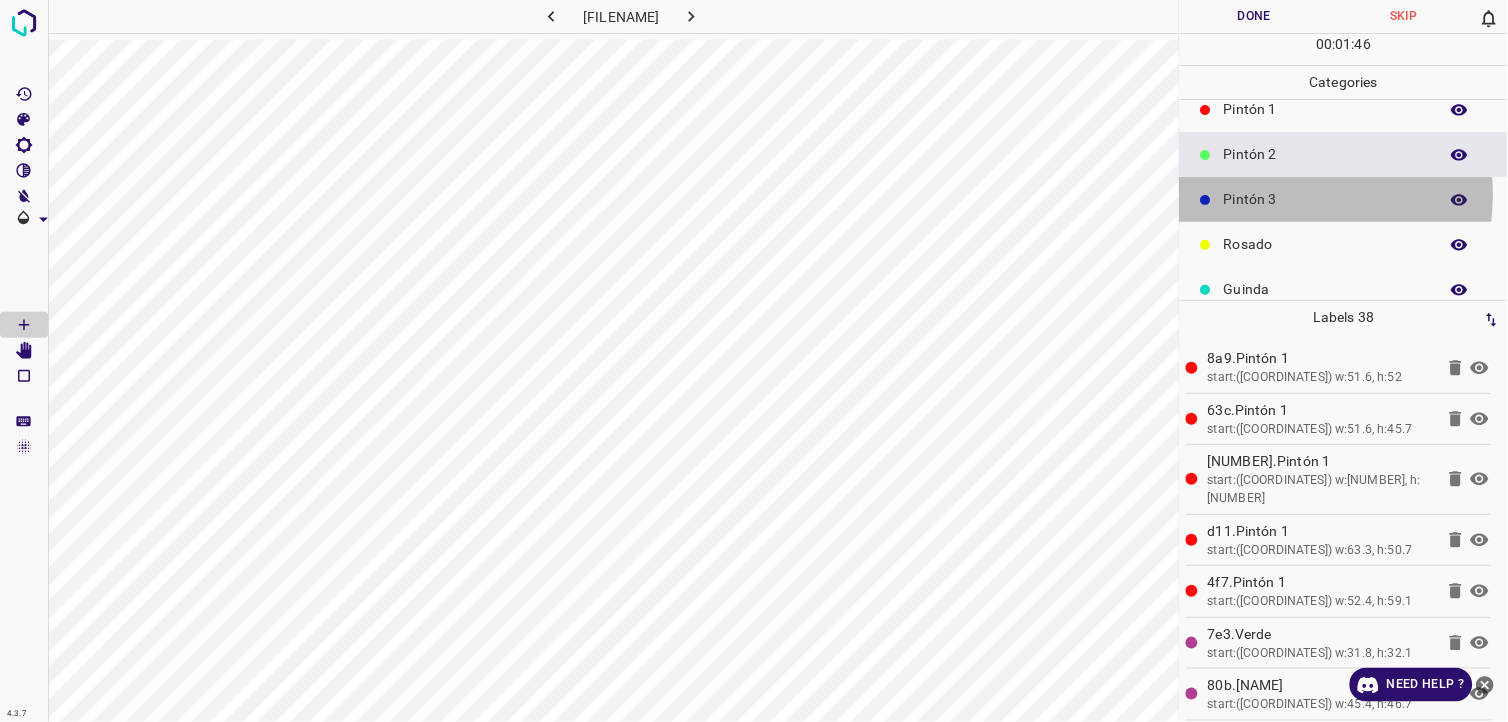 click on "Pintón 3" at bounding box center [1326, 199] 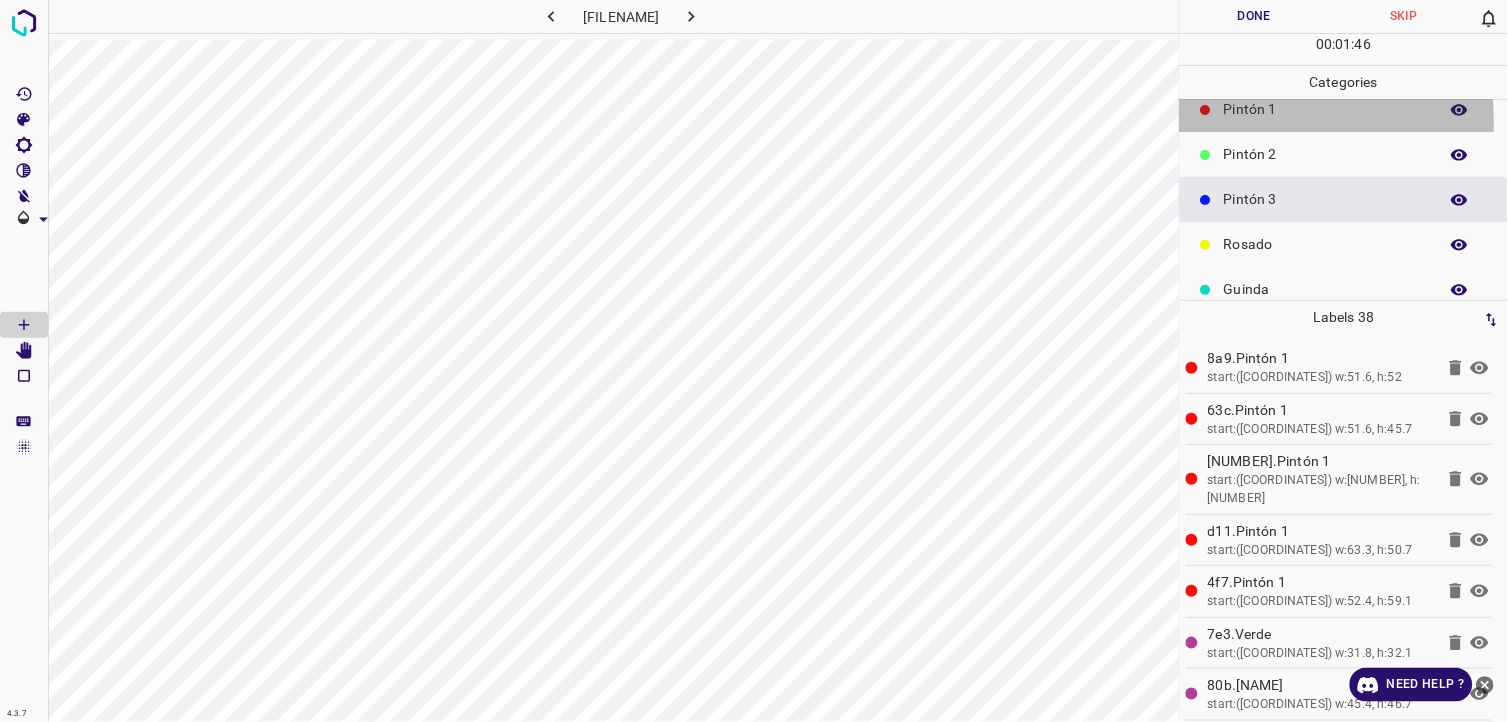 click on "Pintón 1" at bounding box center [1326, 109] 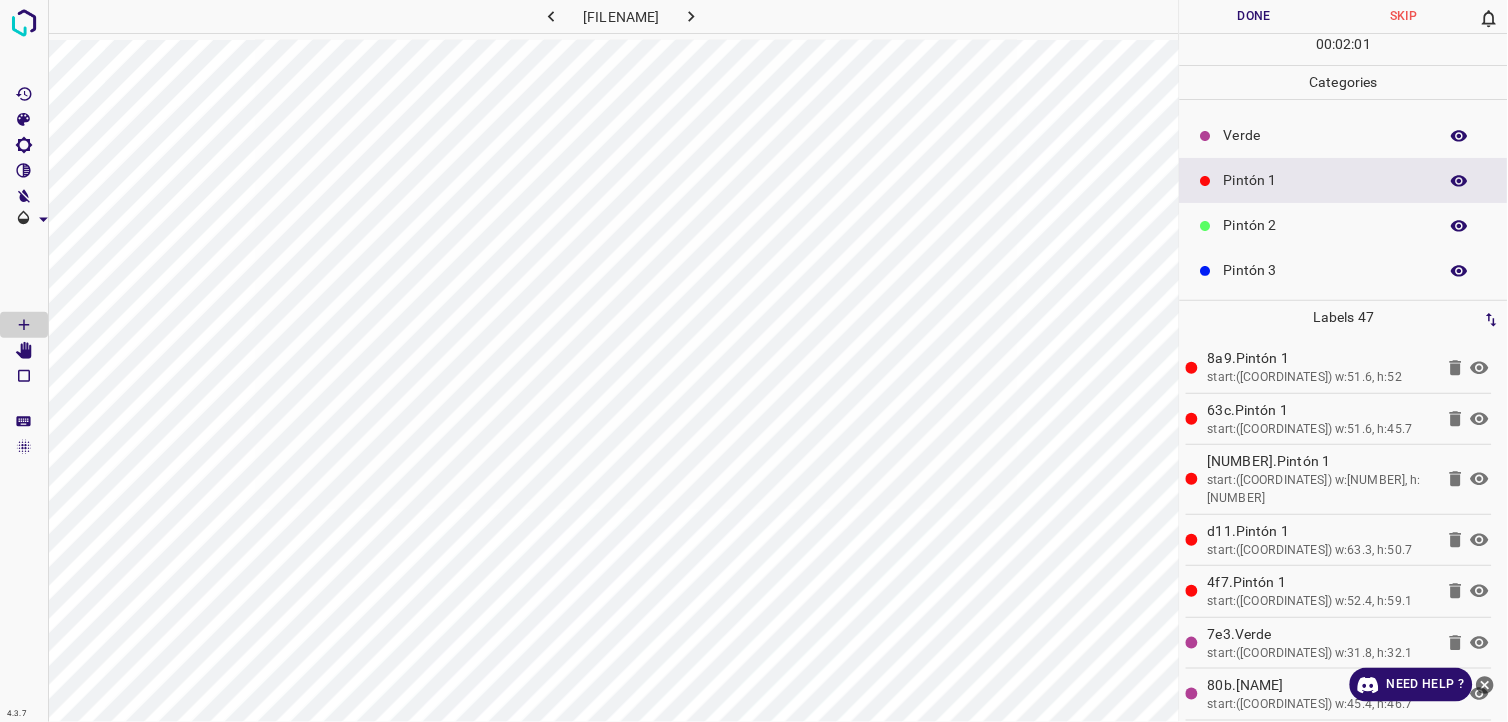 scroll, scrollTop: 0, scrollLeft: 0, axis: both 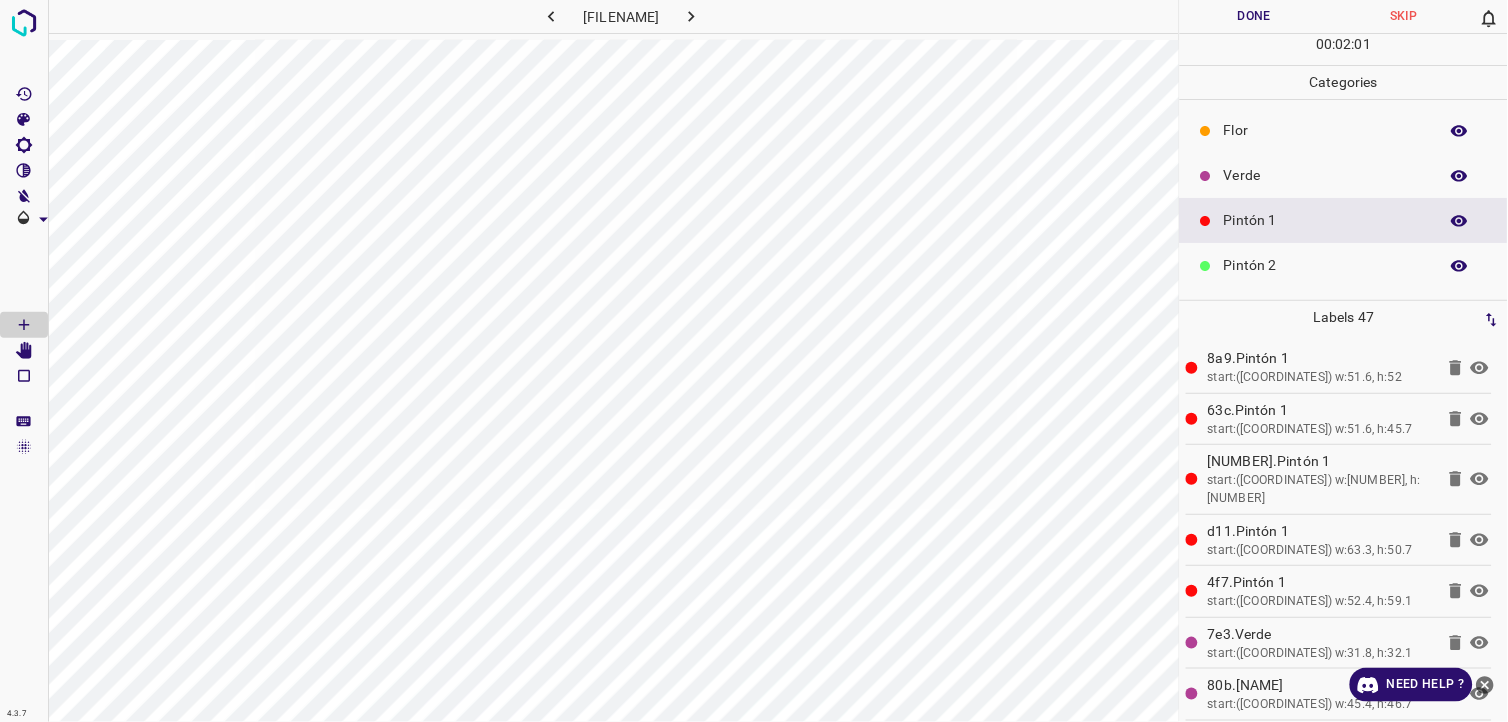 click on "Verde" at bounding box center [1344, 175] 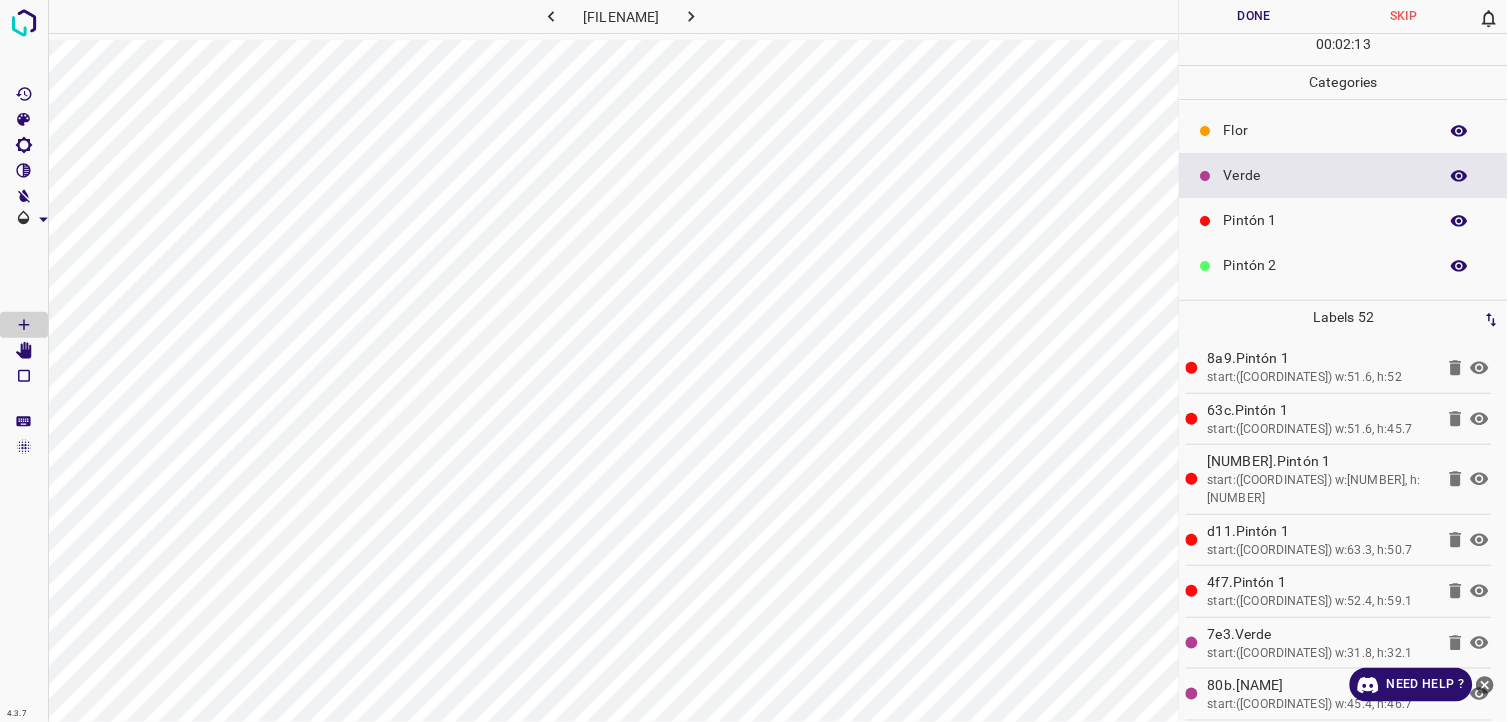 click on "Pintón 1" at bounding box center [1326, 220] 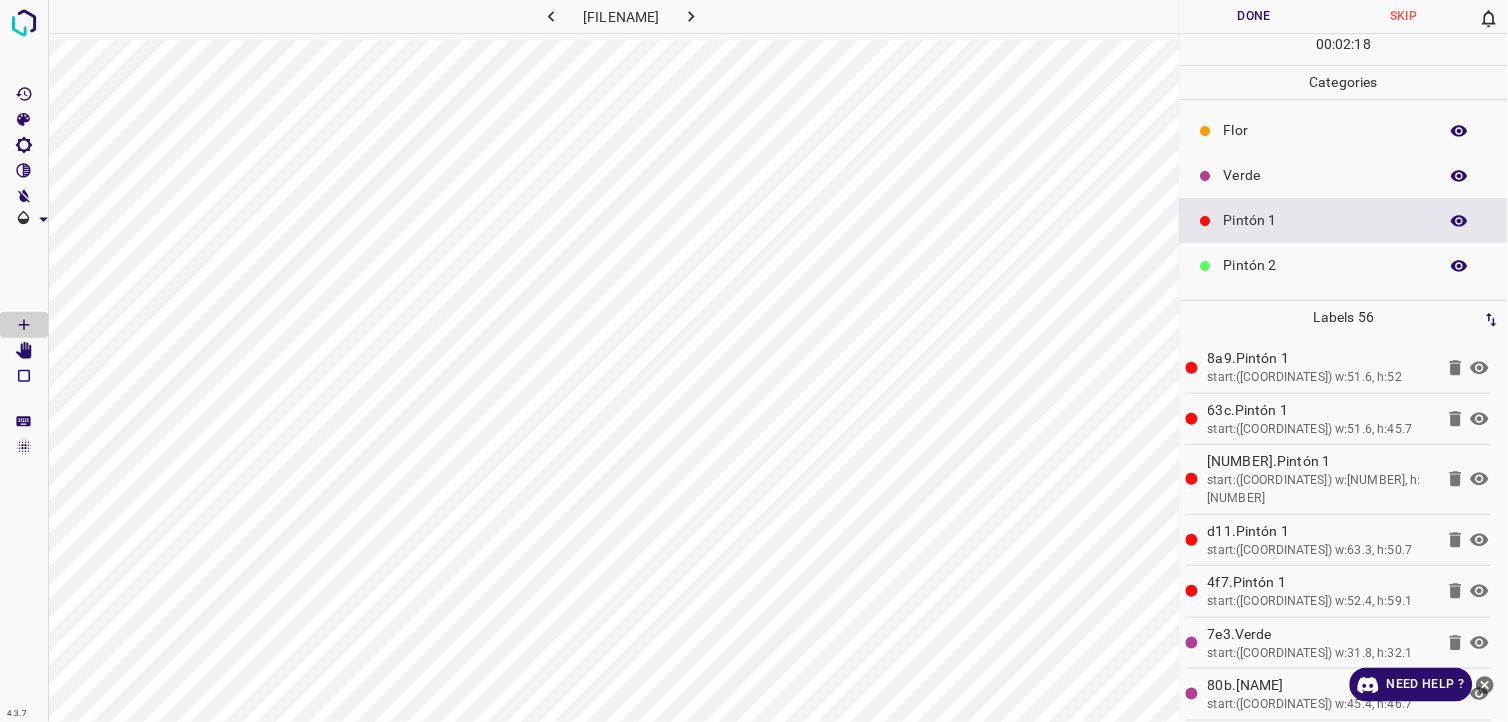 click at bounding box center (1206, 176) 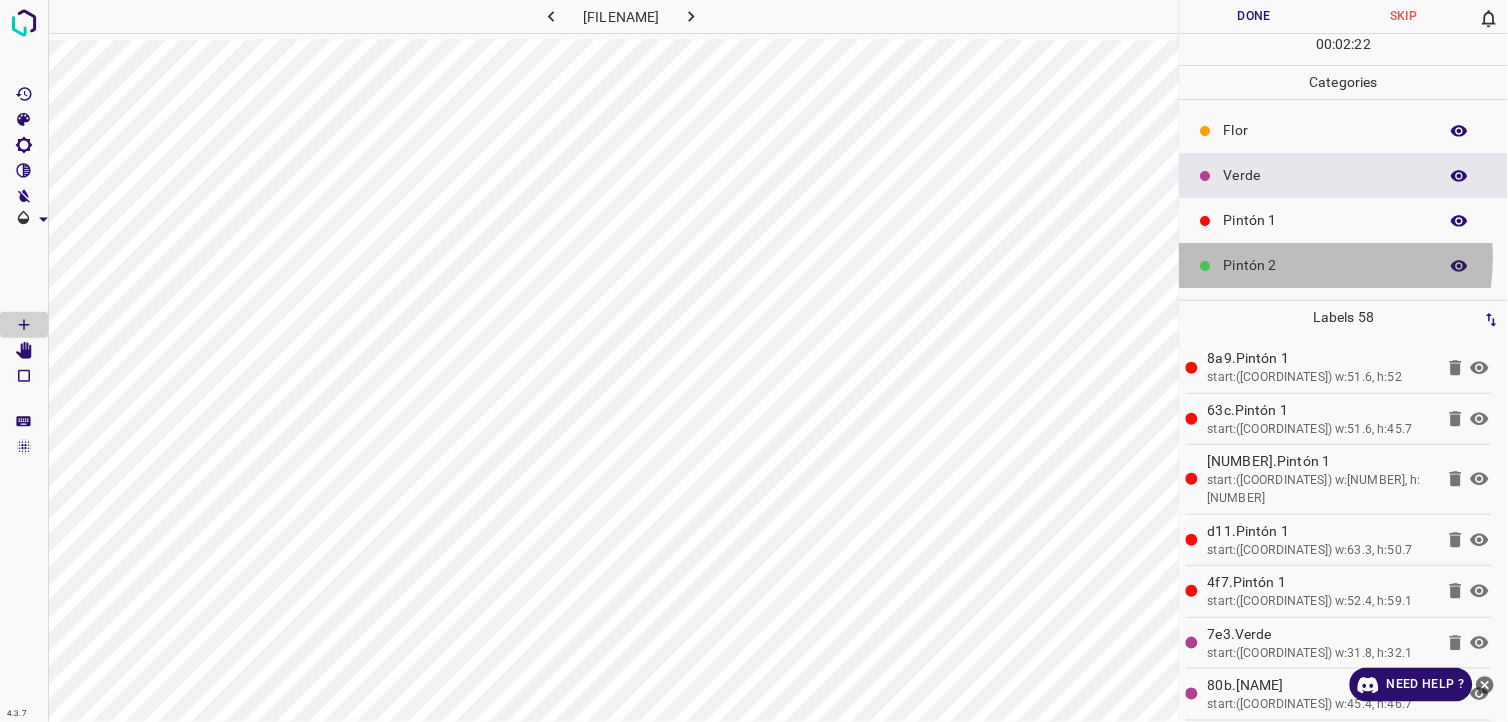 click on "Pintón 2" at bounding box center [1326, 265] 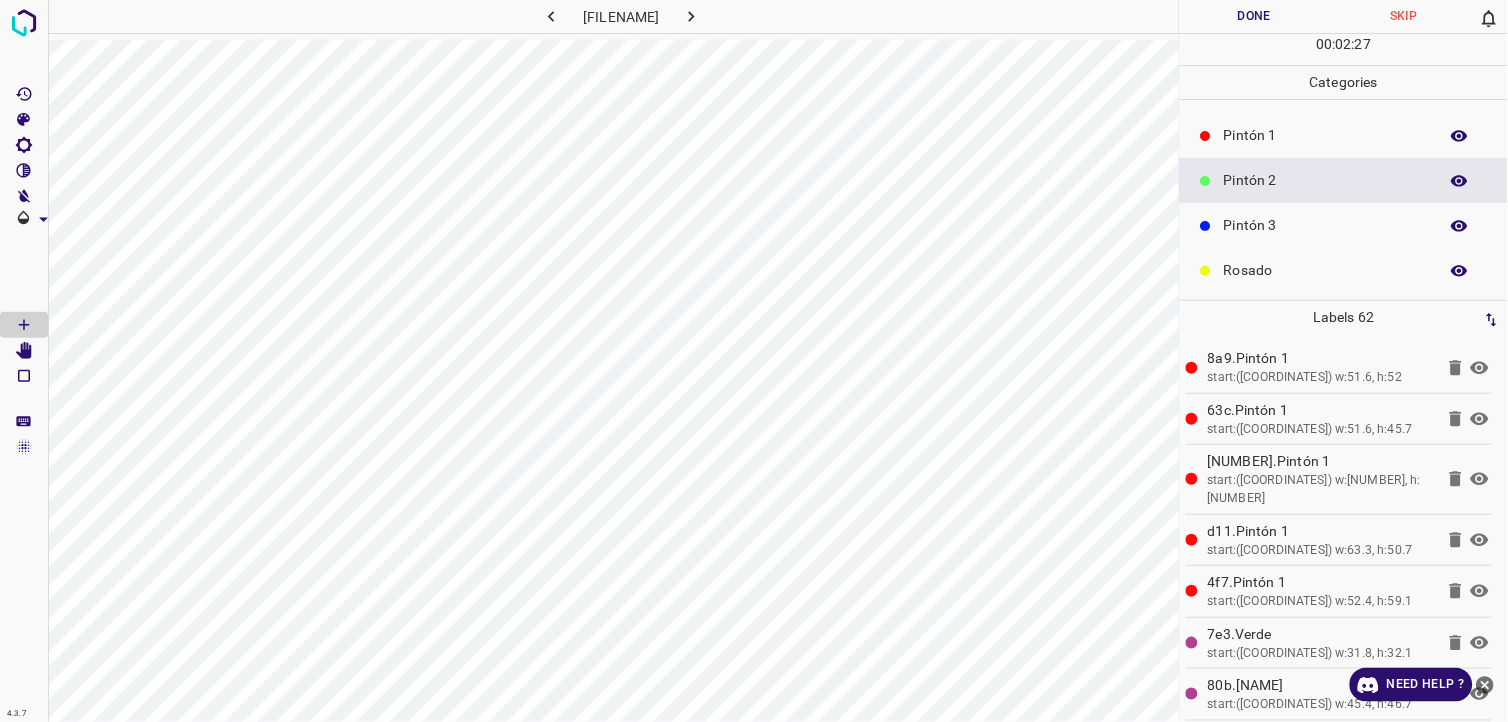 scroll, scrollTop: 111, scrollLeft: 0, axis: vertical 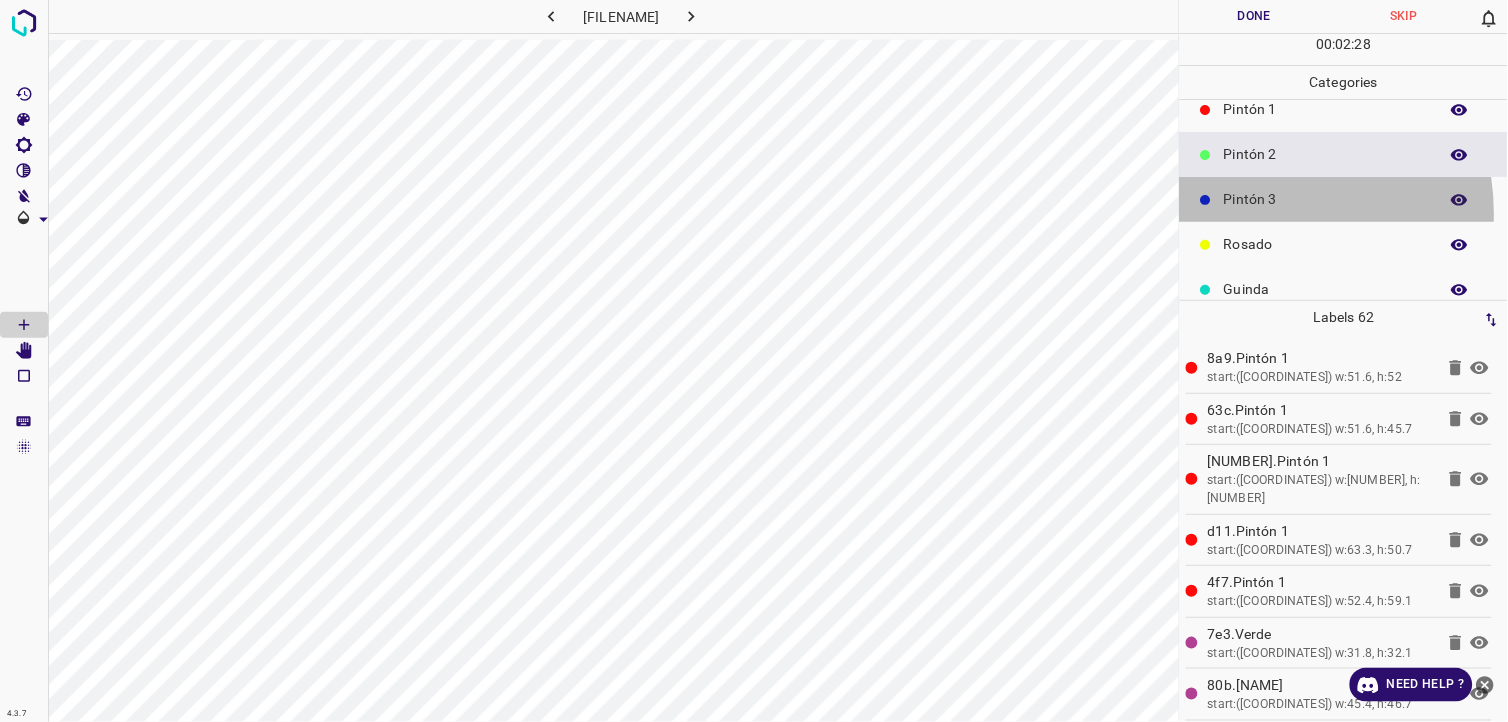 click on "Pintón 3" at bounding box center (1344, 199) 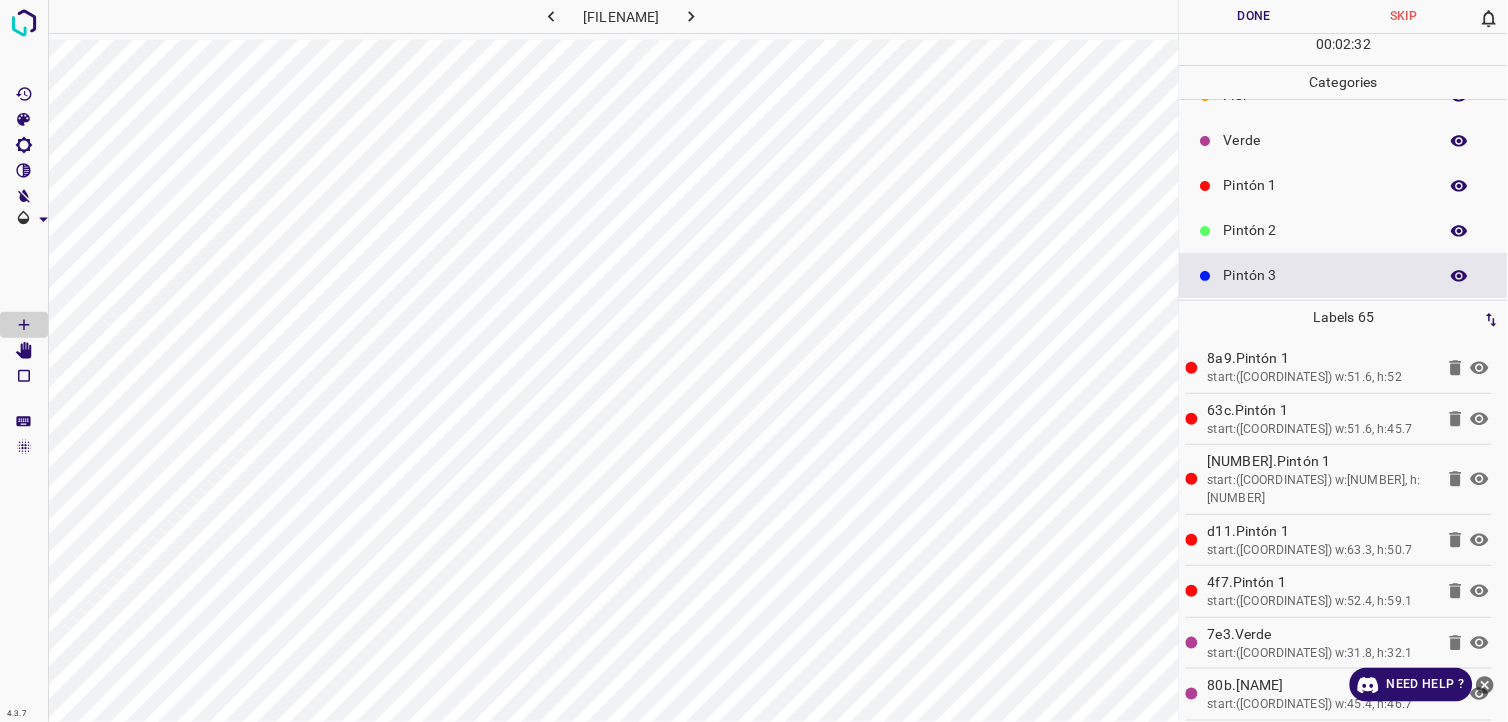 scroll, scrollTop: 0, scrollLeft: 0, axis: both 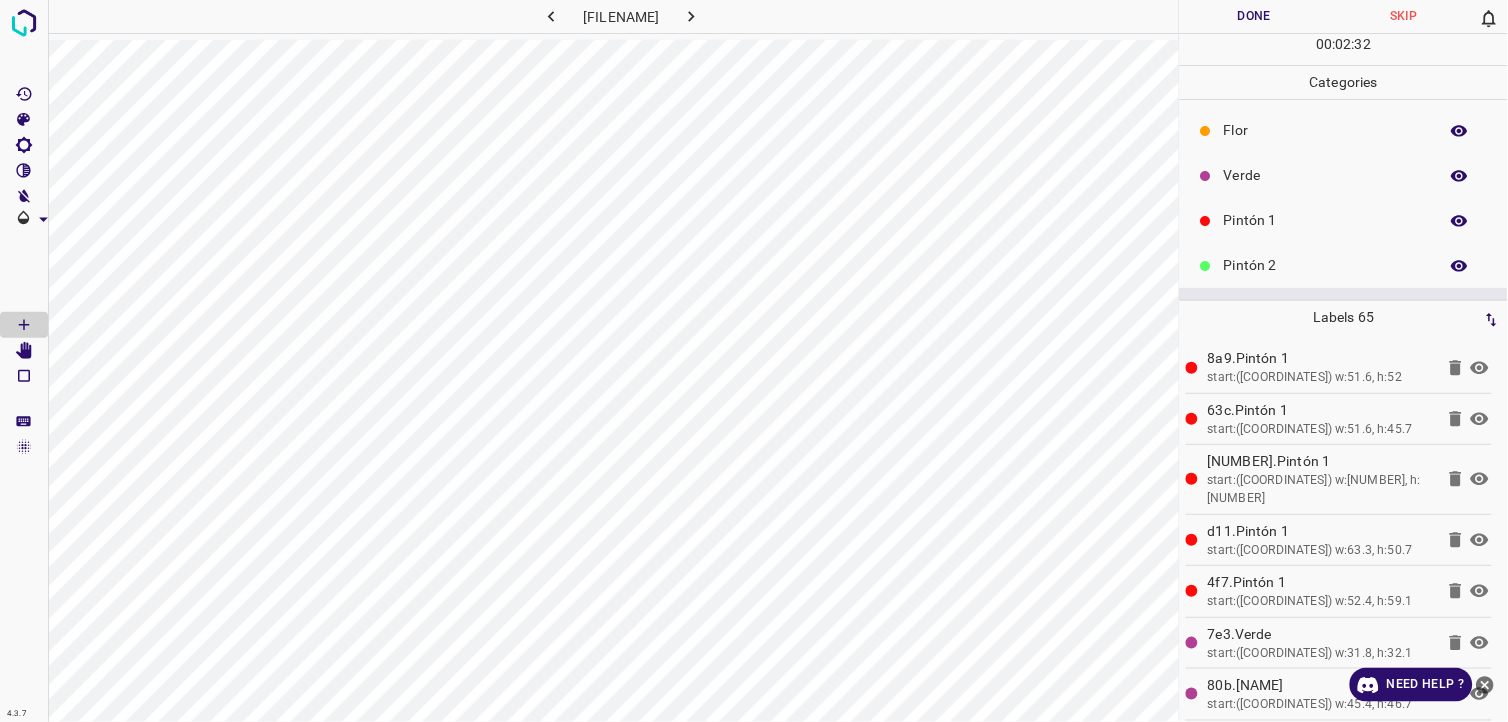 click on "Verde" at bounding box center [1326, 175] 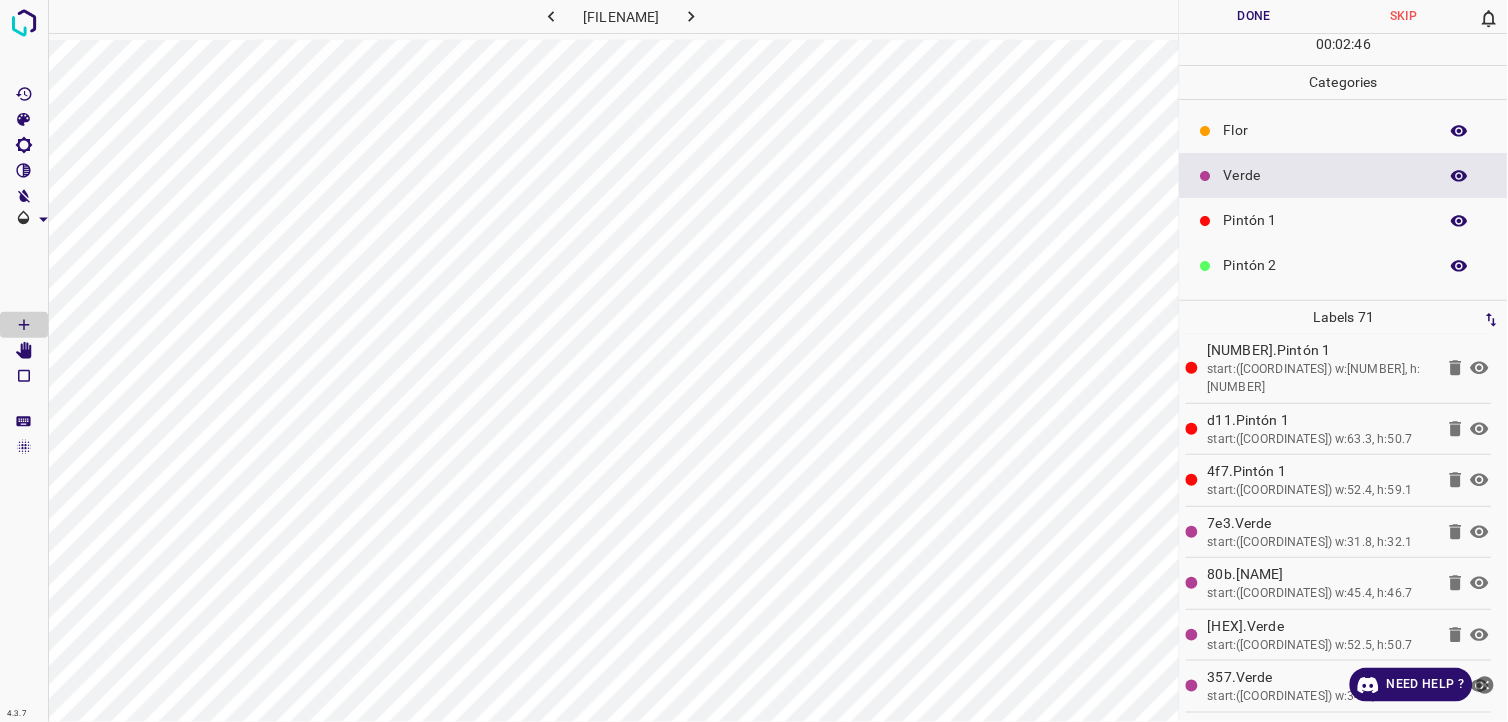 scroll, scrollTop: 222, scrollLeft: 0, axis: vertical 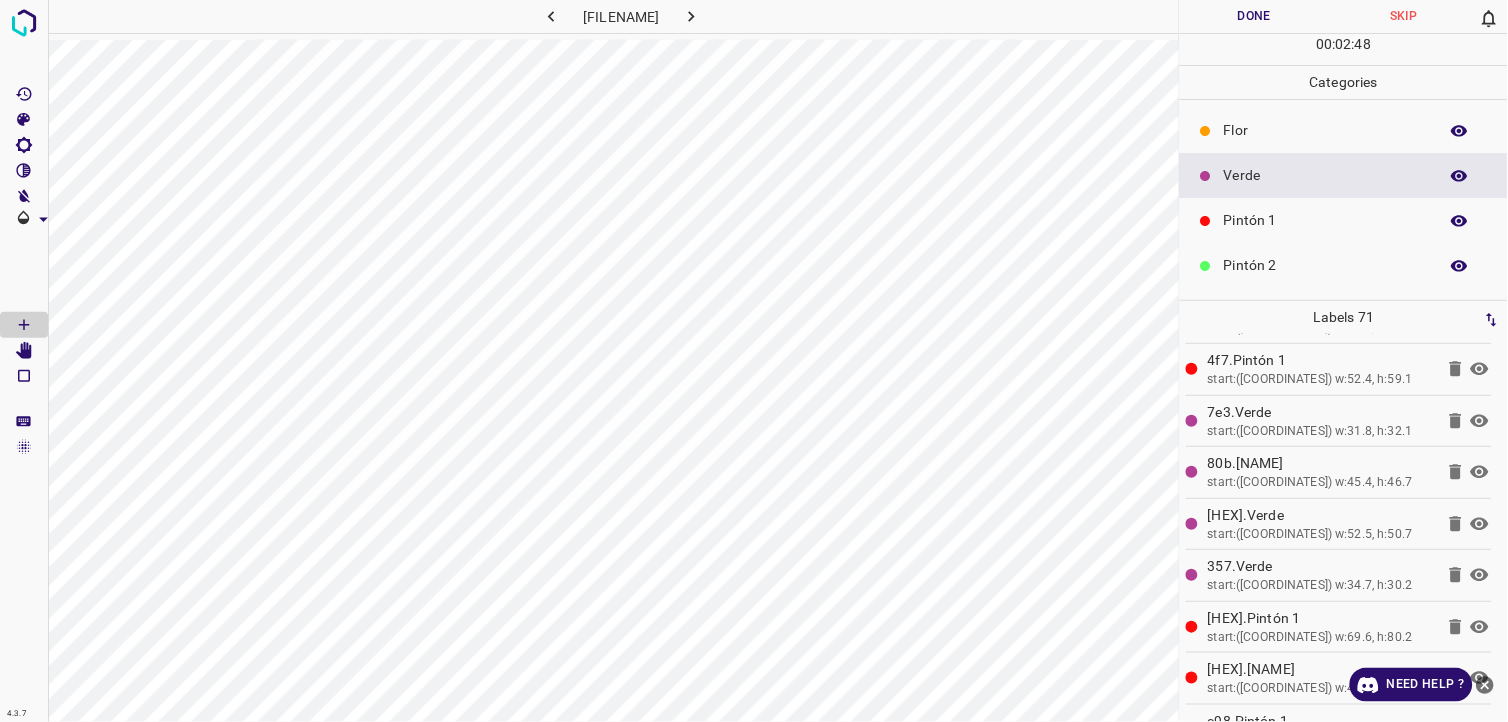 click on "Pintón 1" at bounding box center (1326, 220) 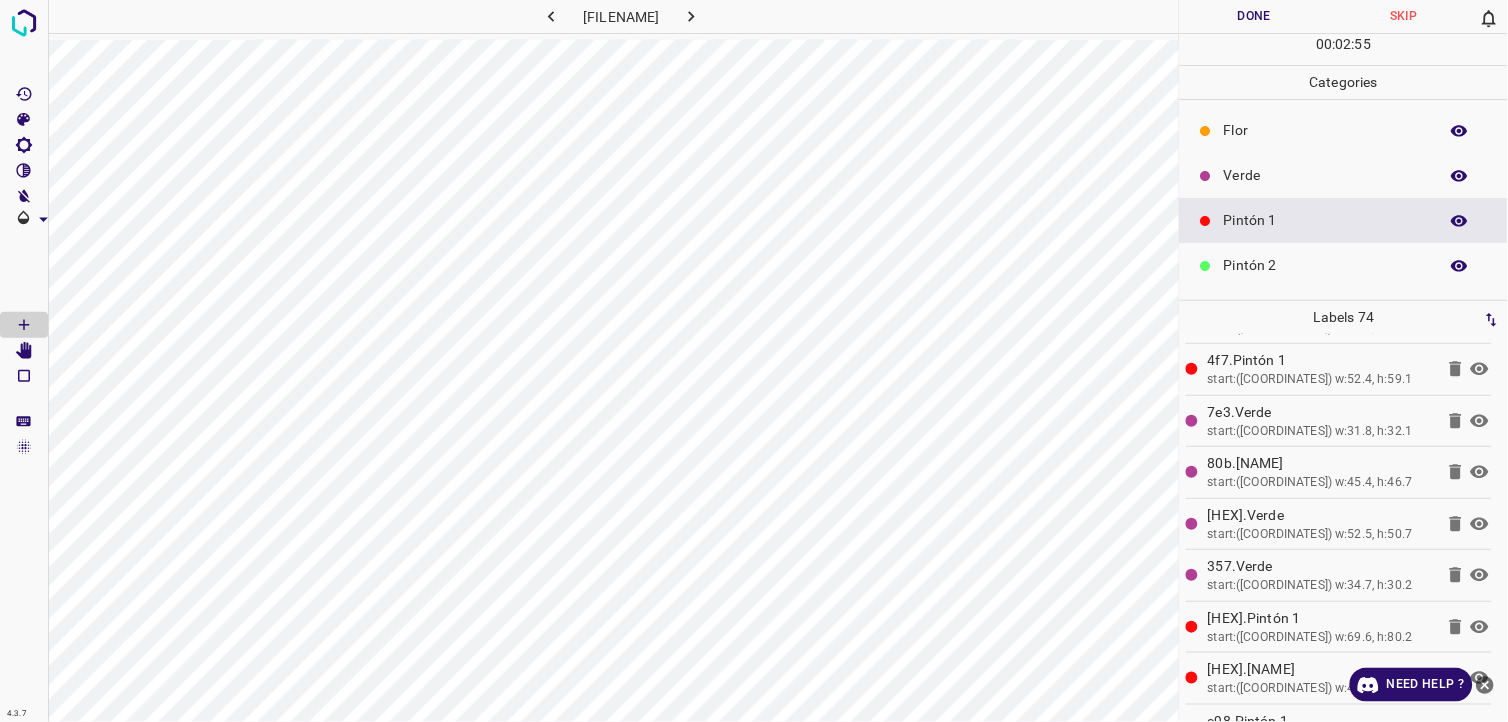 click on "Pintón 2" at bounding box center [1326, 265] 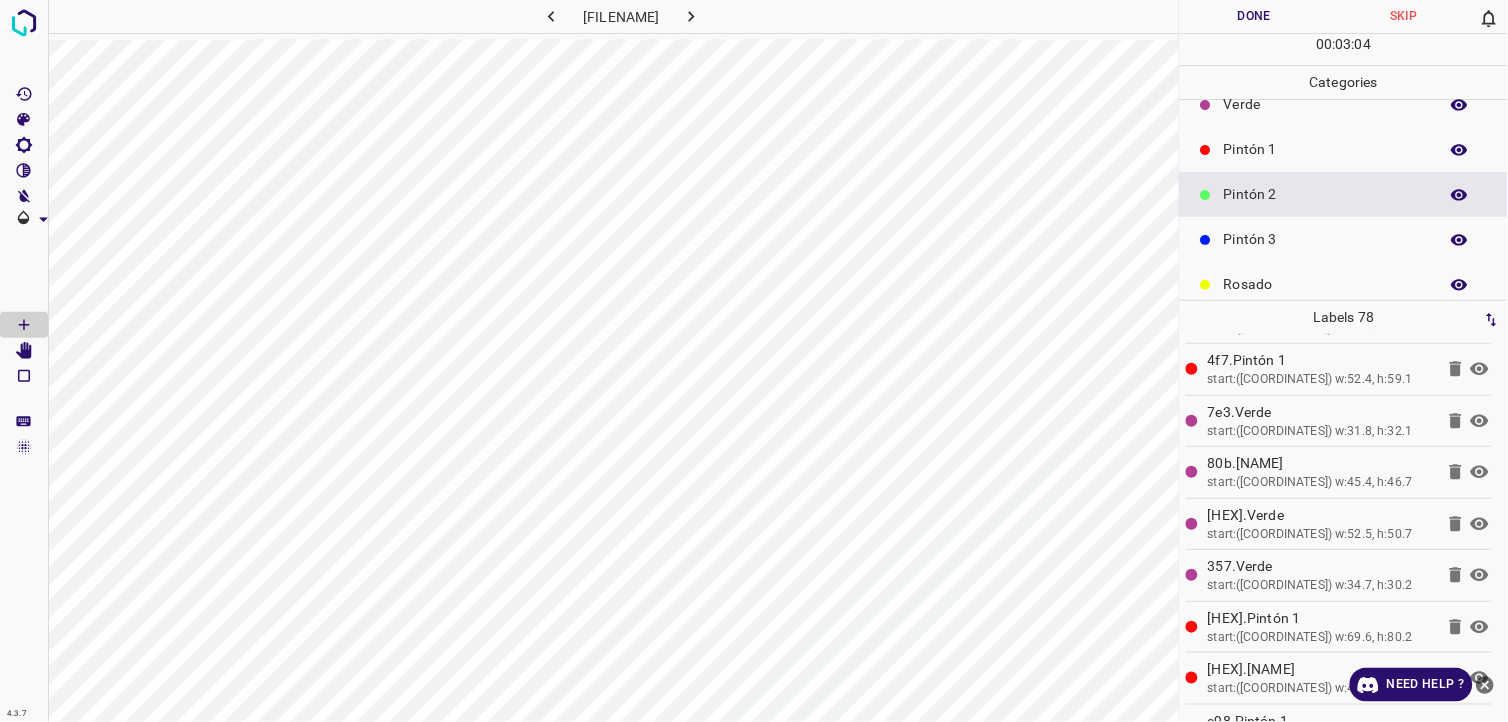 scroll, scrollTop: 111, scrollLeft: 0, axis: vertical 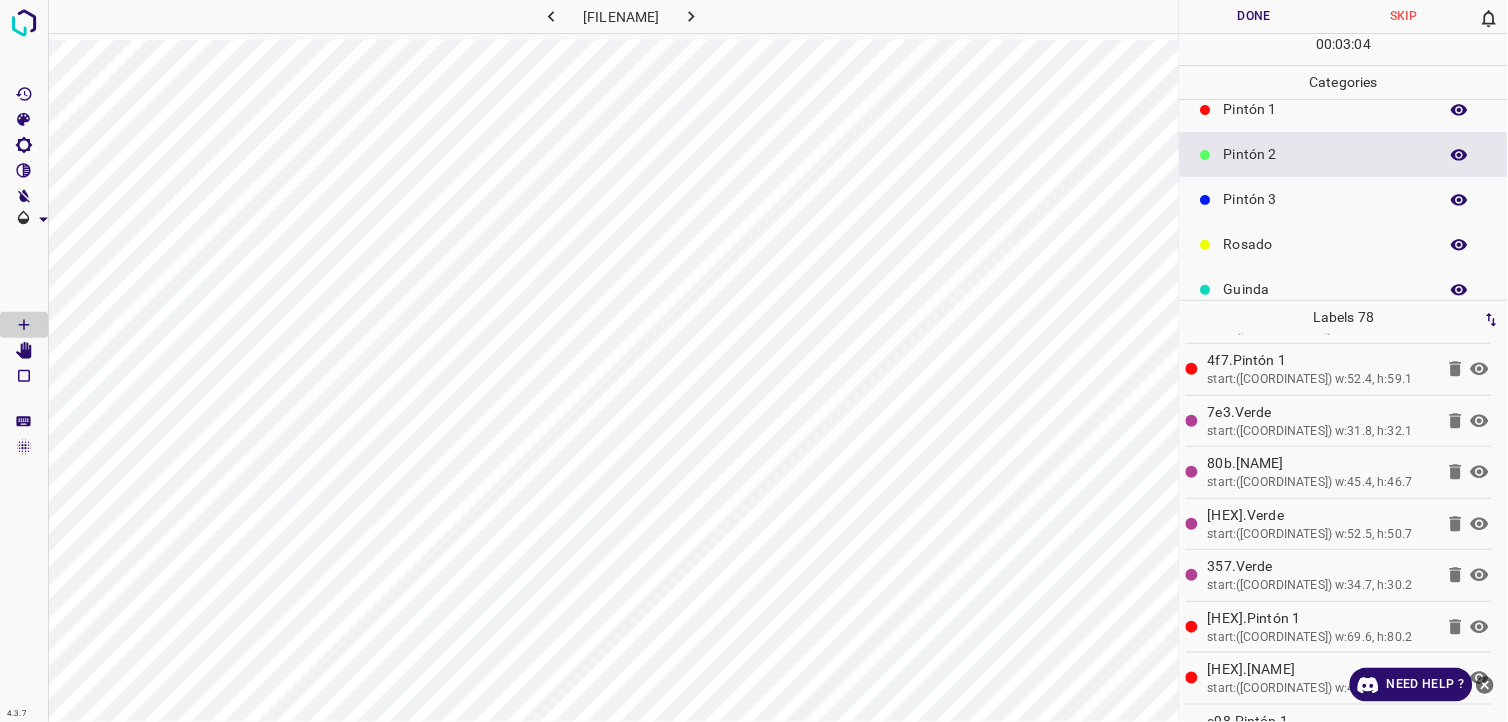 click on "Pintón 3" at bounding box center [1326, 199] 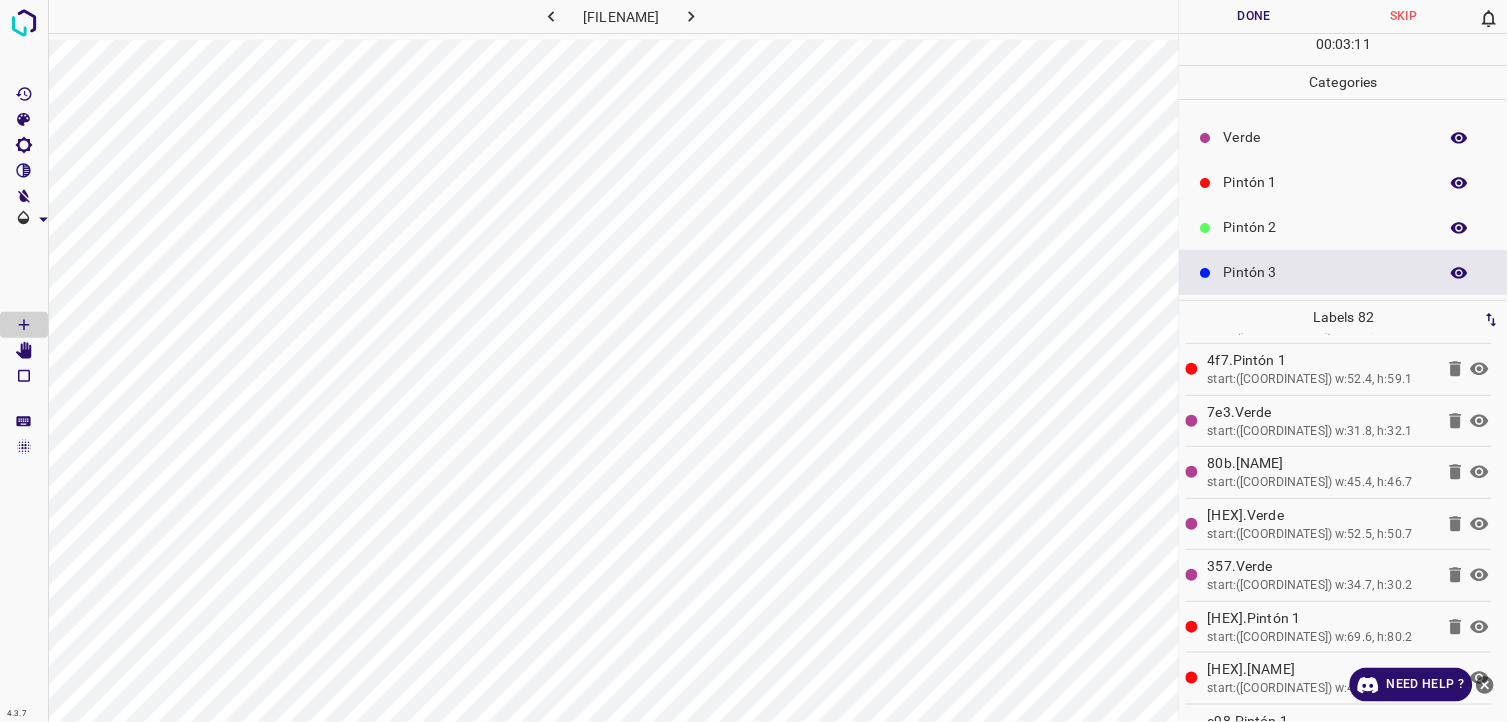 scroll, scrollTop: 0, scrollLeft: 0, axis: both 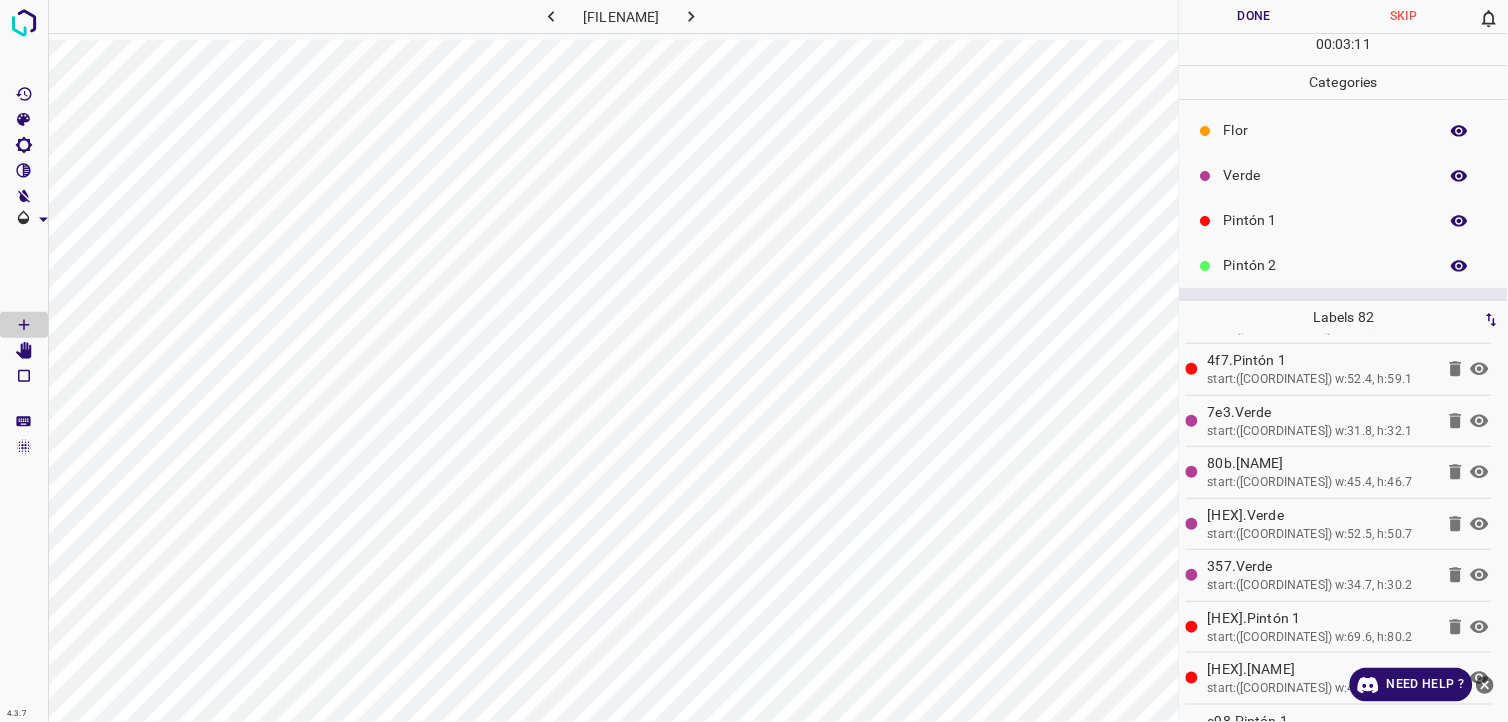 click on "Verde" at bounding box center [1344, 175] 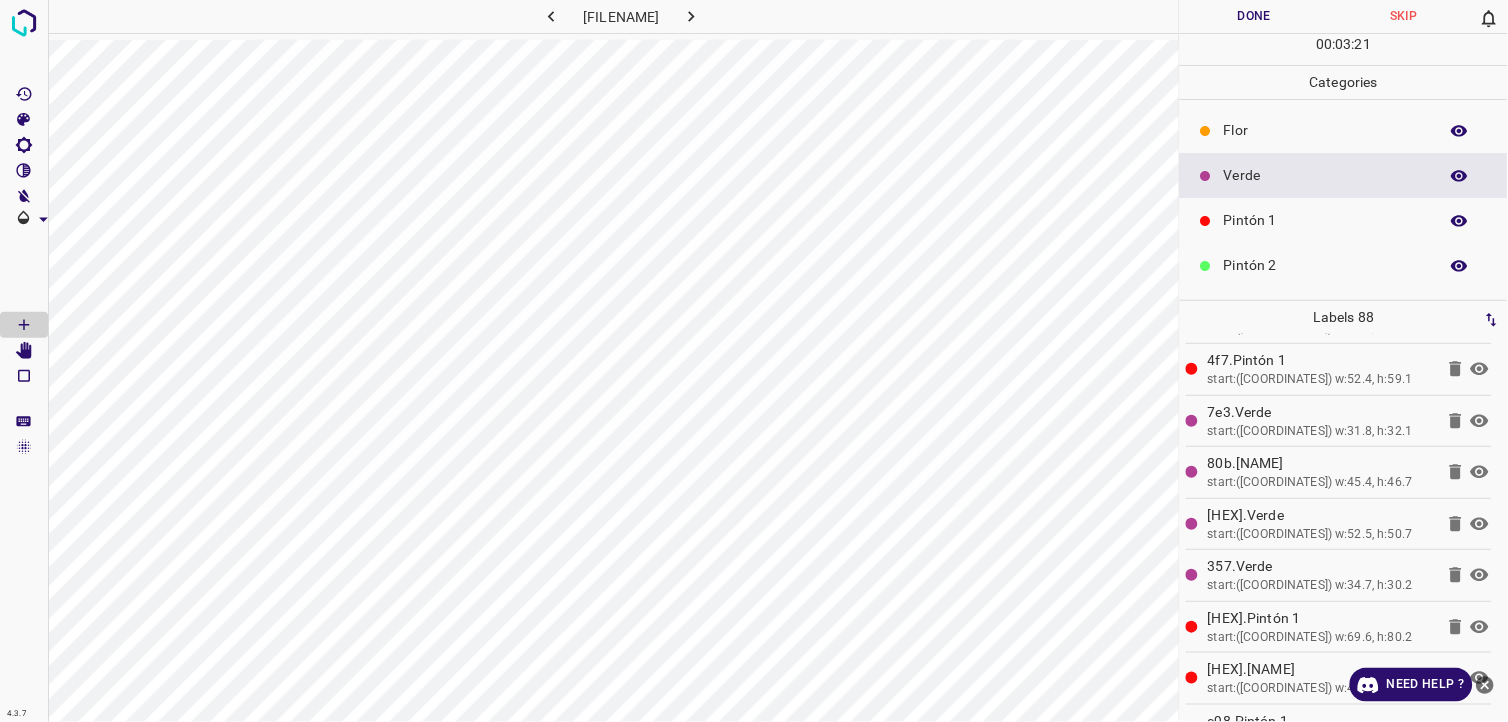 click on "Pintón 2" at bounding box center [1326, 265] 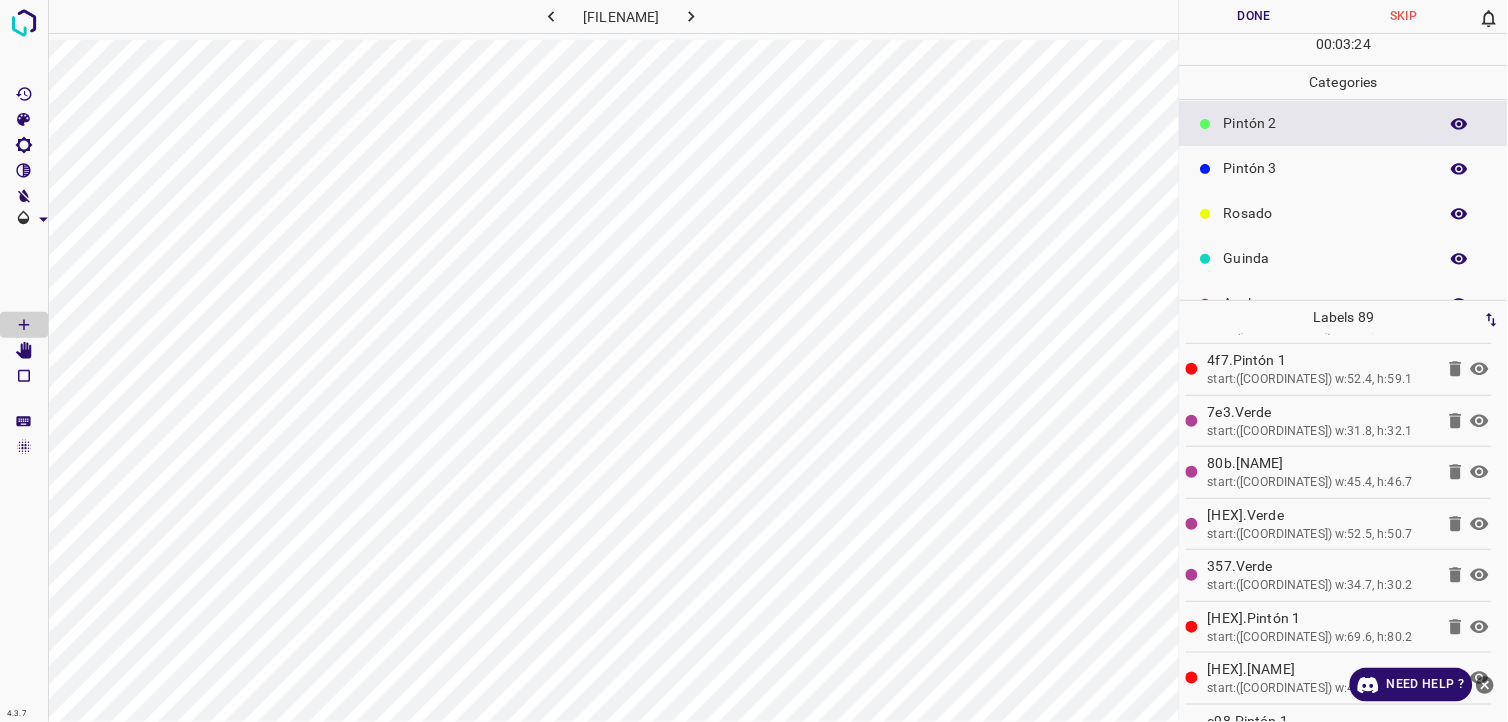 scroll, scrollTop: 175, scrollLeft: 0, axis: vertical 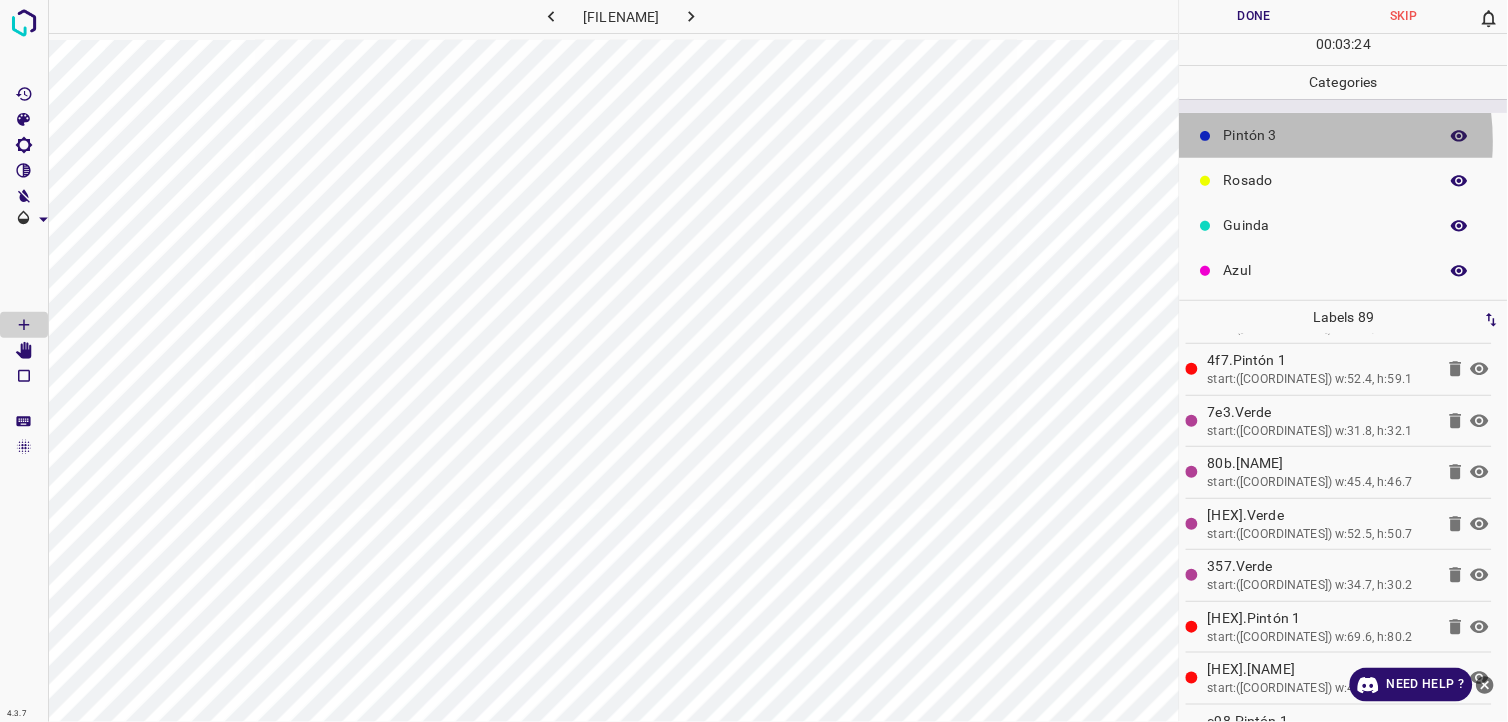 click on "Pintón 3" at bounding box center [1326, 135] 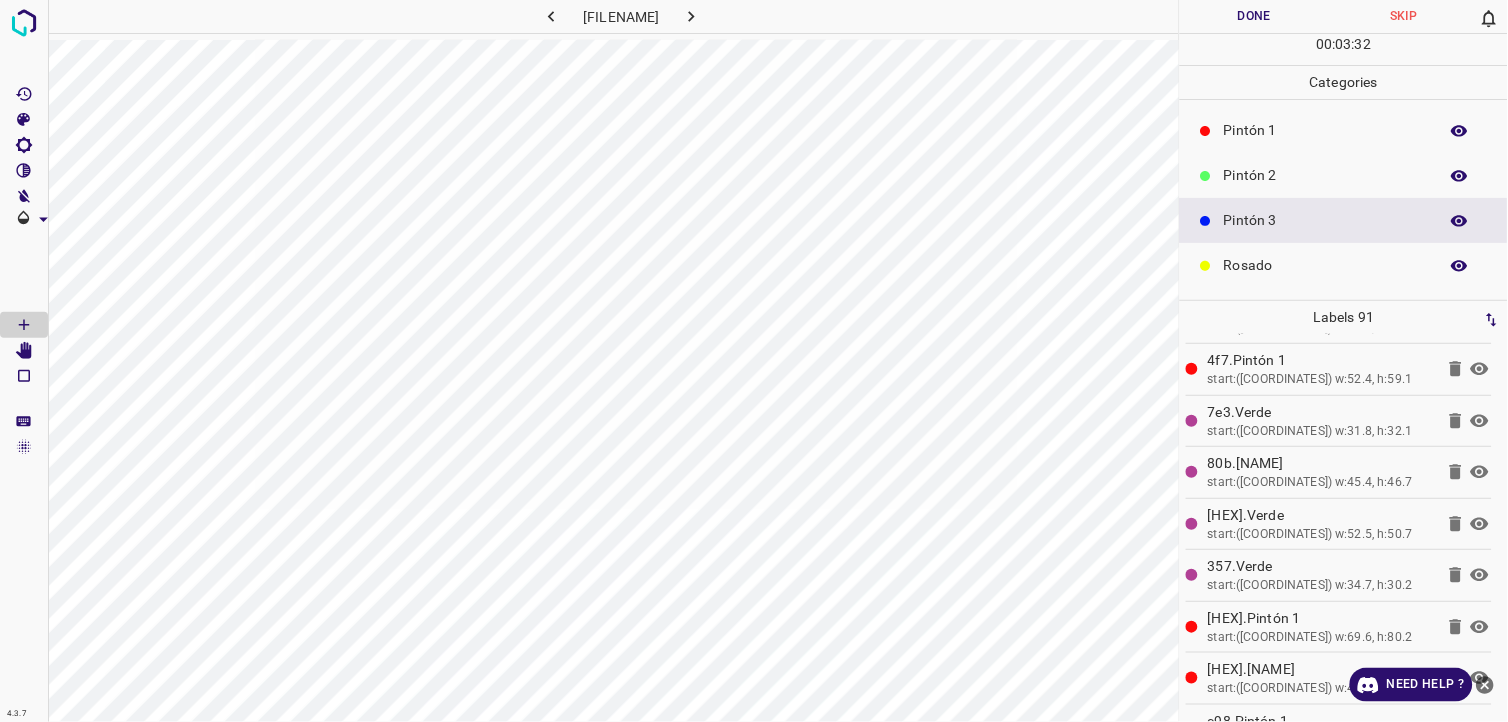 scroll, scrollTop: 64, scrollLeft: 0, axis: vertical 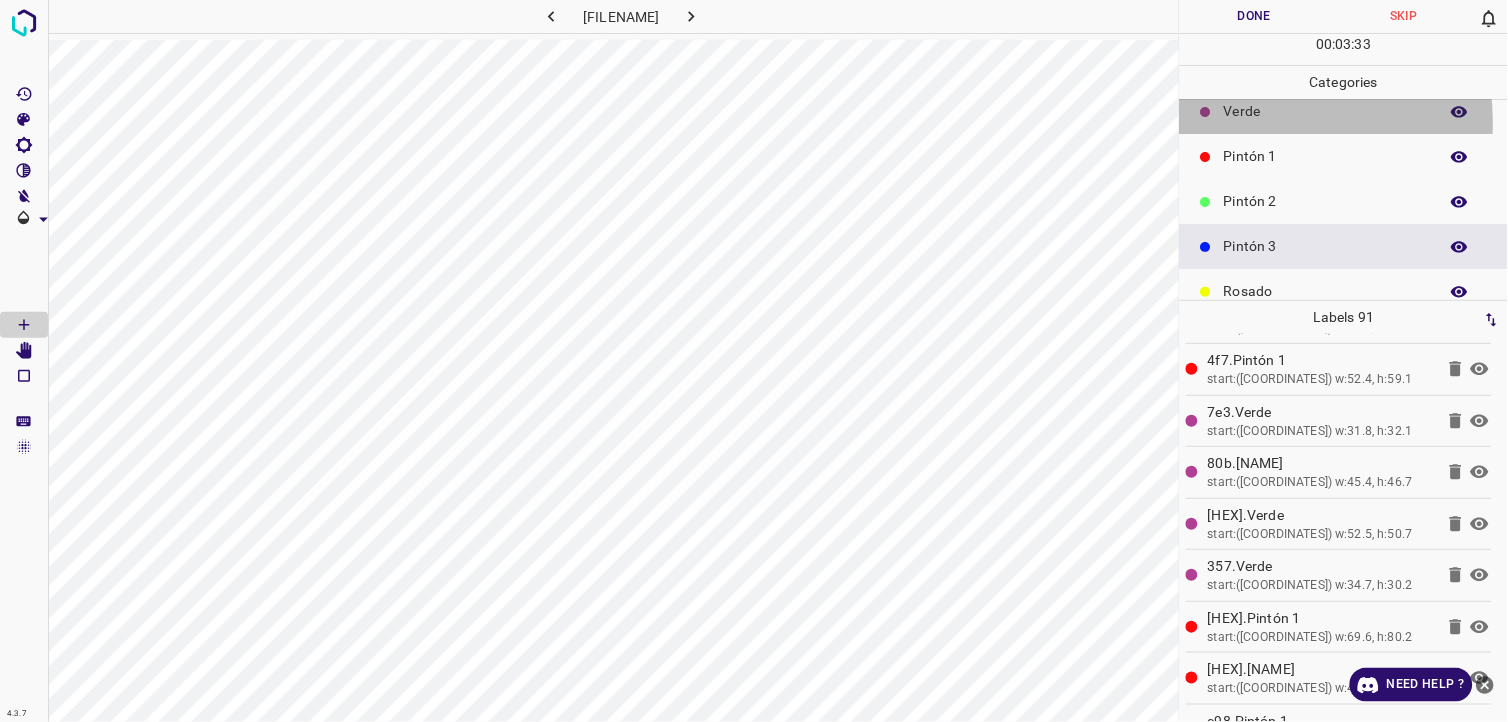 click on "Verde" at bounding box center (1344, 111) 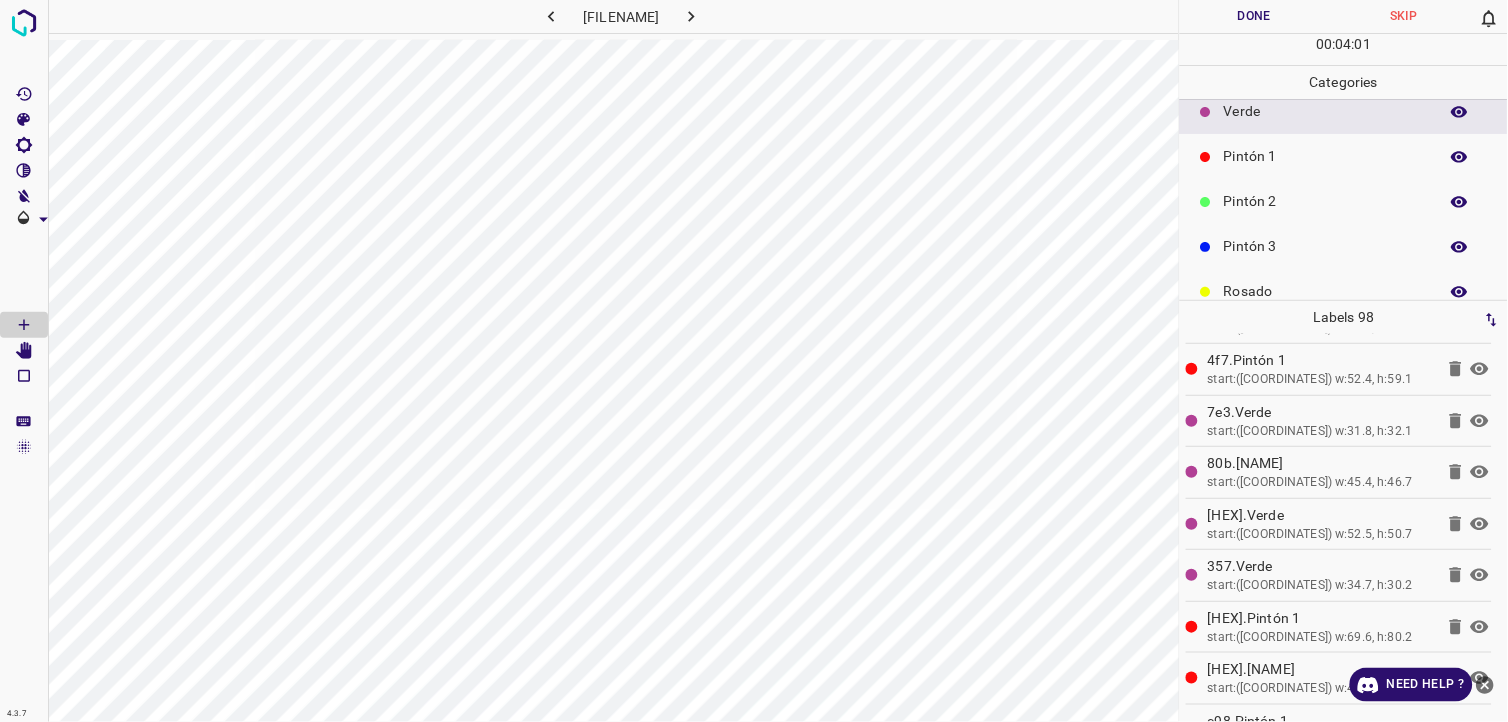click on "Pintón 2" at bounding box center (1326, 201) 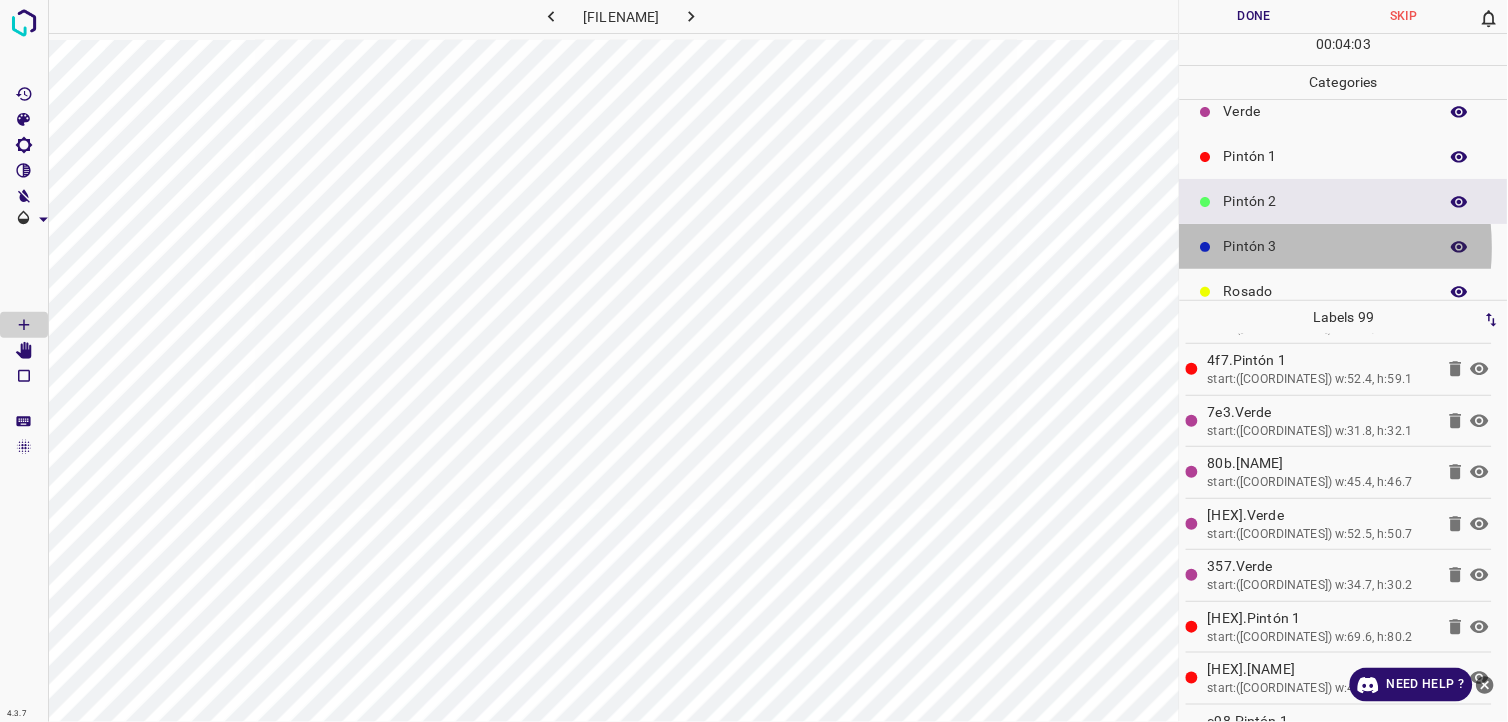 click on "Pintón 3" at bounding box center (1326, 246) 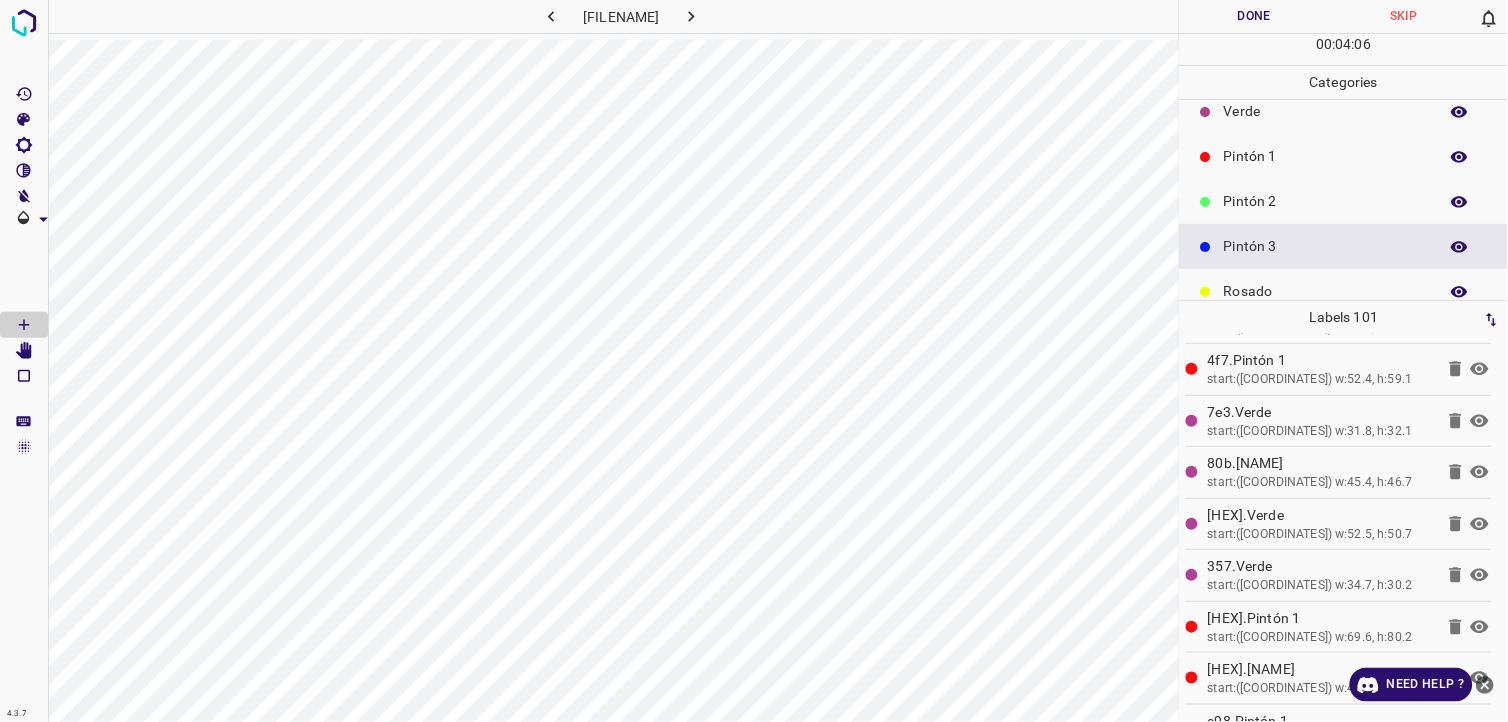 scroll, scrollTop: 0, scrollLeft: 0, axis: both 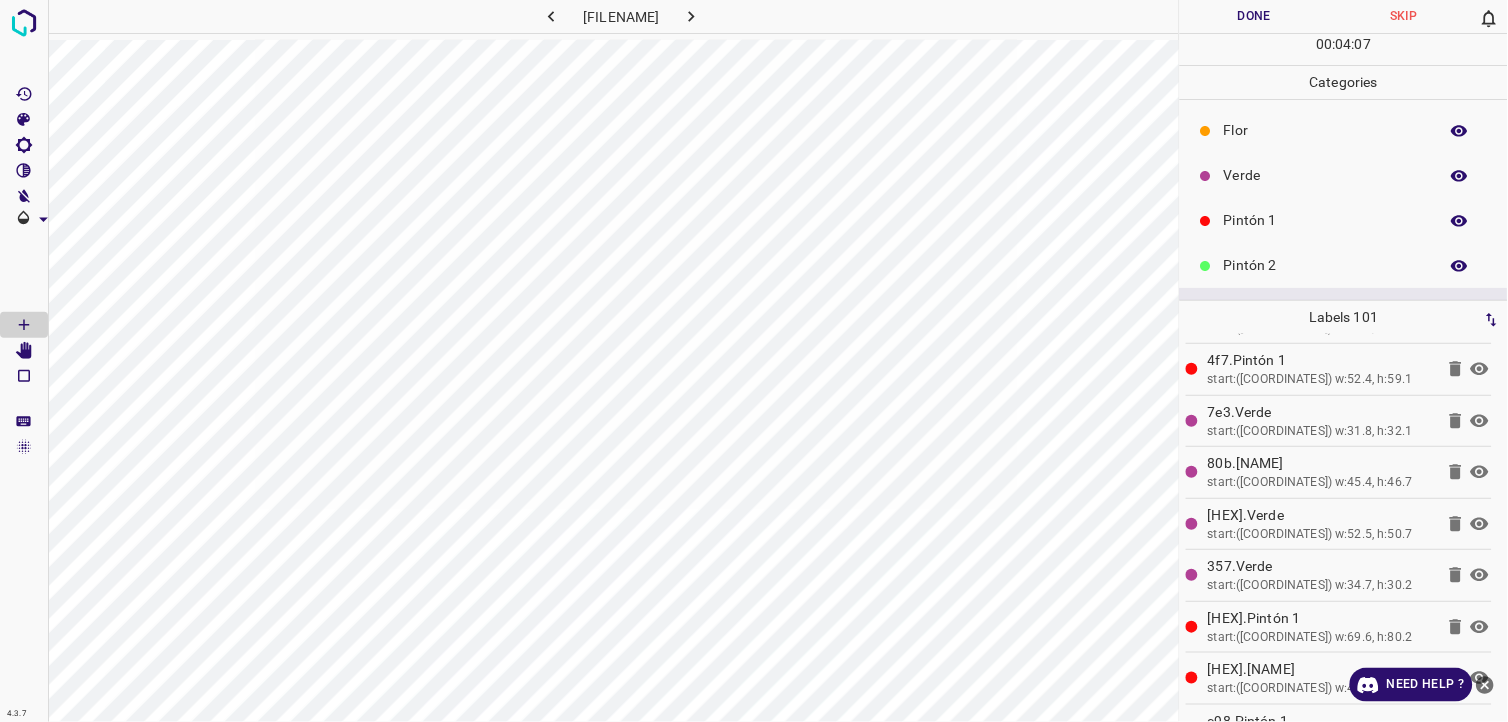 click on "Verde" at bounding box center [1326, 175] 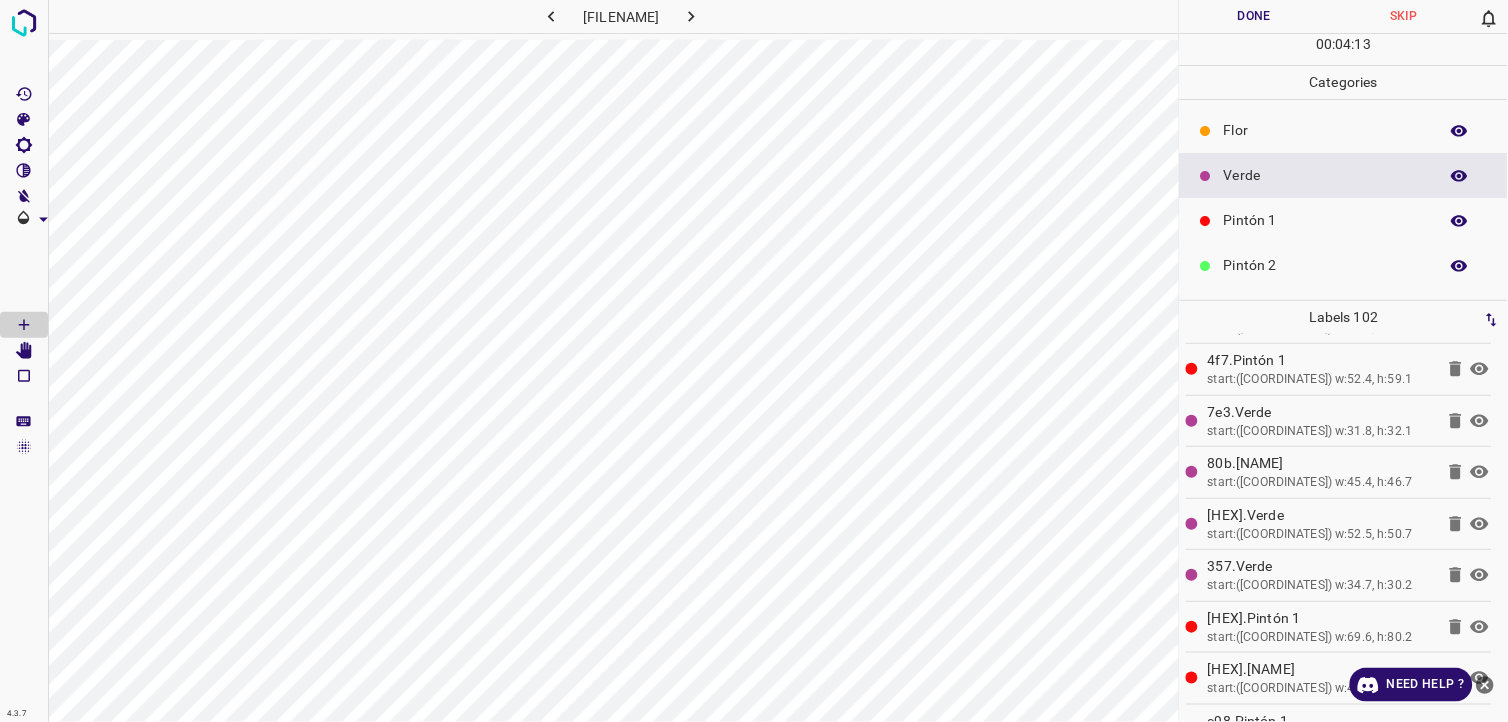 click on "Pintón 1" at bounding box center [1344, 220] 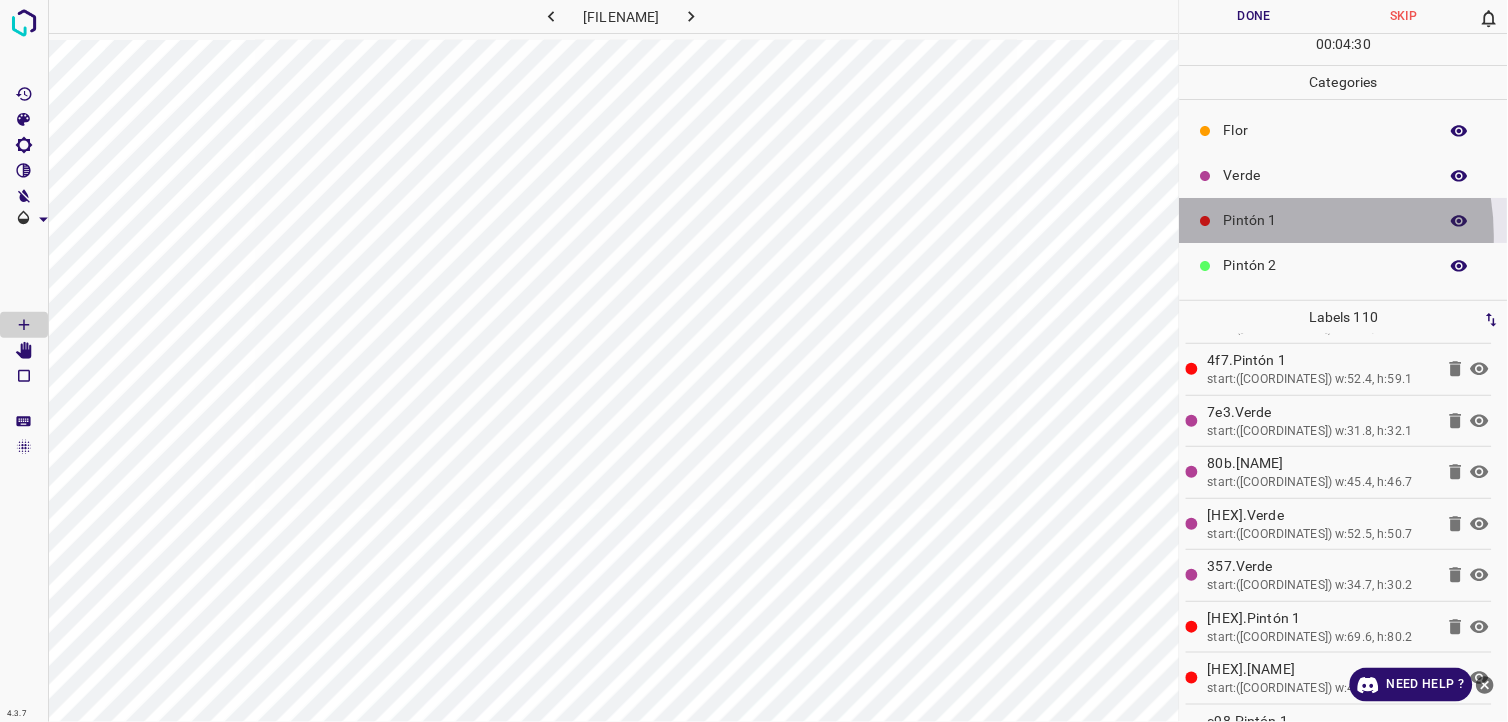 drag, startPoint x: 1254, startPoint y: 237, endPoint x: 1182, endPoint y: 302, distance: 97 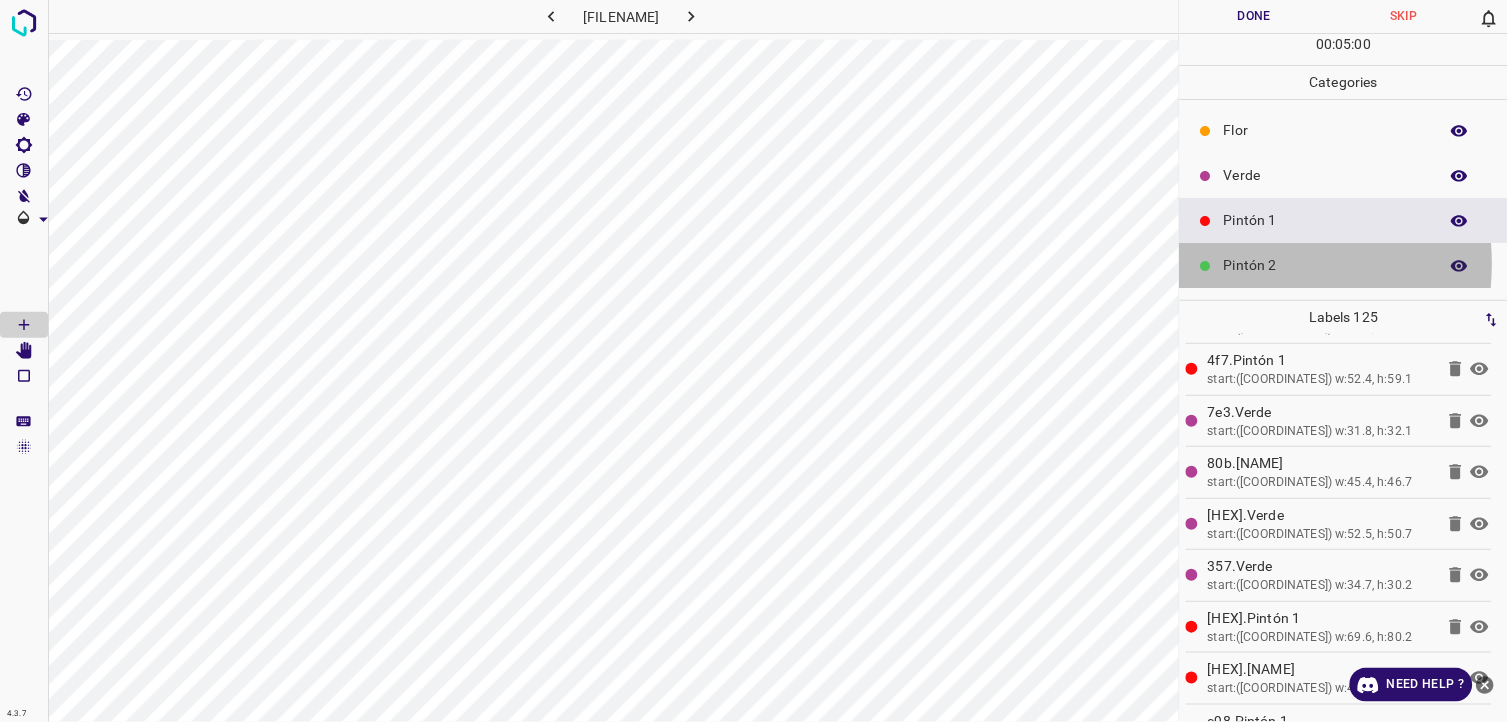 click on "Pintón 2" at bounding box center (1326, 265) 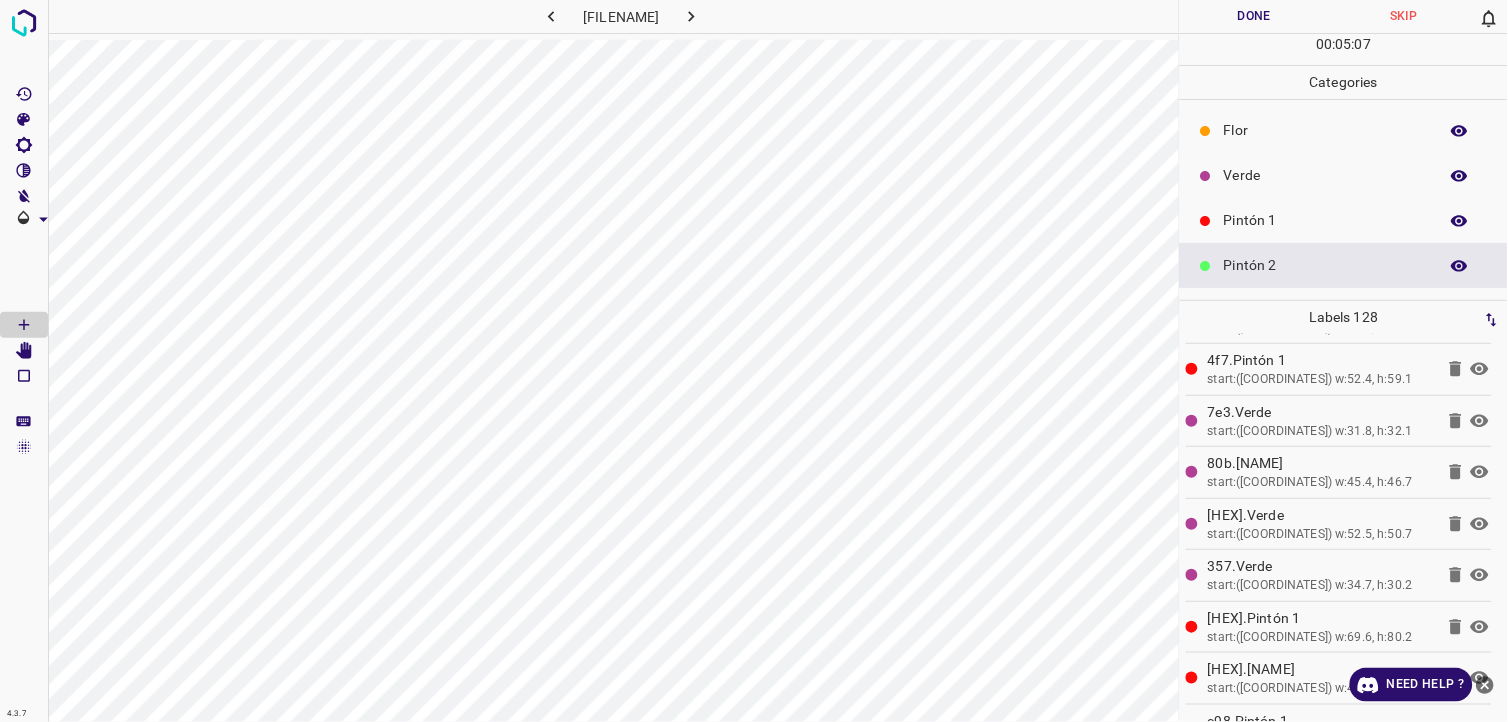 scroll, scrollTop: 111, scrollLeft: 0, axis: vertical 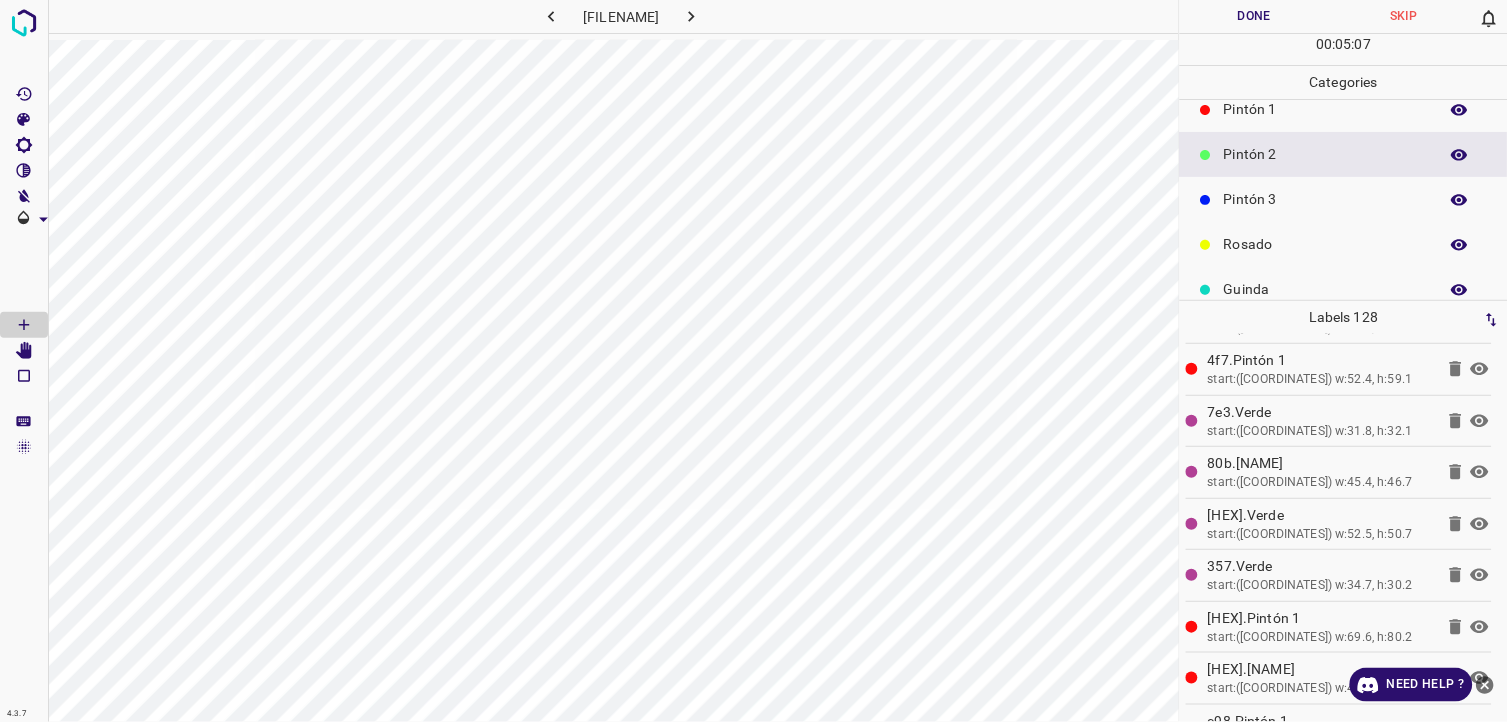 click on "Pintón 3" at bounding box center [1344, 199] 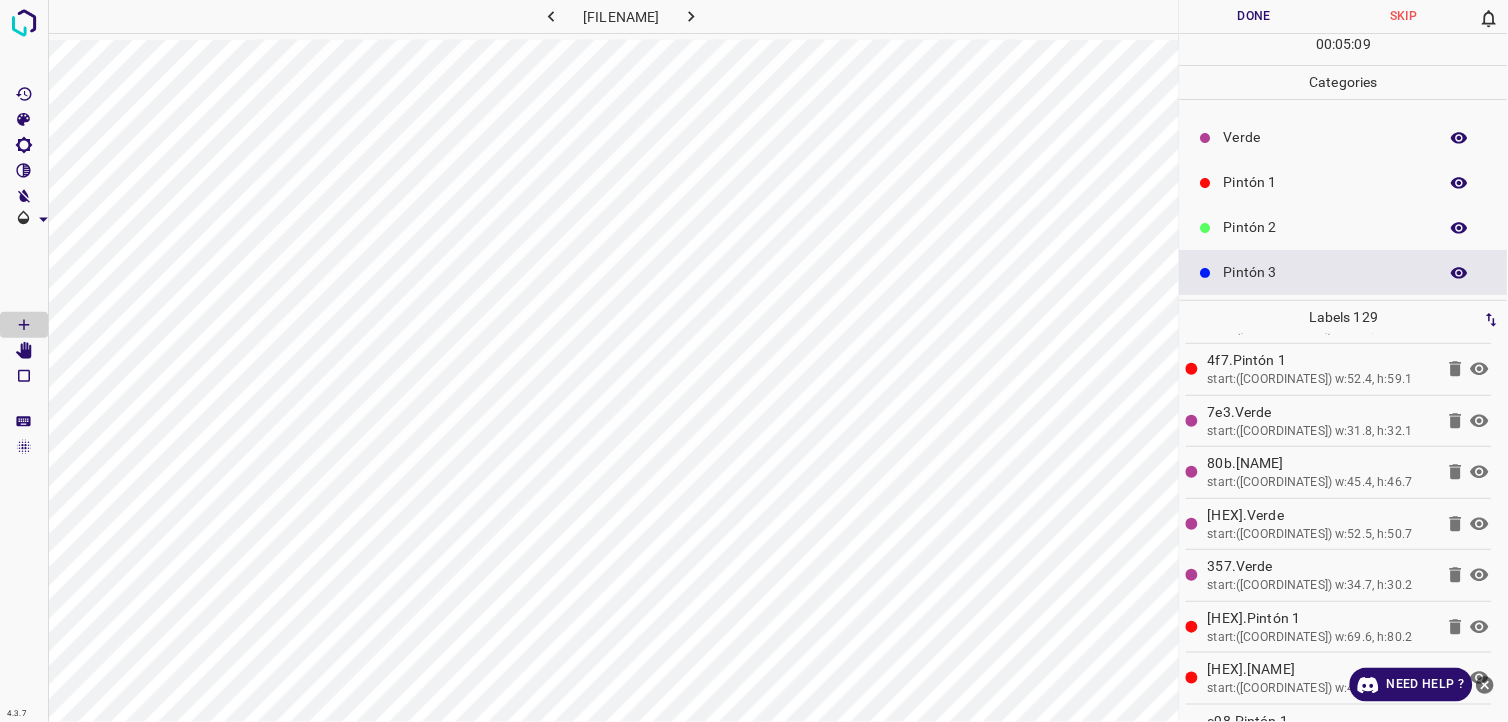 scroll, scrollTop: 0, scrollLeft: 0, axis: both 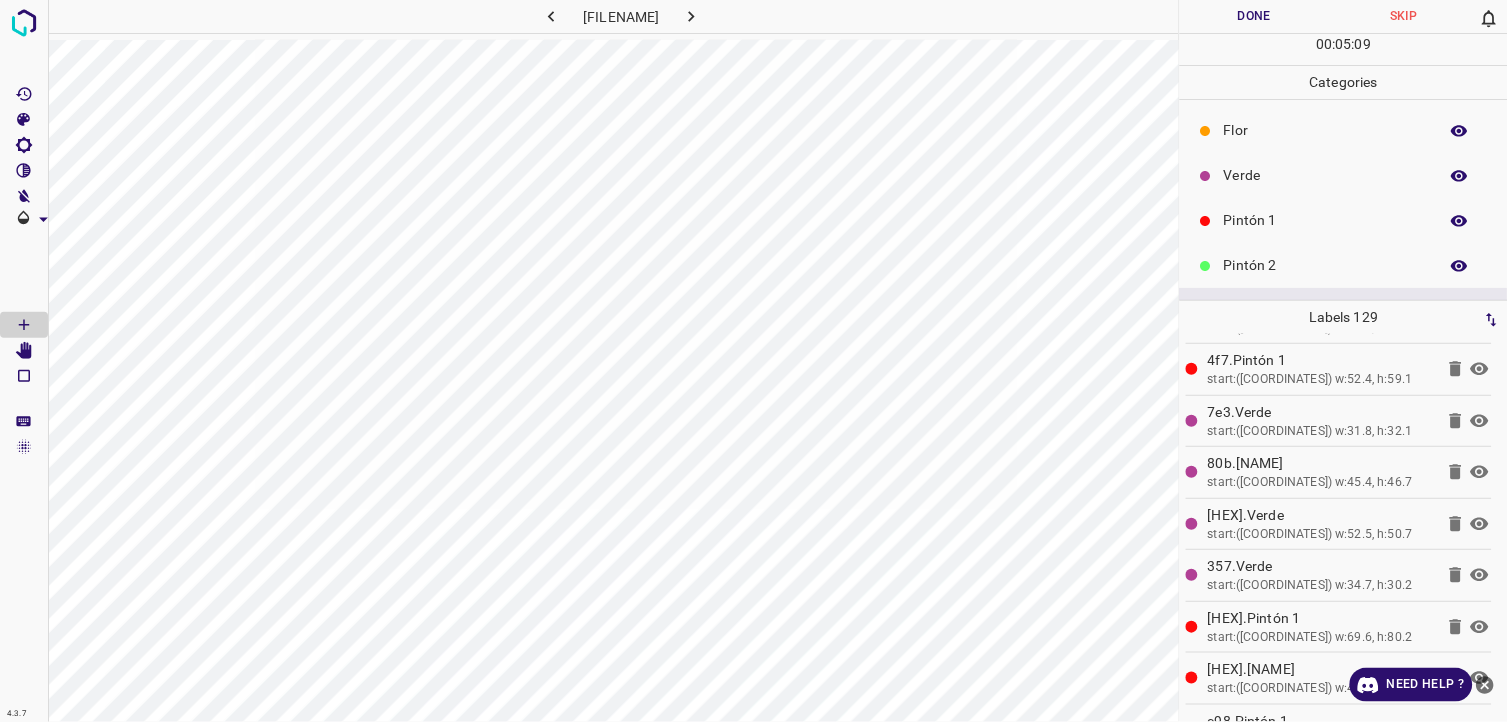 click on "Verde" at bounding box center [1326, 175] 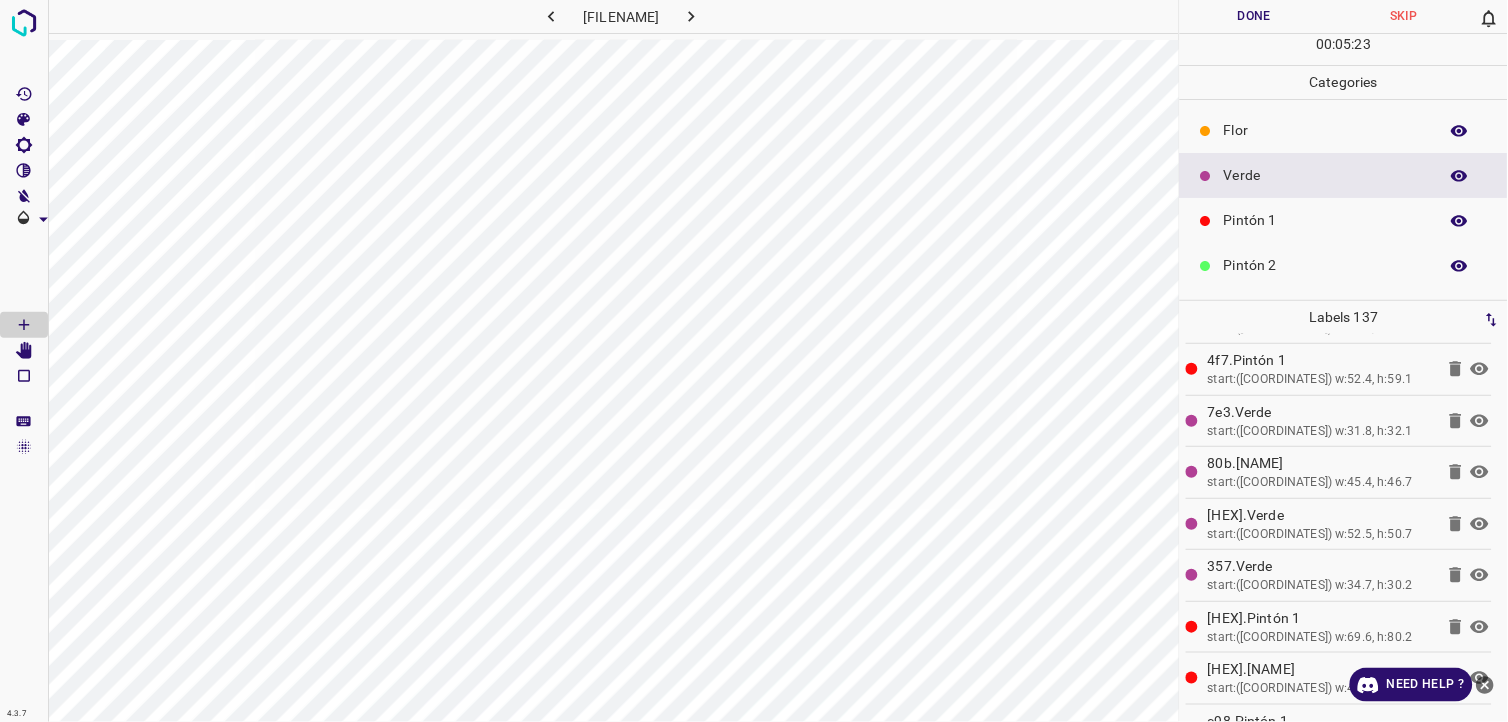 click on "Pintón 1" at bounding box center (1326, 220) 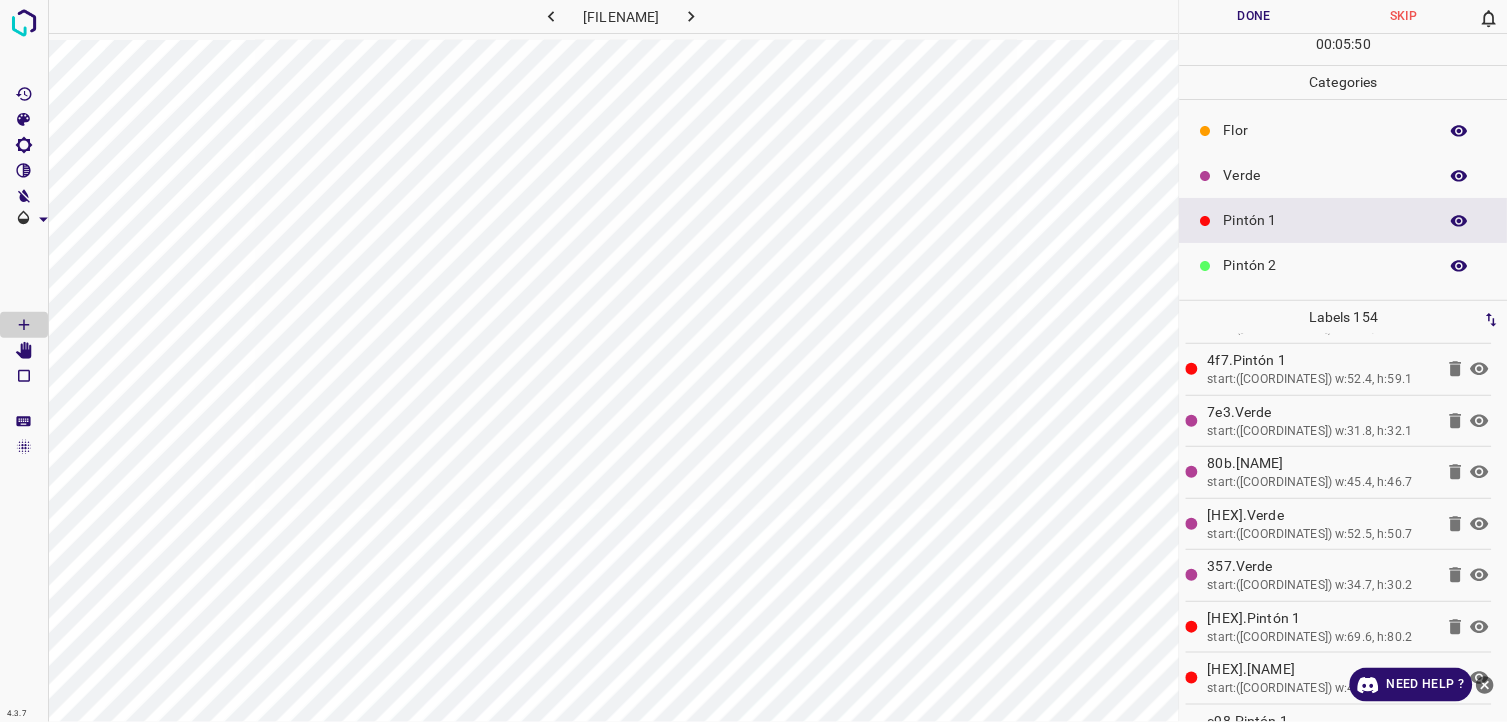 click on "Verde" at bounding box center (1326, 175) 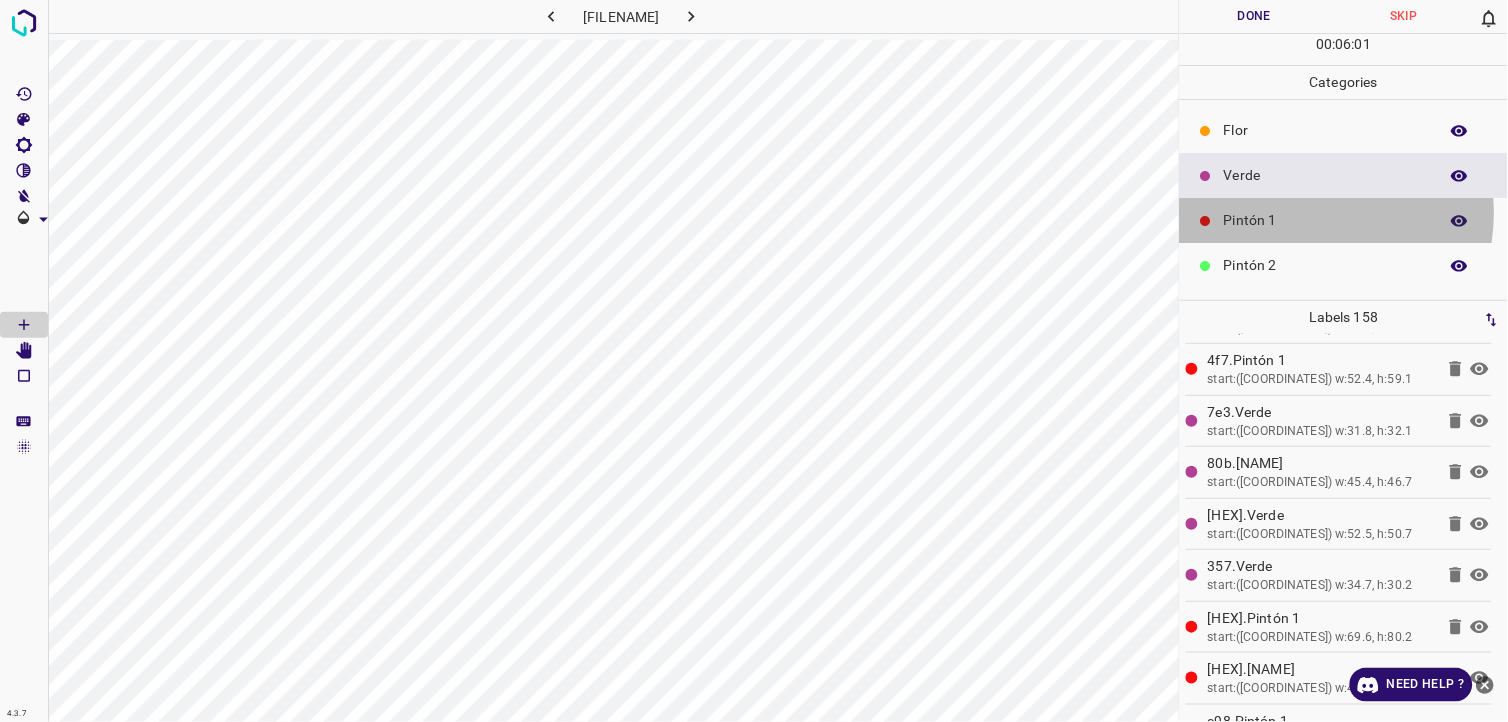 click on "Pintón 1" at bounding box center [1326, 220] 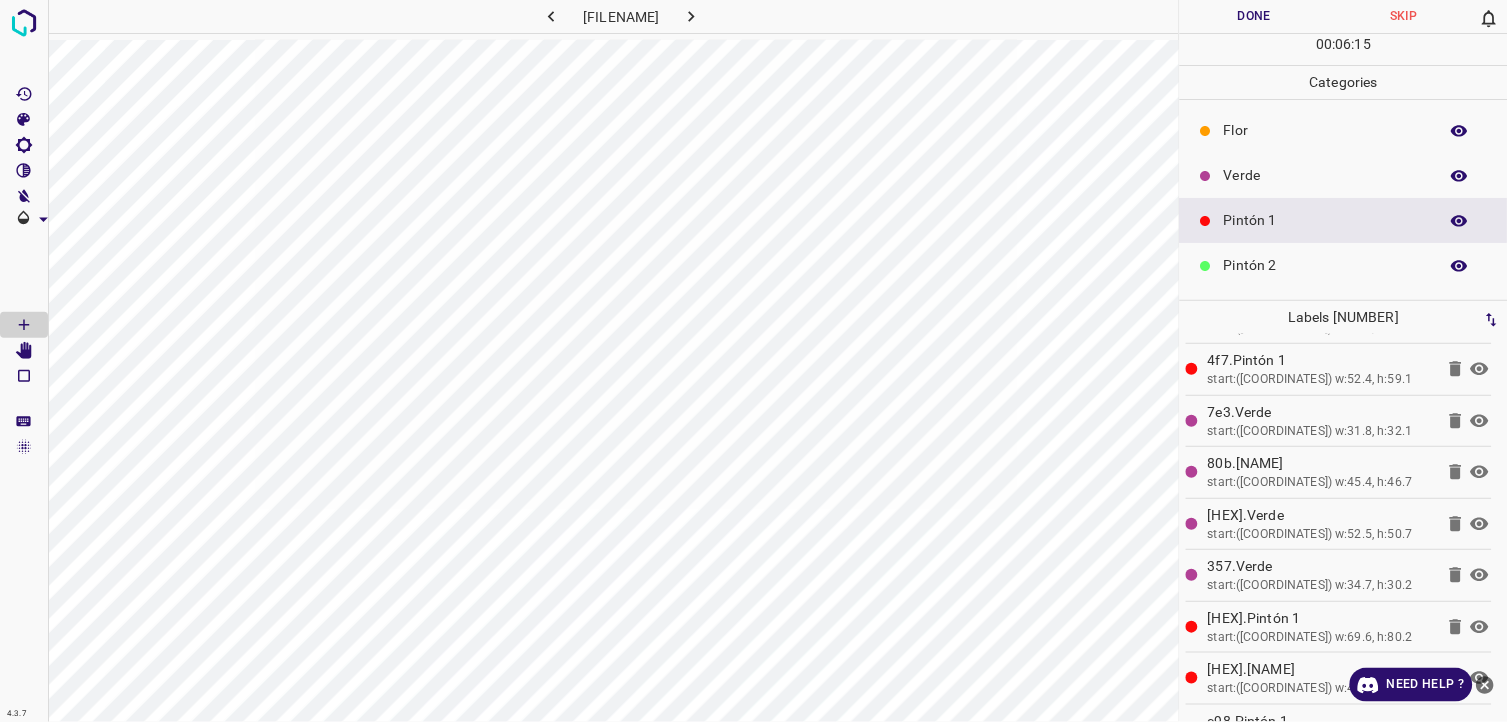 click on "Verde" at bounding box center [1326, 175] 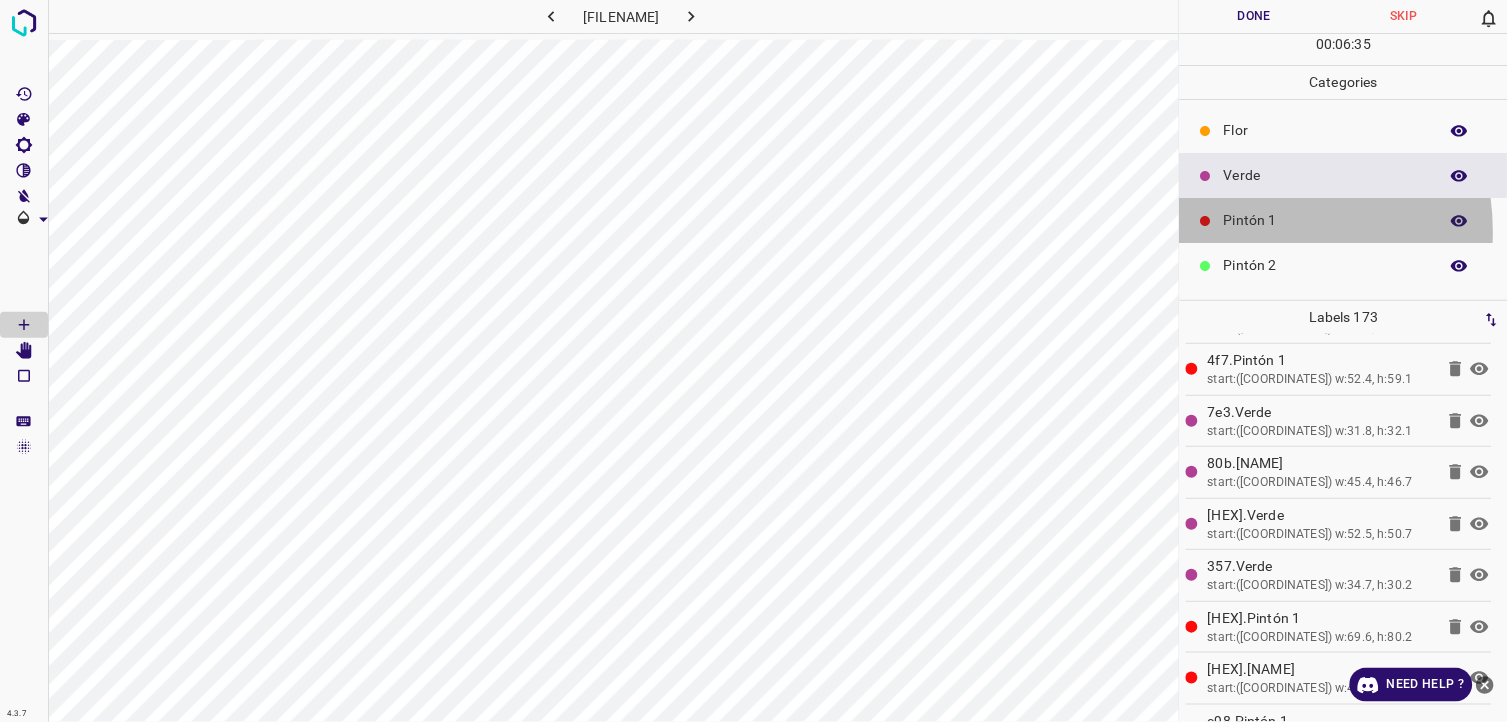 click on "Pintón 1" at bounding box center (1344, 220) 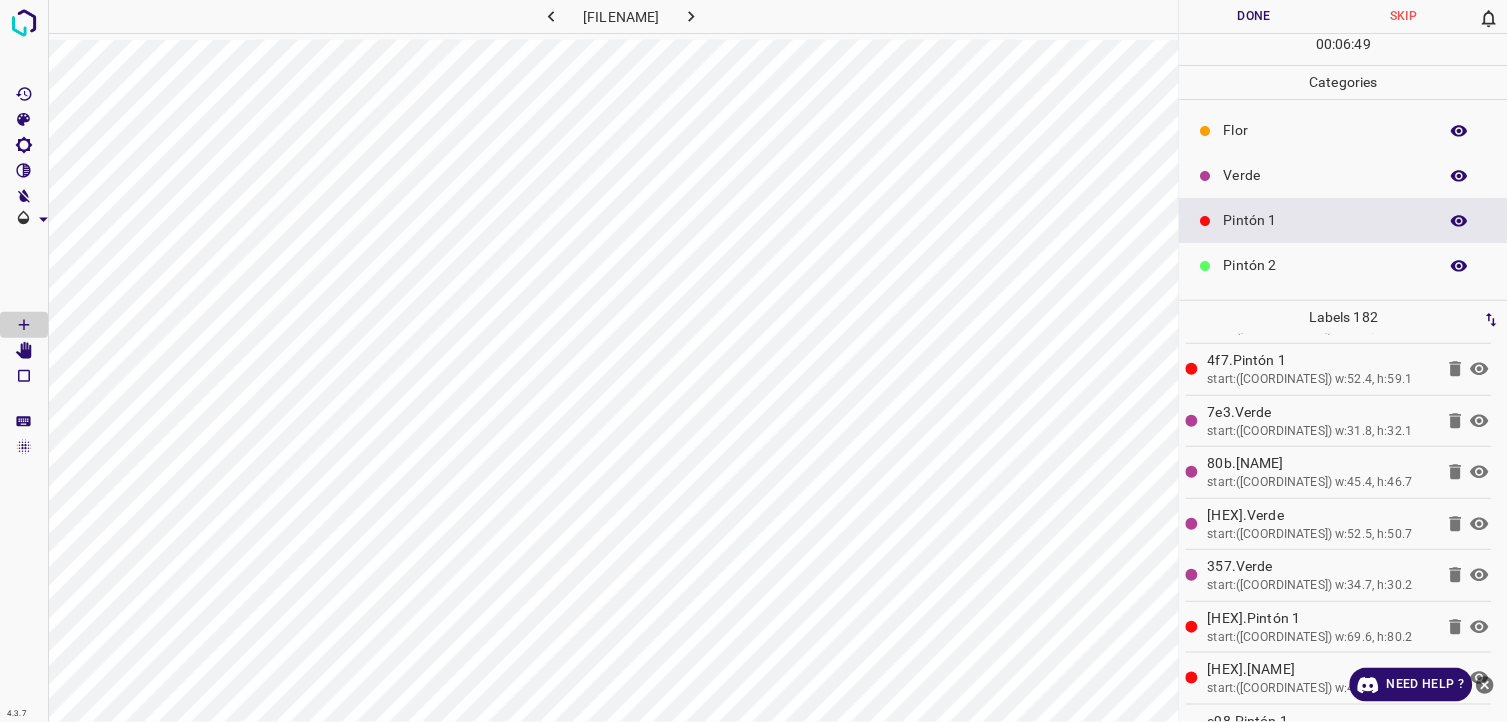 click on "Verde" at bounding box center [1326, 175] 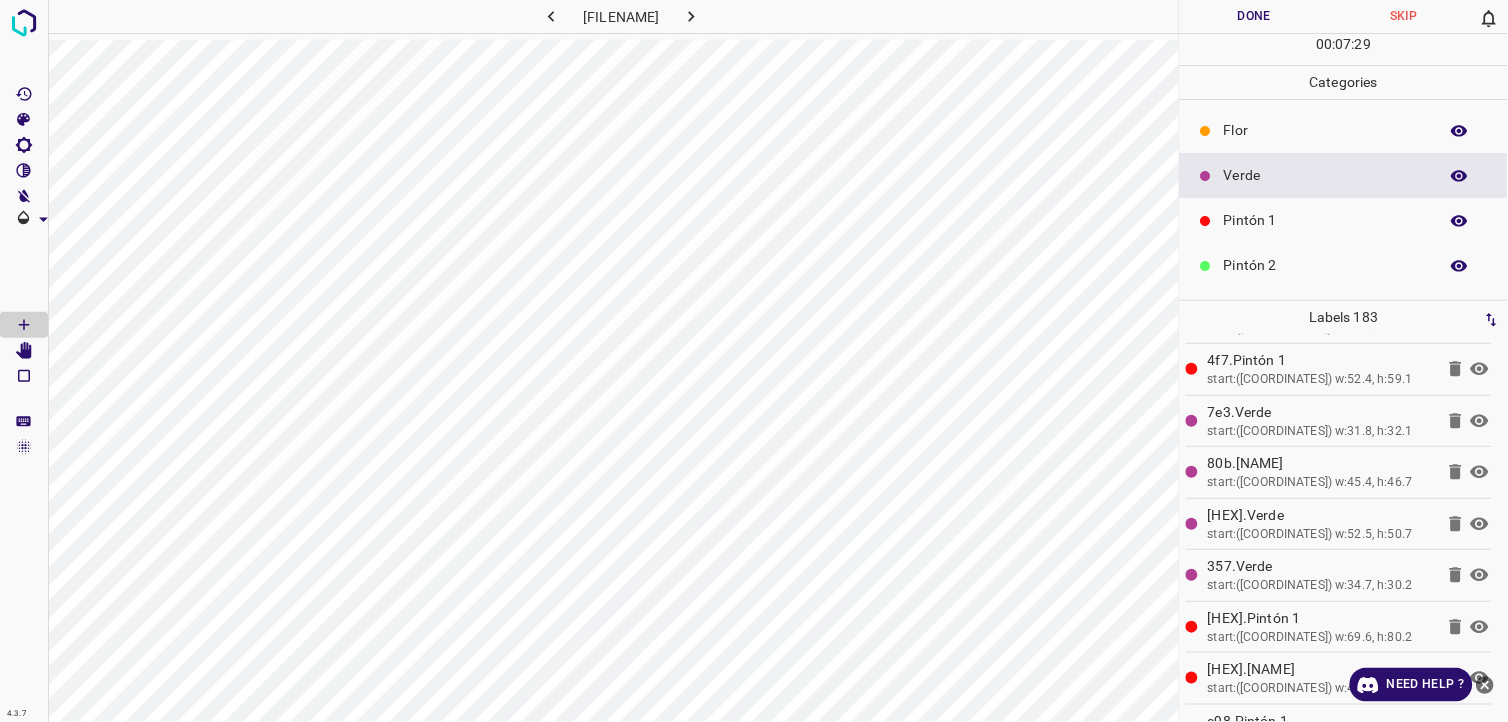 click on "Pintón 1" at bounding box center (1344, 220) 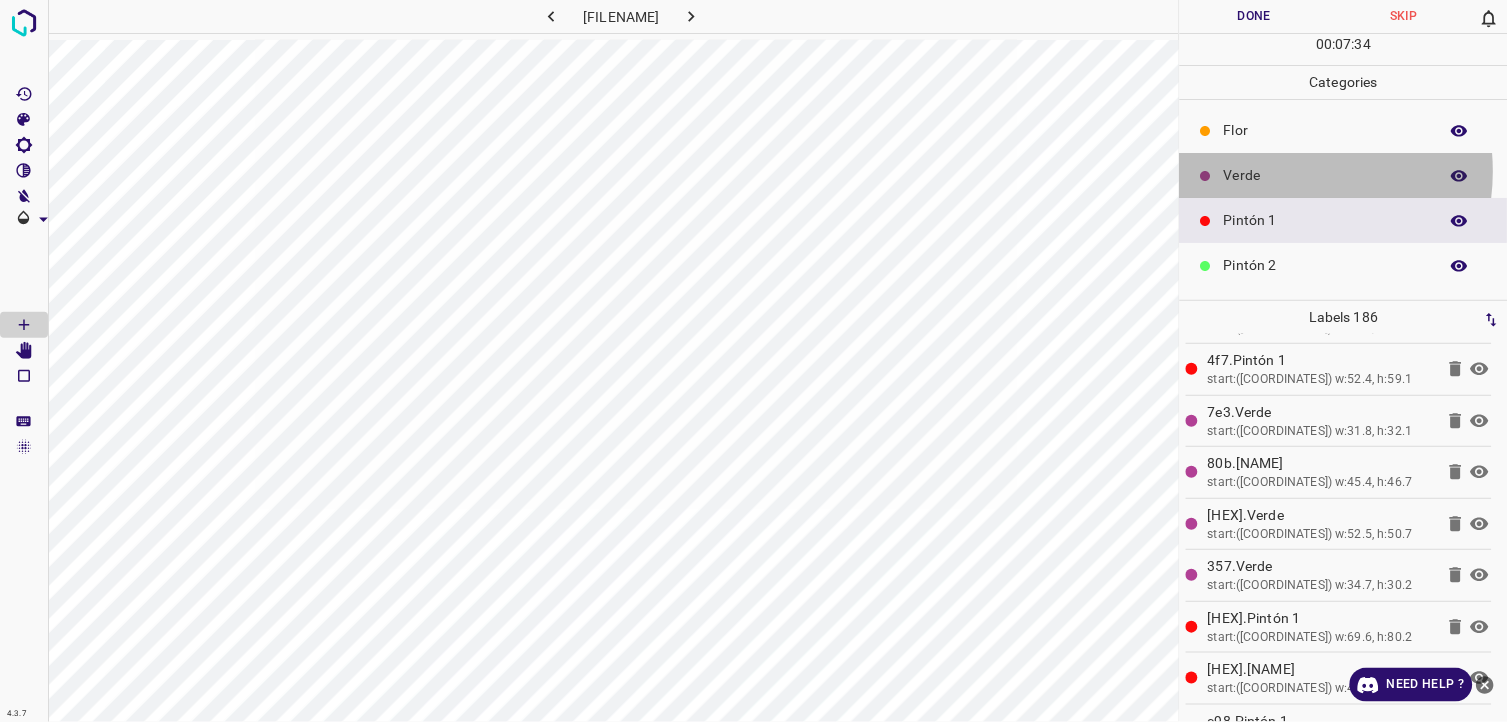 drag, startPoint x: 1277, startPoint y: 172, endPoint x: 1254, endPoint y: 181, distance: 24.698177 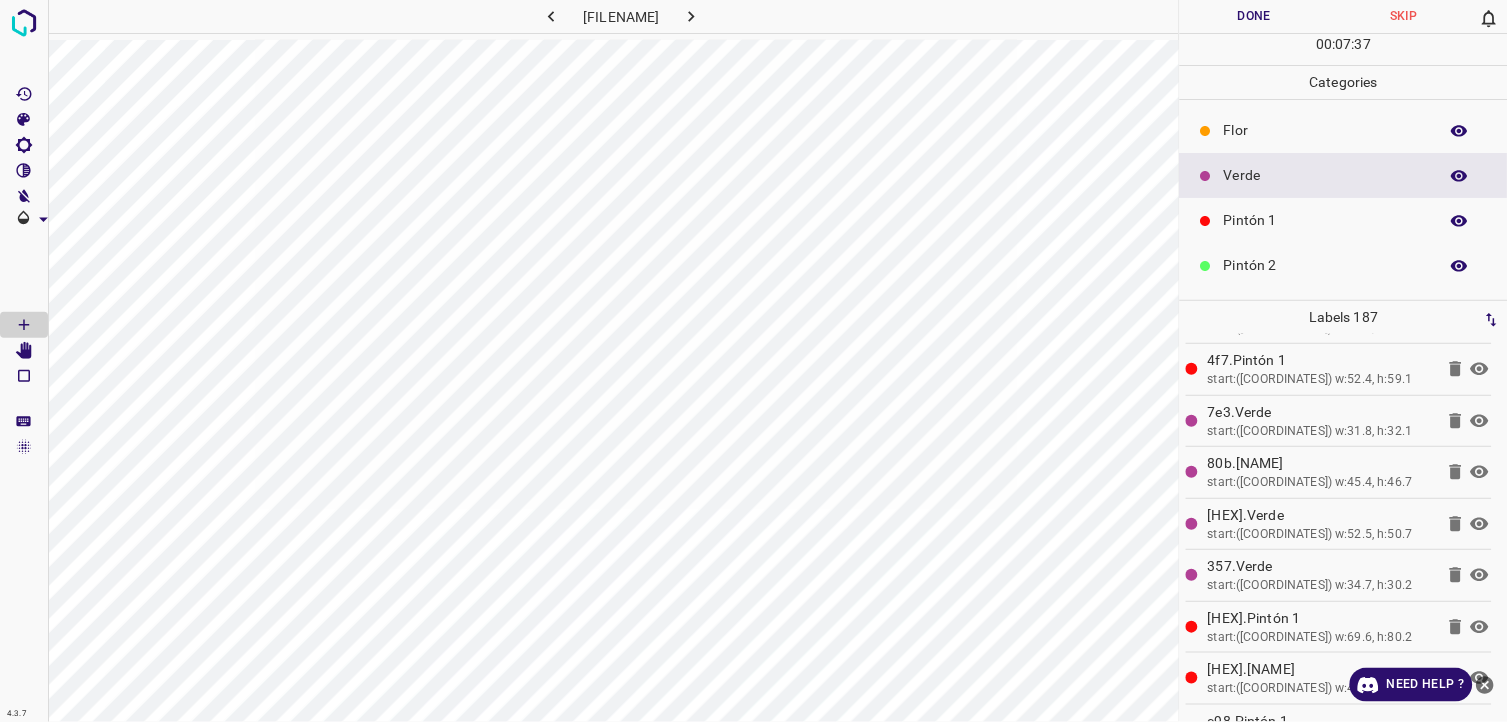 click on "Pintón 1" at bounding box center [1326, 220] 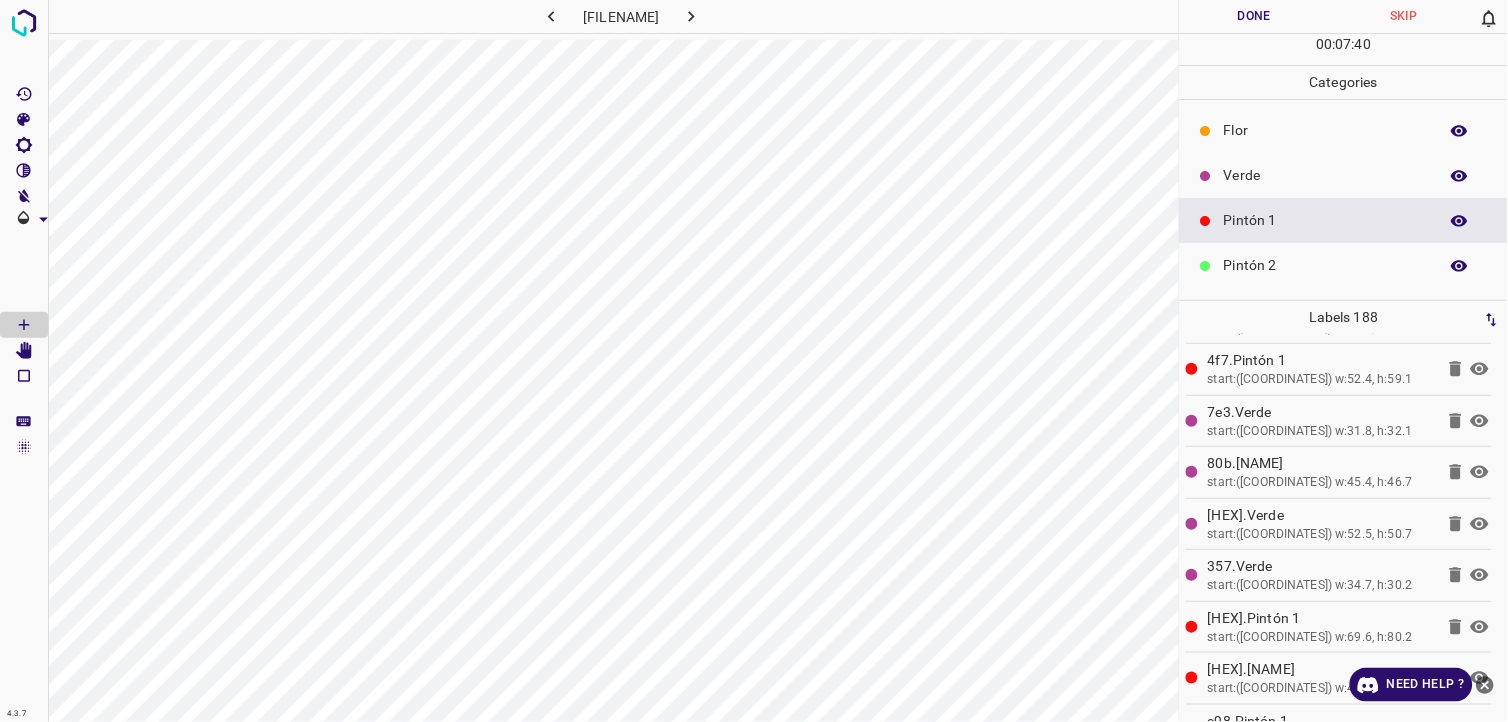 click on "Pintón 2" at bounding box center (1326, 265) 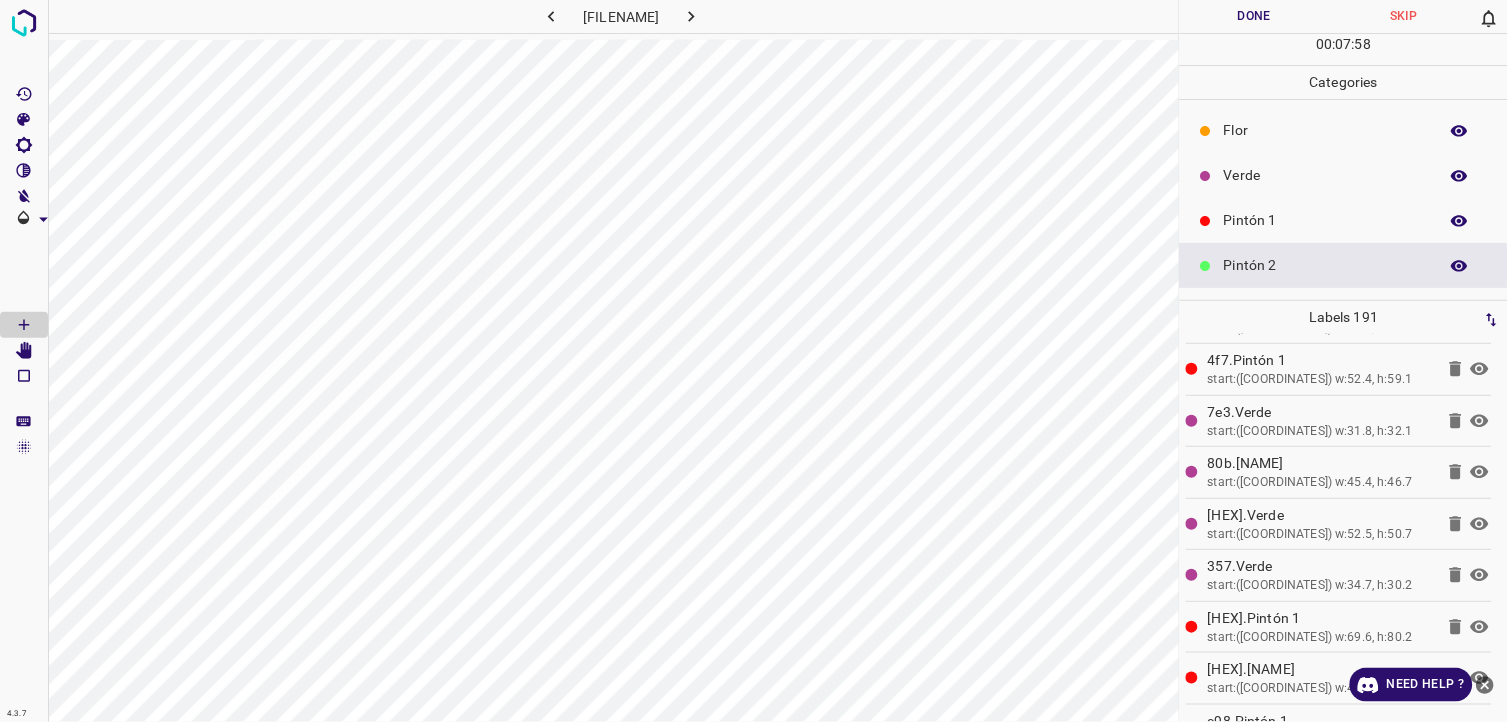click on "Pintón 1" at bounding box center (1344, 220) 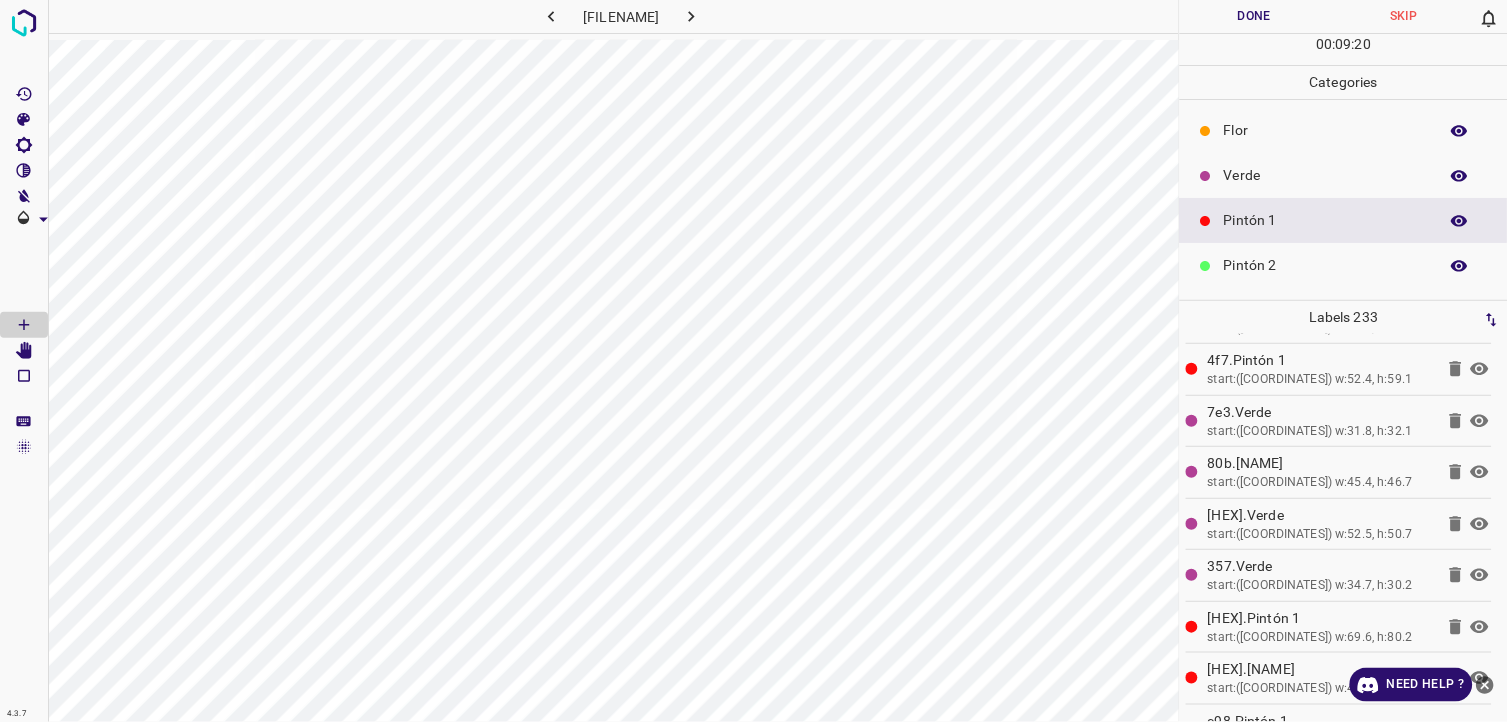 click on "Pintón 2" at bounding box center [1326, 265] 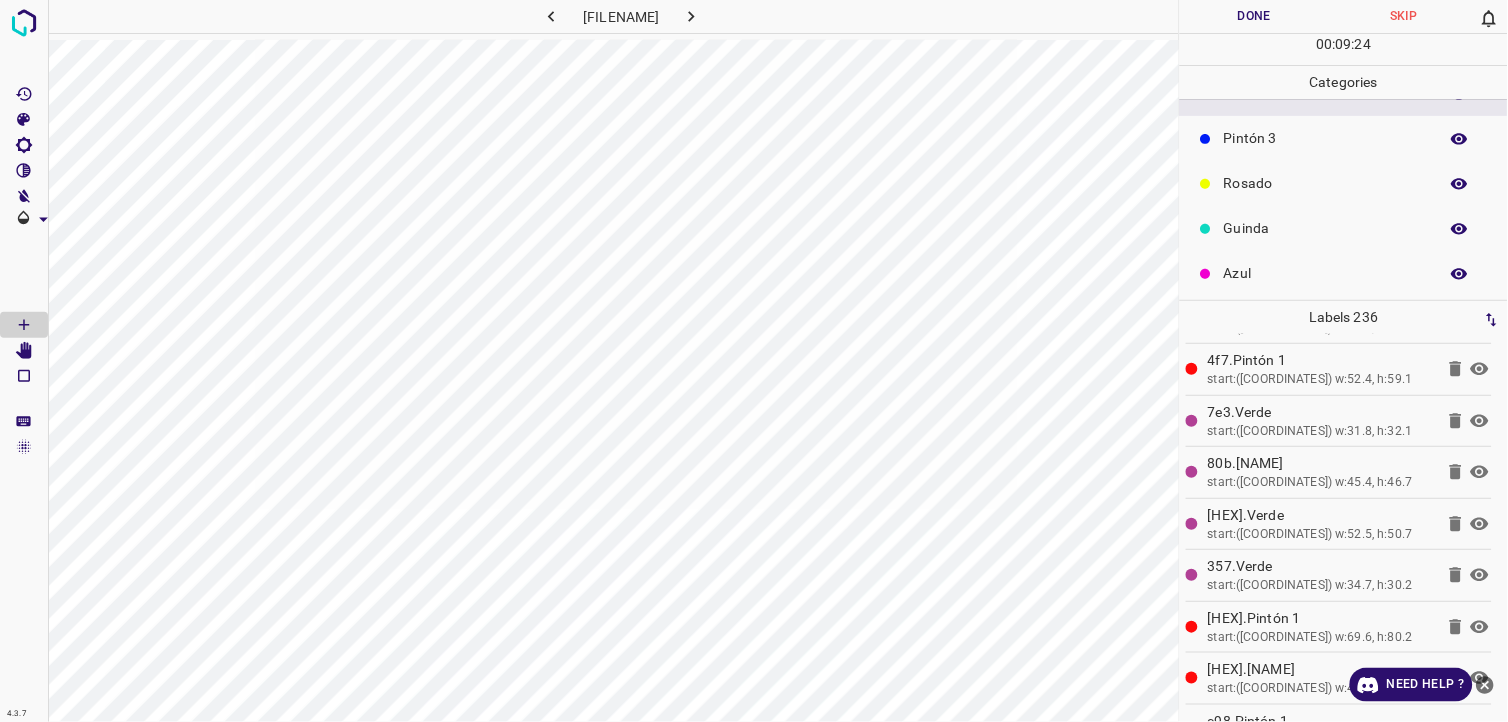 scroll, scrollTop: 175, scrollLeft: 0, axis: vertical 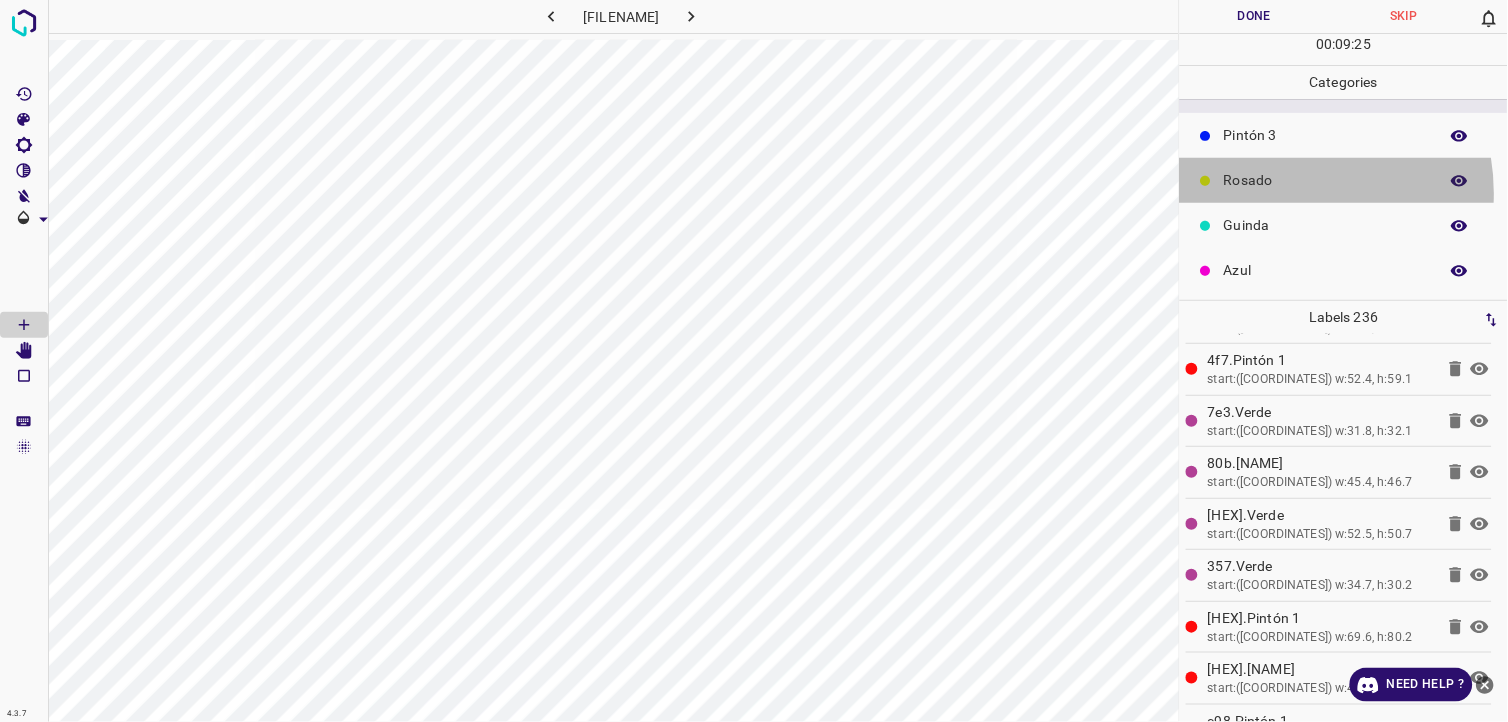 click on "Rosado" at bounding box center [1344, 180] 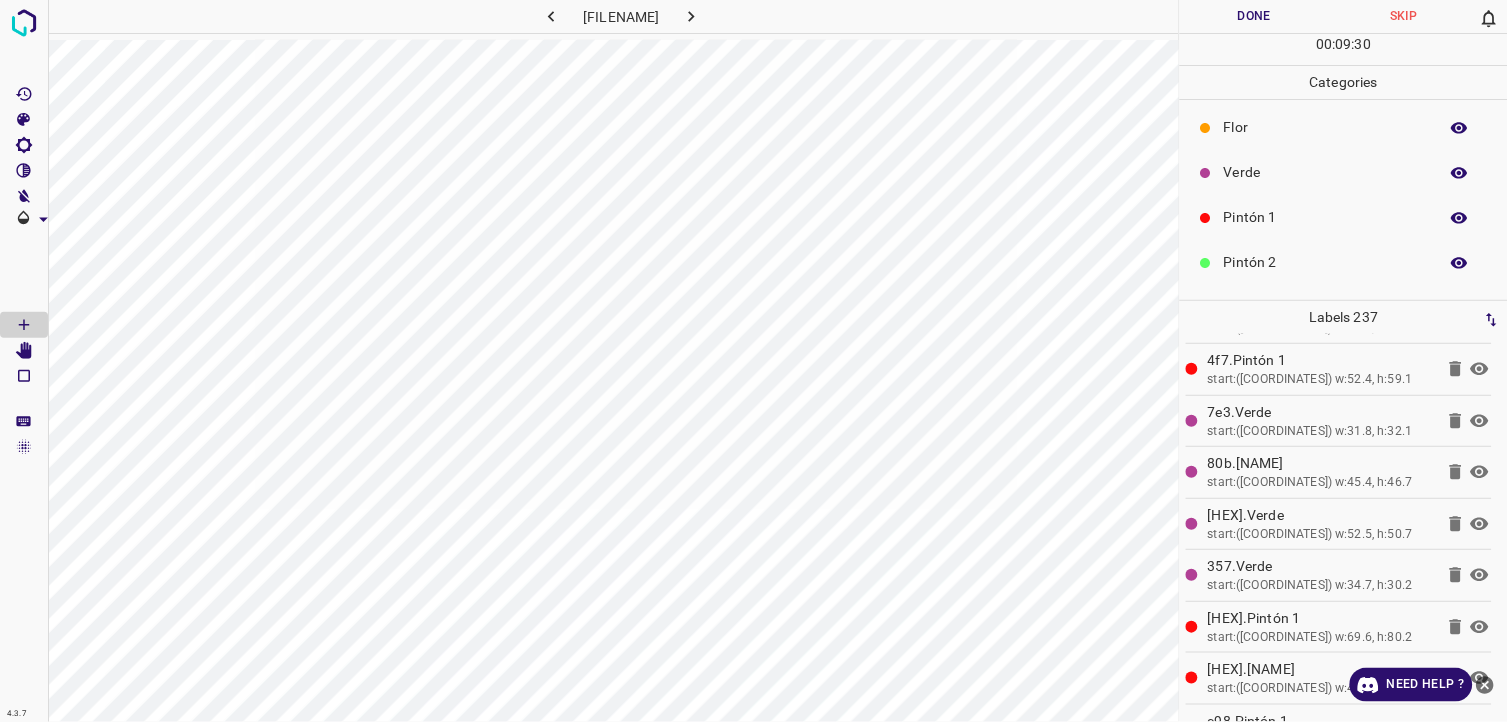 scroll, scrollTop: 0, scrollLeft: 0, axis: both 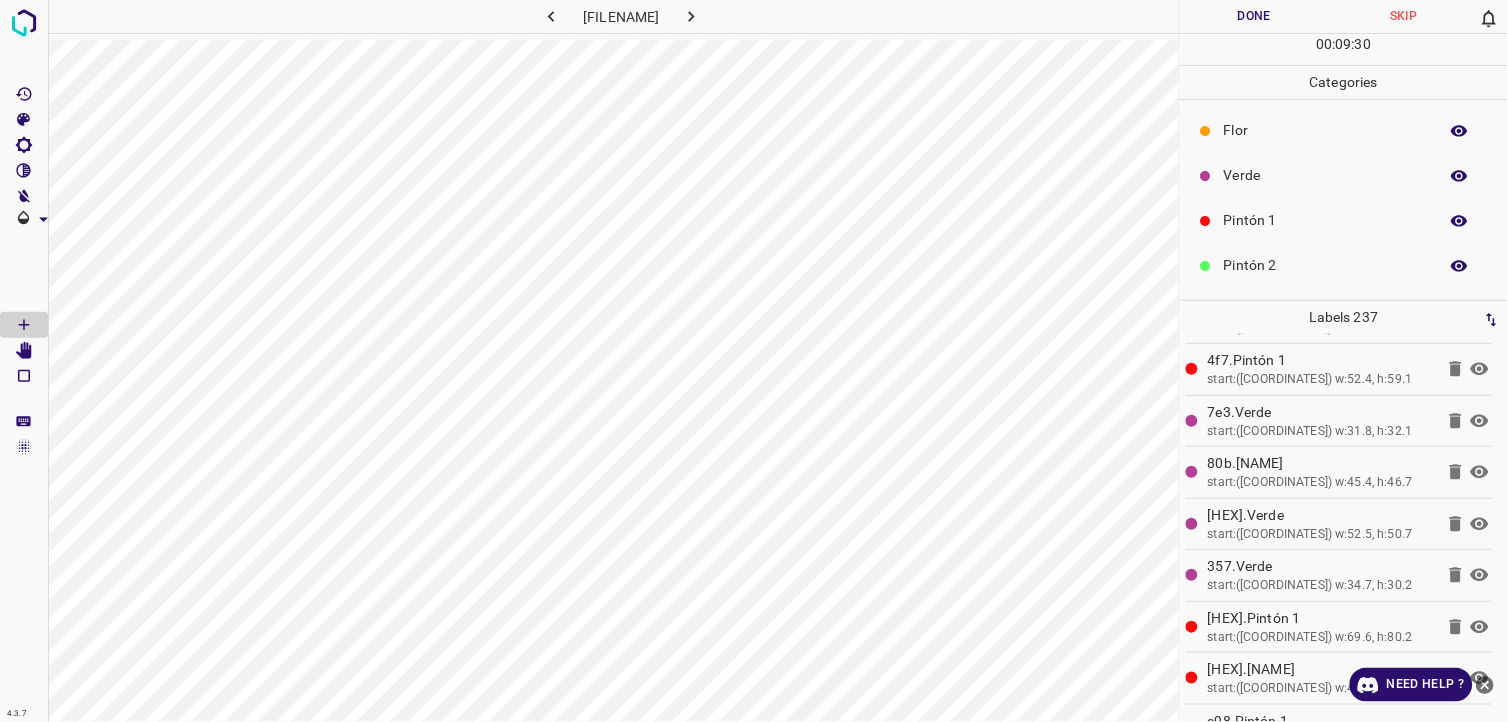 click on "Verde" at bounding box center (1326, 175) 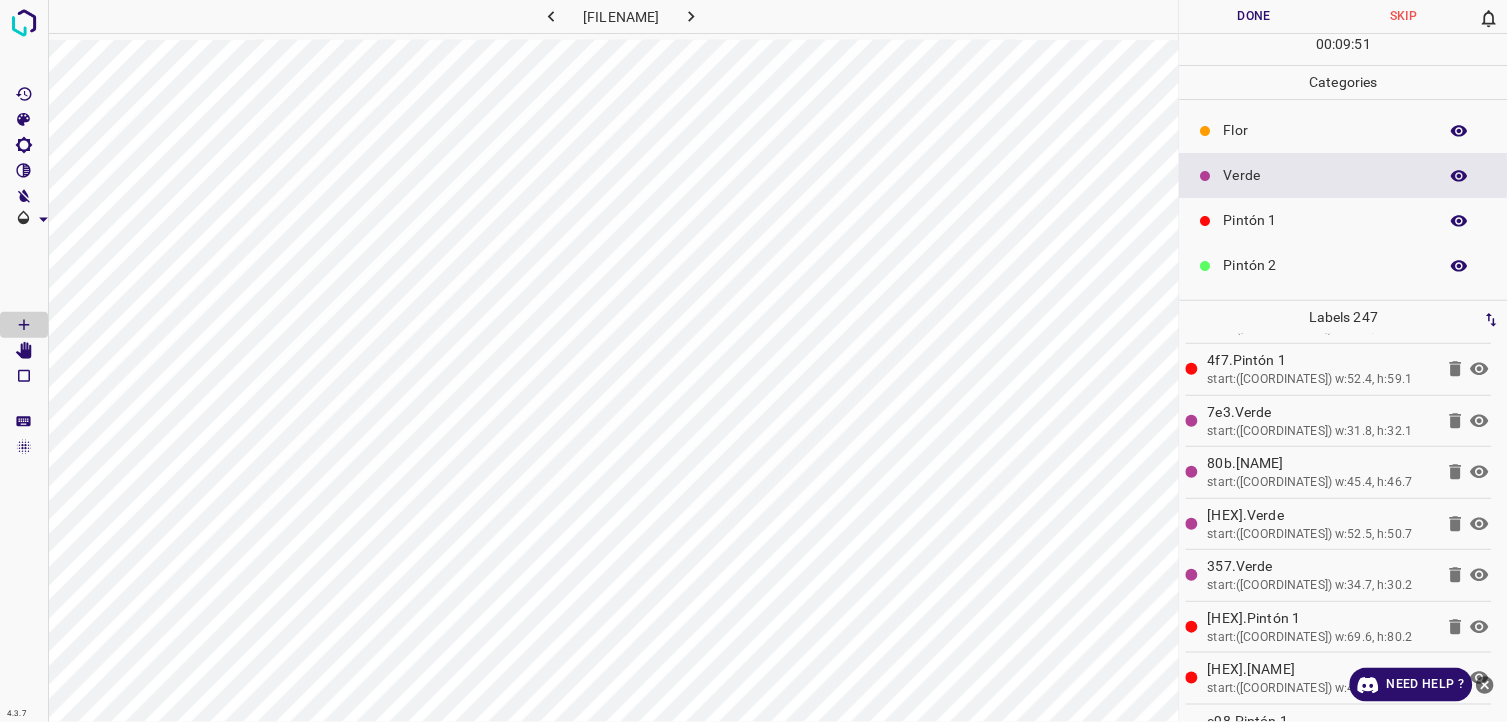 click on "Pintón 1" at bounding box center [1326, 220] 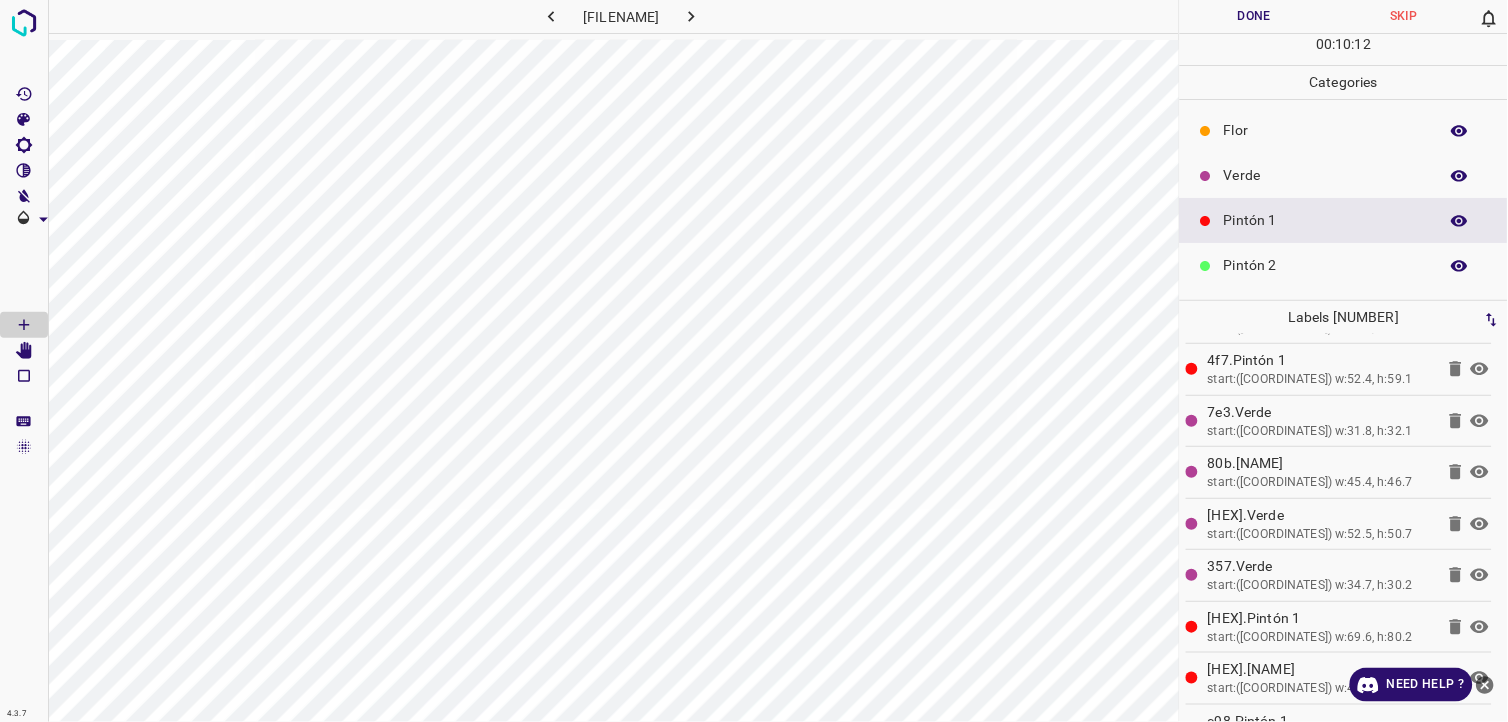 scroll, scrollTop: 175, scrollLeft: 0, axis: vertical 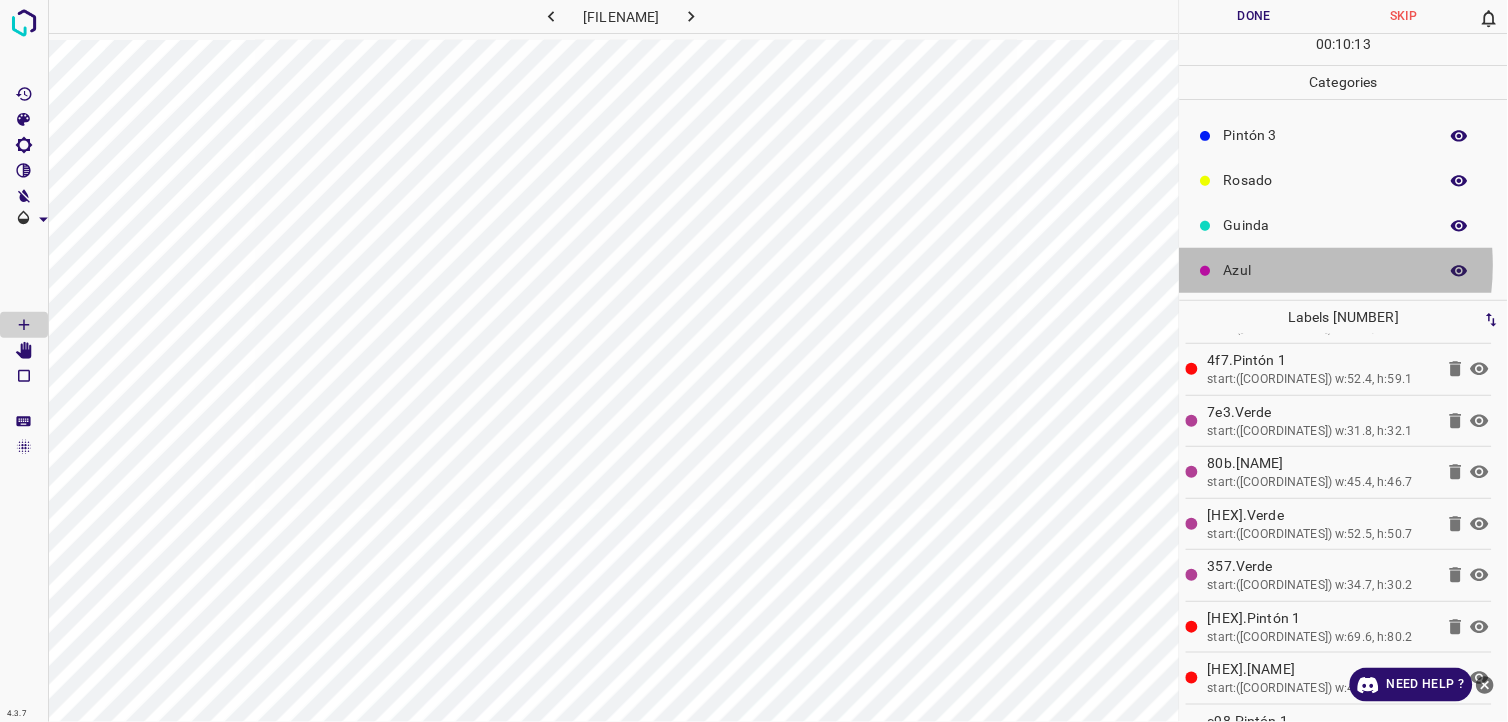 click on "Azul" at bounding box center [1326, 270] 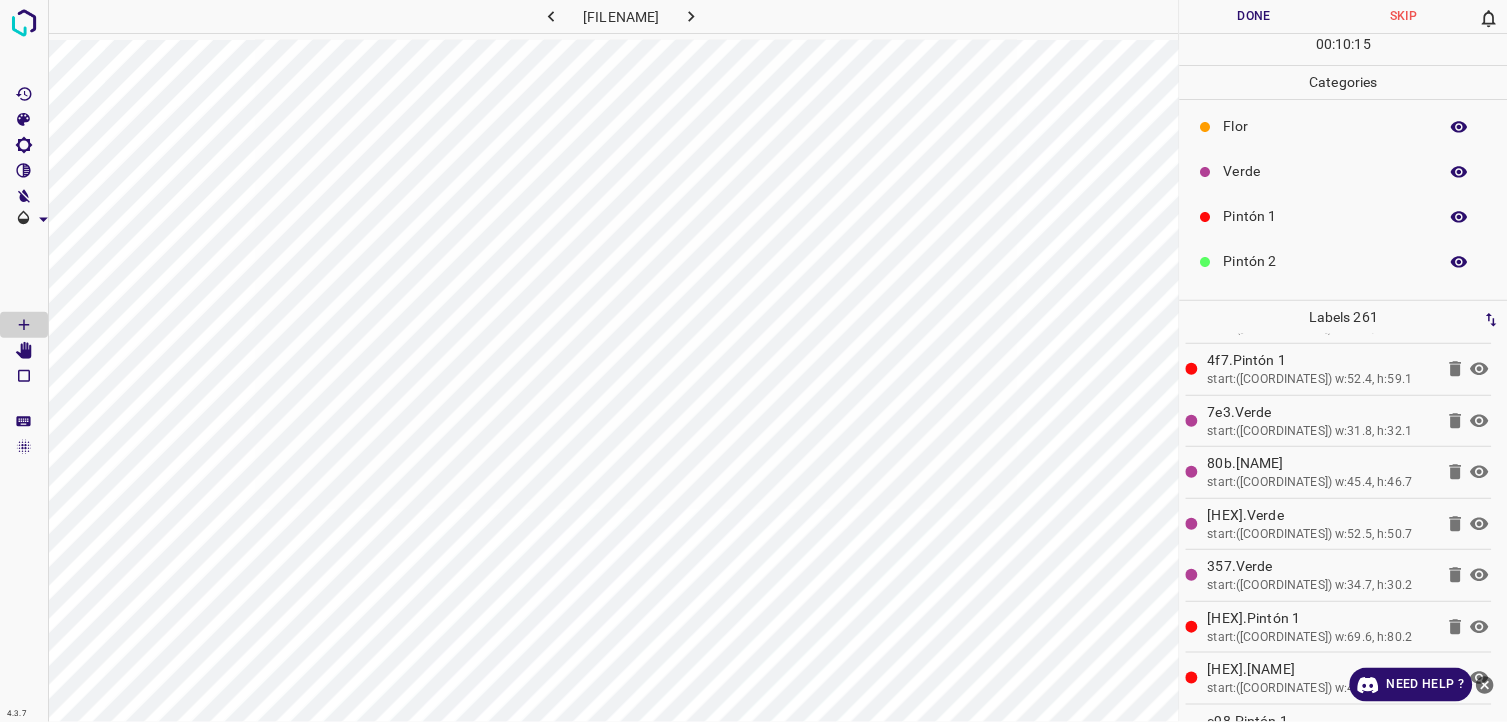 scroll, scrollTop: 0, scrollLeft: 0, axis: both 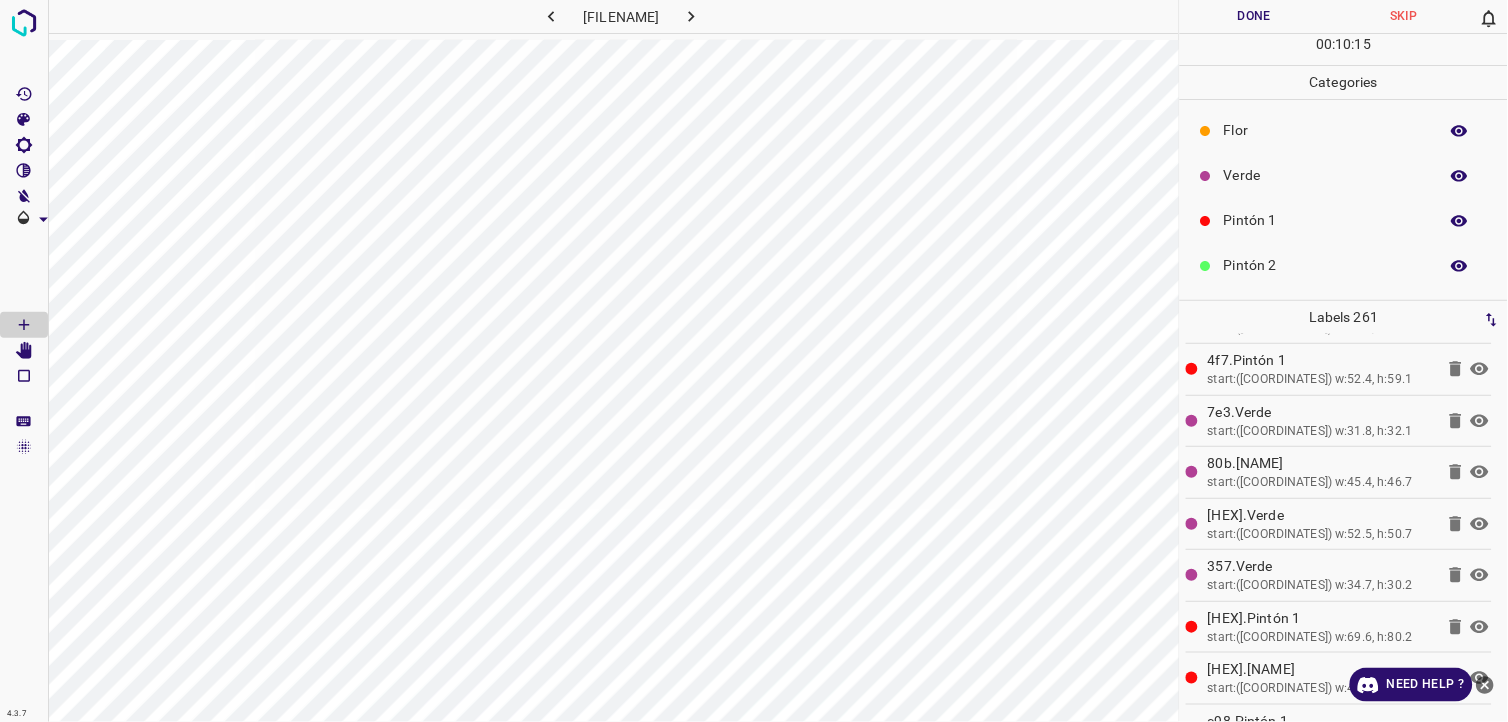 click on "Verde" at bounding box center (1344, 175) 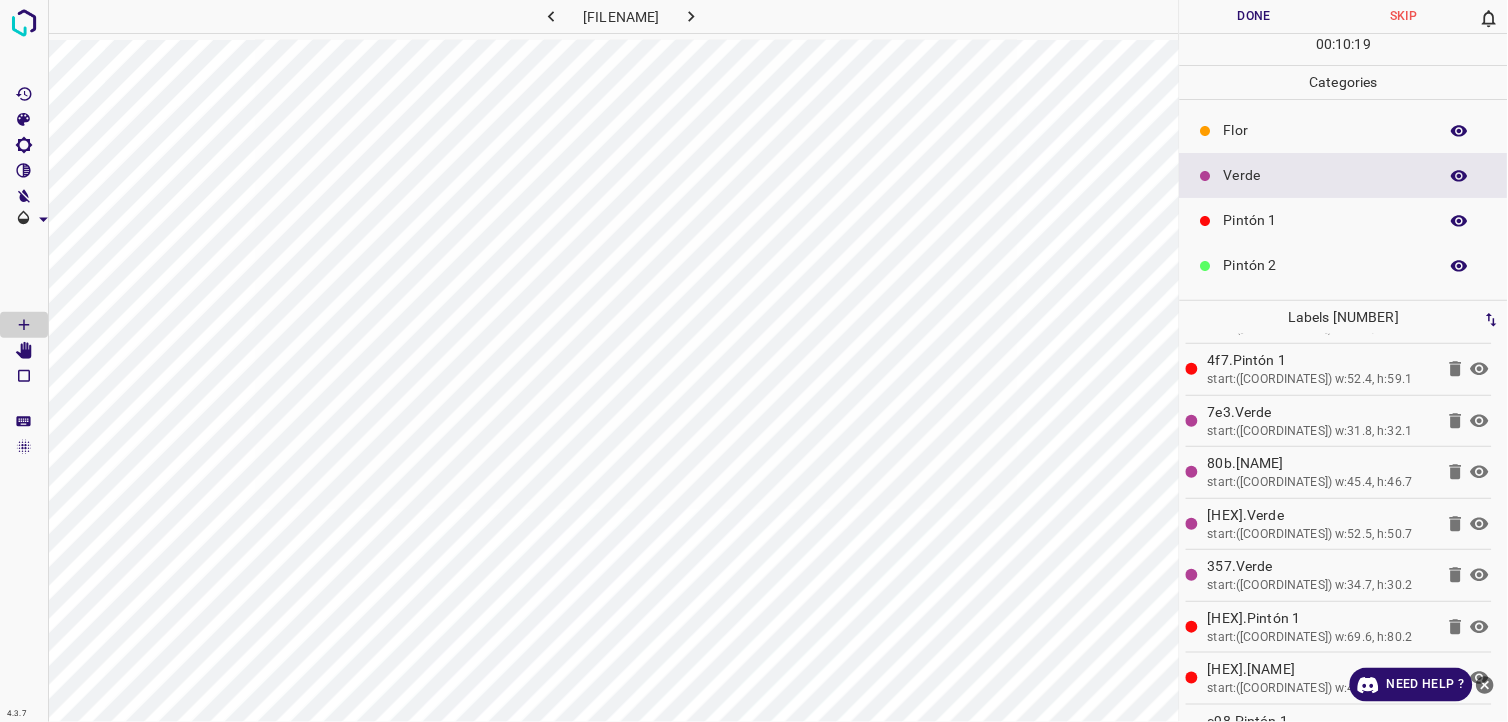 click on "Pintón 1" at bounding box center (1344, 220) 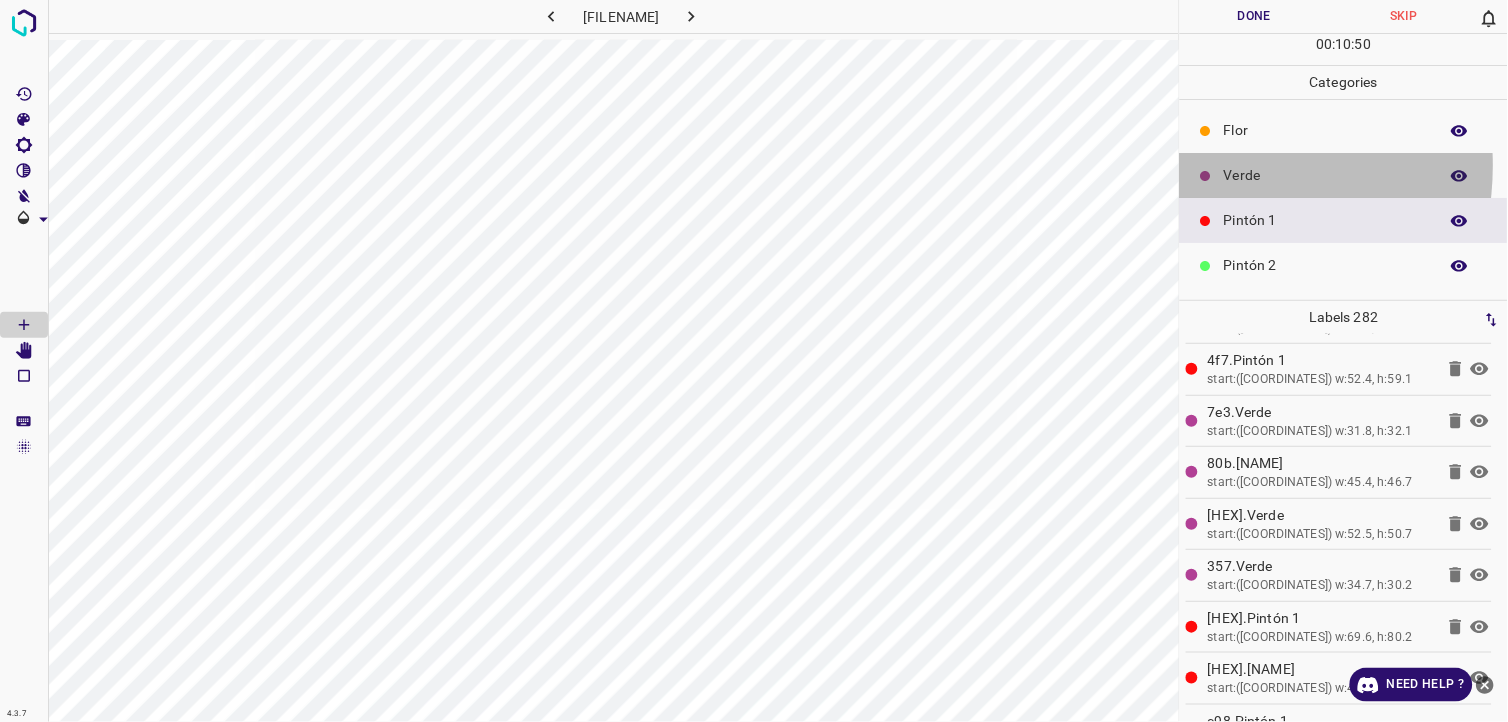 click at bounding box center (1206, 176) 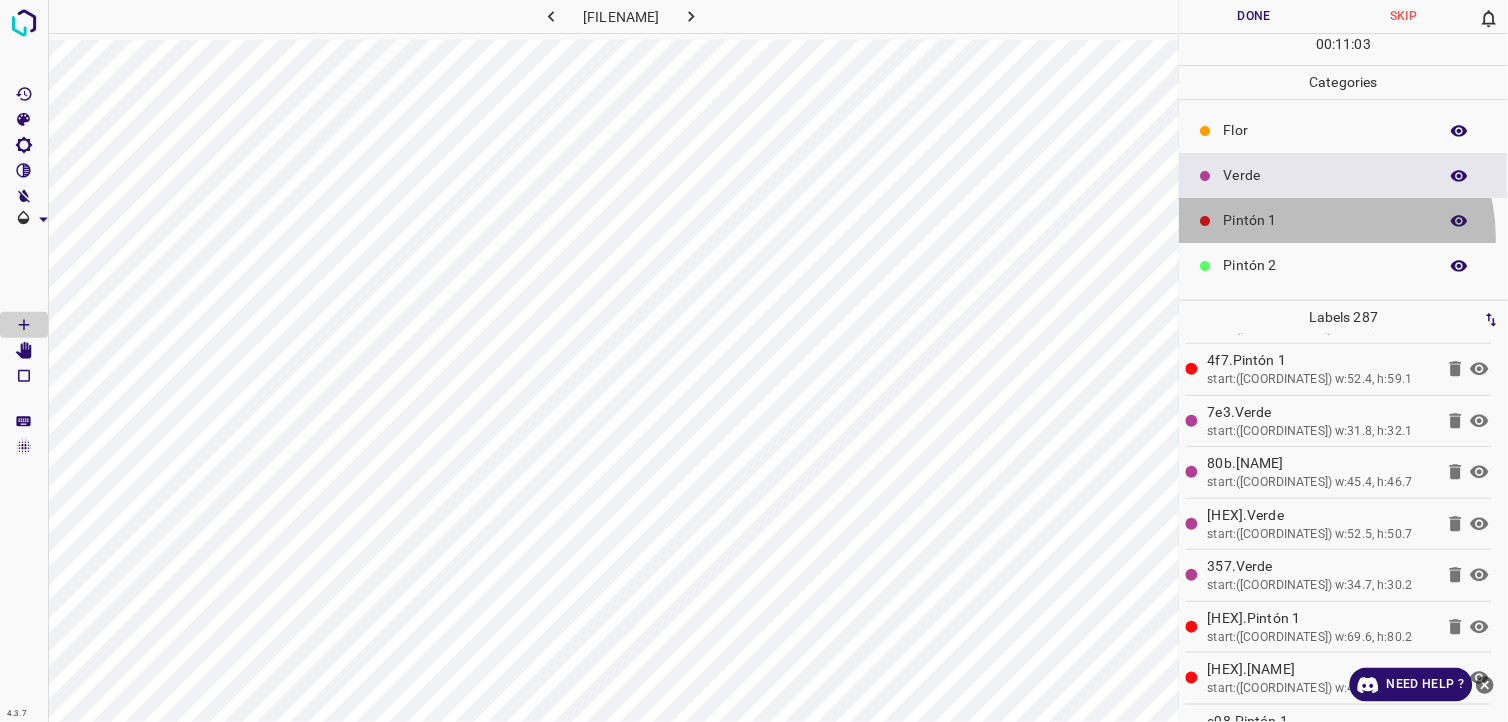 click on "Pintón 1" at bounding box center [1344, 220] 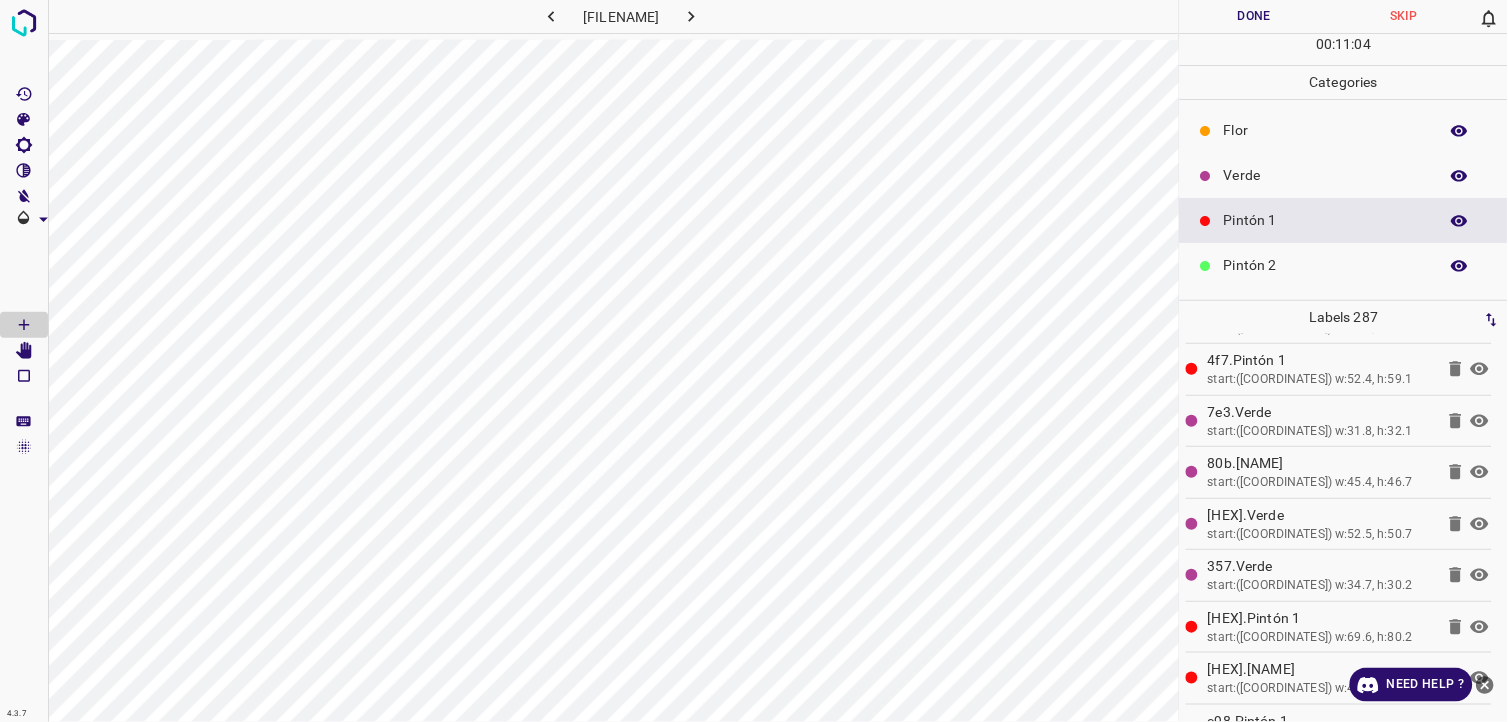click on "Pintón 2" at bounding box center (1326, 265) 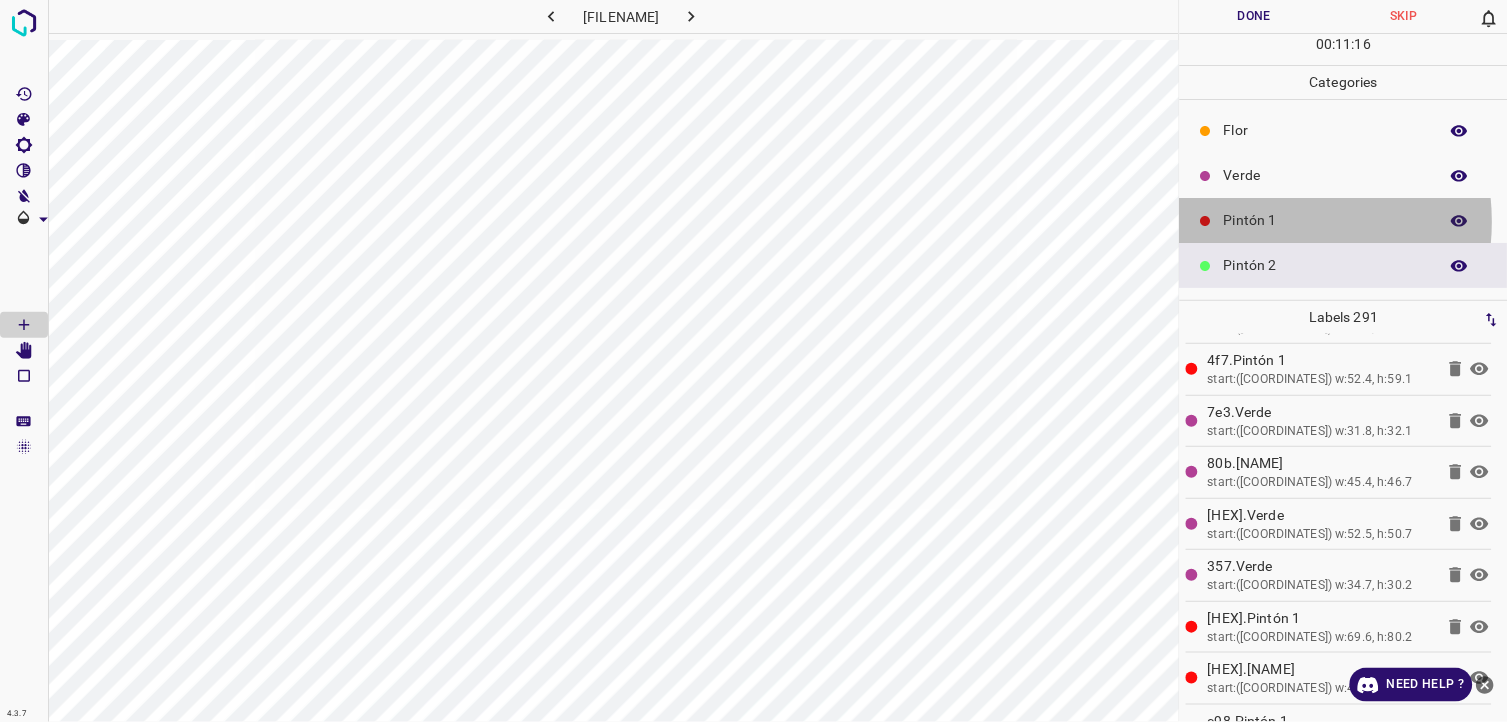 click on "Pintón 1" at bounding box center (1326, 220) 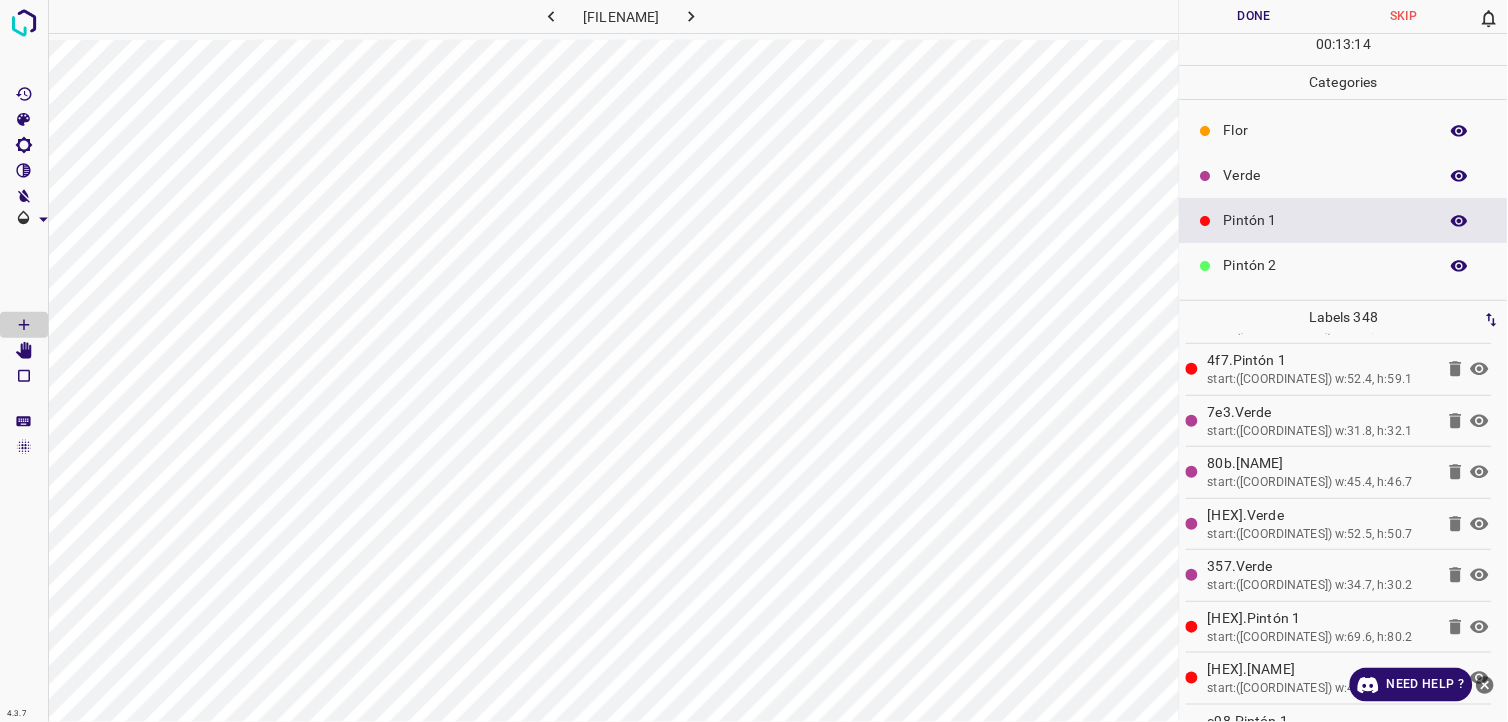 click on "Verde" at bounding box center (1326, 175) 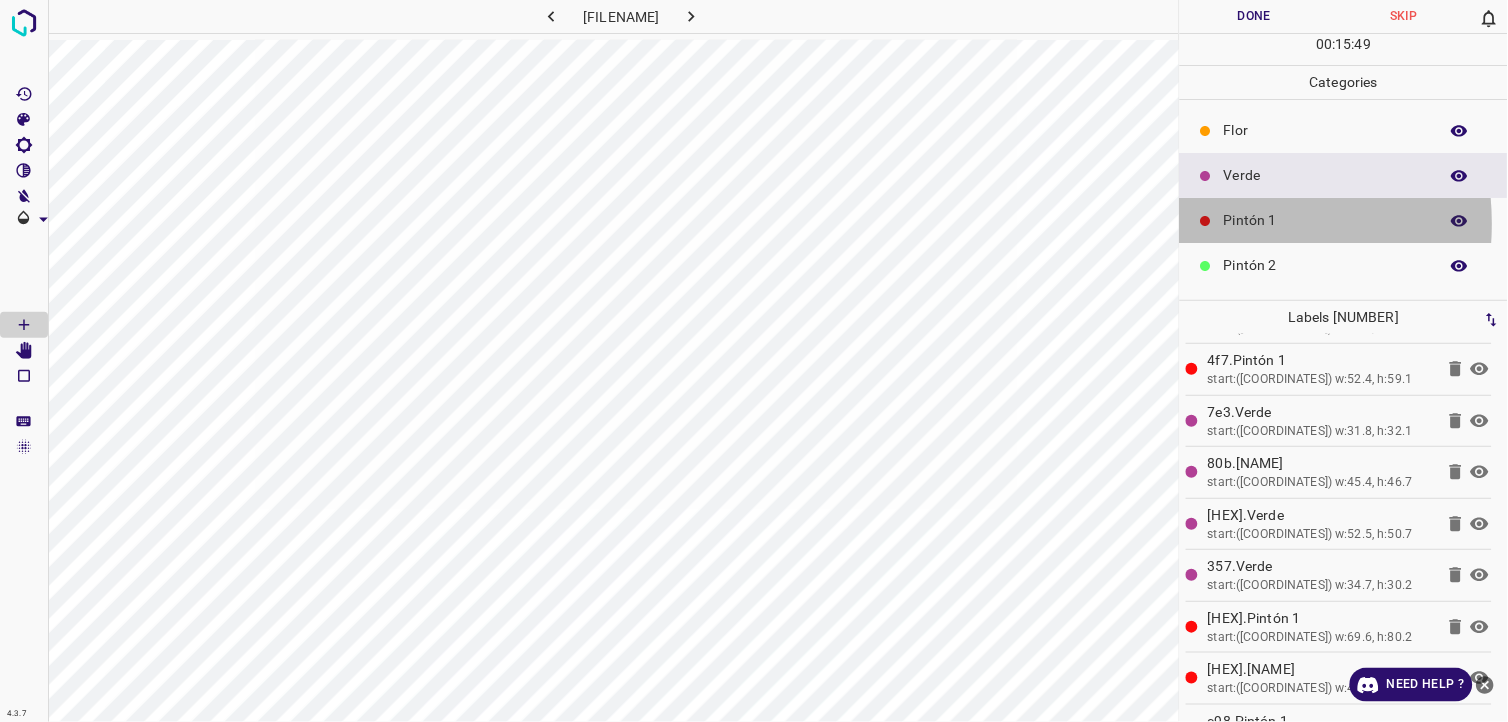 click at bounding box center [1206, 221] 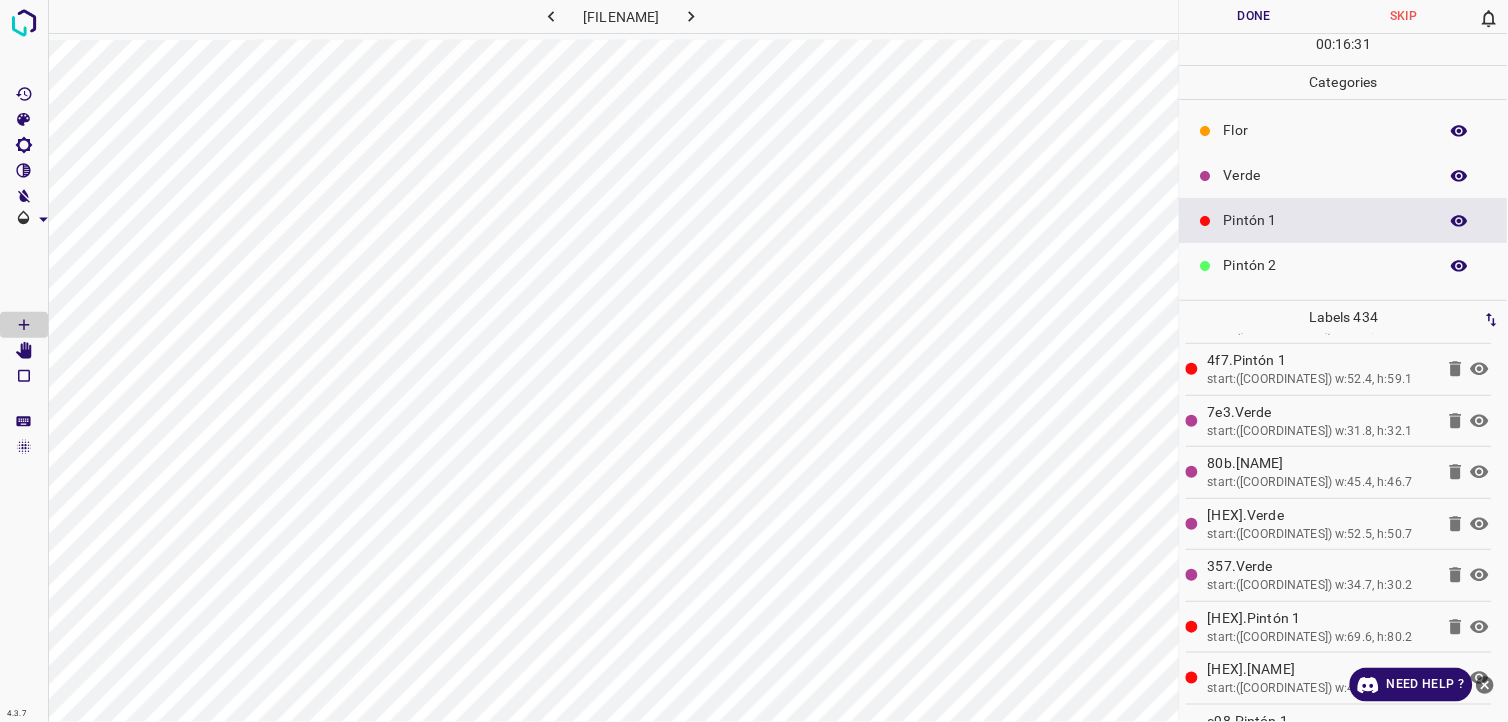 click on "Verde" at bounding box center (1326, 175) 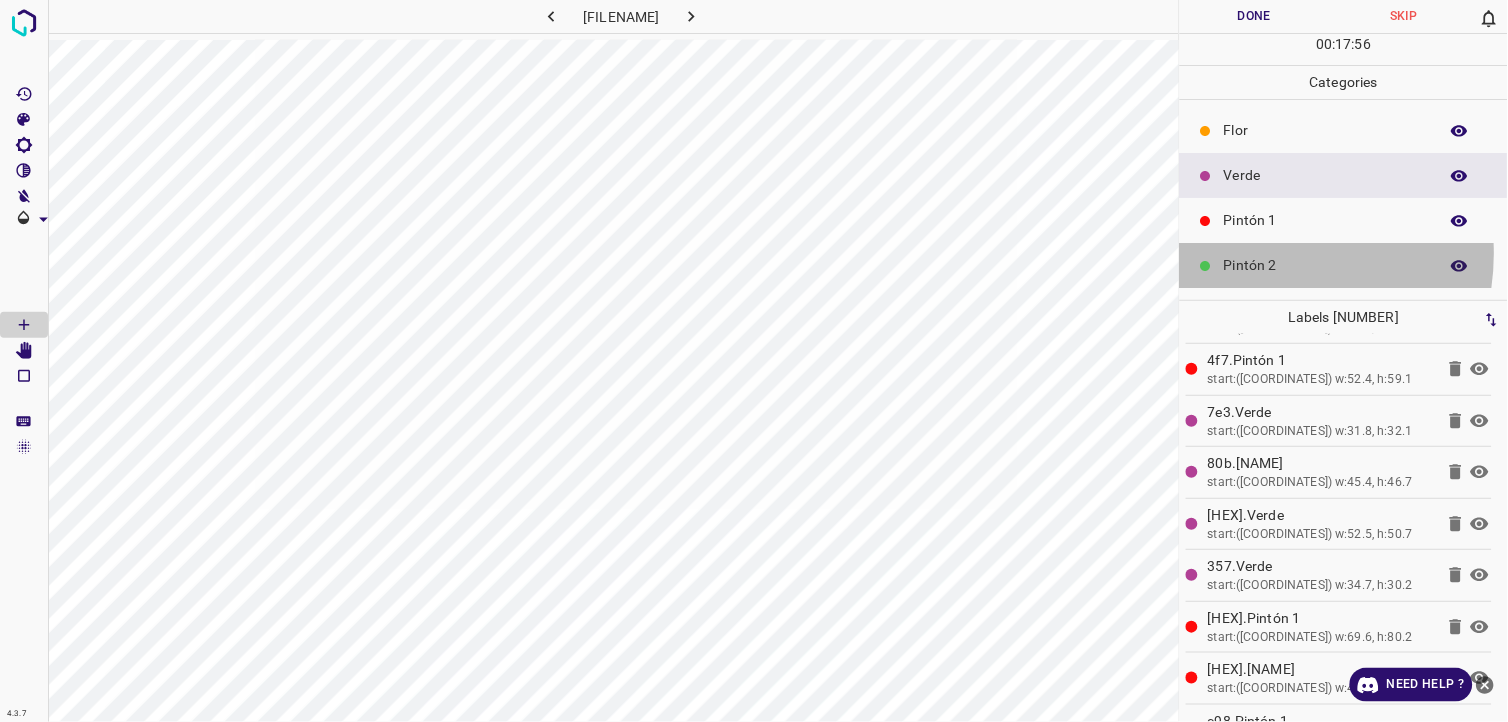 click on "Pintón 2" at bounding box center (1326, 265) 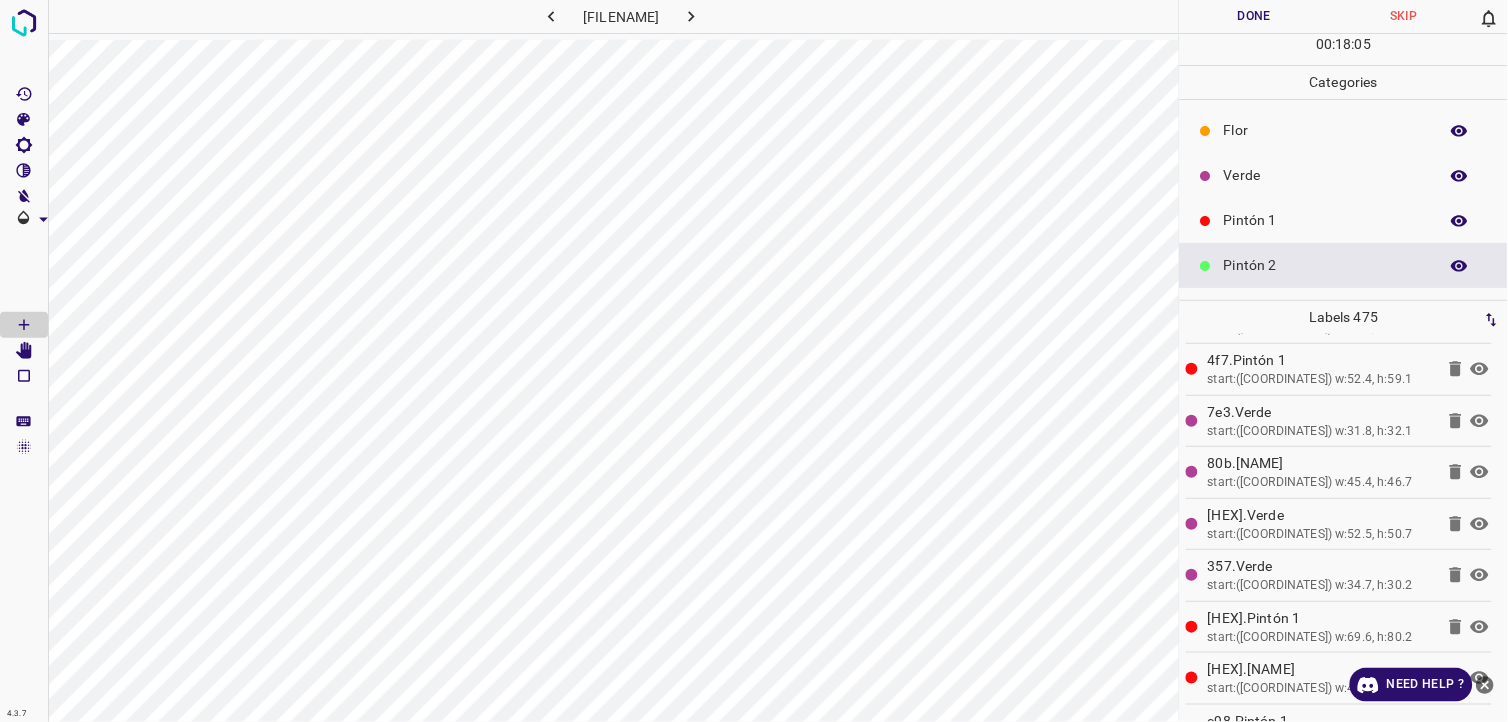 scroll, scrollTop: 111, scrollLeft: 0, axis: vertical 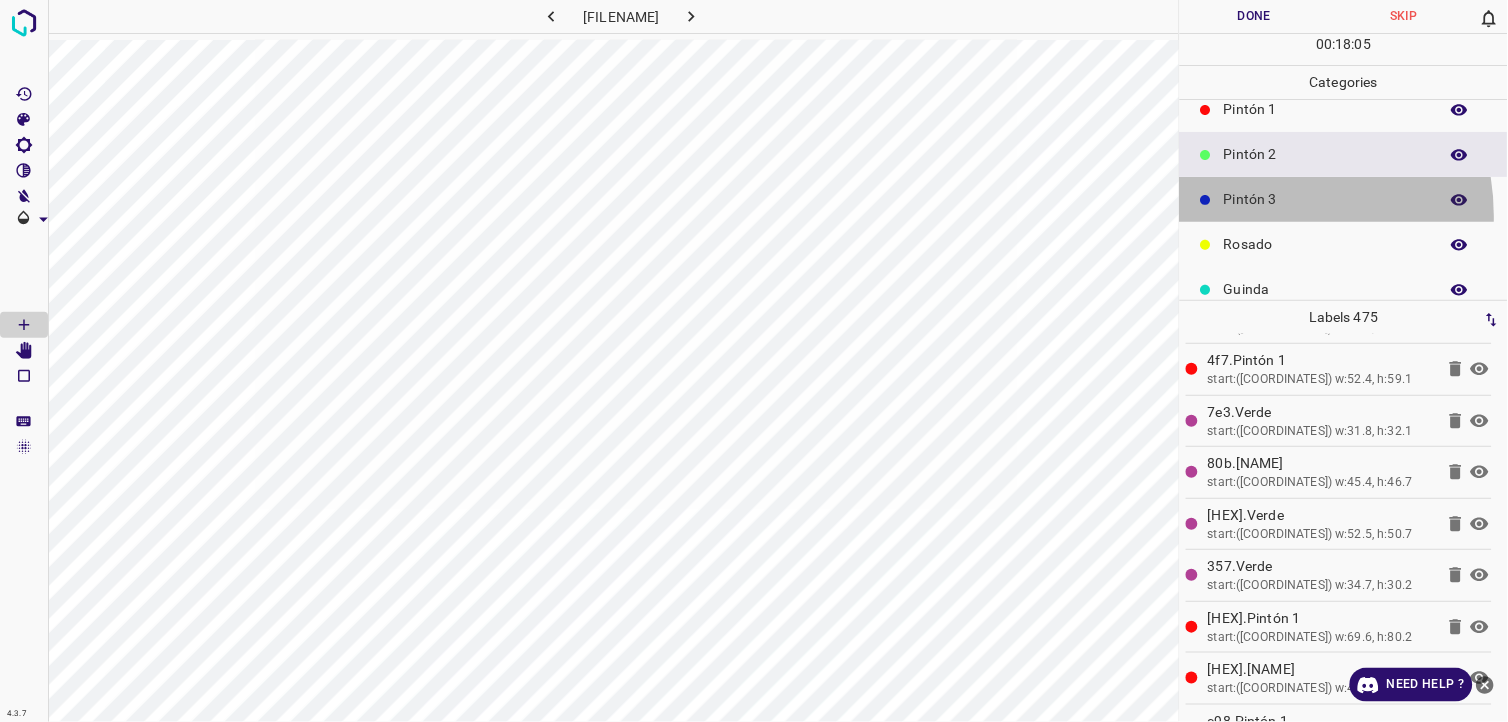 click on "Pintón 3" at bounding box center (1344, 199) 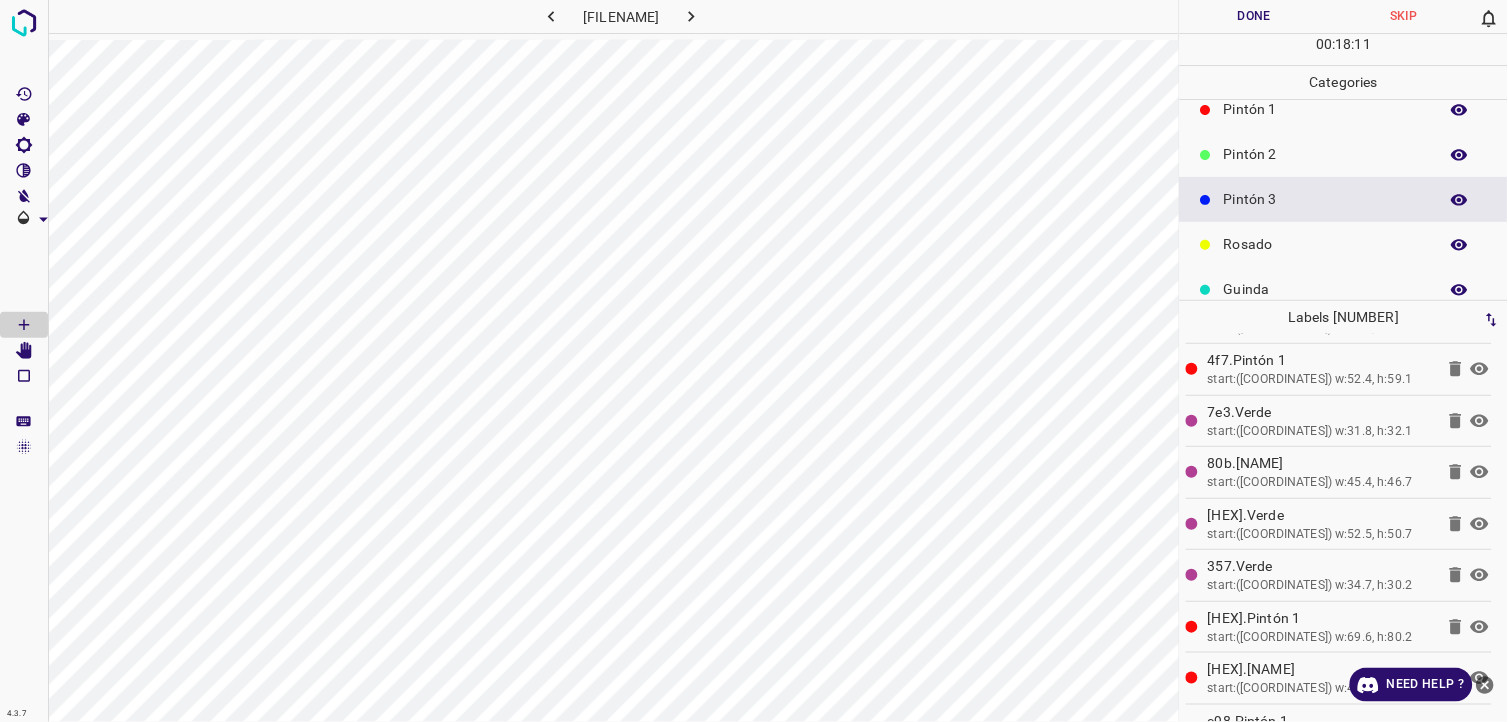 scroll, scrollTop: 0, scrollLeft: 0, axis: both 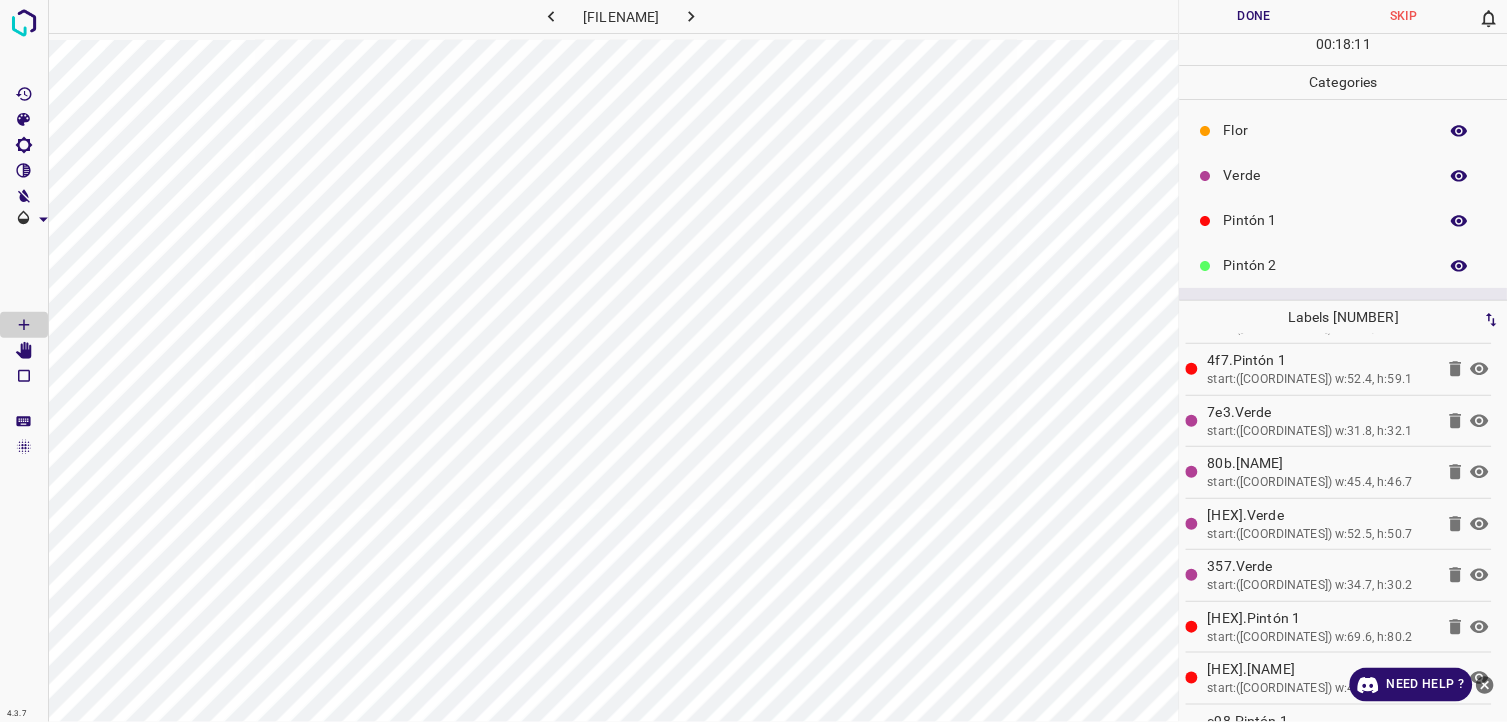 click on "Verde" at bounding box center [1344, 175] 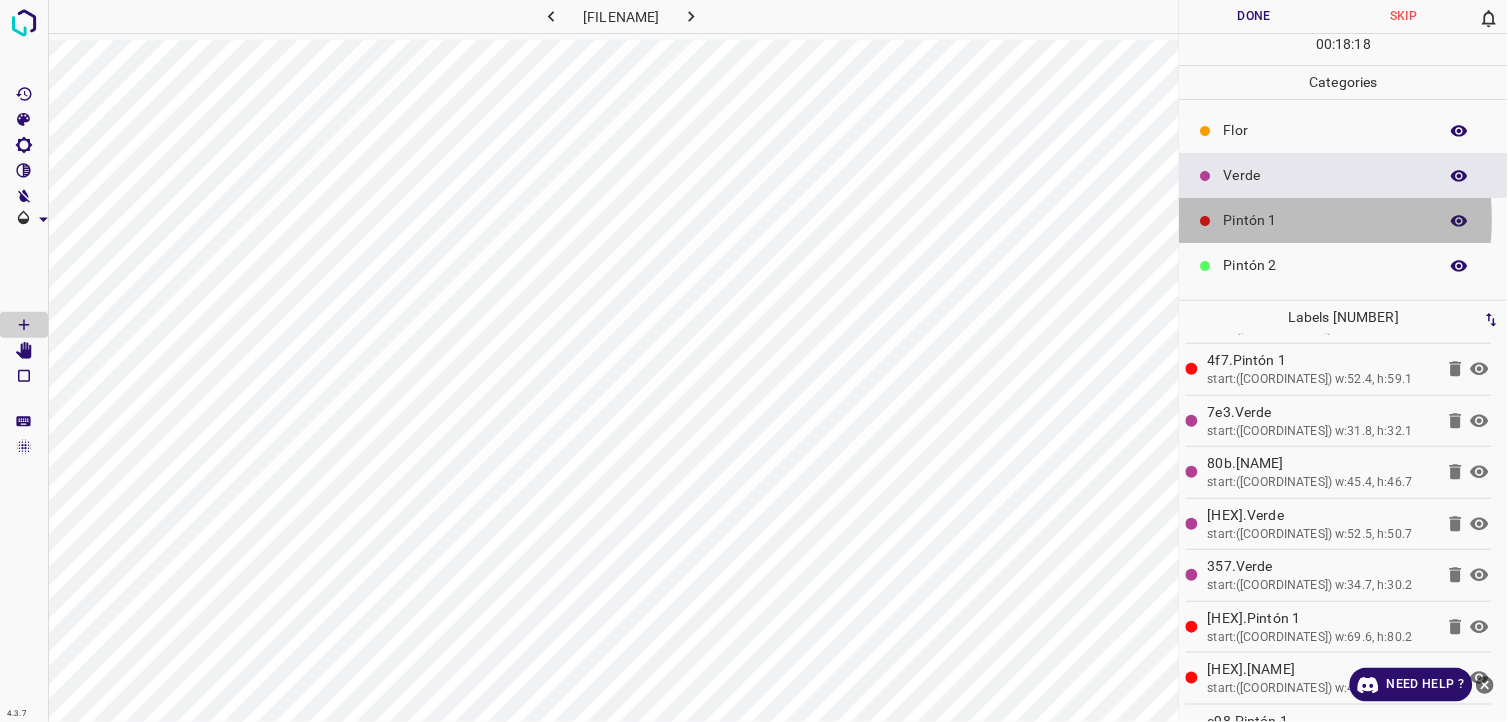 click on "Pintón 1" at bounding box center (1326, 220) 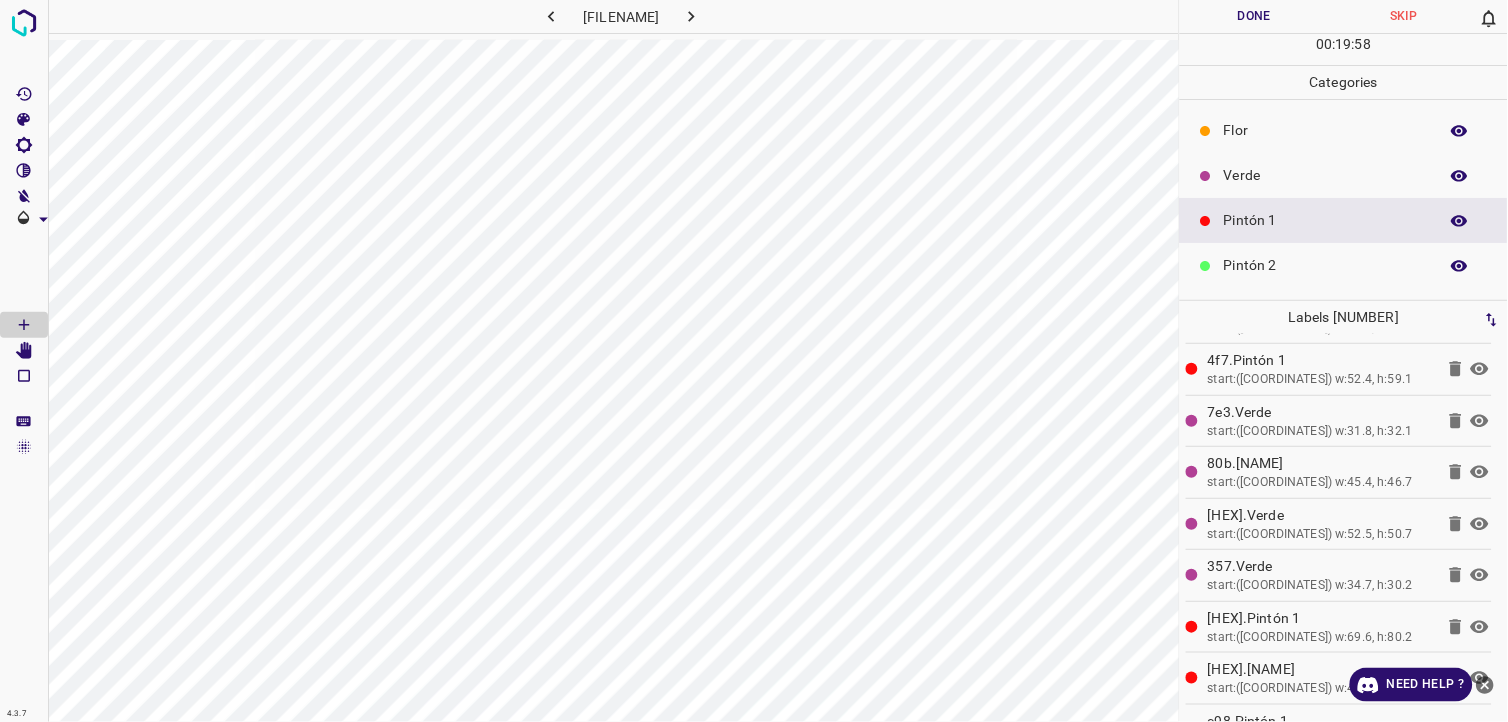 click on "Done" at bounding box center (1255, 16) 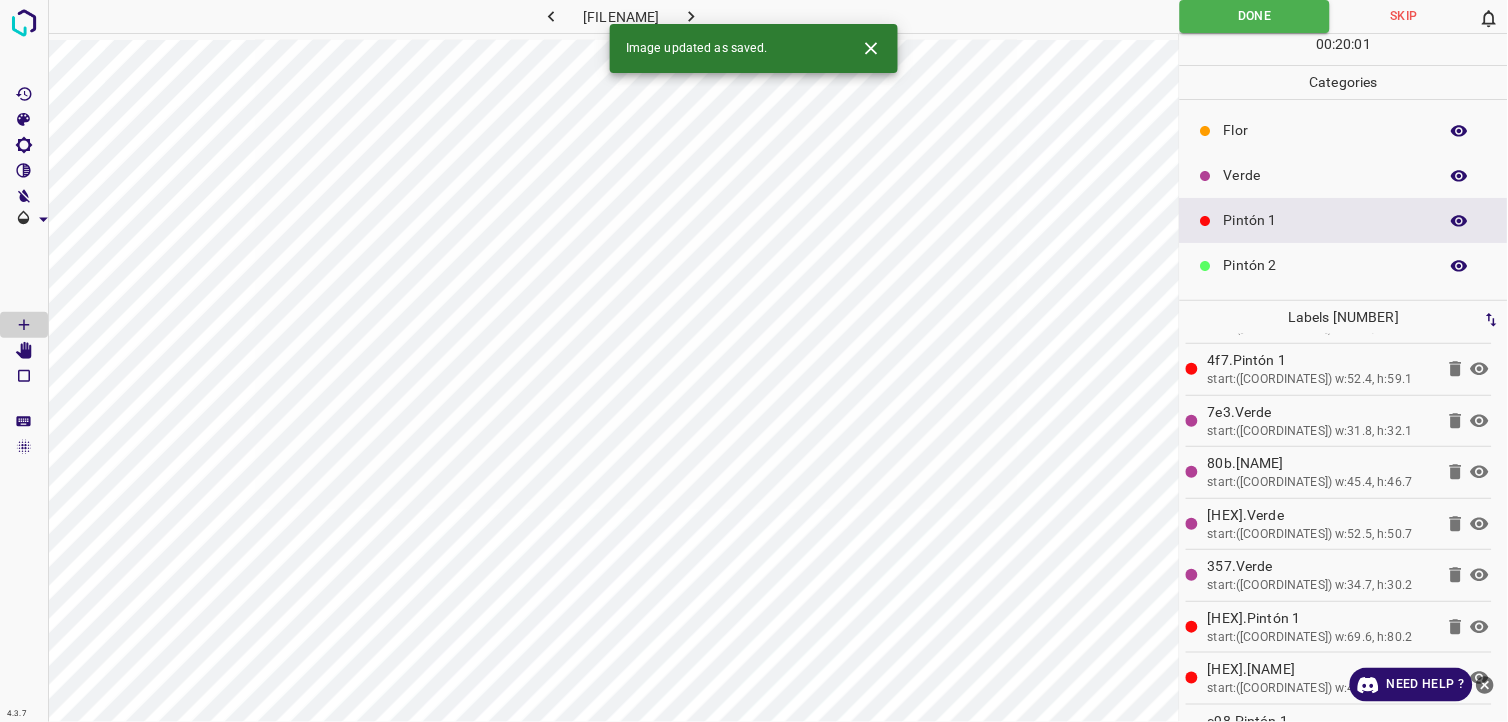click 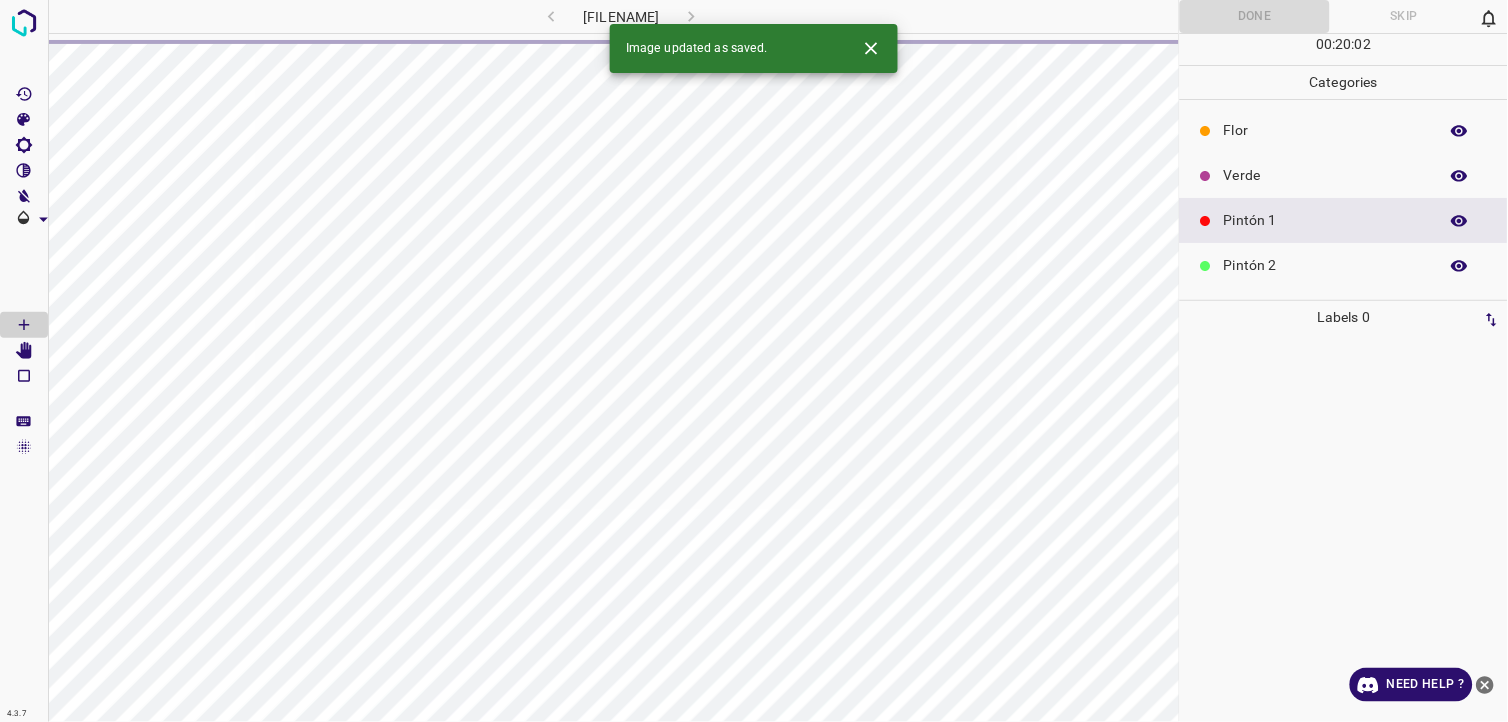 scroll, scrollTop: 0, scrollLeft: 0, axis: both 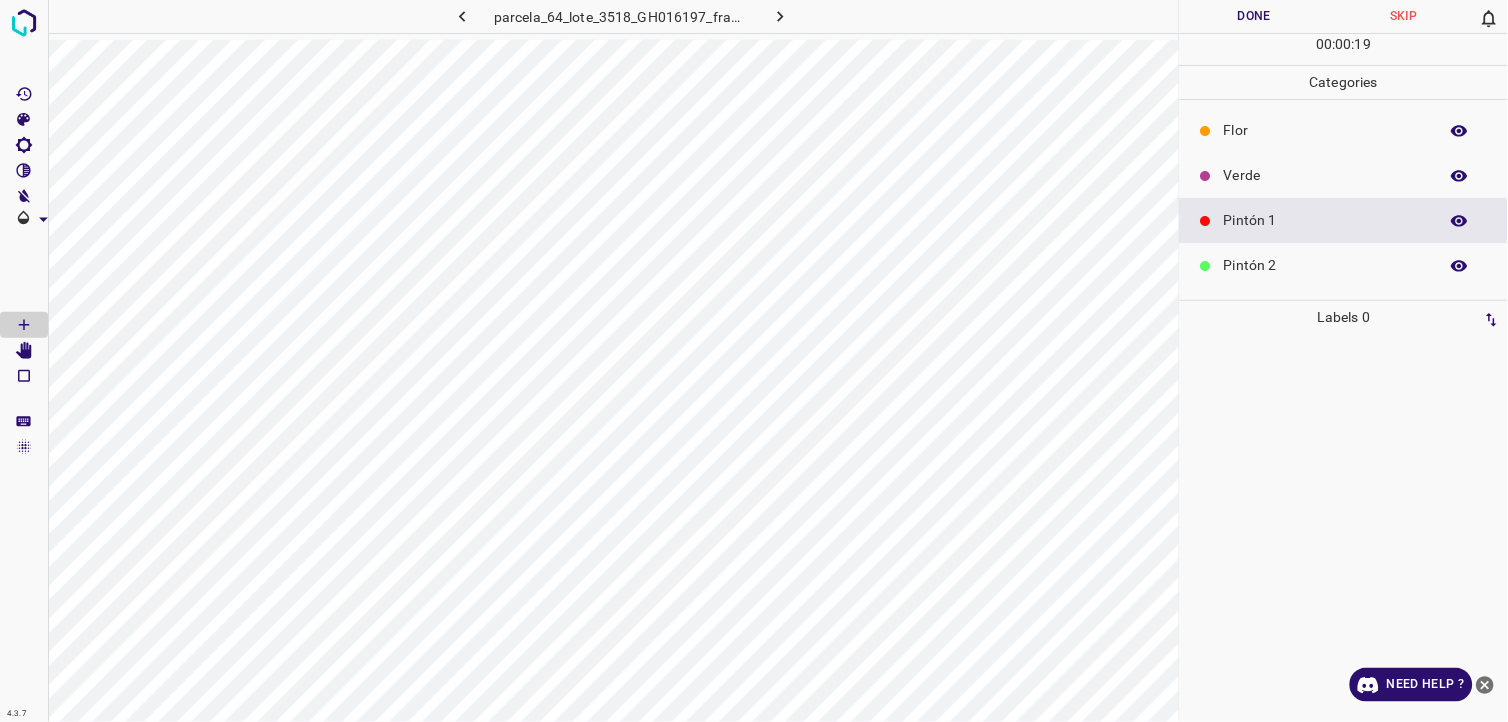 click on "Pintón 2" at bounding box center (1326, 265) 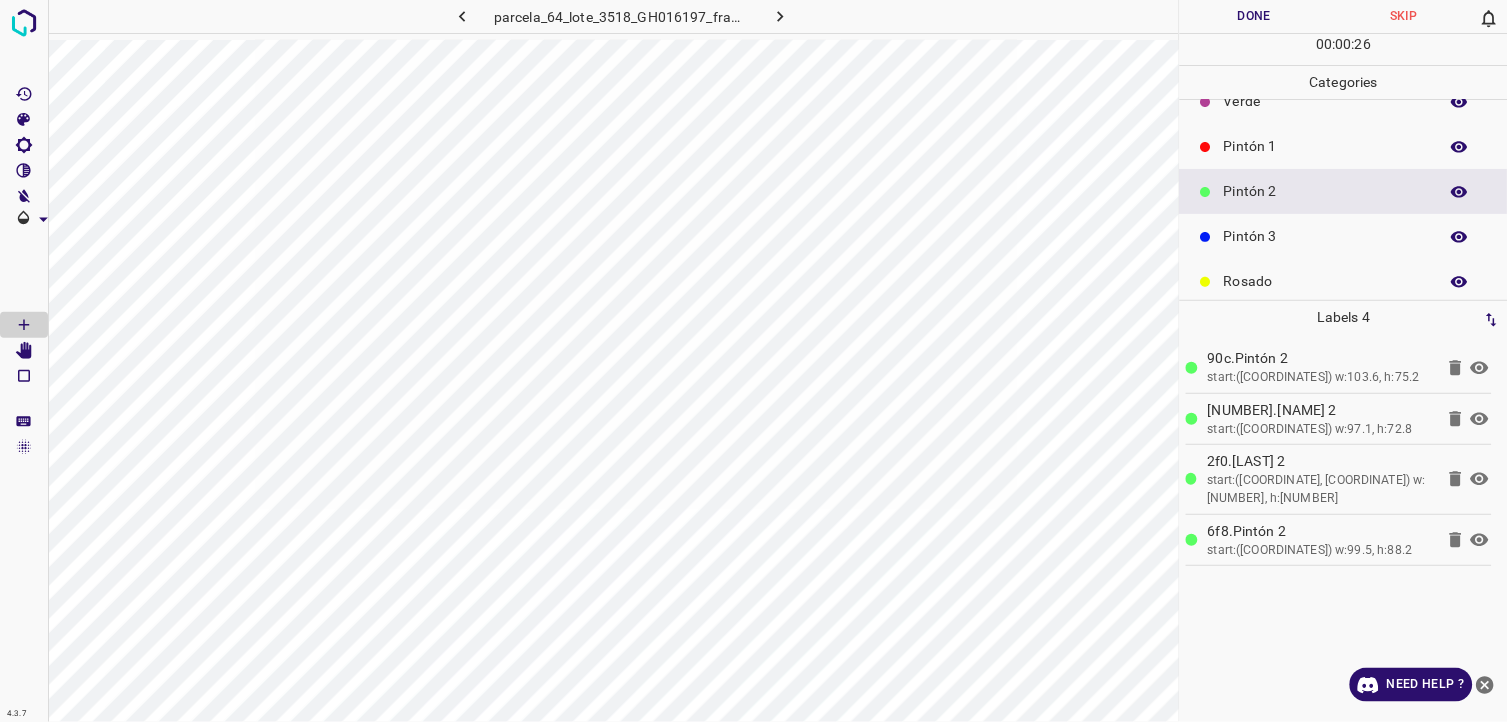 scroll, scrollTop: 111, scrollLeft: 0, axis: vertical 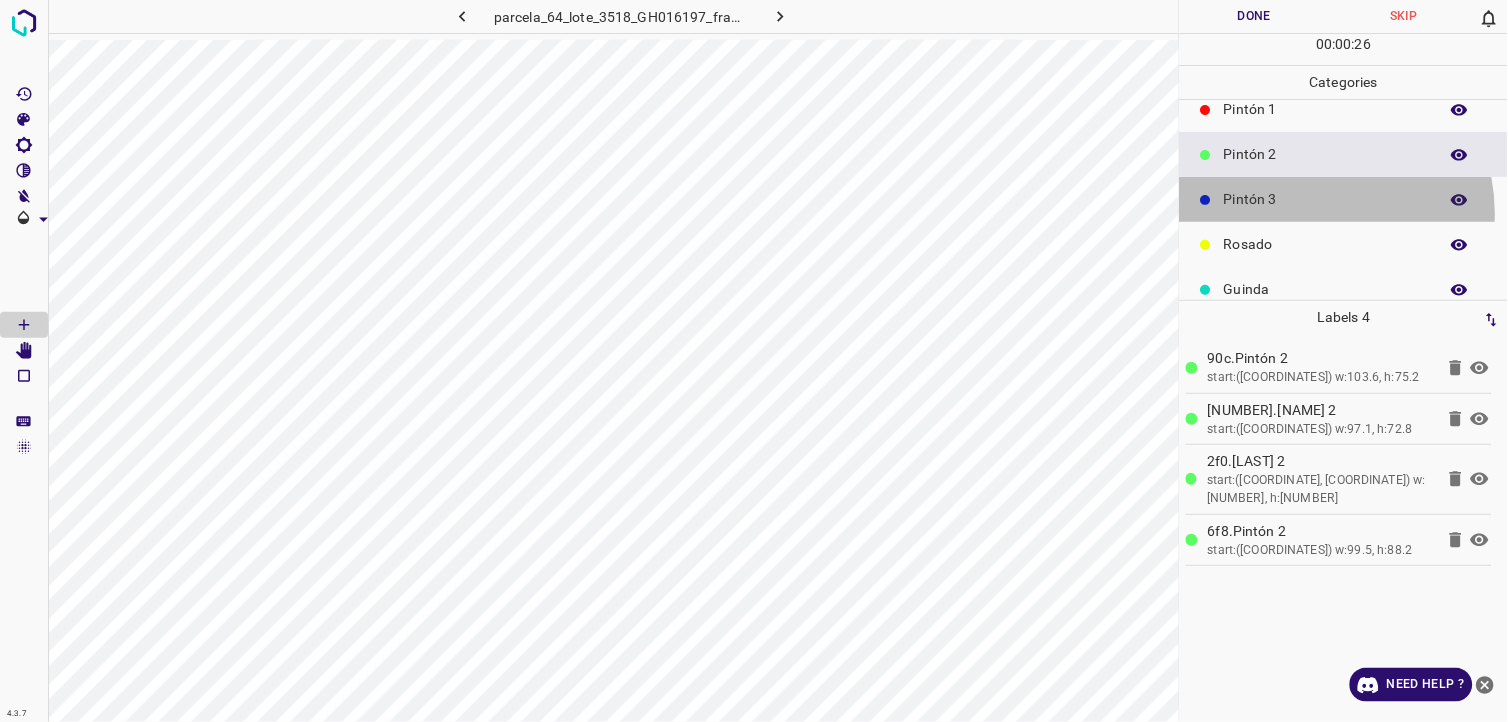 click on "Pintón 3" at bounding box center [1344, 199] 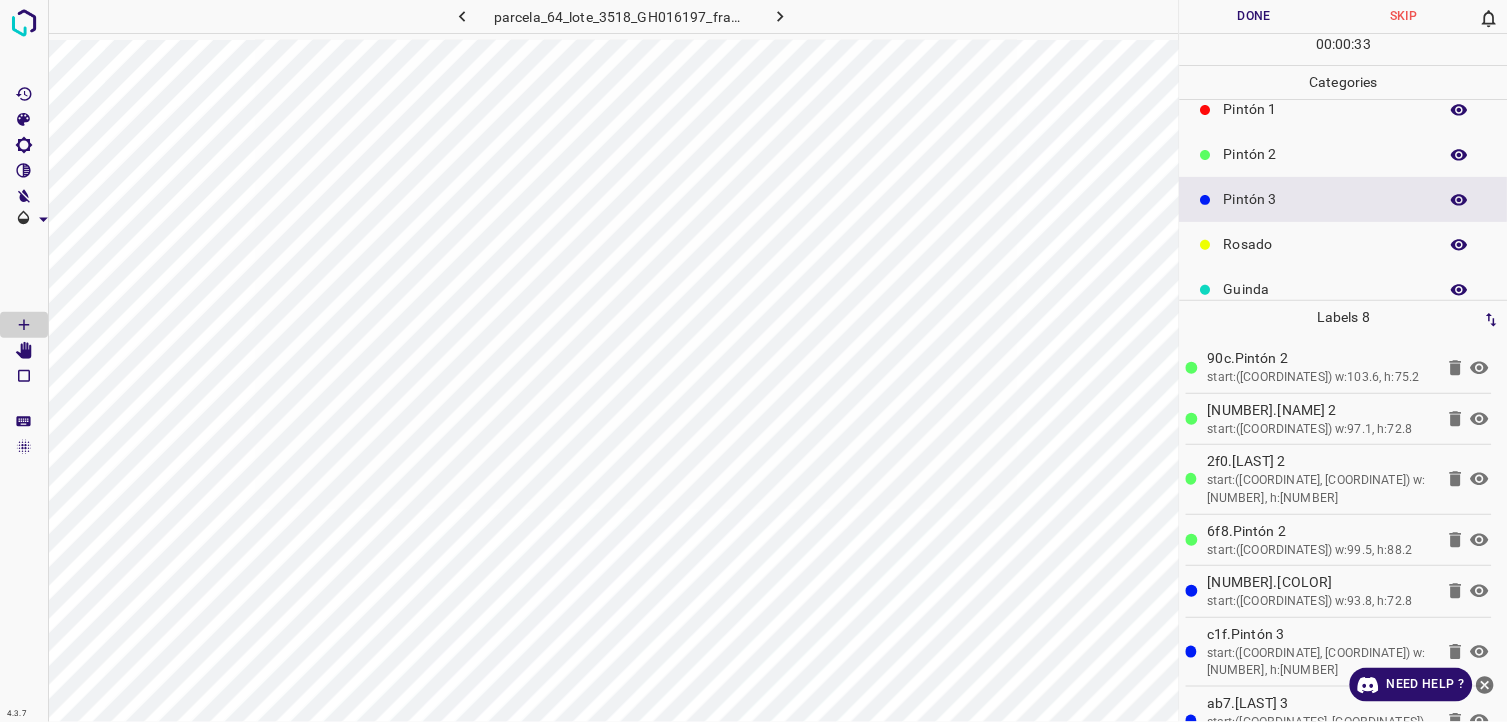click on "Pintón 2" at bounding box center [1326, 154] 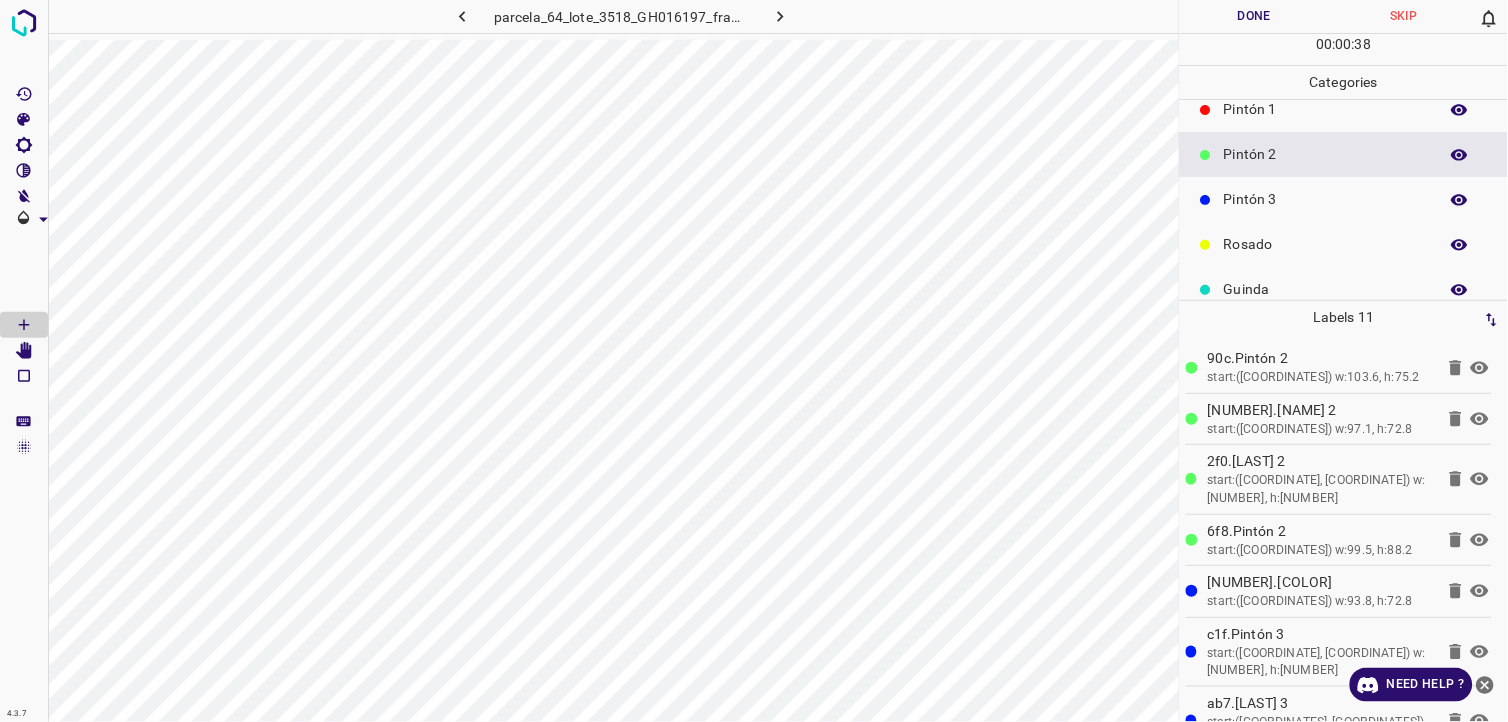 scroll, scrollTop: 0, scrollLeft: 0, axis: both 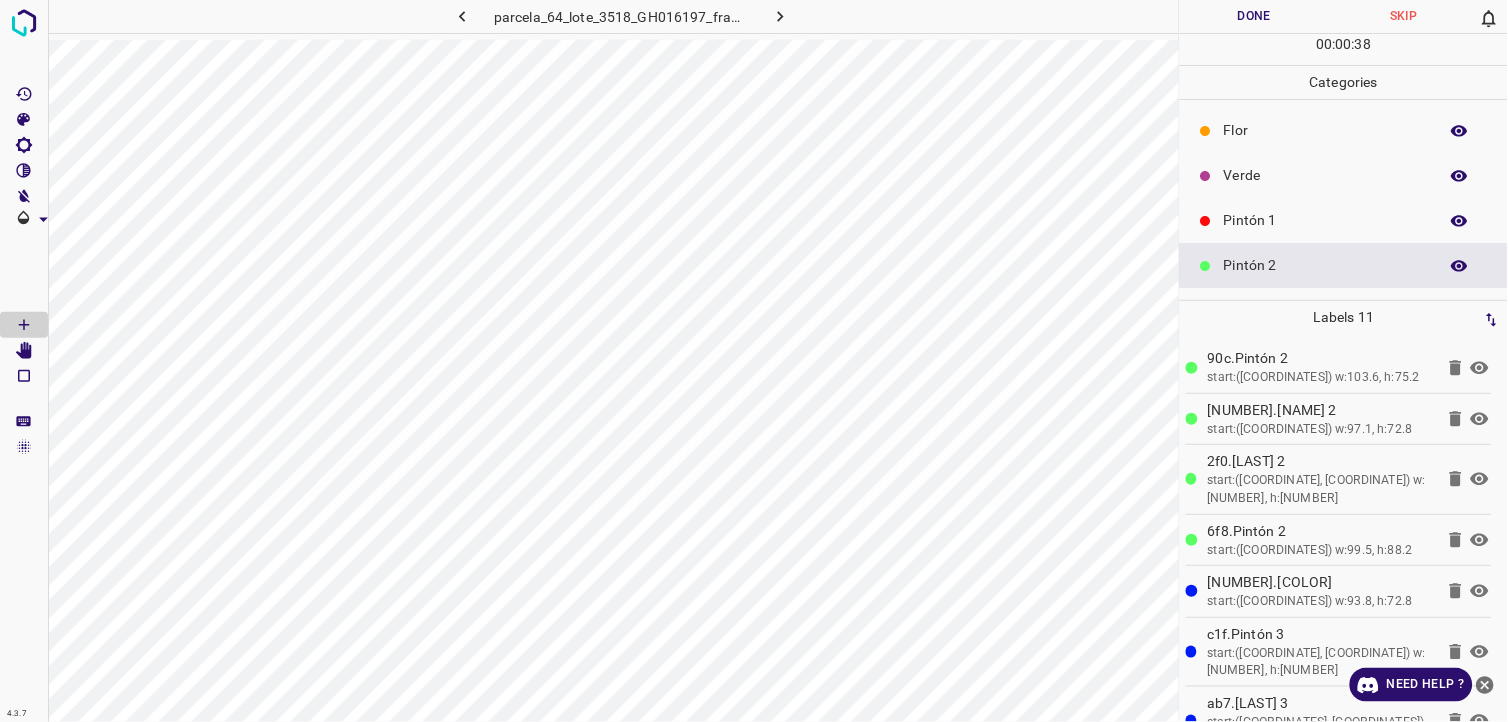 drag, startPoint x: 1256, startPoint y: 192, endPoint x: 1260, endPoint y: 204, distance: 12.649111 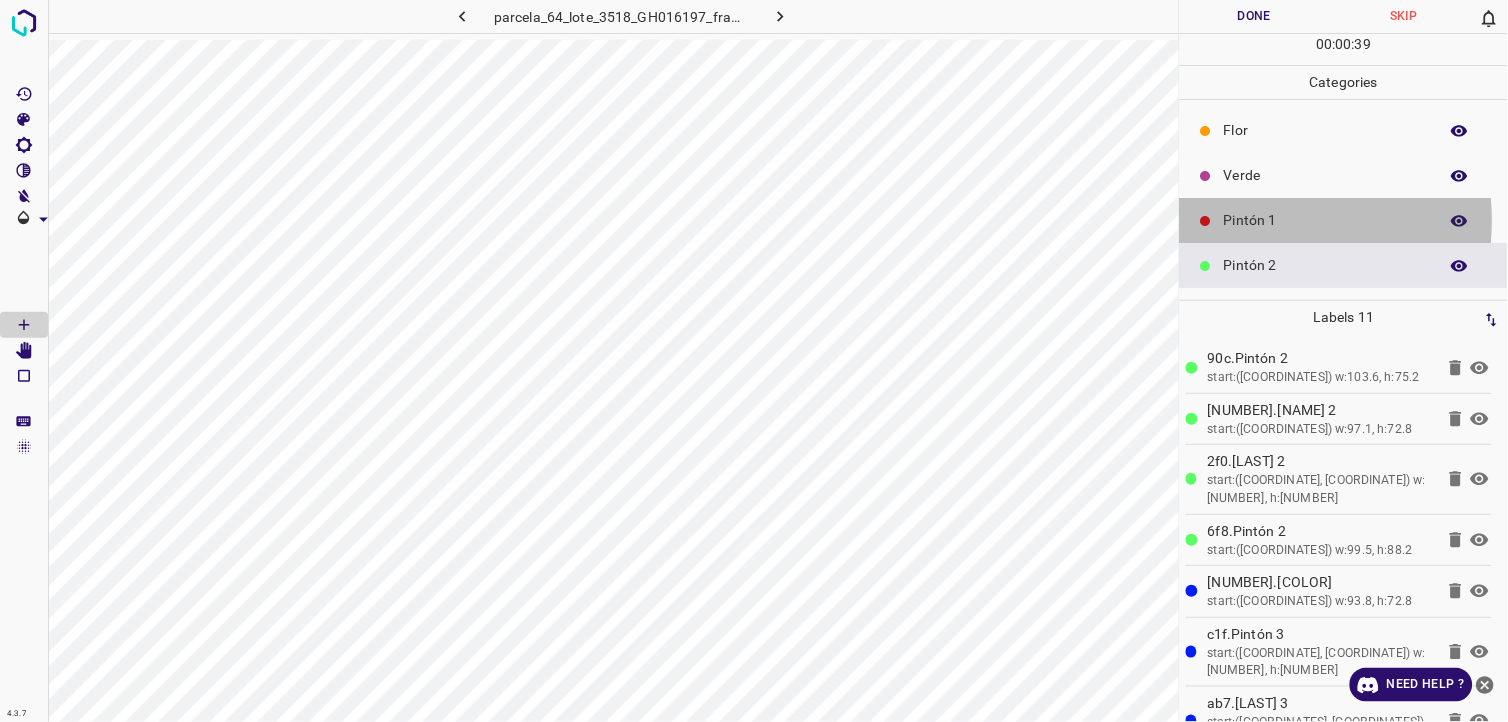 click on "Pintón 1" at bounding box center [1326, 220] 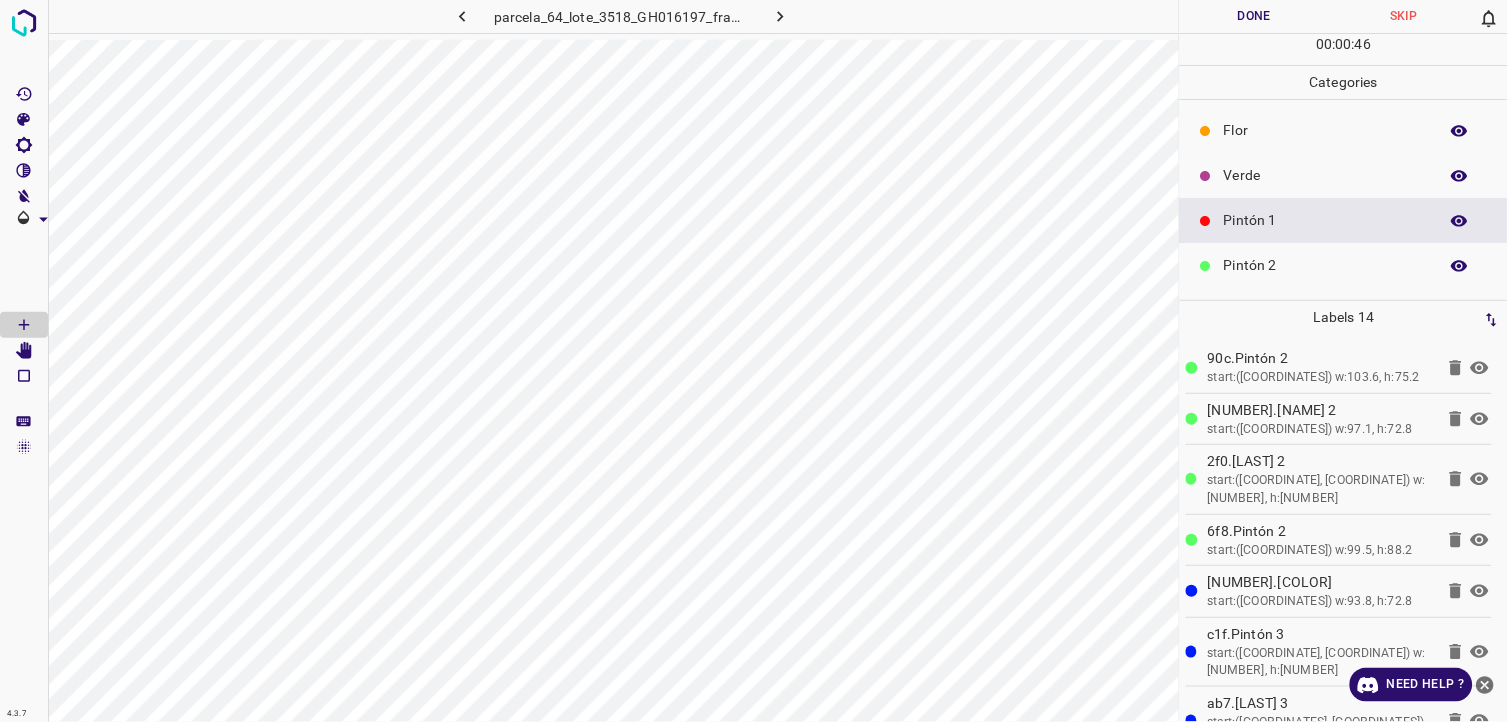 click on "Verde" at bounding box center (1344, 175) 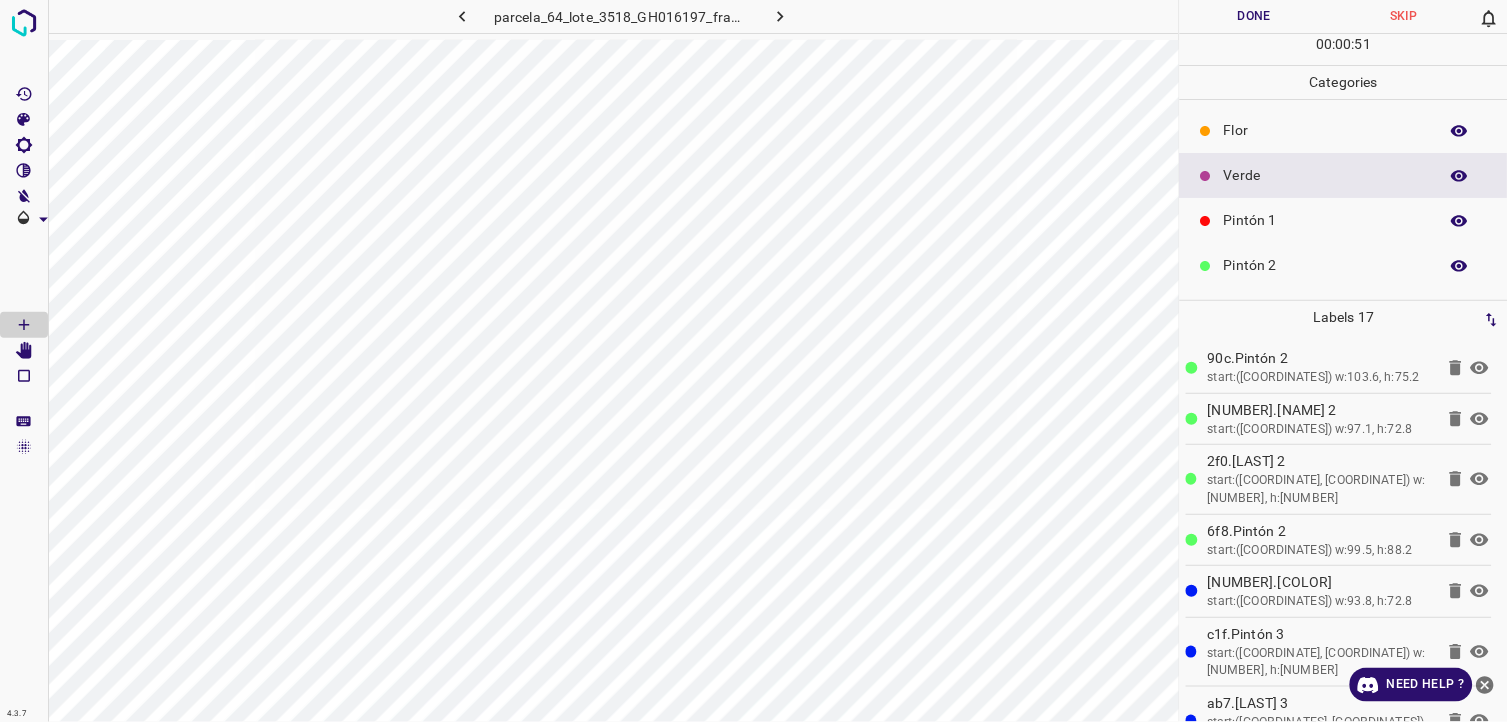 drag, startPoint x: 1294, startPoint y: 142, endPoint x: 1278, endPoint y: 147, distance: 16.763054 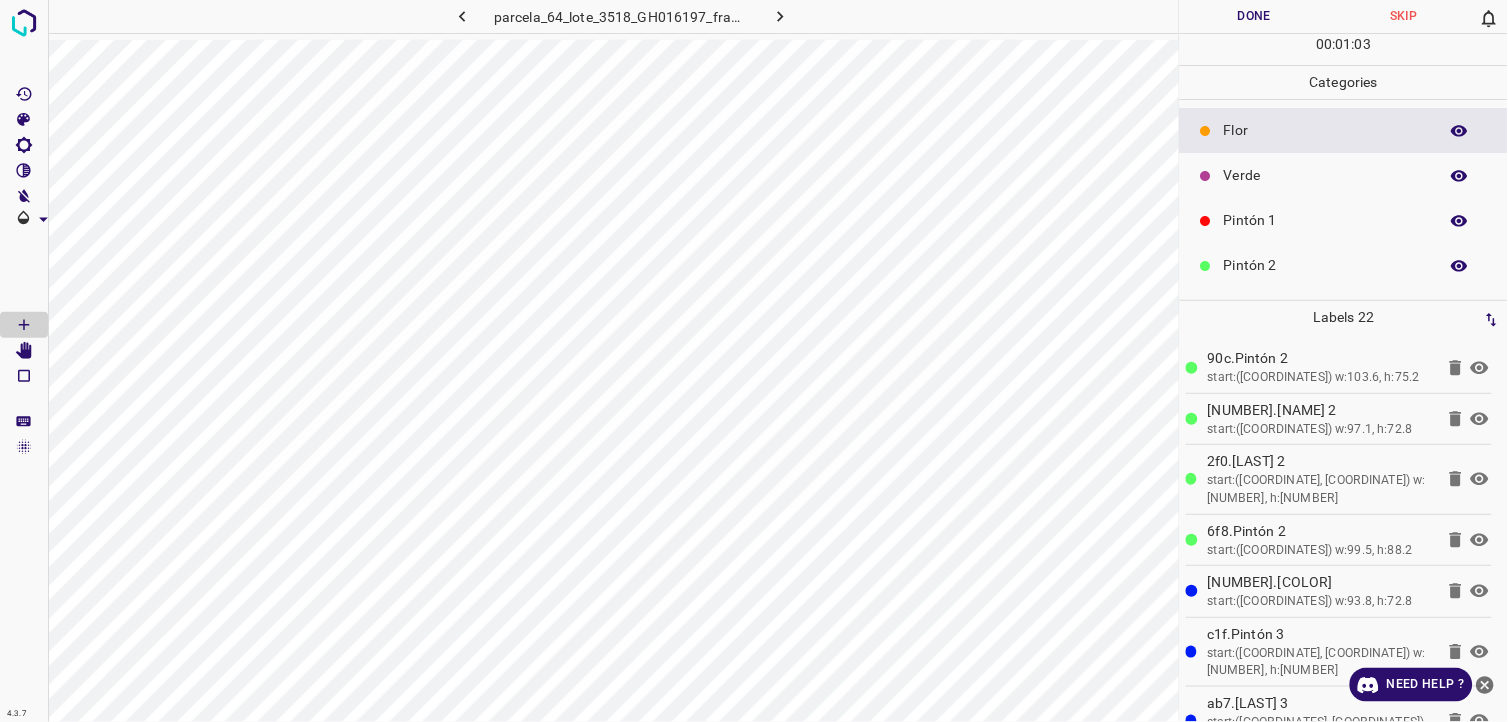 drag, startPoint x: 1293, startPoint y: 225, endPoint x: 1272, endPoint y: 278, distance: 57.00877 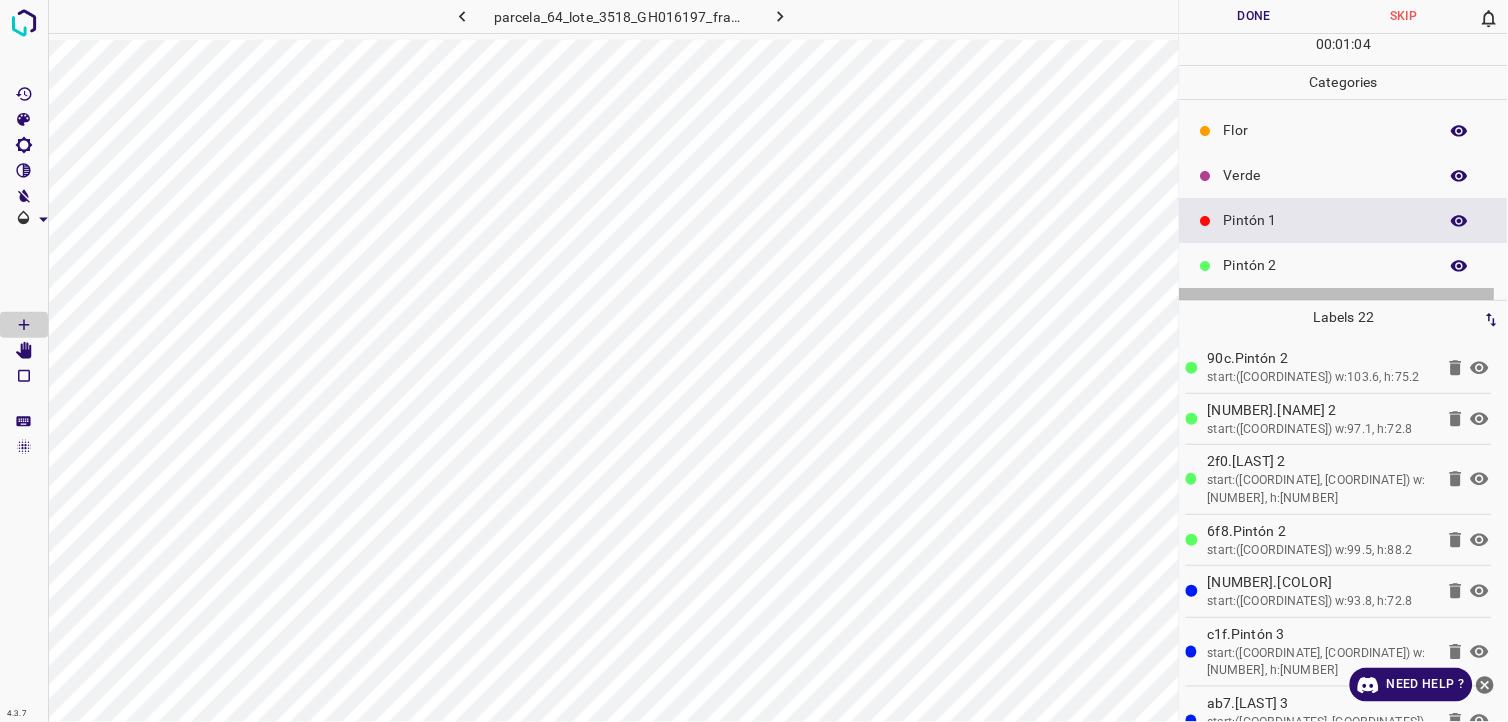 click on "Pintón 3" at bounding box center [1344, 310] 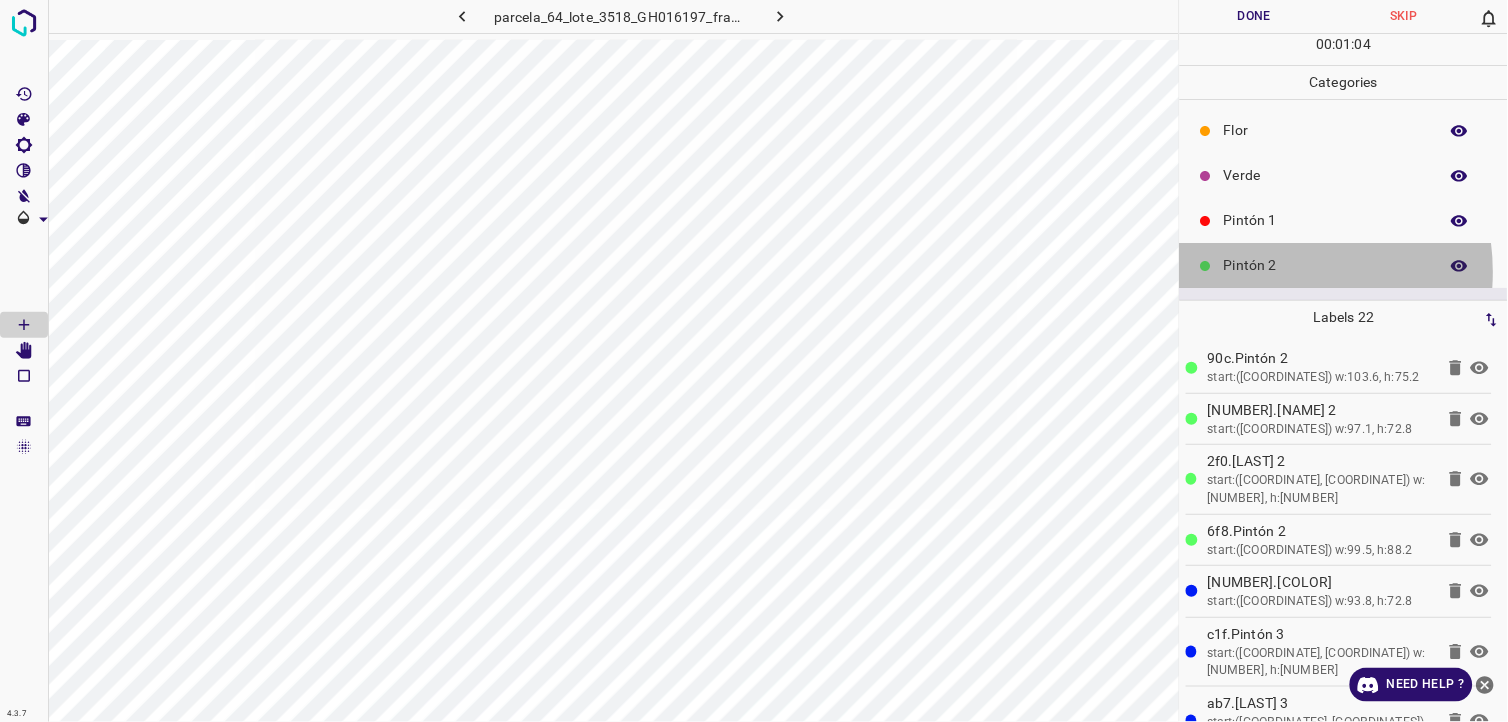 drag, startPoint x: 1265, startPoint y: 273, endPoint x: 1221, endPoint y: 280, distance: 44.553337 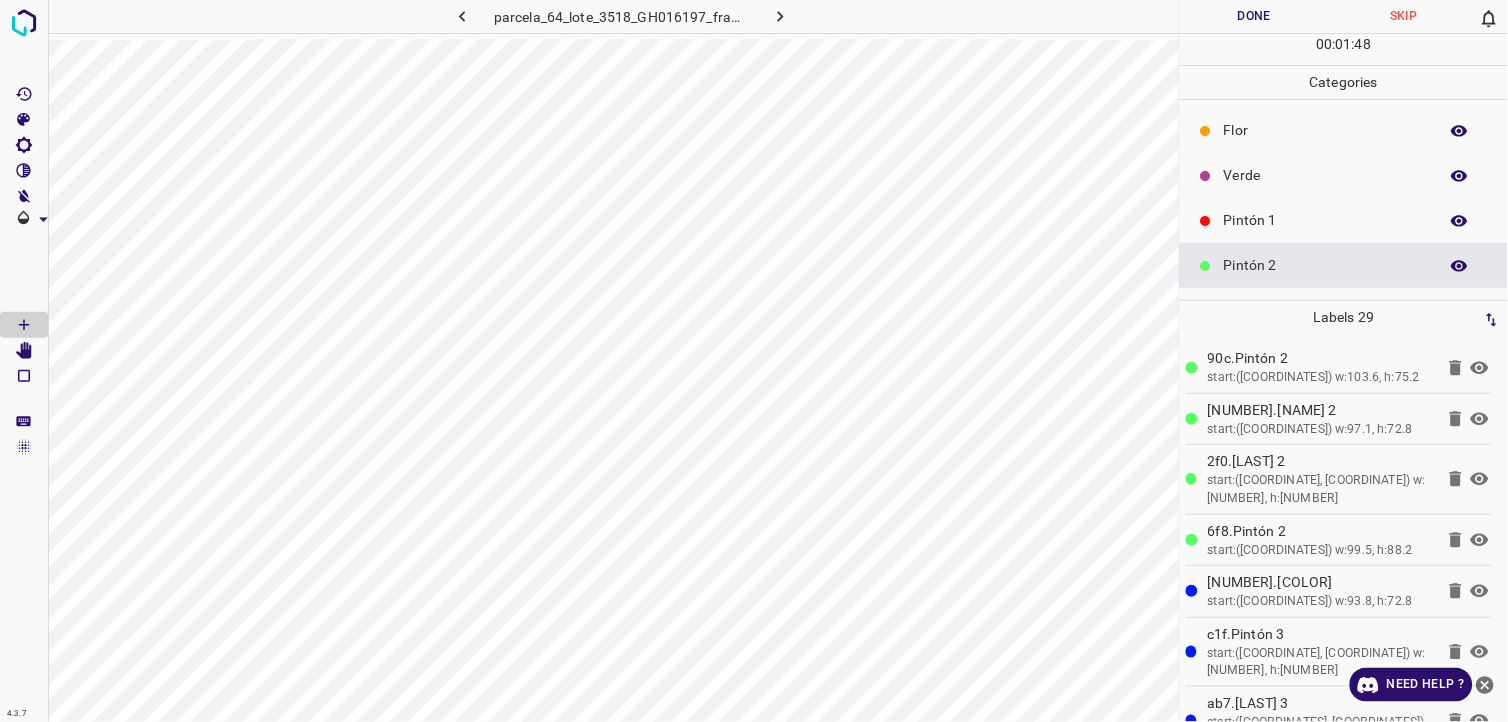 click on "Pintón 1" at bounding box center [1326, 220] 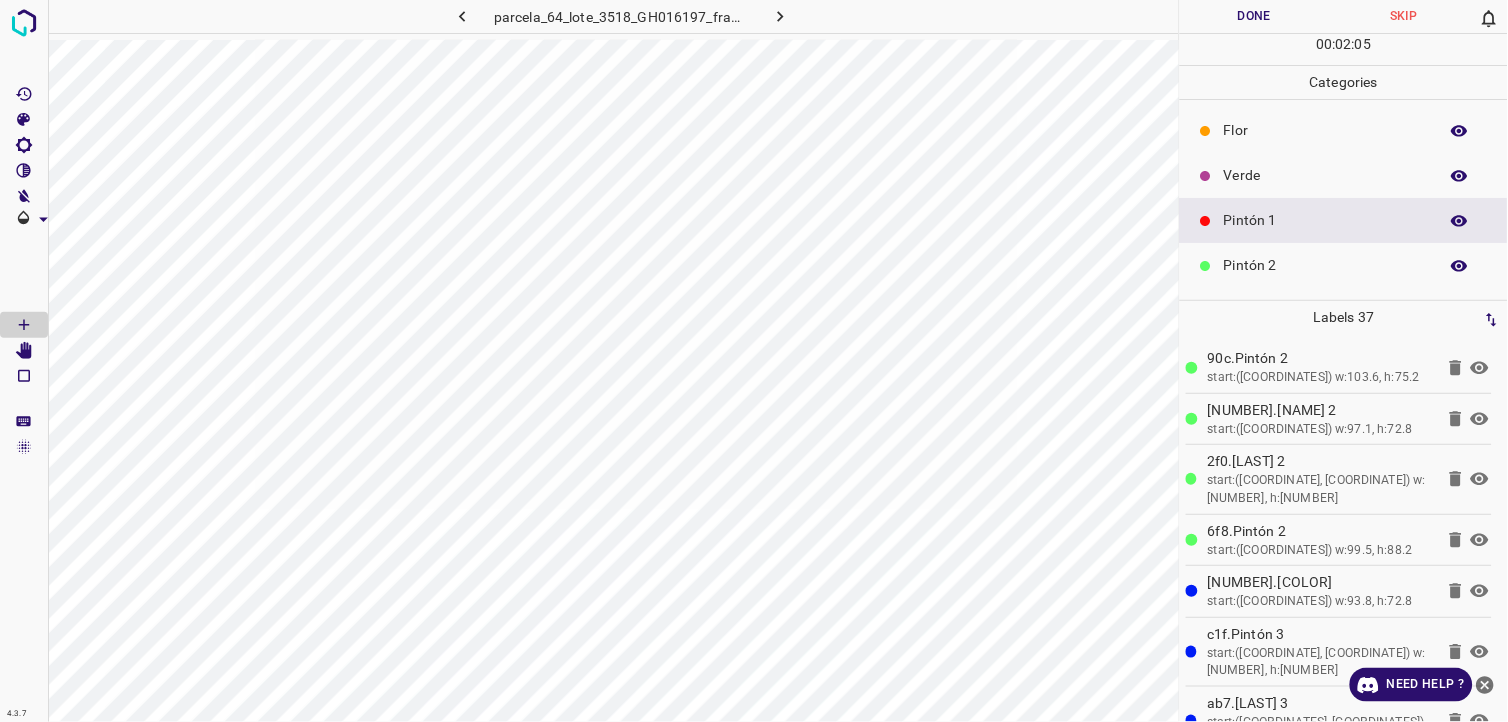 click on "Pintón 2" at bounding box center (1326, 265) 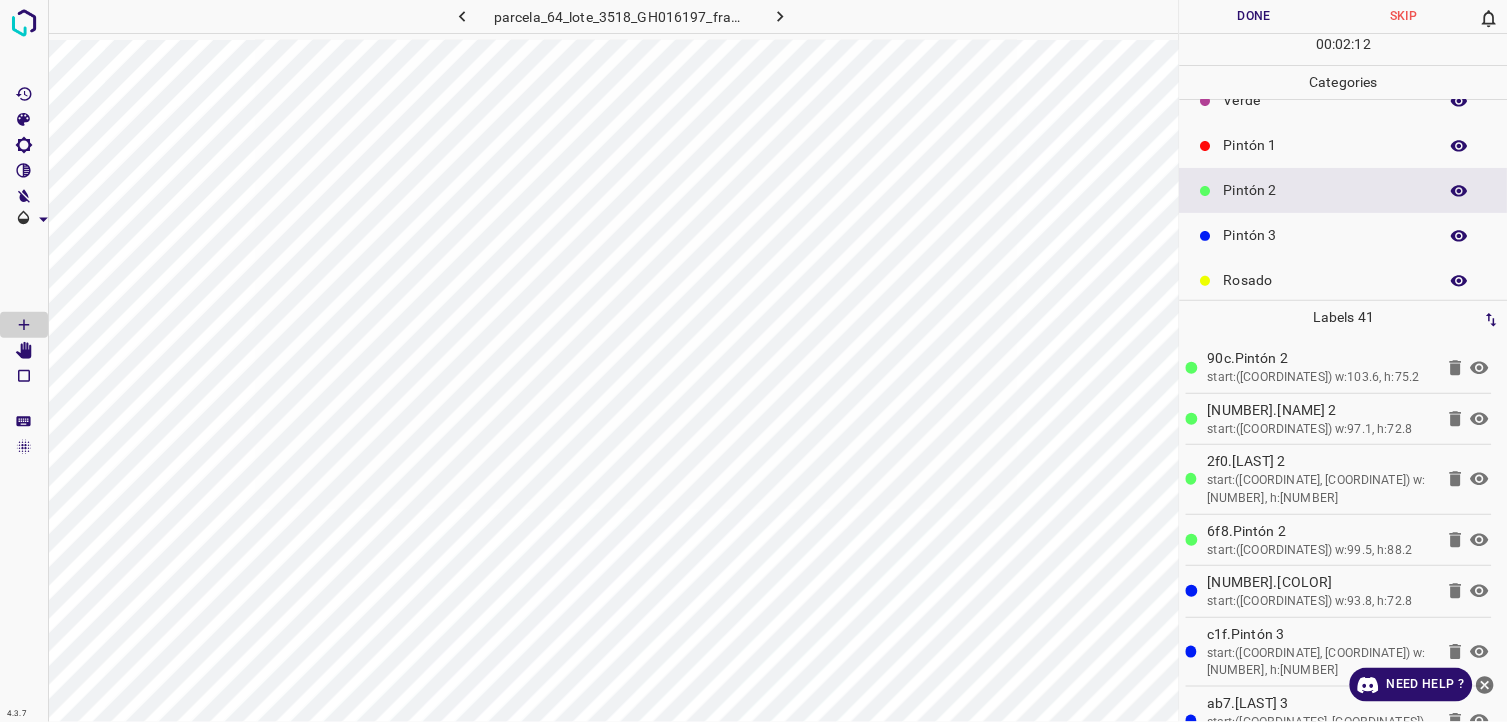 scroll, scrollTop: 111, scrollLeft: 0, axis: vertical 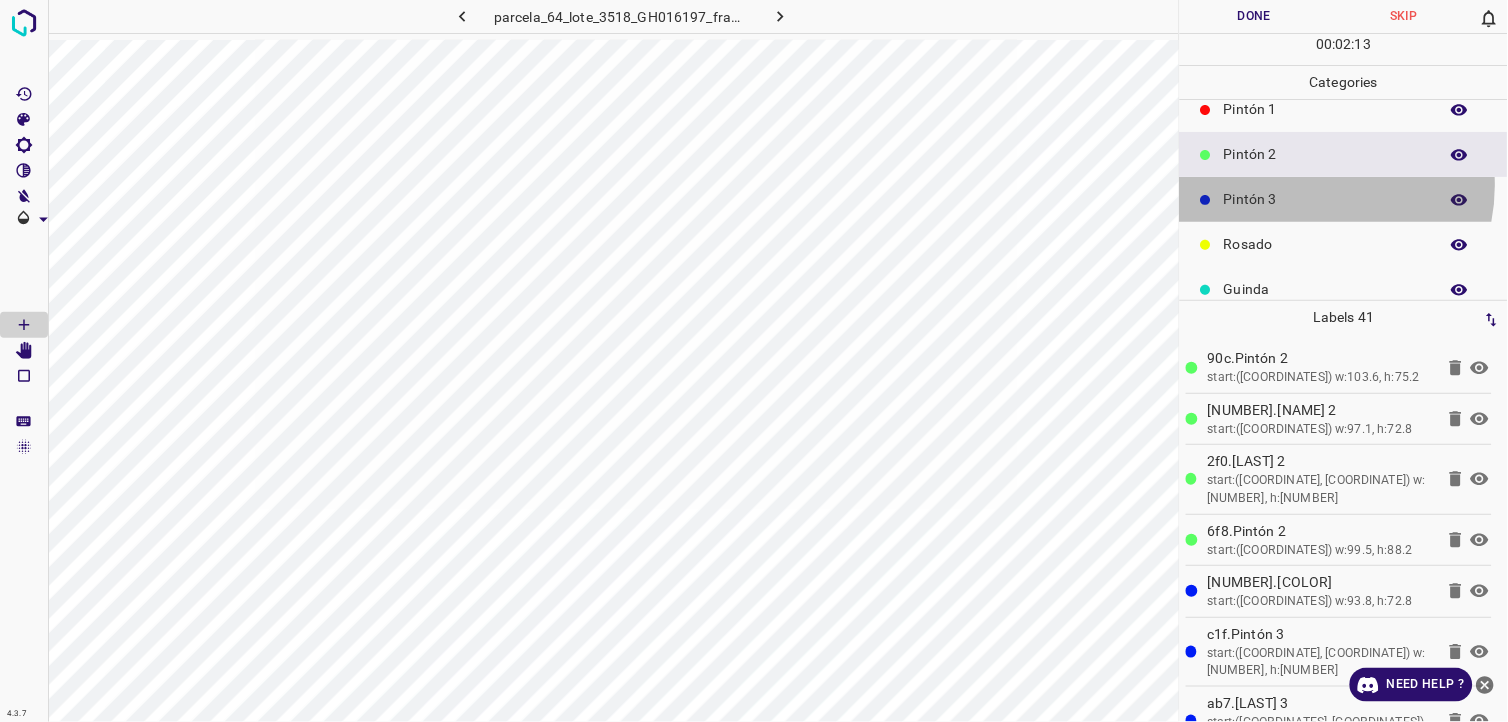 click on "Pintón 3" at bounding box center (1344, 199) 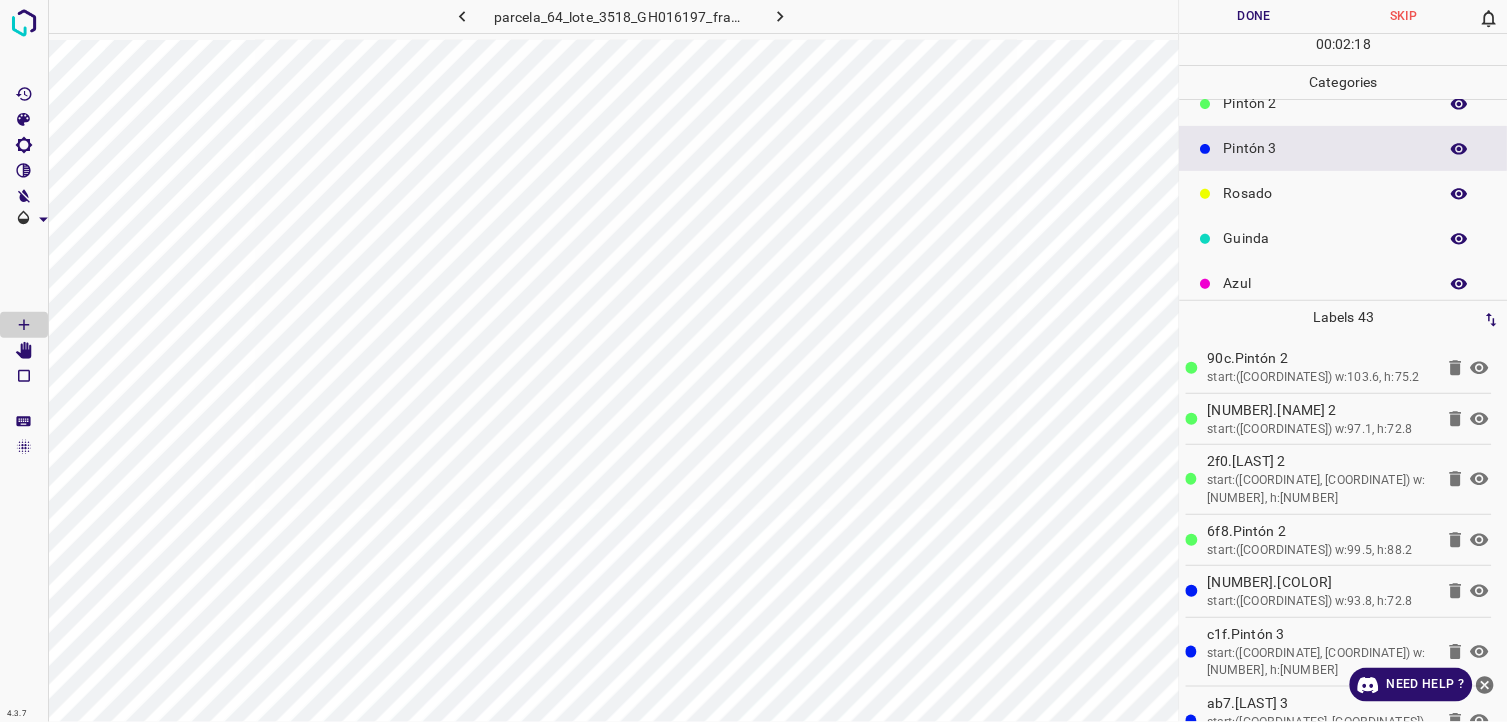 scroll, scrollTop: 175, scrollLeft: 0, axis: vertical 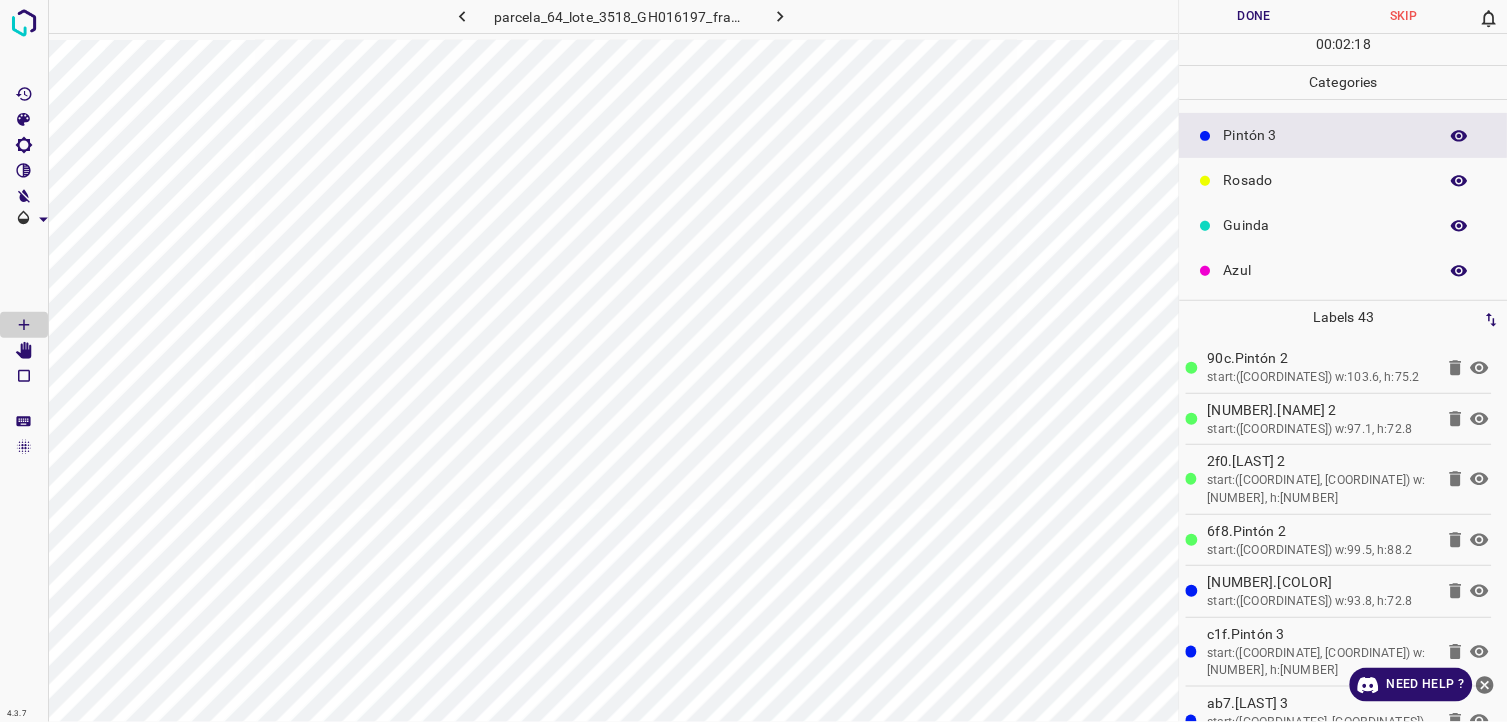 click on "Azul" at bounding box center [1326, 270] 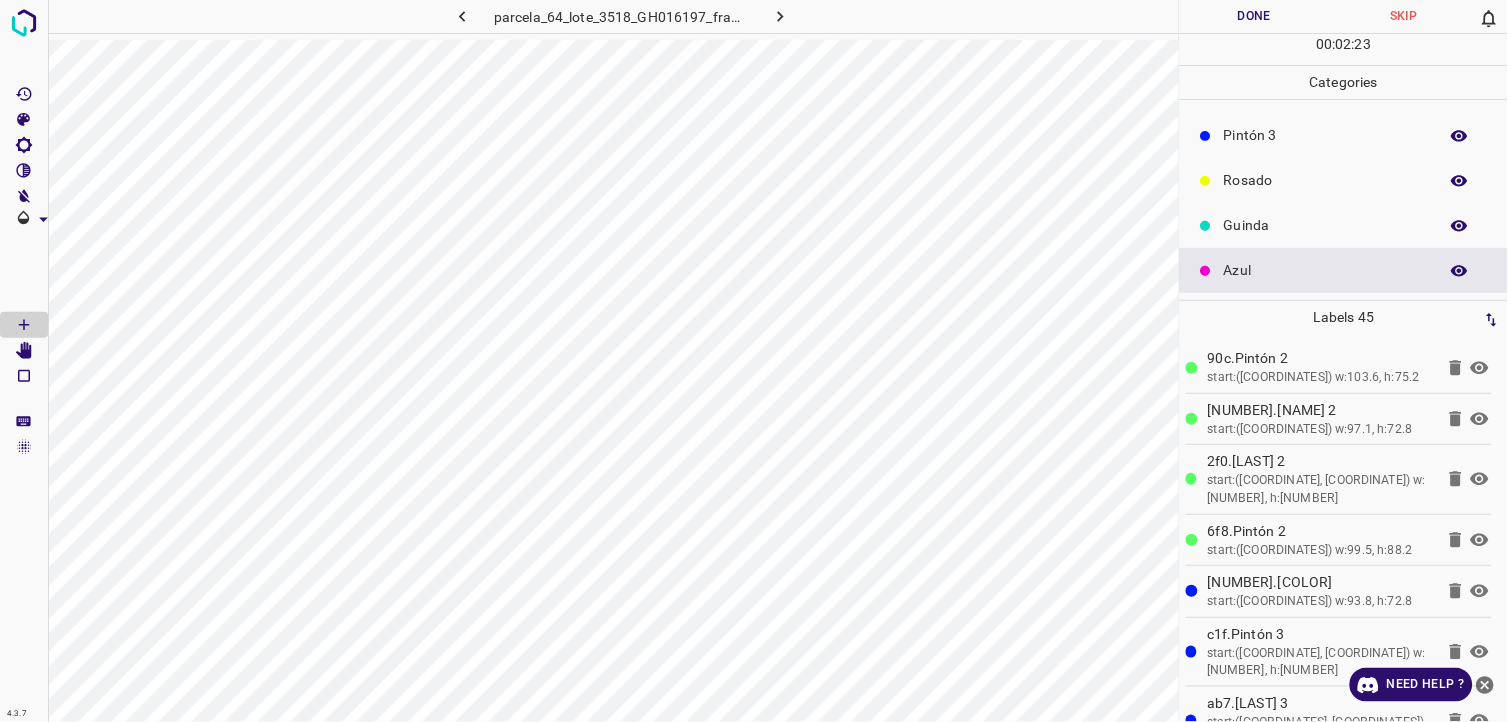drag, startPoint x: 1294, startPoint y: 158, endPoint x: 1290, endPoint y: 140, distance: 18.439089 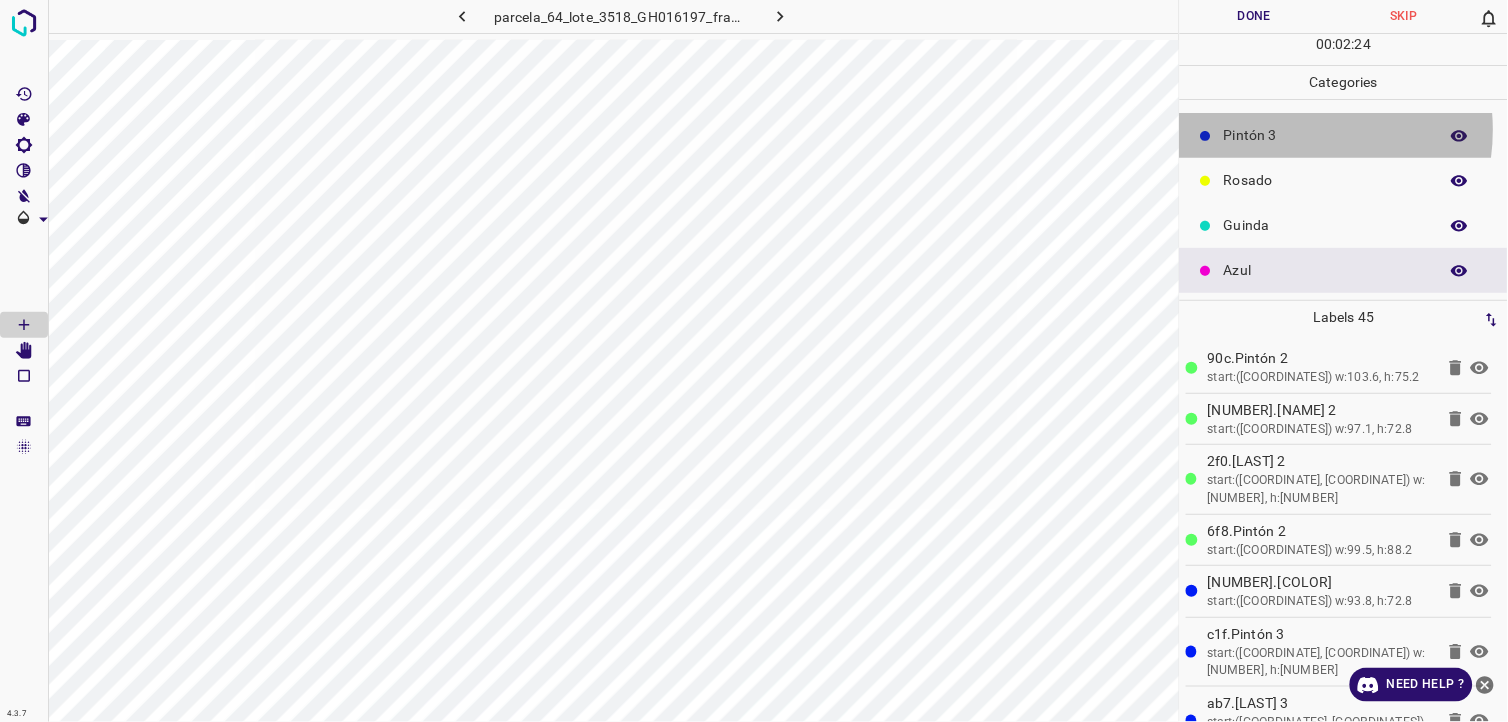 click on "Pintón 3" at bounding box center (1326, 135) 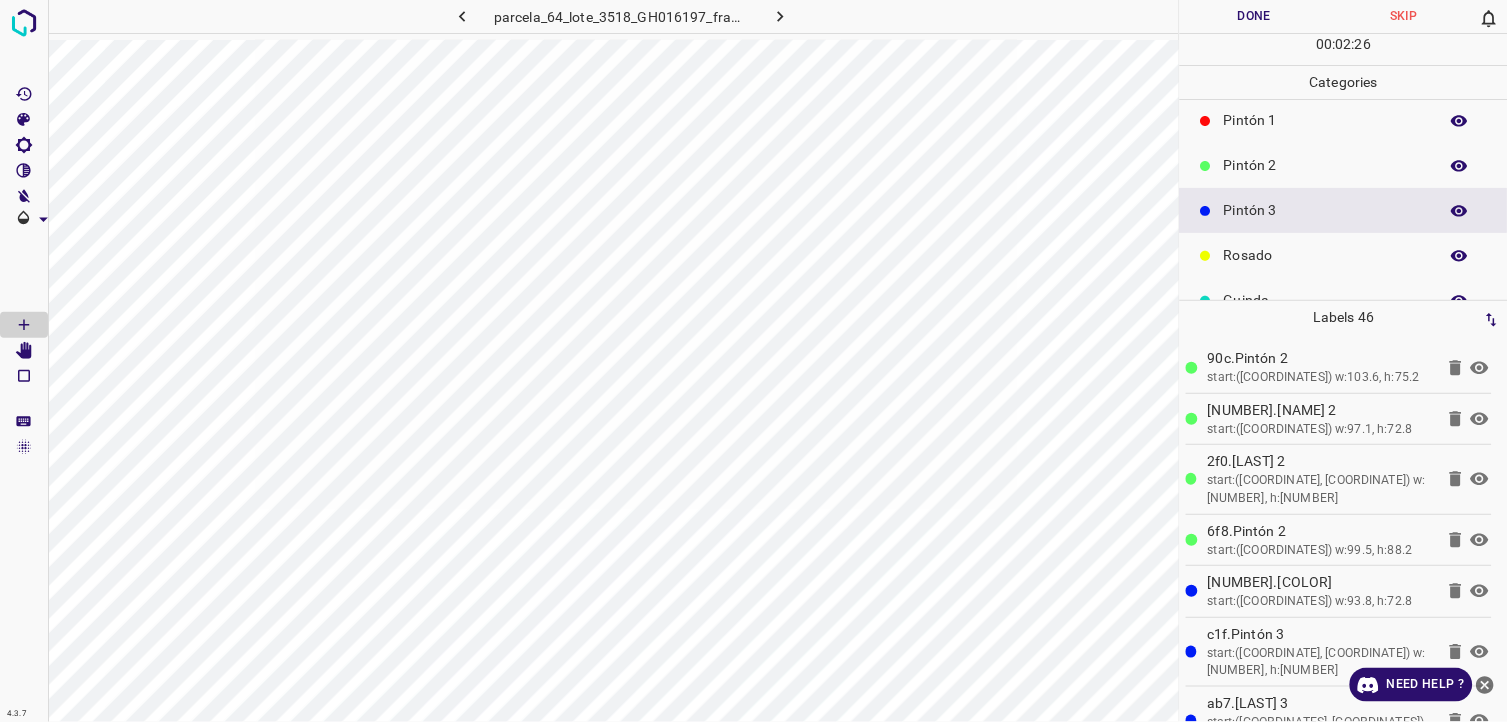 scroll, scrollTop: 64, scrollLeft: 0, axis: vertical 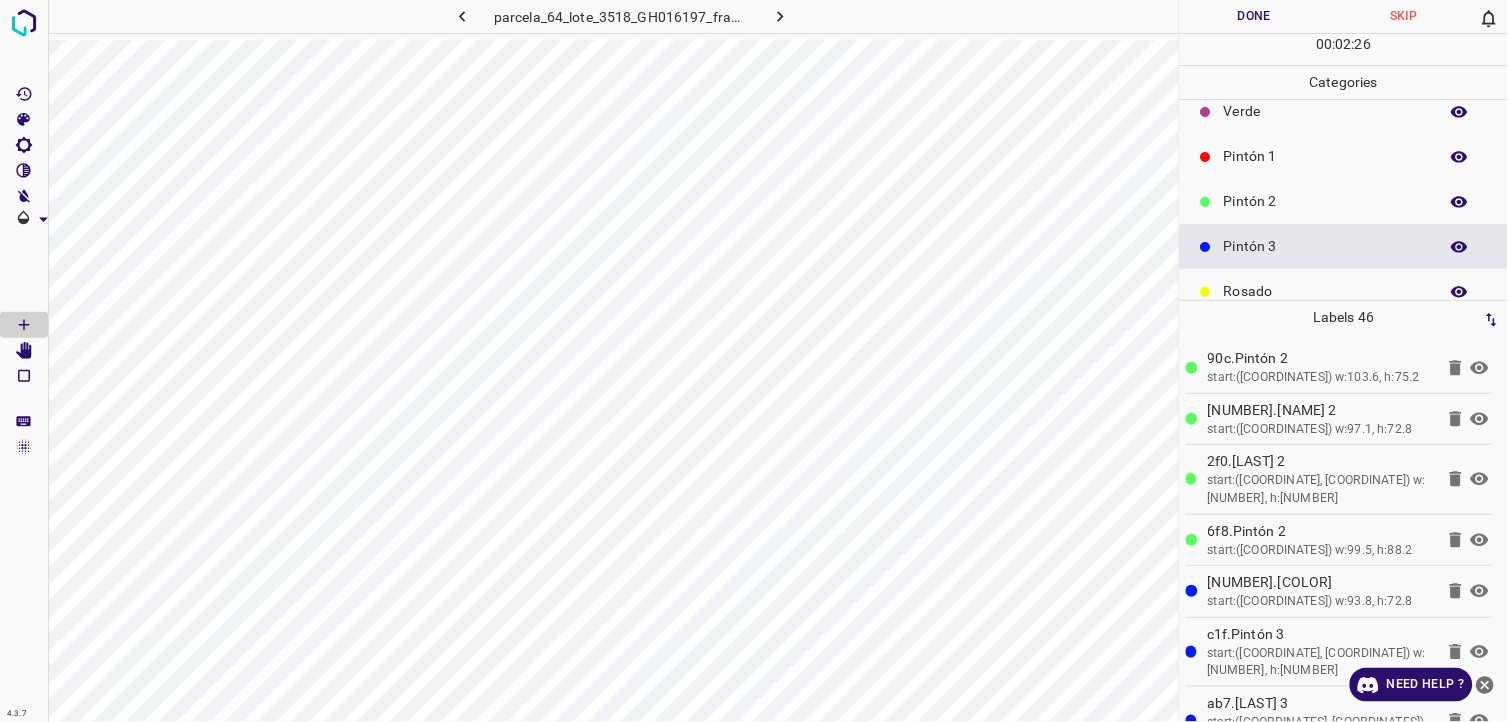 click on "Verde" at bounding box center (1326, 111) 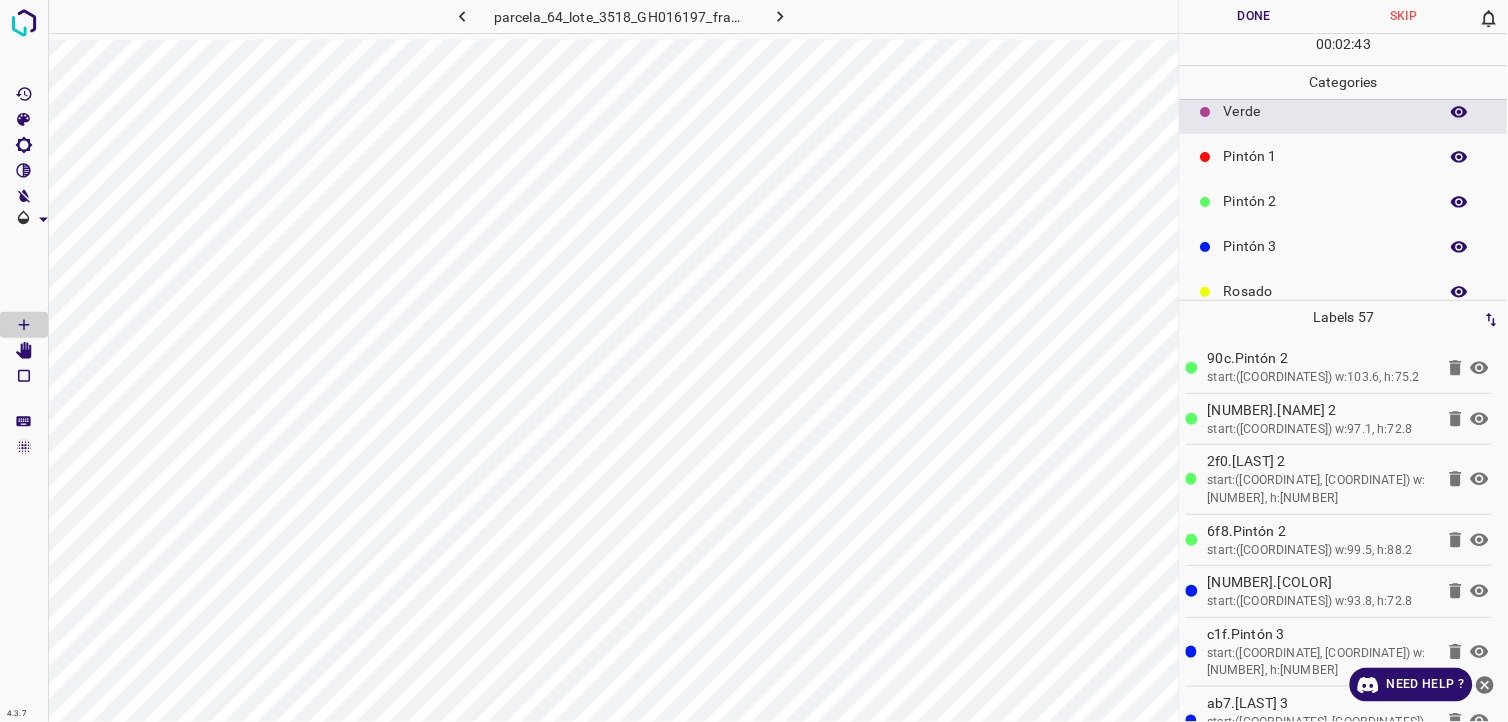 click on "Pintón 1" at bounding box center (1326, 156) 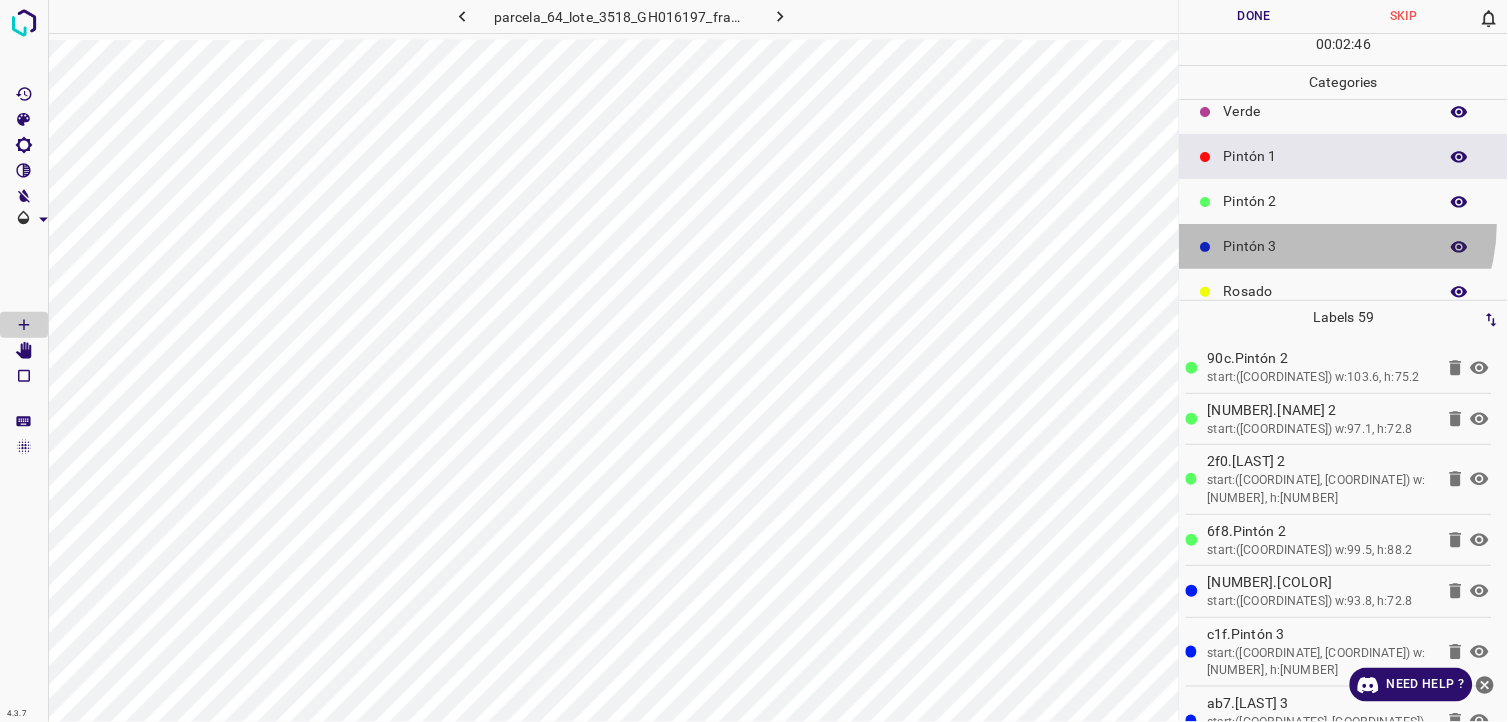 click on "Pintón 3" at bounding box center (1344, 246) 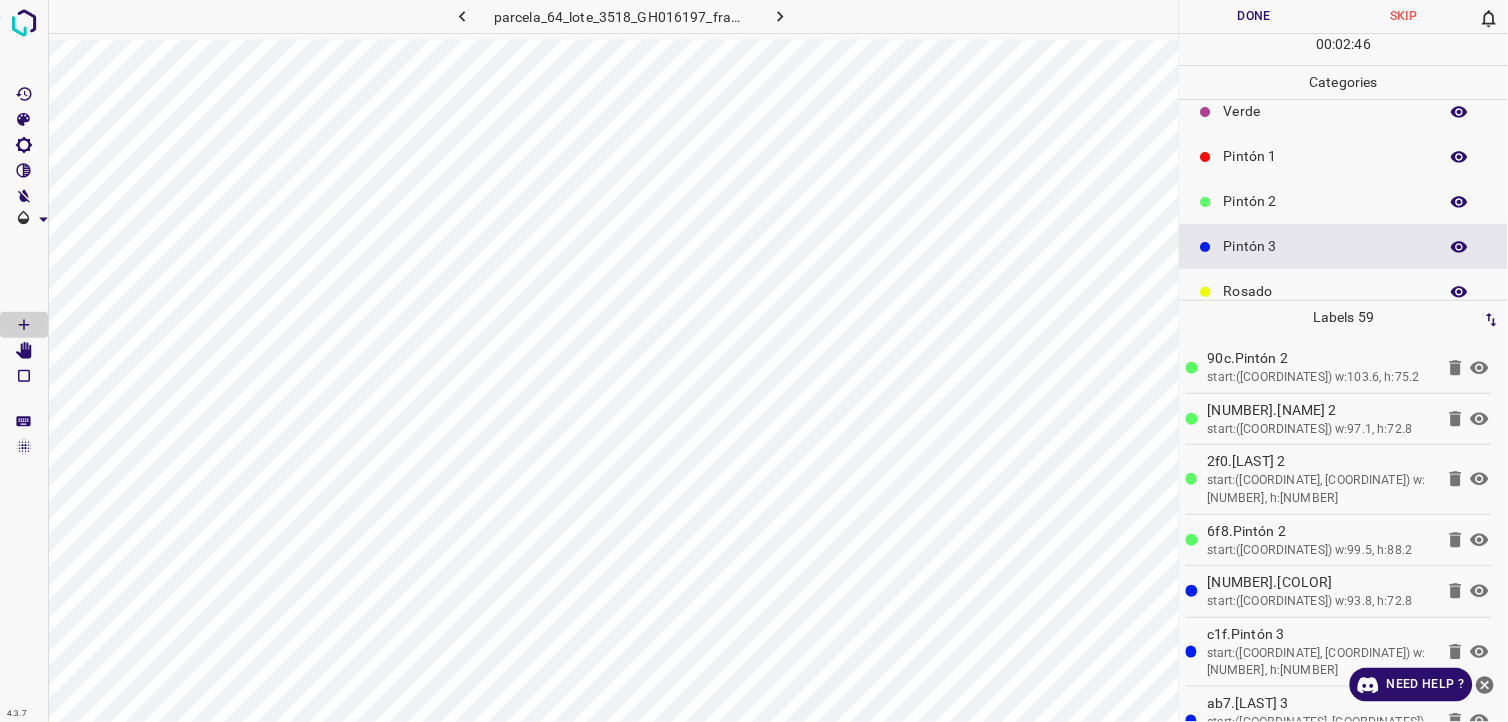 click on "Pintón 2" at bounding box center (1326, 201) 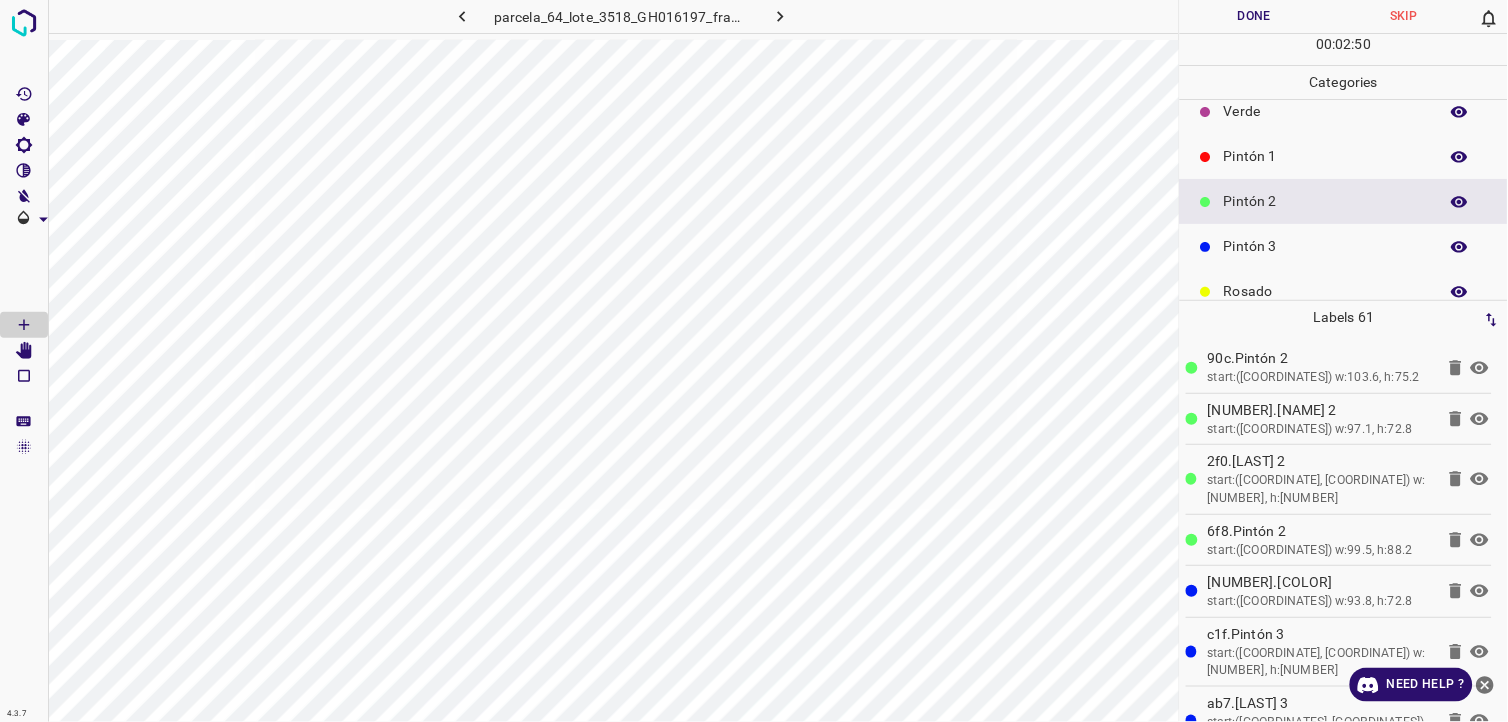click on "Pintón 1" at bounding box center (1344, 156) 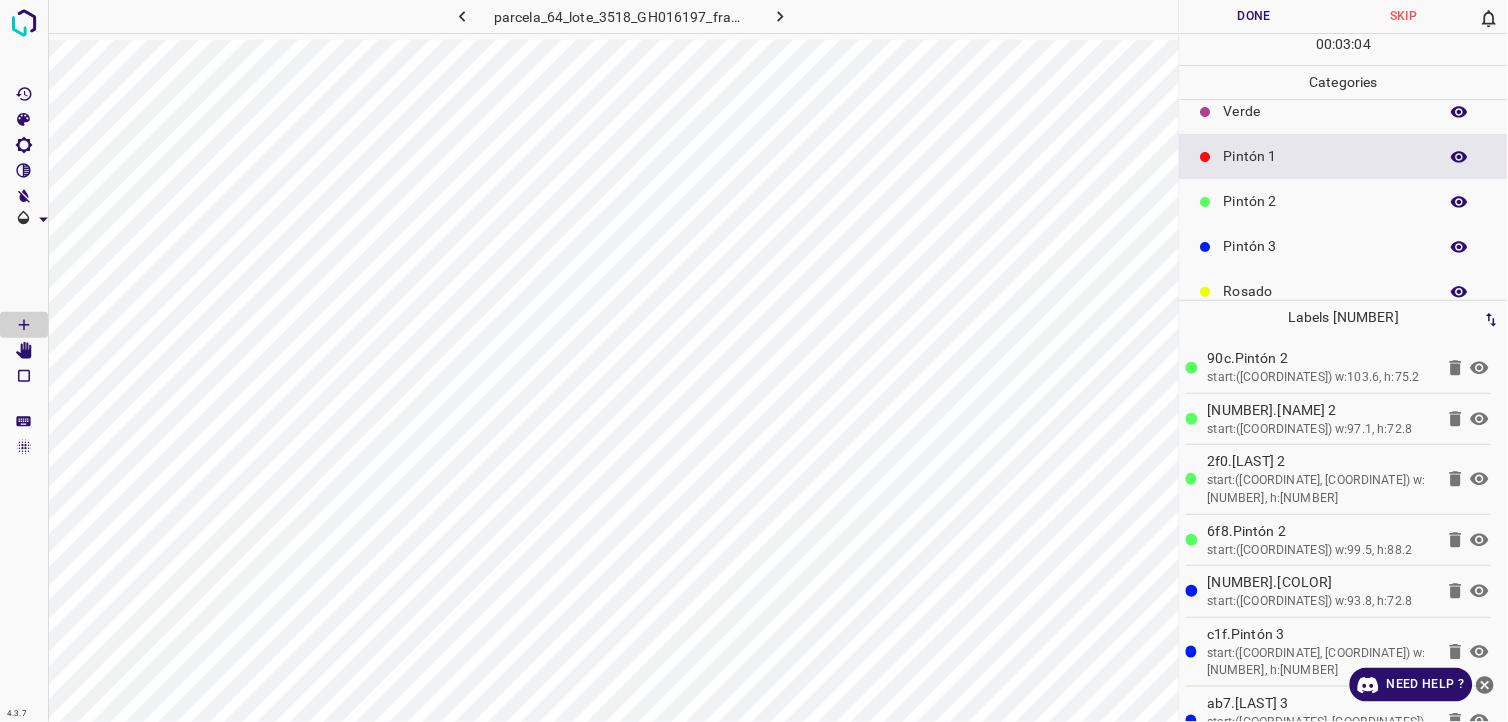 click on "Pintón 2" at bounding box center [1326, 201] 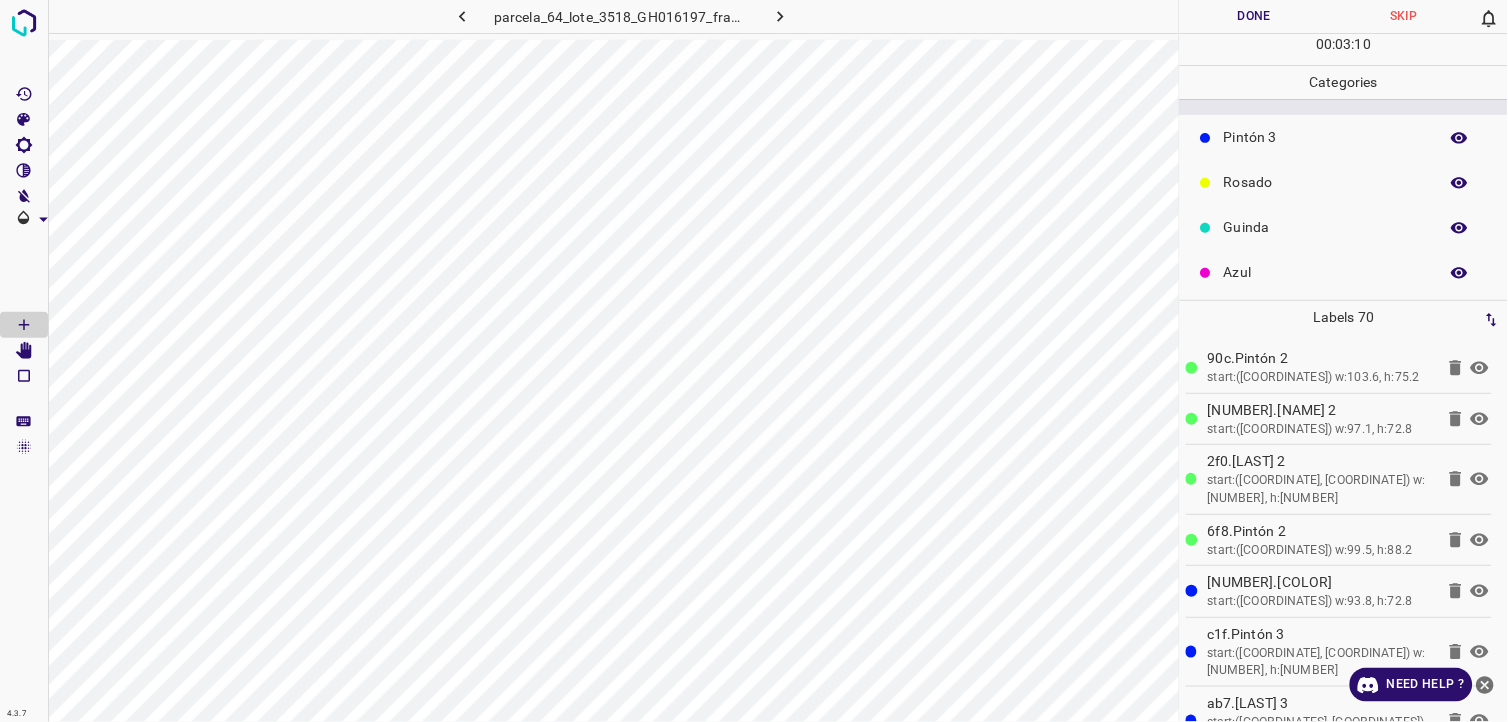 scroll, scrollTop: 175, scrollLeft: 0, axis: vertical 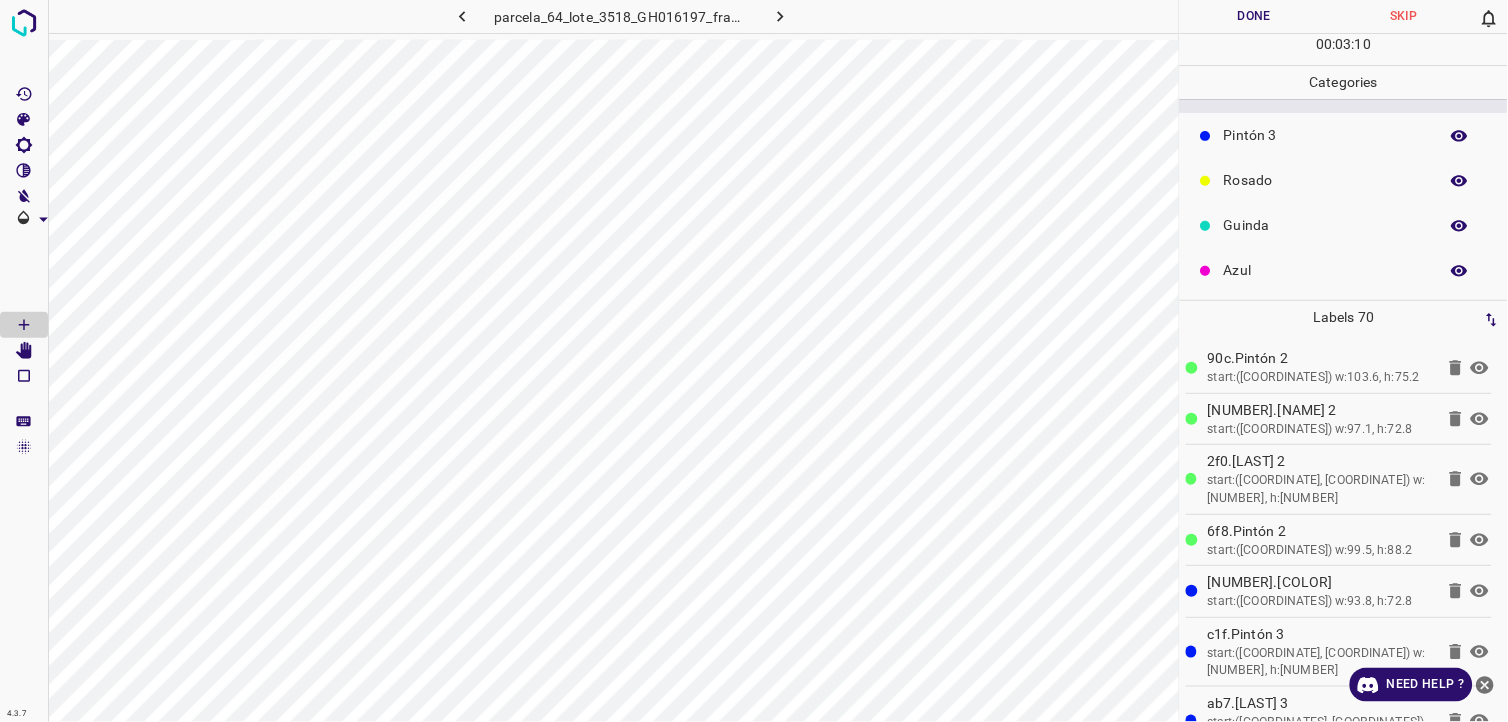 click on "Guinda" at bounding box center (1326, 225) 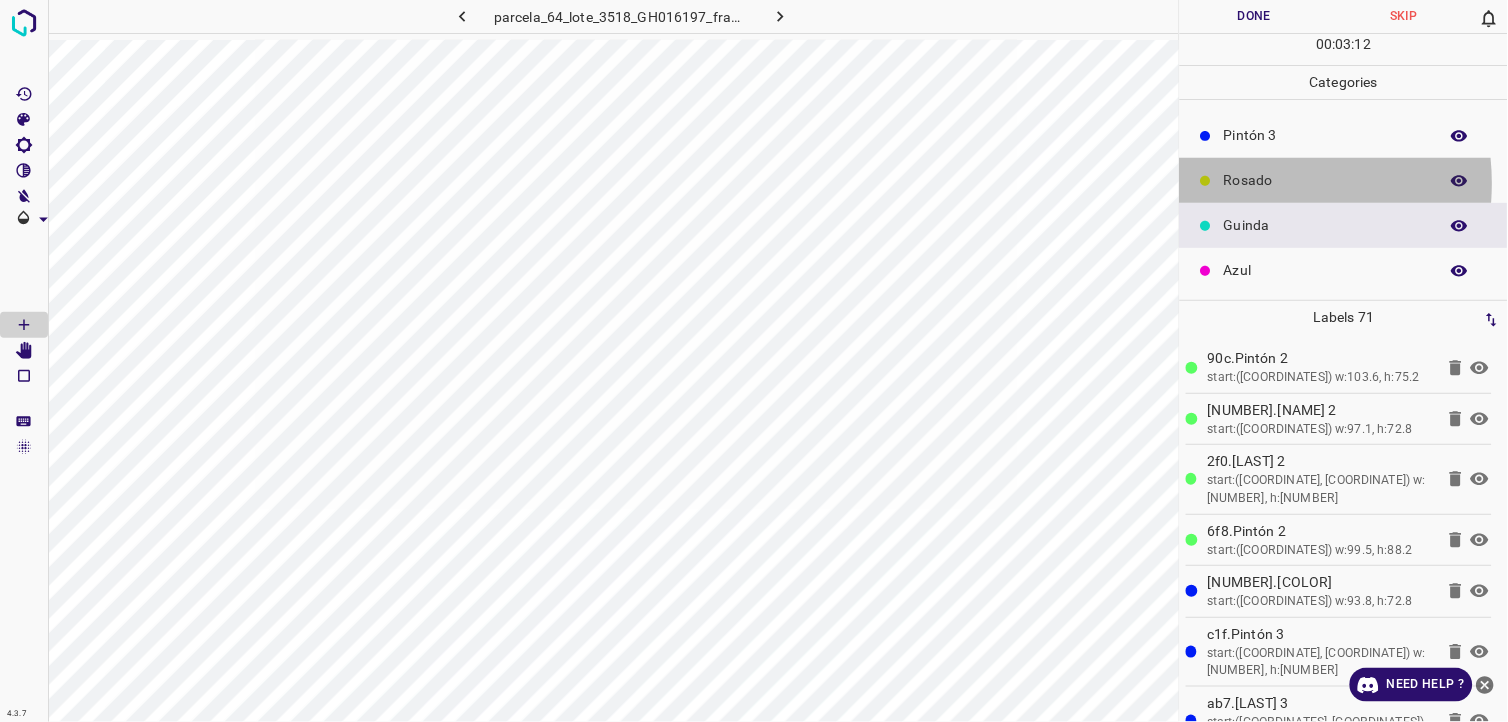 click on "Rosado" at bounding box center (1326, 180) 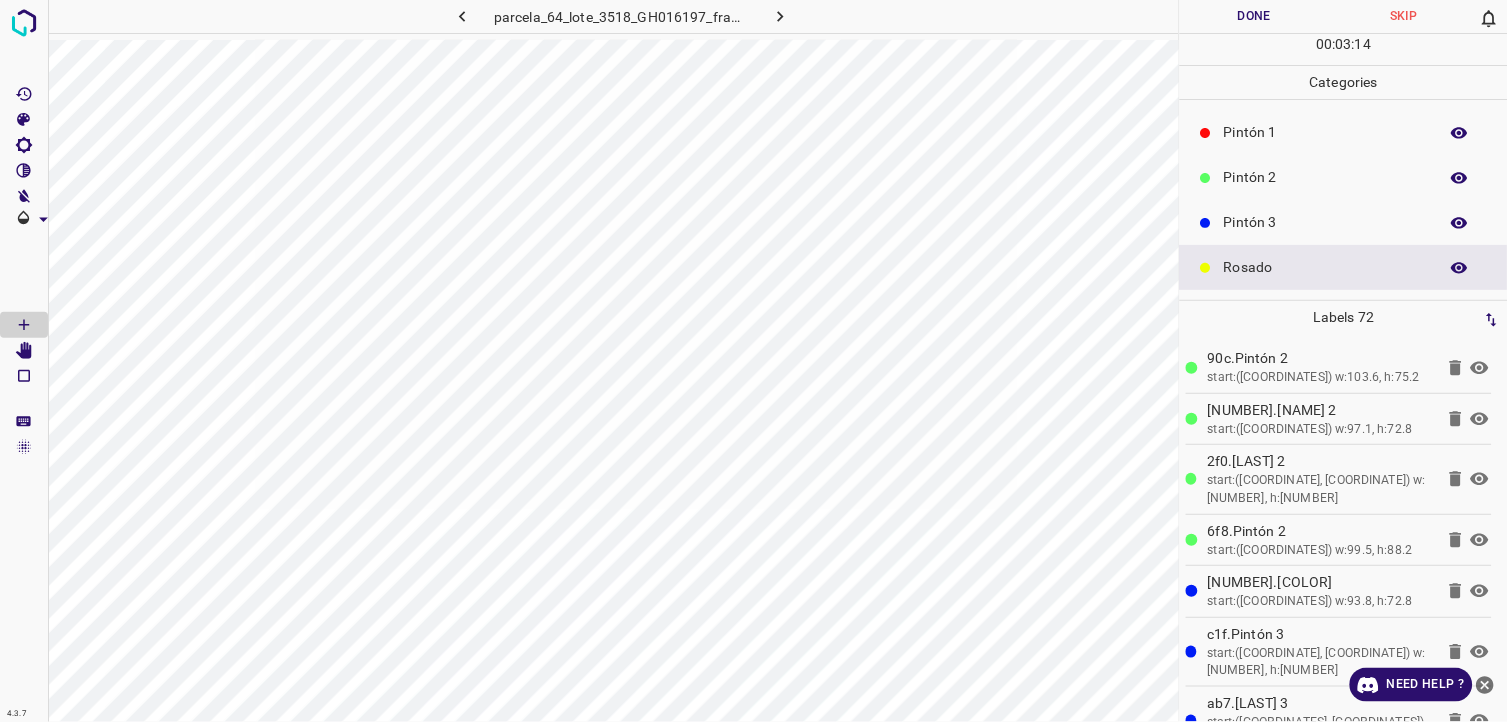 scroll, scrollTop: 0, scrollLeft: 0, axis: both 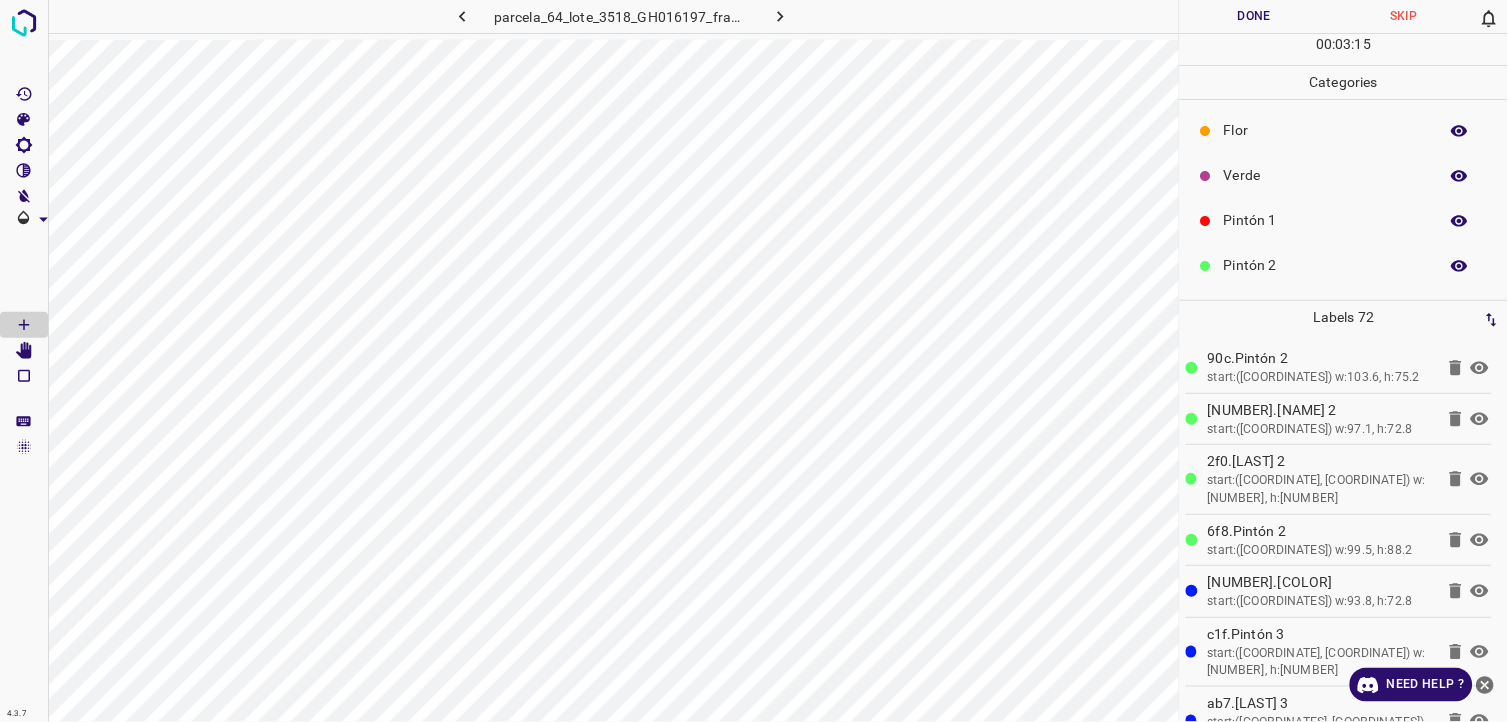 click on "Pintón 1" at bounding box center [1344, 220] 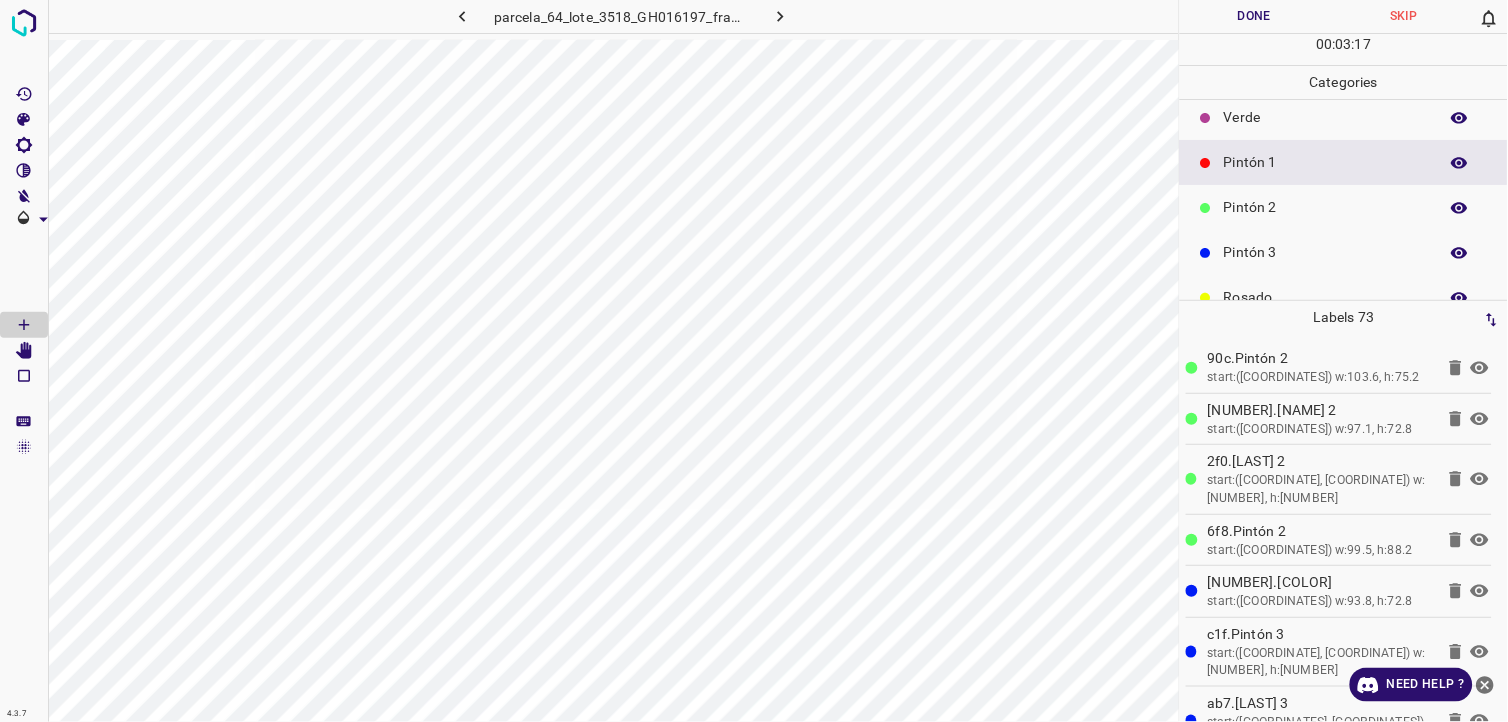 scroll, scrollTop: 175, scrollLeft: 0, axis: vertical 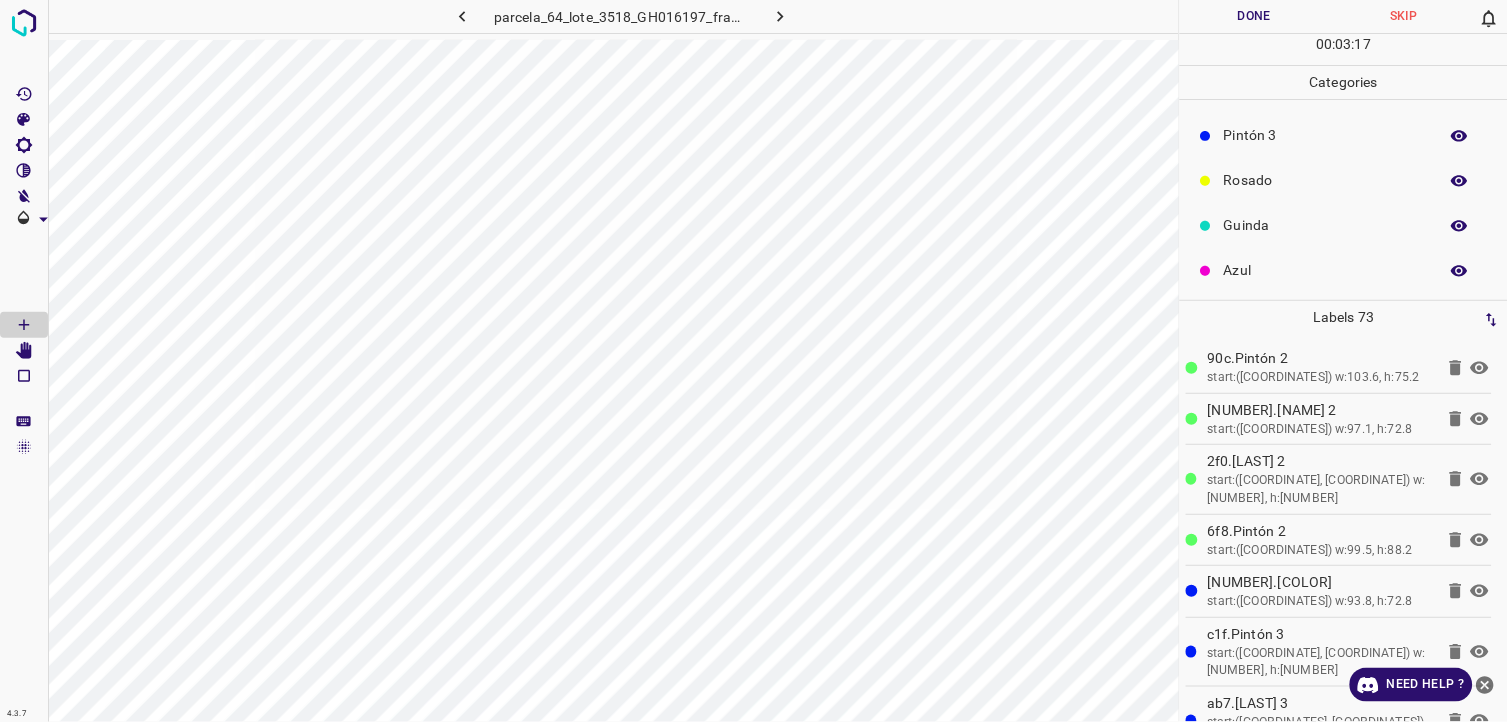 drag, startPoint x: 1254, startPoint y: 193, endPoint x: 1242, endPoint y: 236, distance: 44.64303 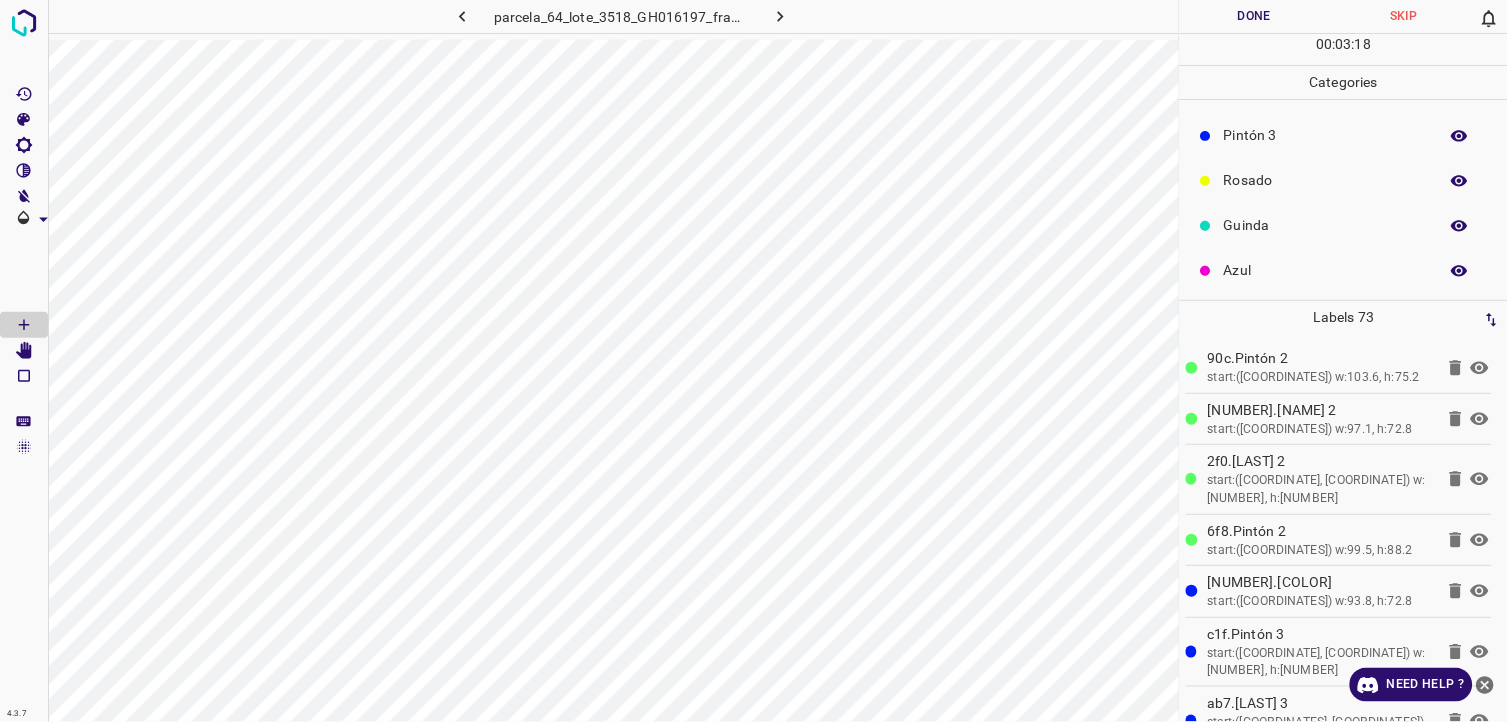 click on "Guinda" at bounding box center (1344, 225) 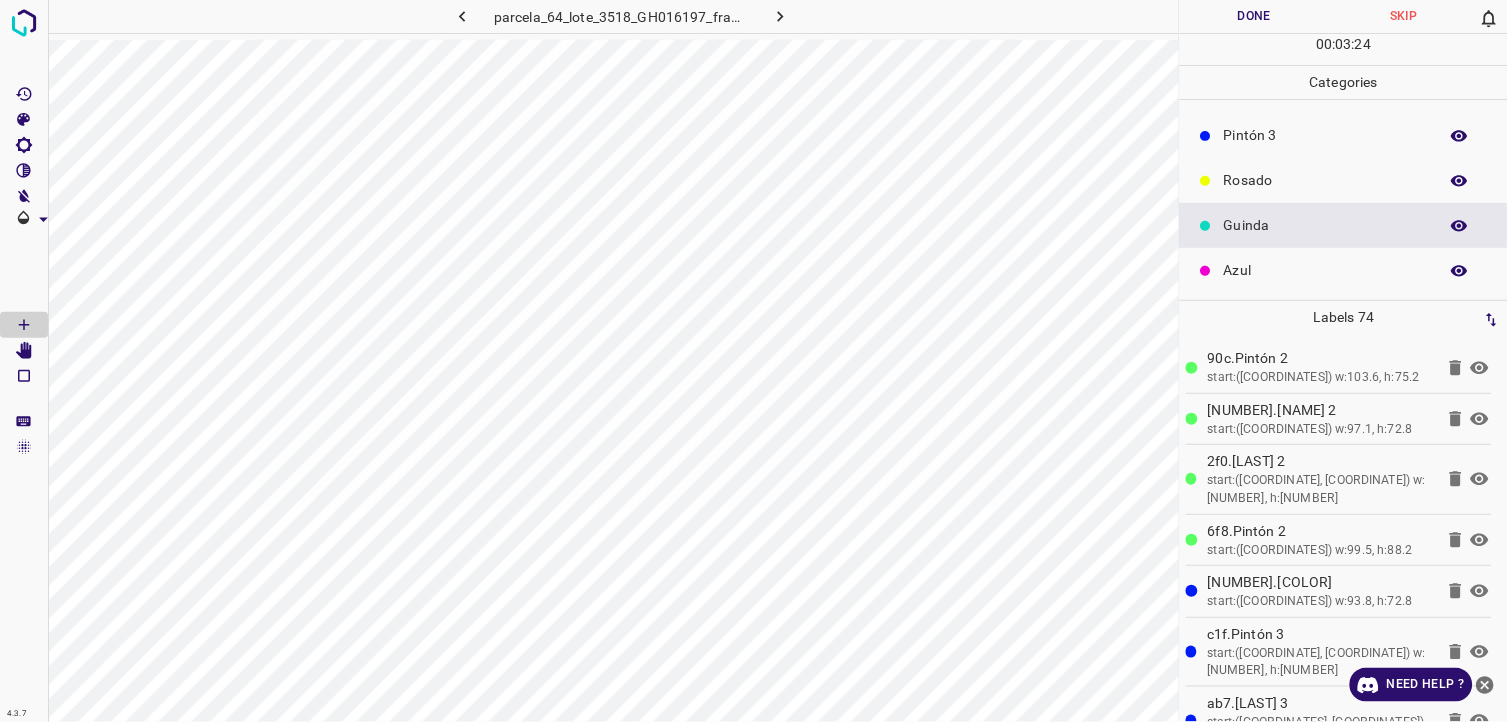 scroll, scrollTop: 64, scrollLeft: 0, axis: vertical 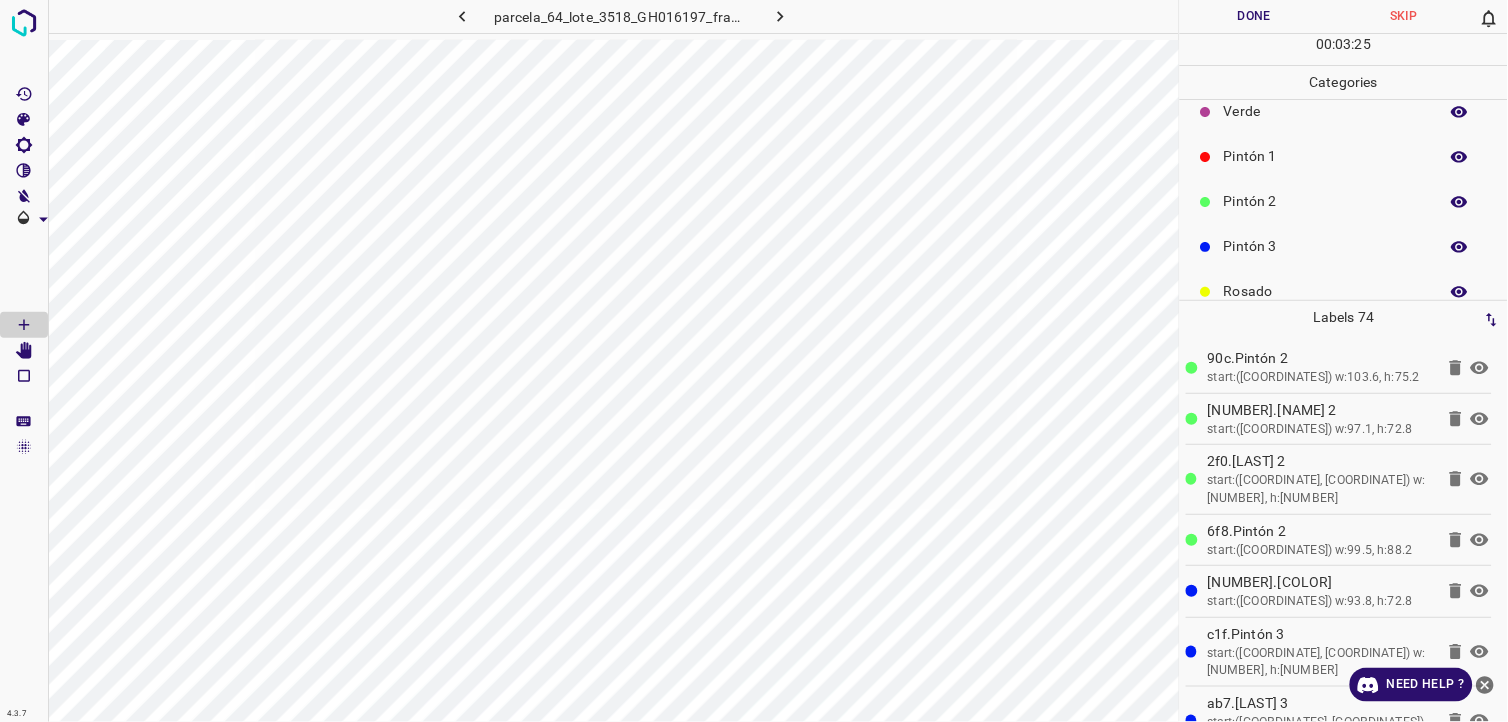 click on "Verde" at bounding box center [1326, 111] 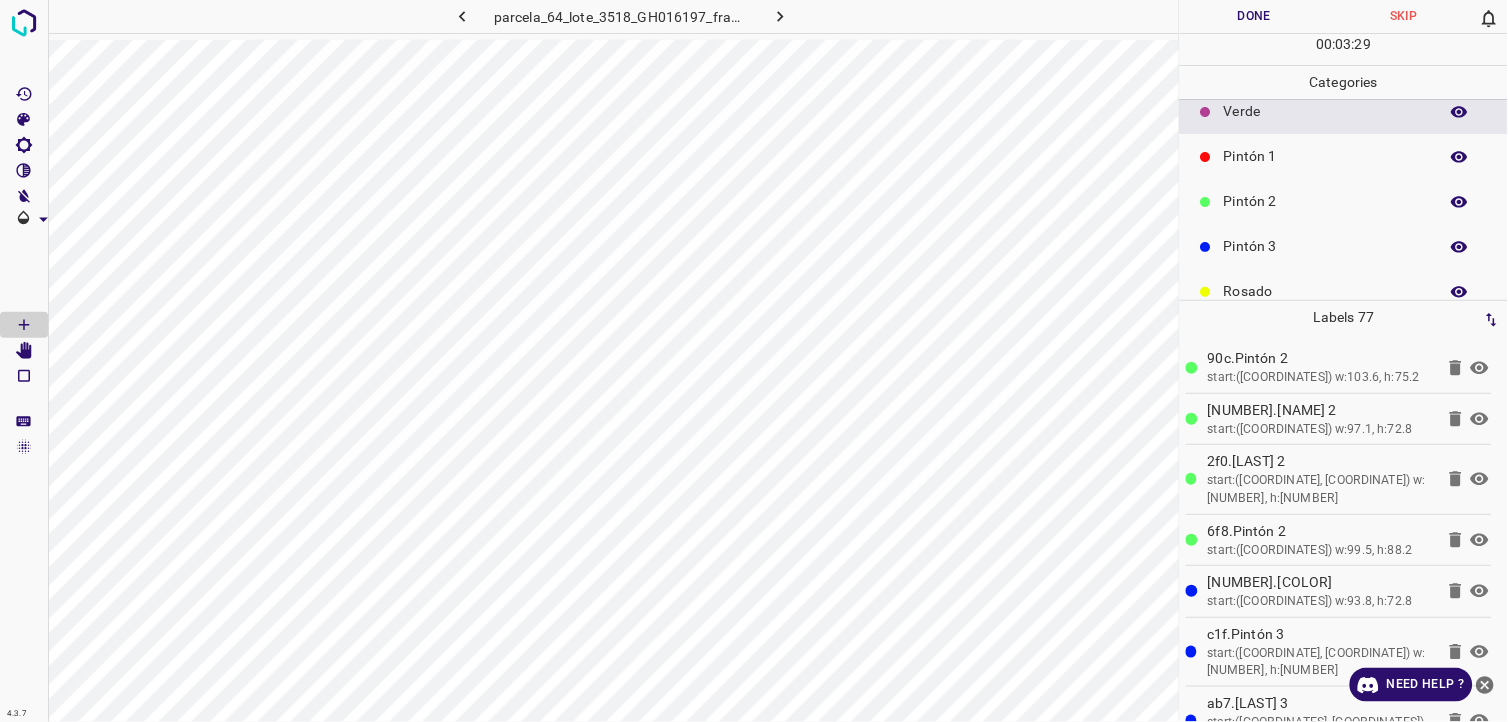 click on "Pintón 1" at bounding box center [1326, 156] 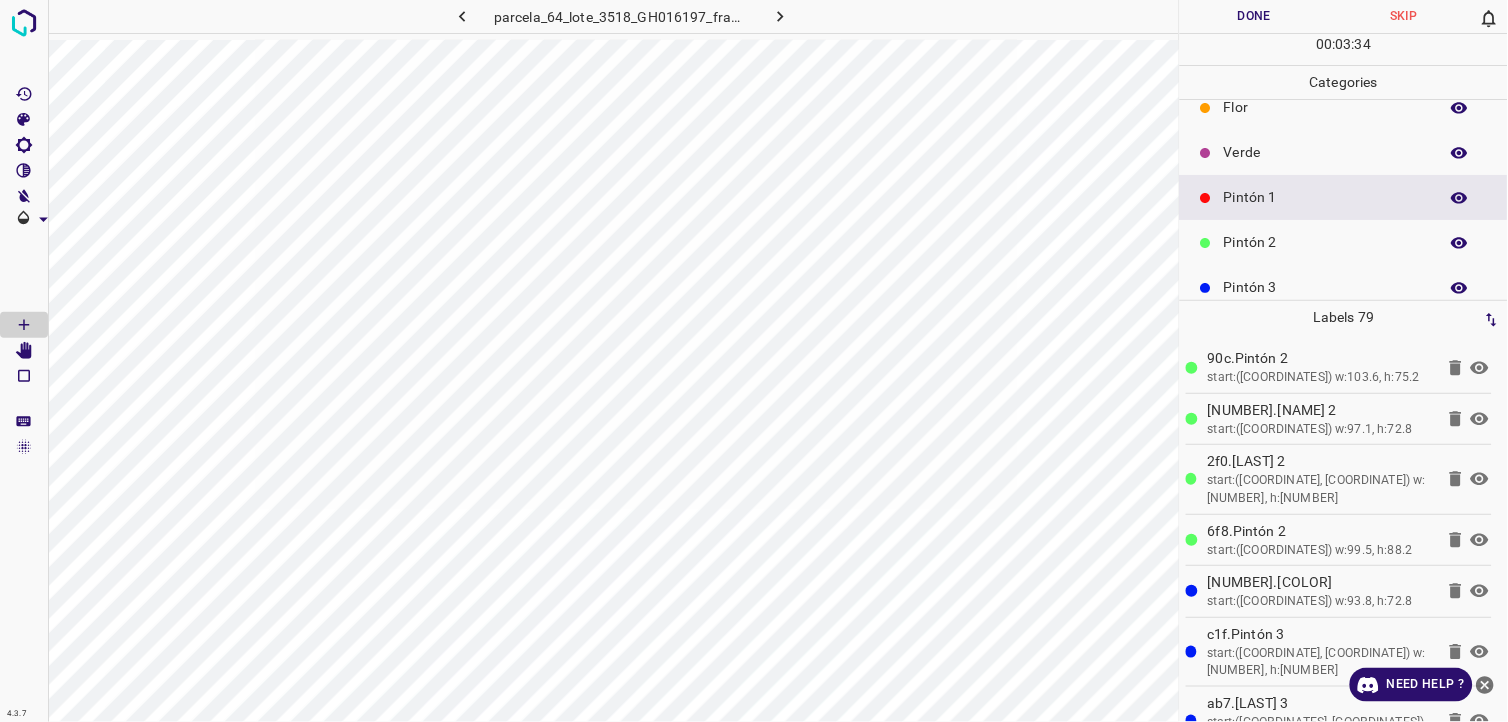 scroll, scrollTop: 0, scrollLeft: 0, axis: both 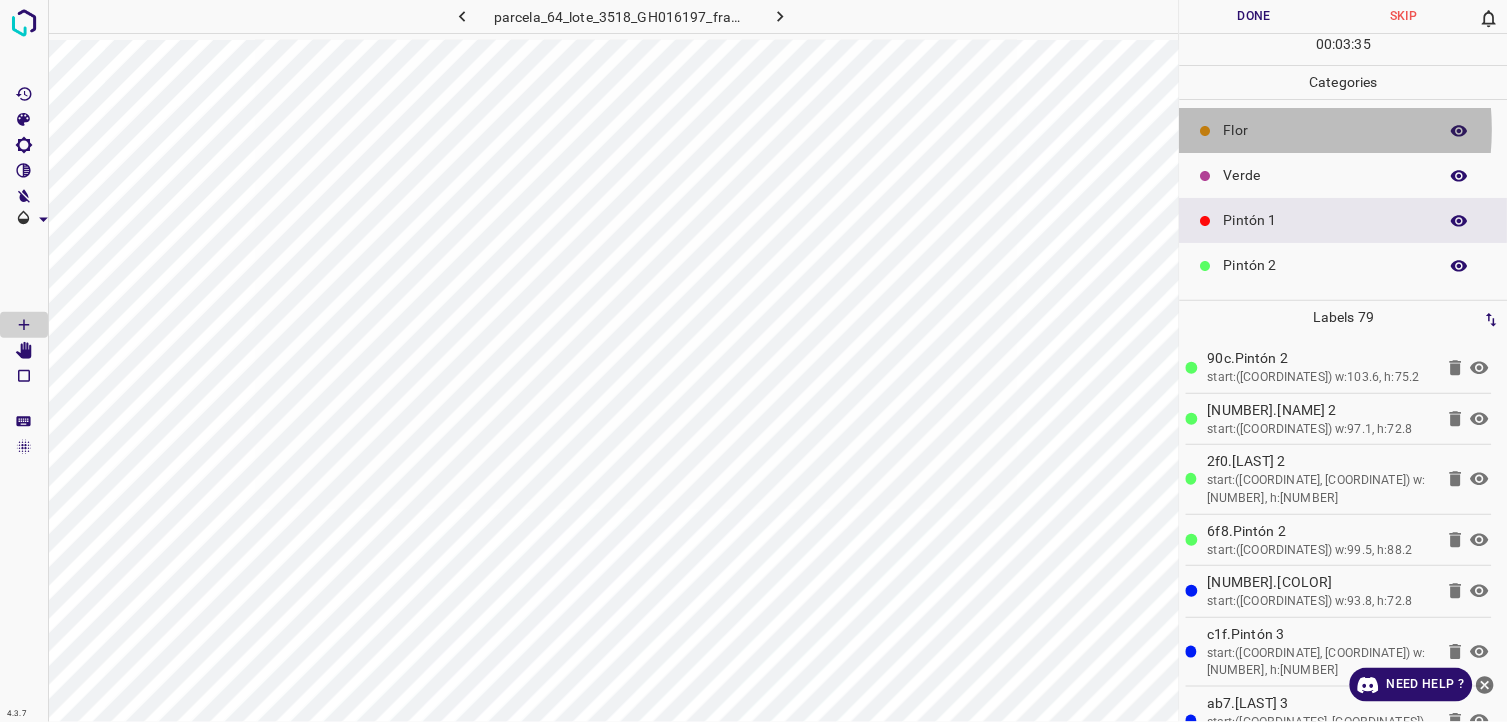 click on "Flor" at bounding box center (1326, 130) 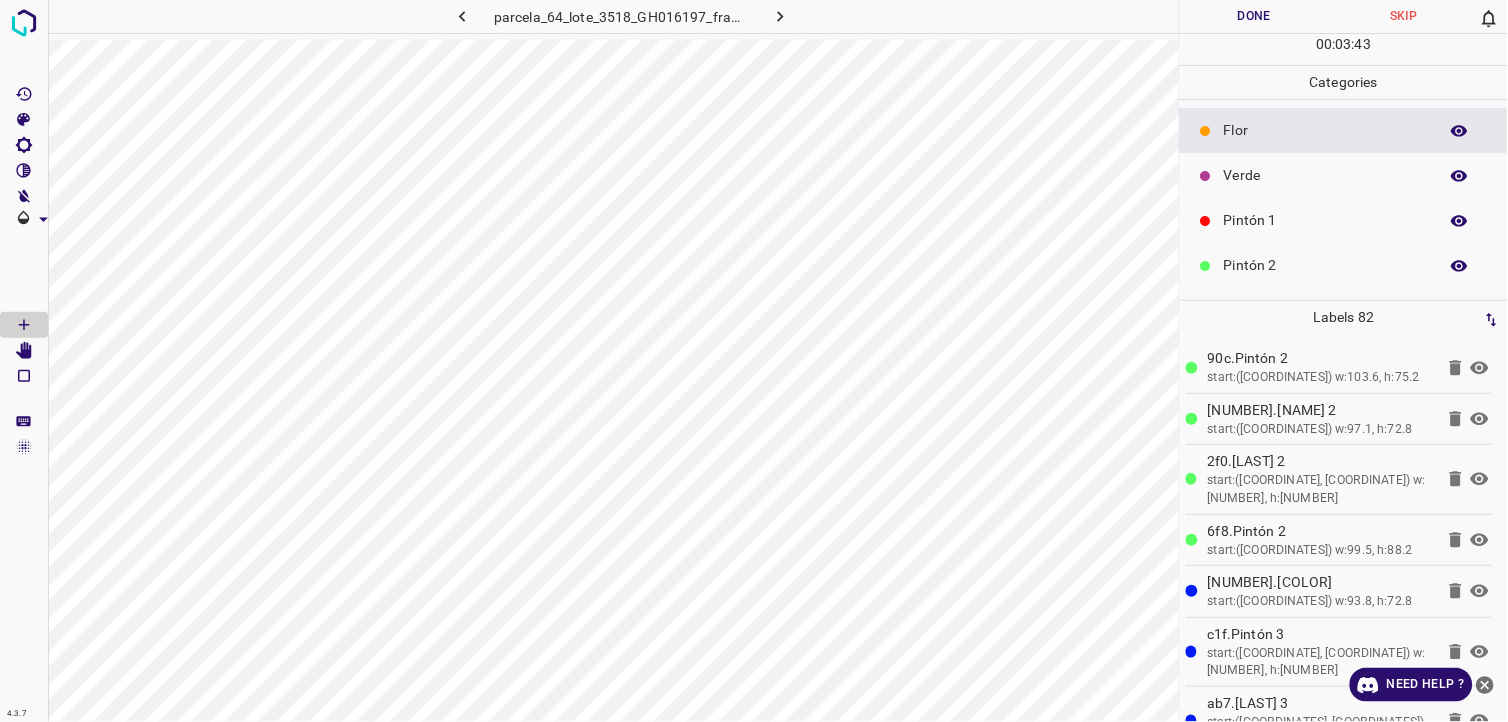 click on "Pintón 1" at bounding box center [1326, 220] 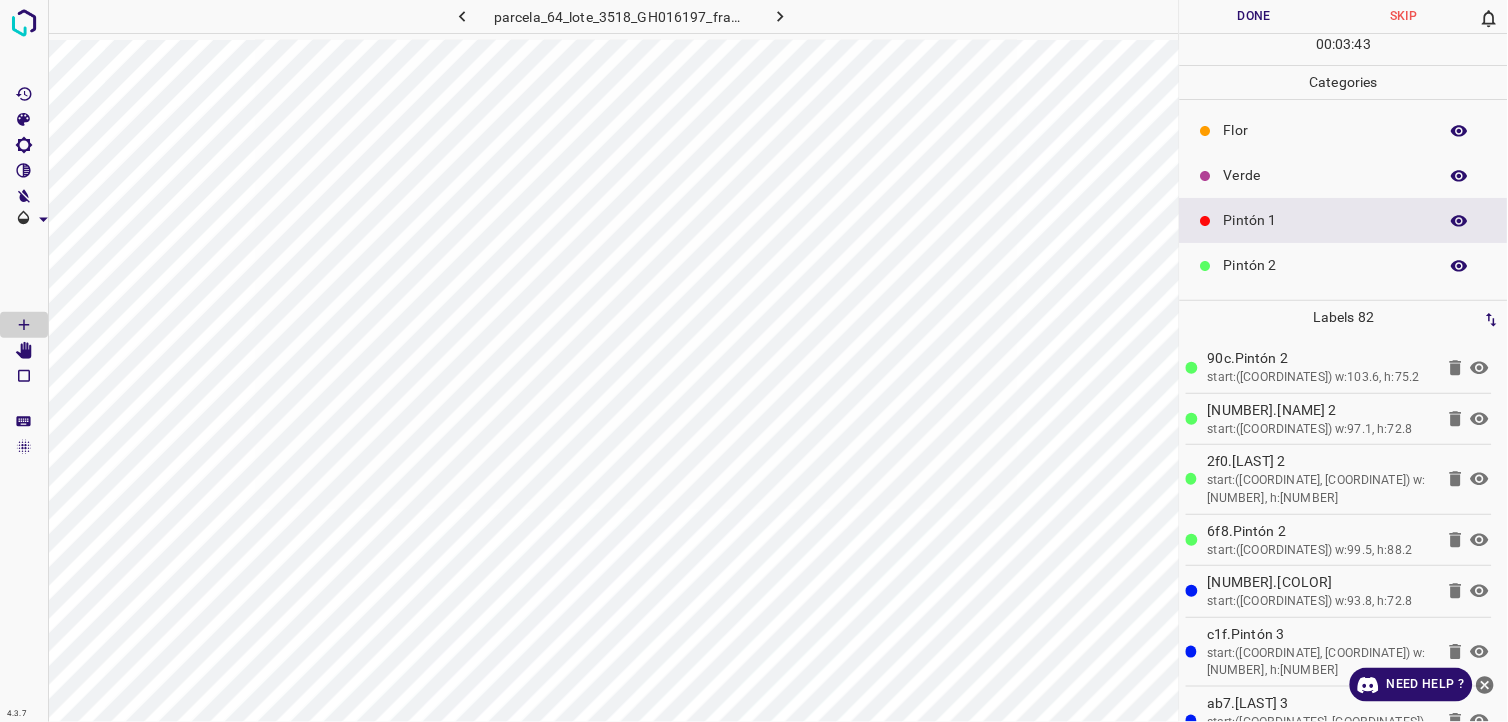 click on "Pintón 2" at bounding box center [1344, 265] 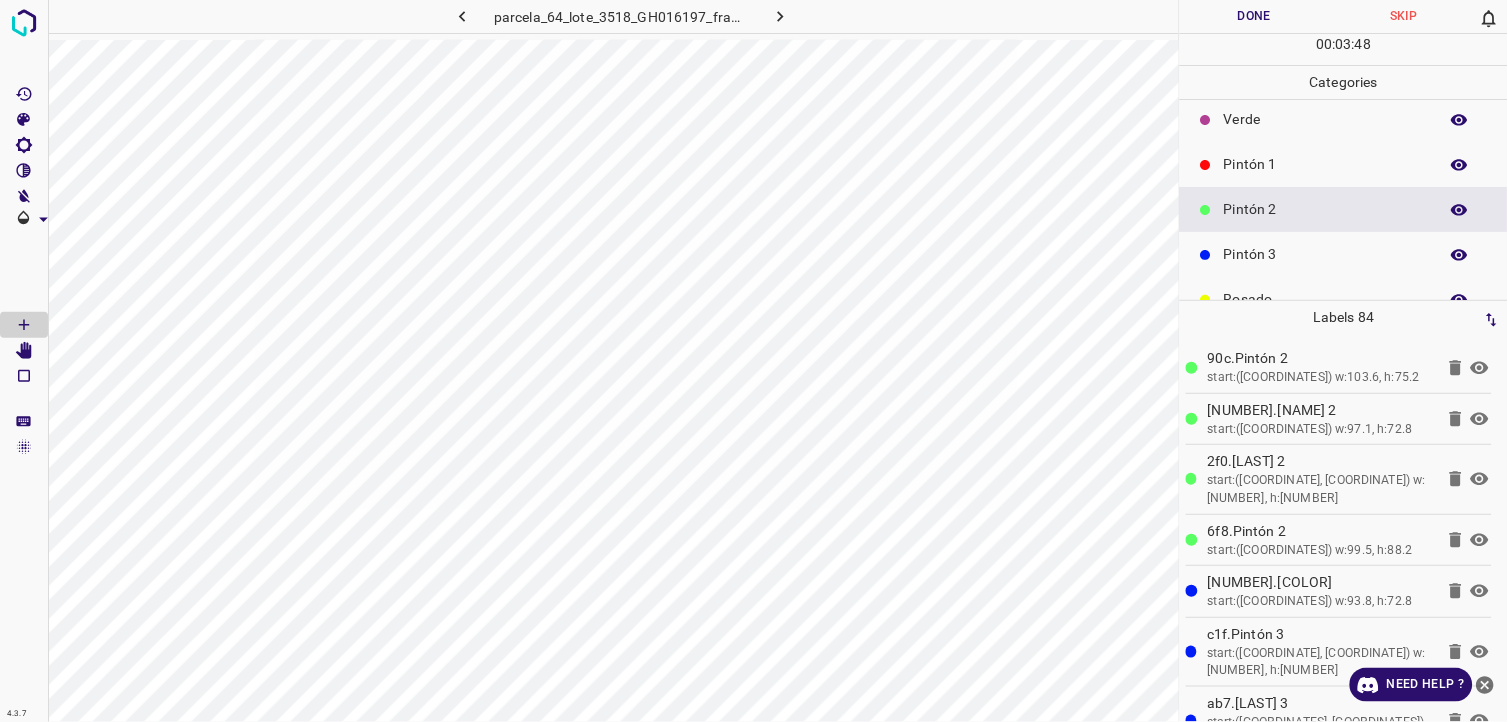 scroll, scrollTop: 111, scrollLeft: 0, axis: vertical 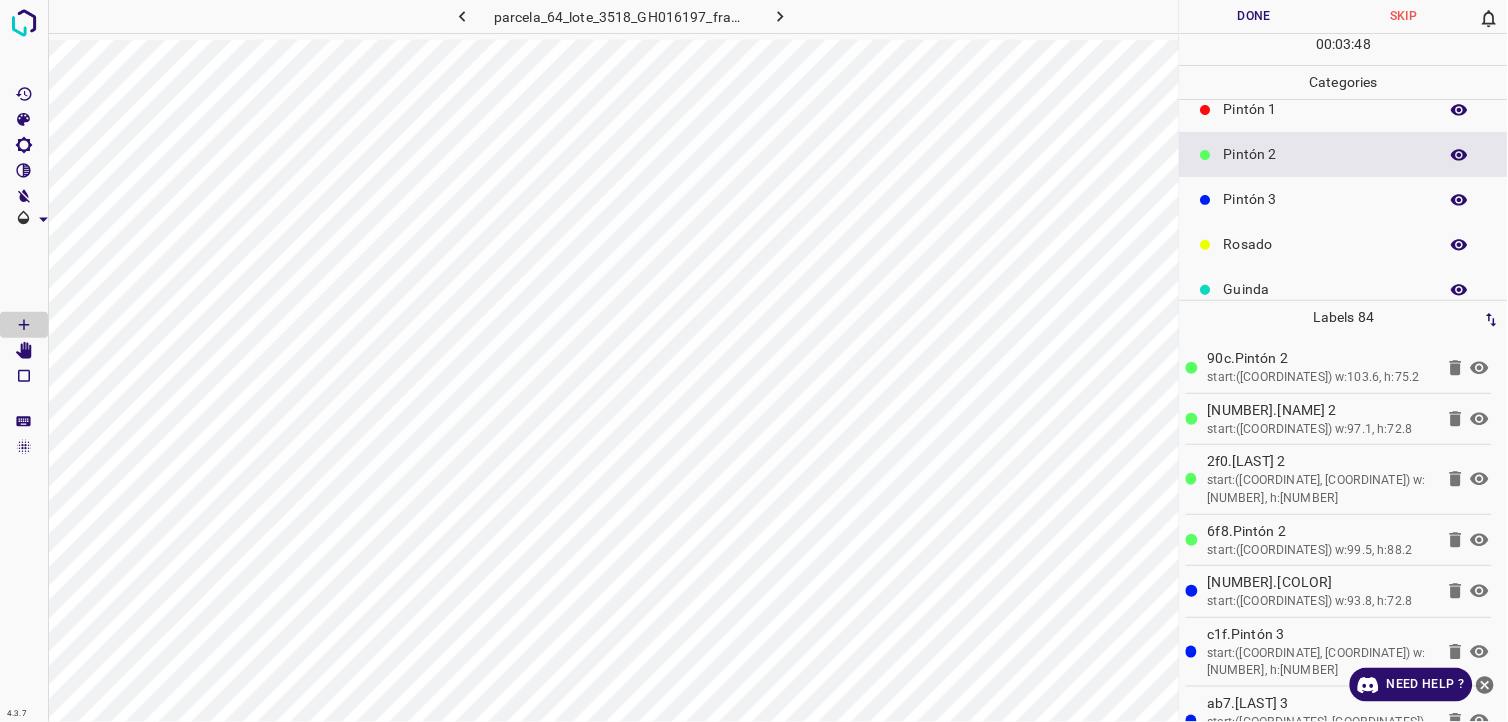 click on "Pintón 3" at bounding box center [1326, 199] 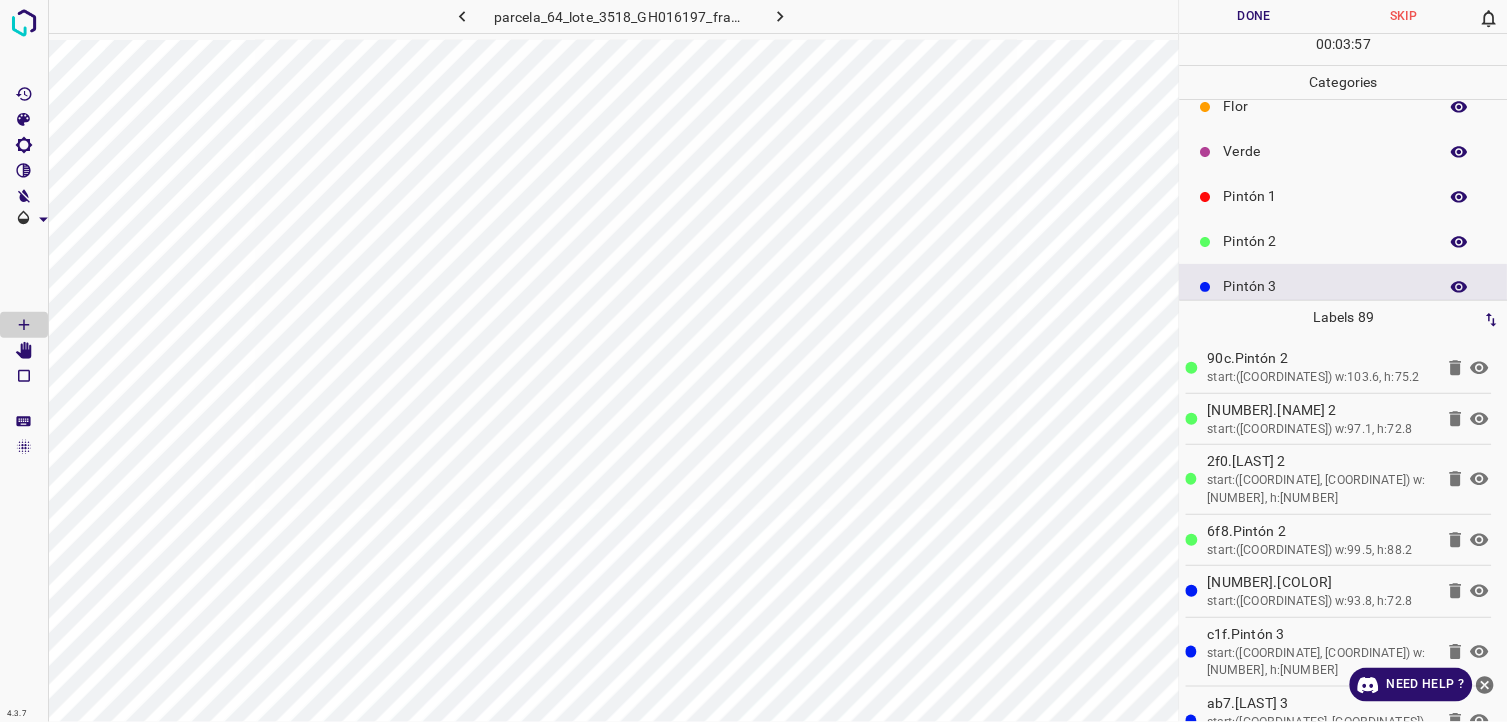 scroll, scrollTop: 0, scrollLeft: 0, axis: both 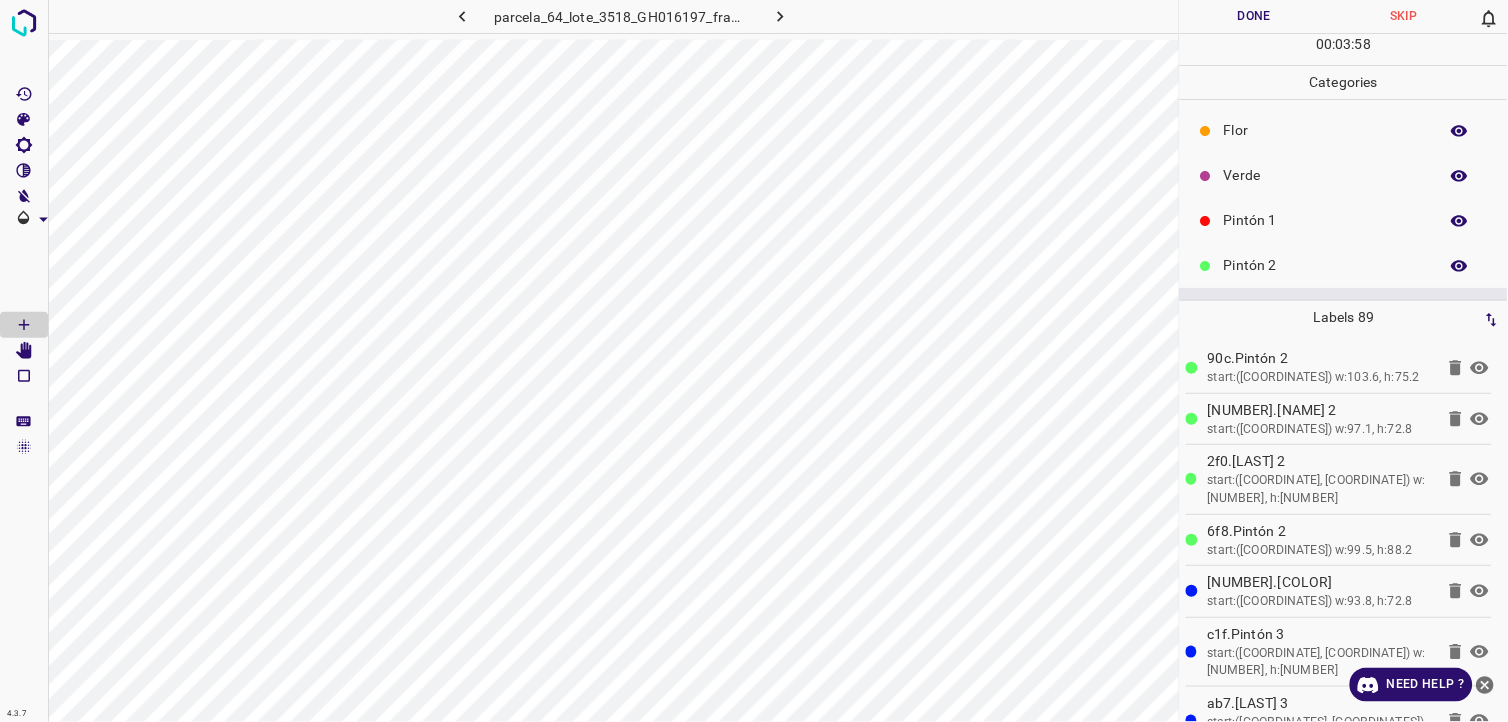 click on "Verde" at bounding box center (1344, 175) 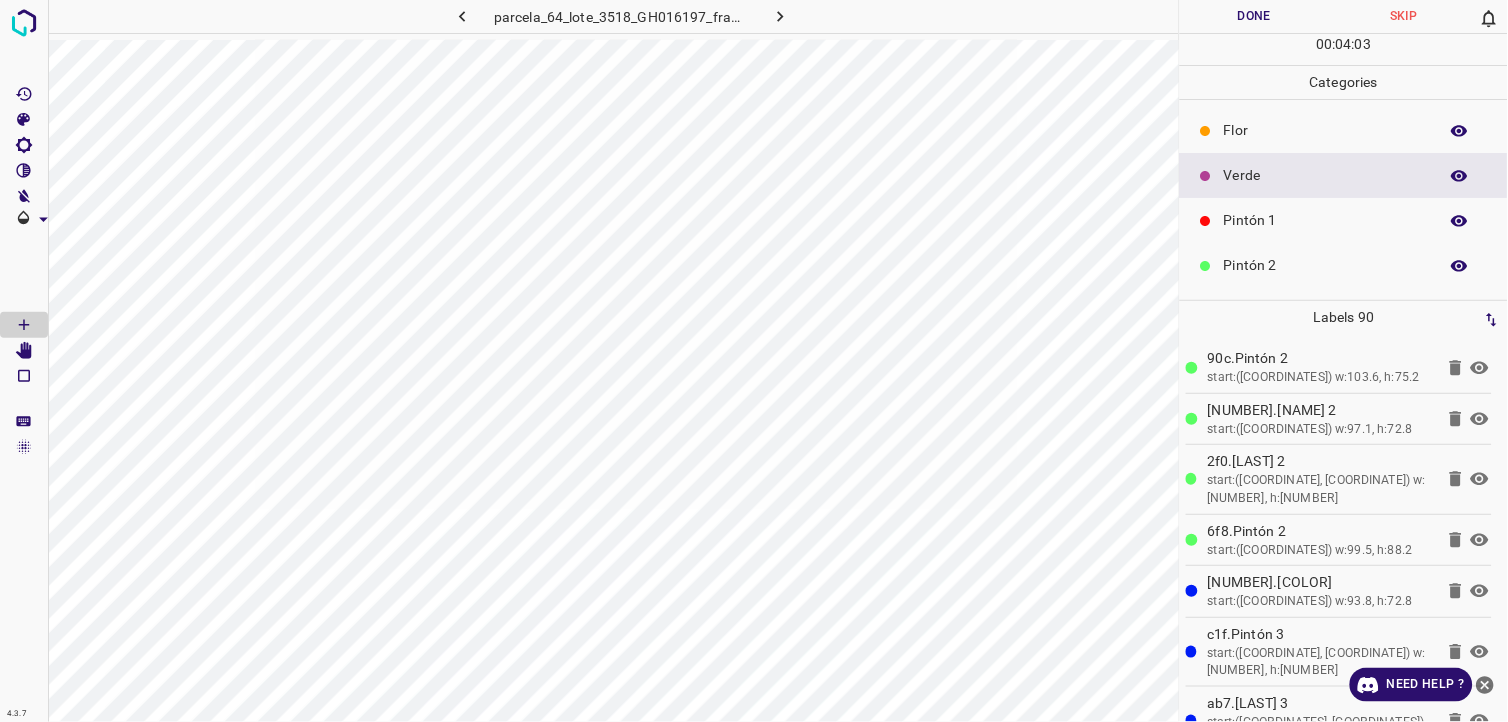 click on "Pintón 1" at bounding box center [1344, 220] 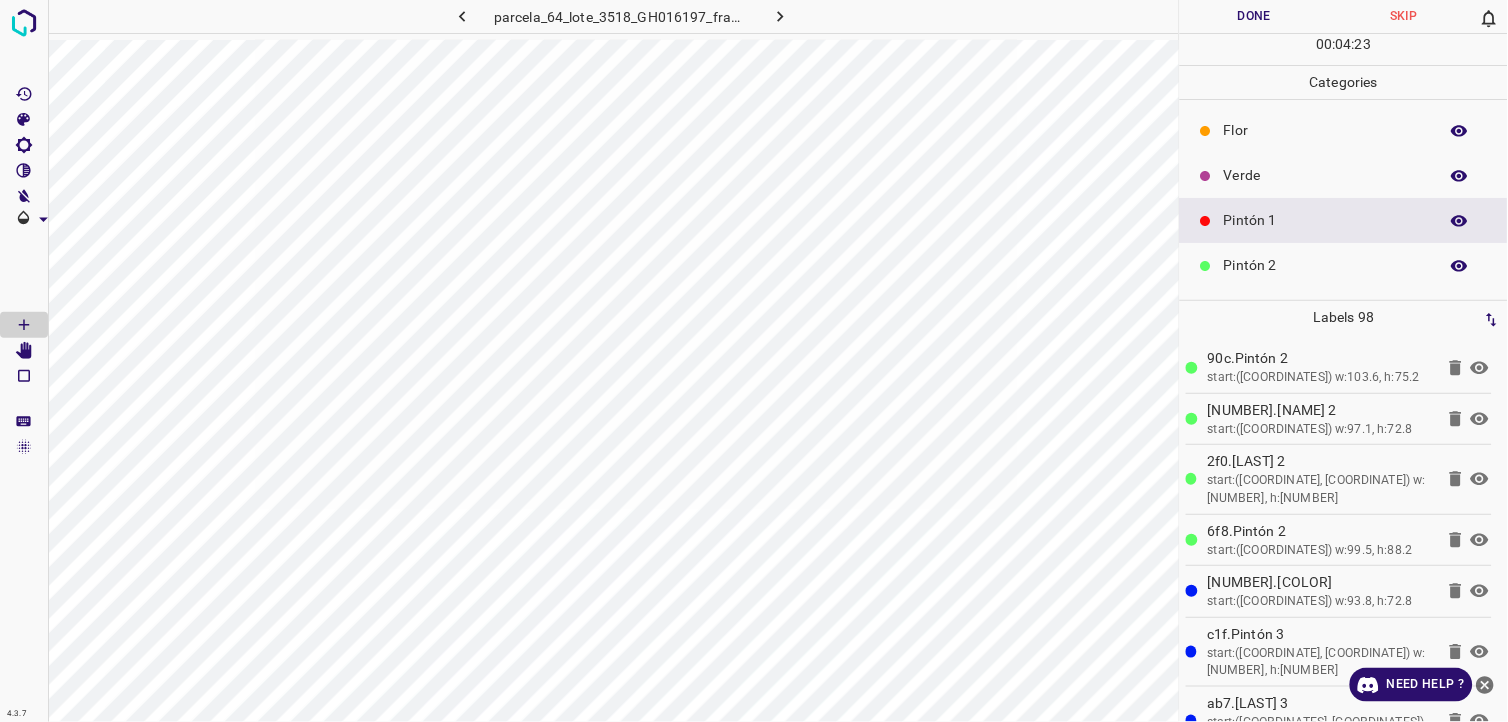 drag, startPoint x: 1222, startPoint y: 162, endPoint x: 1270, endPoint y: 180, distance: 51.264023 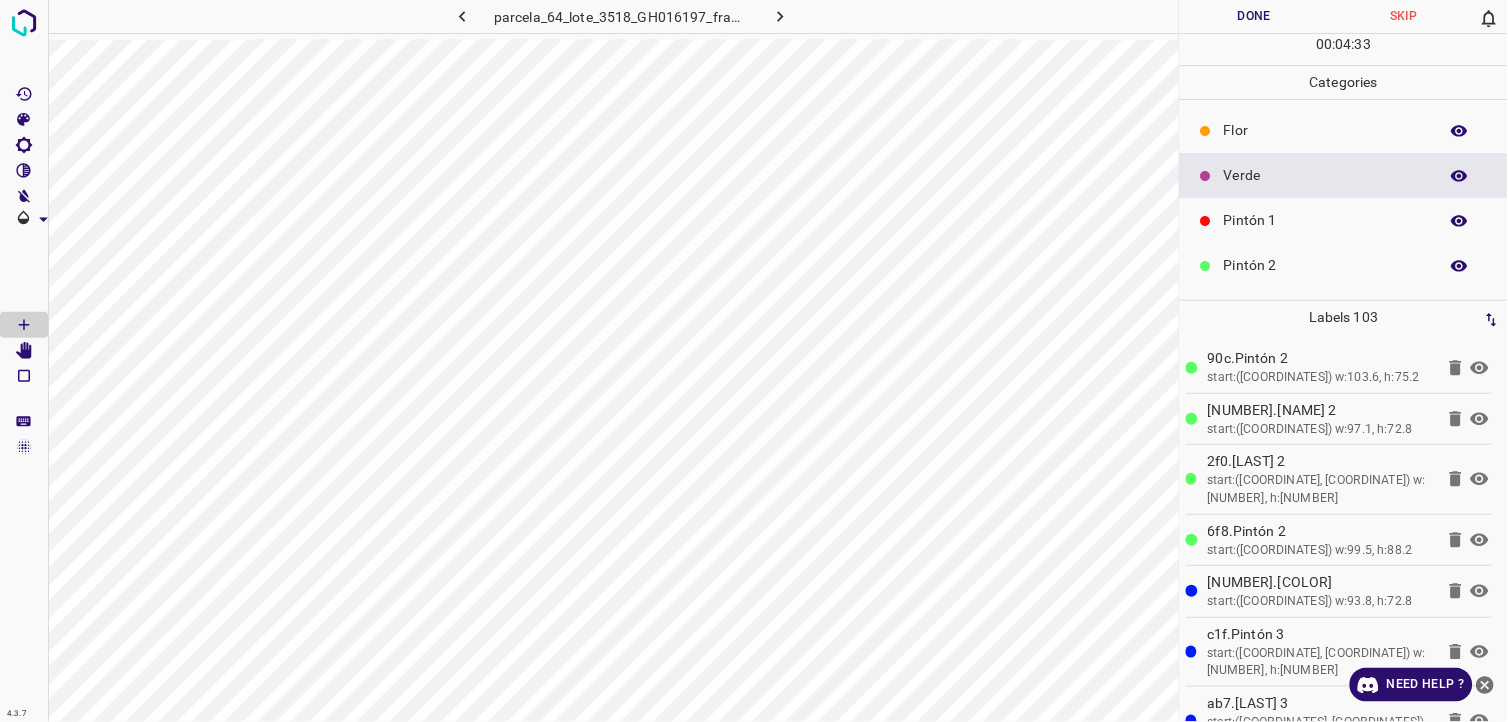 click on "Pintón 1" at bounding box center (1326, 220) 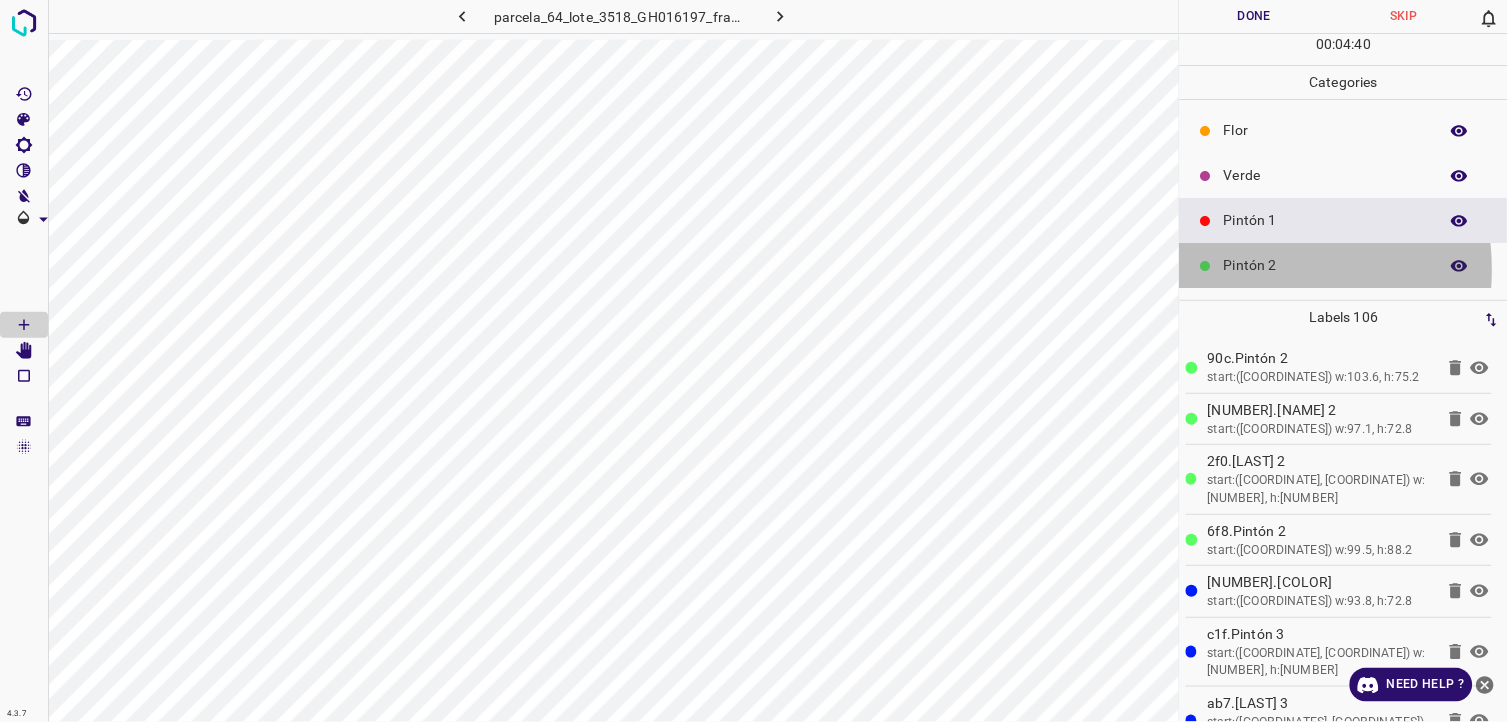 click on "Pintón 2" at bounding box center [1326, 265] 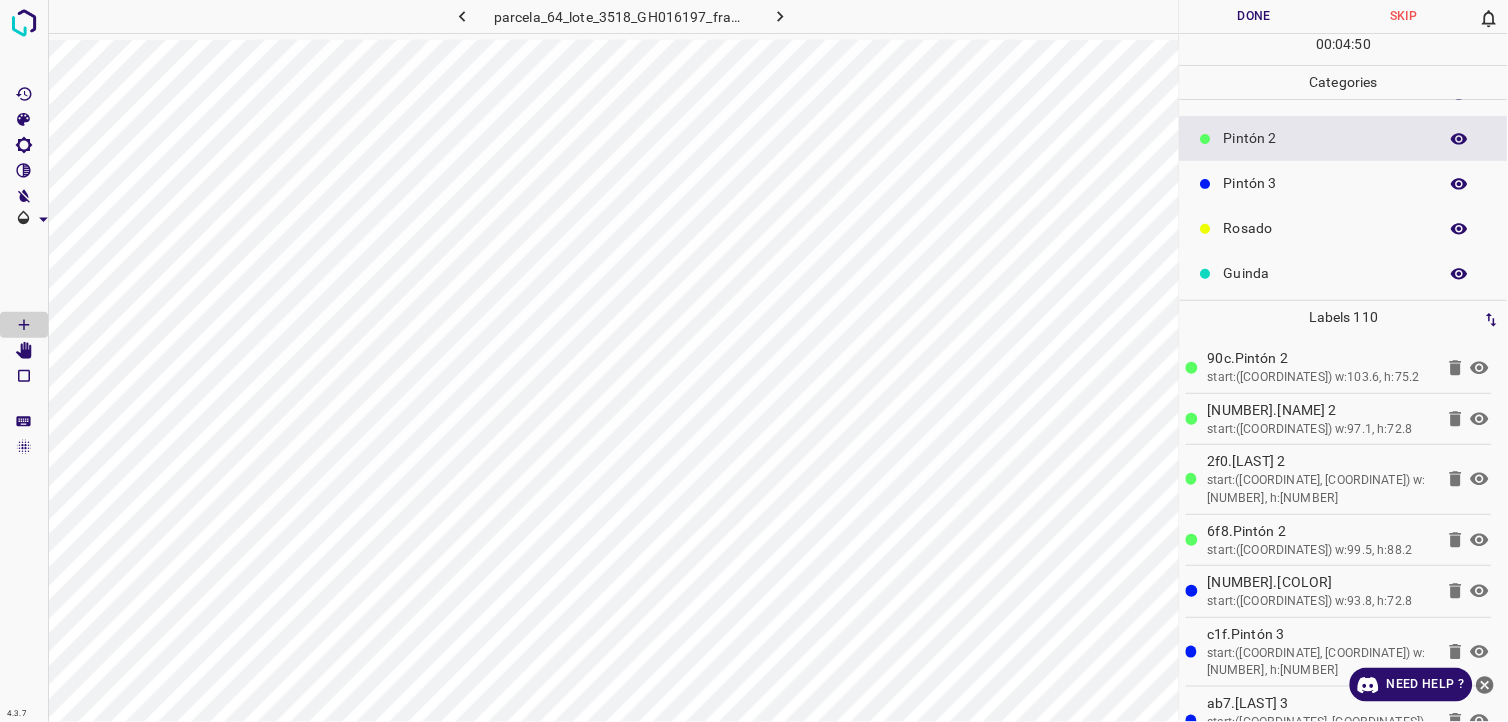 scroll, scrollTop: 175, scrollLeft: 0, axis: vertical 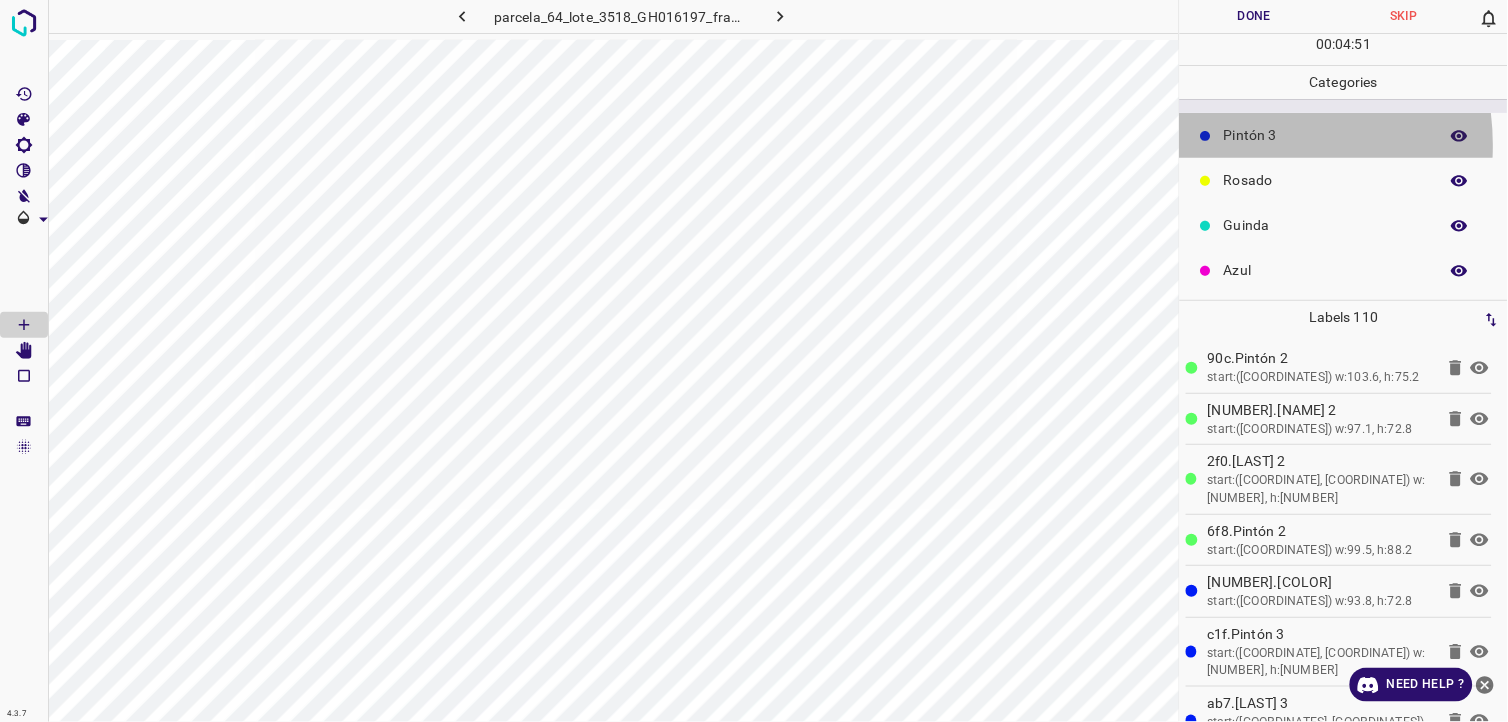 click on "Pintón 3" at bounding box center (1326, 135) 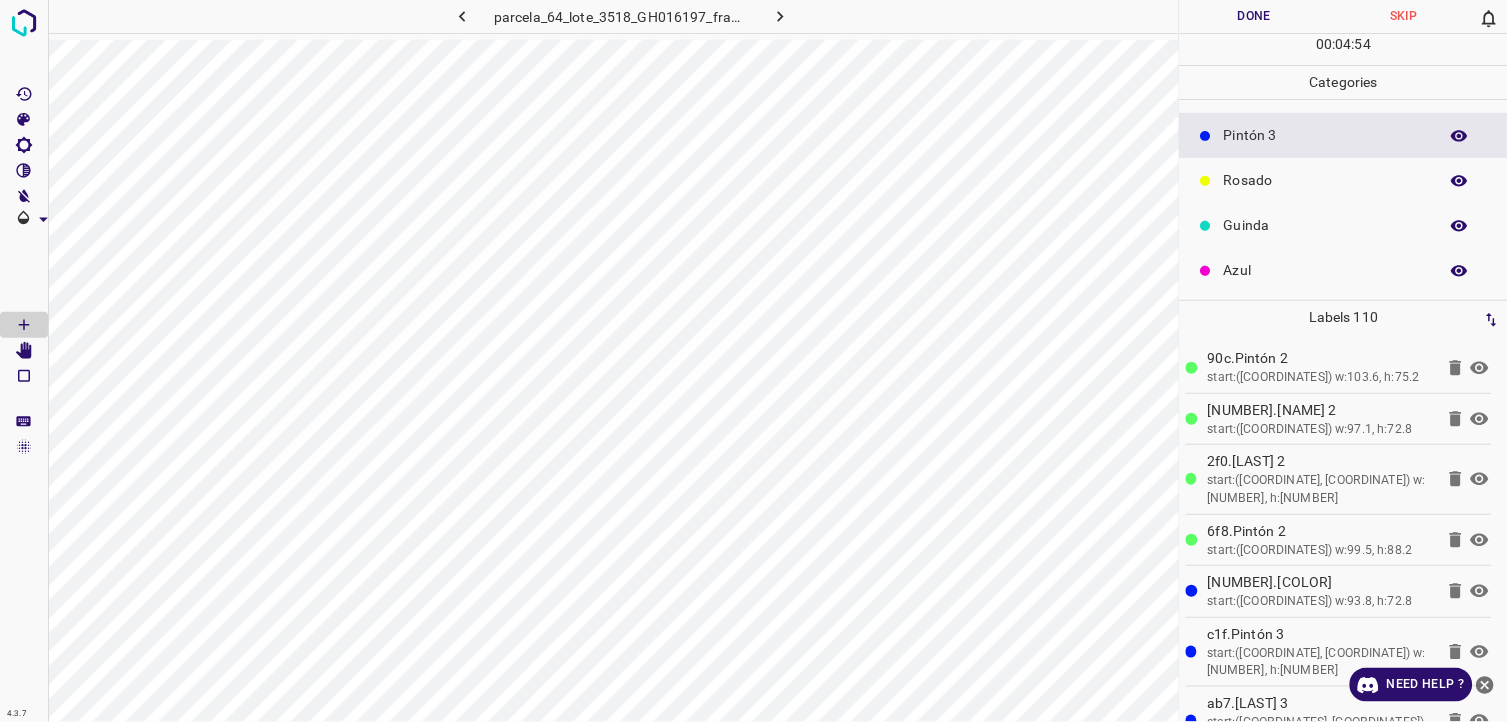 click on "Rosado" at bounding box center (1326, 180) 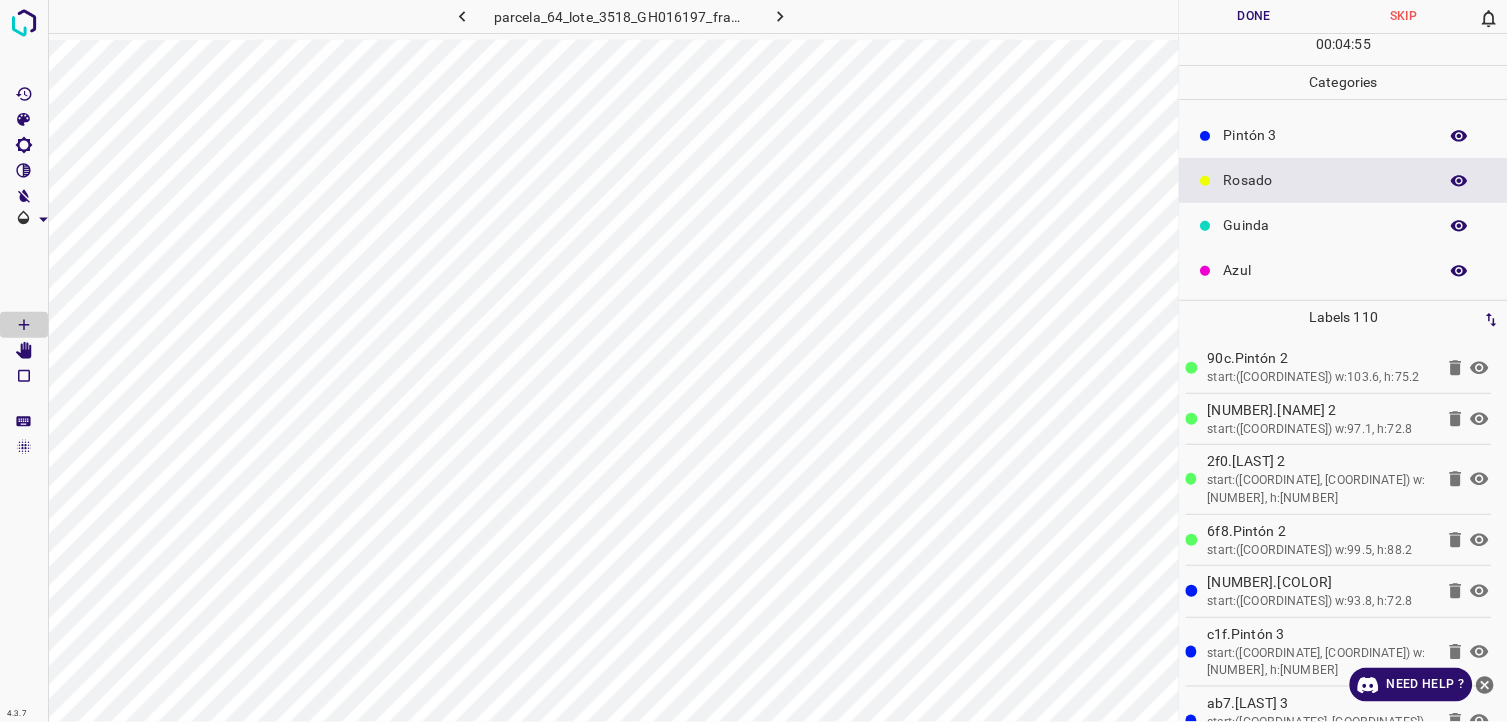 click on "Pintón 3" at bounding box center (1326, 135) 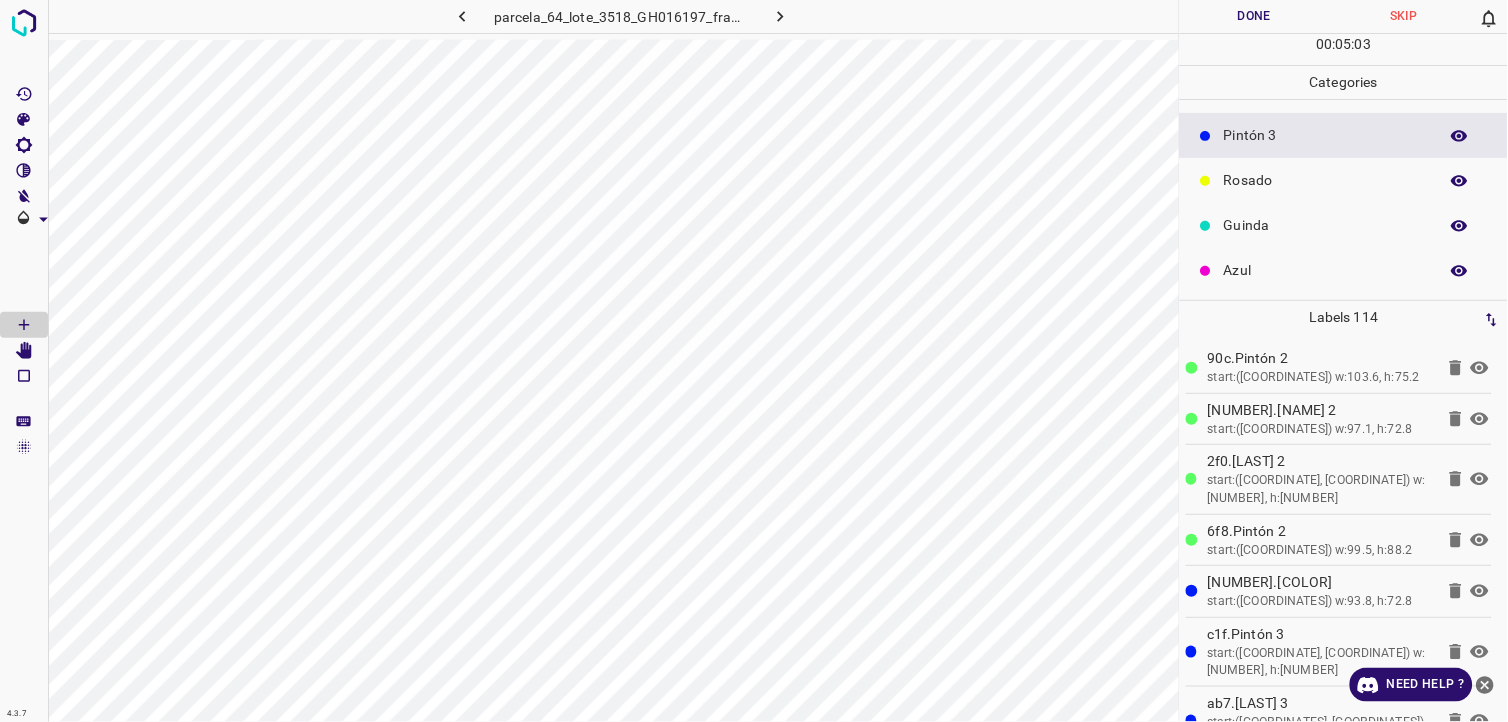 click on "Rosado" at bounding box center (1344, 180) 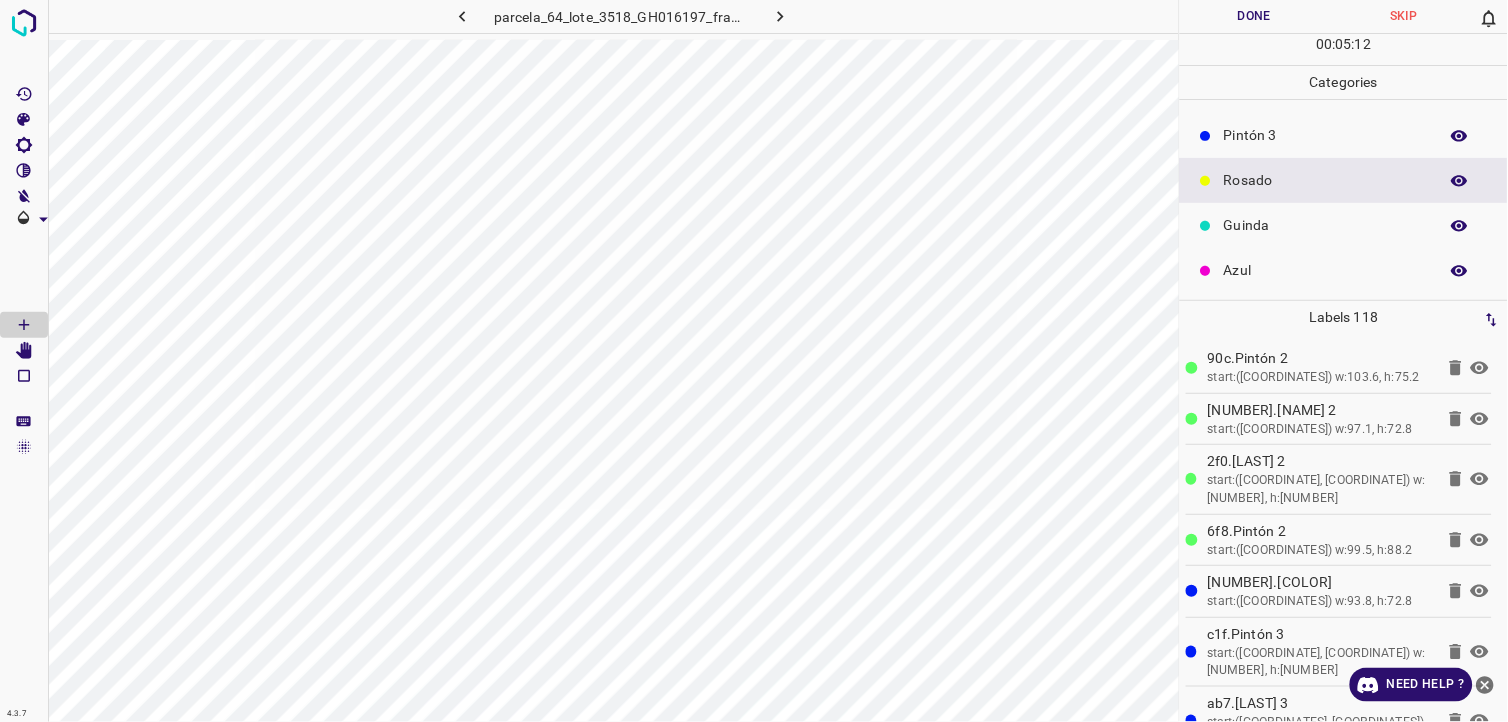 scroll, scrollTop: 64, scrollLeft: 0, axis: vertical 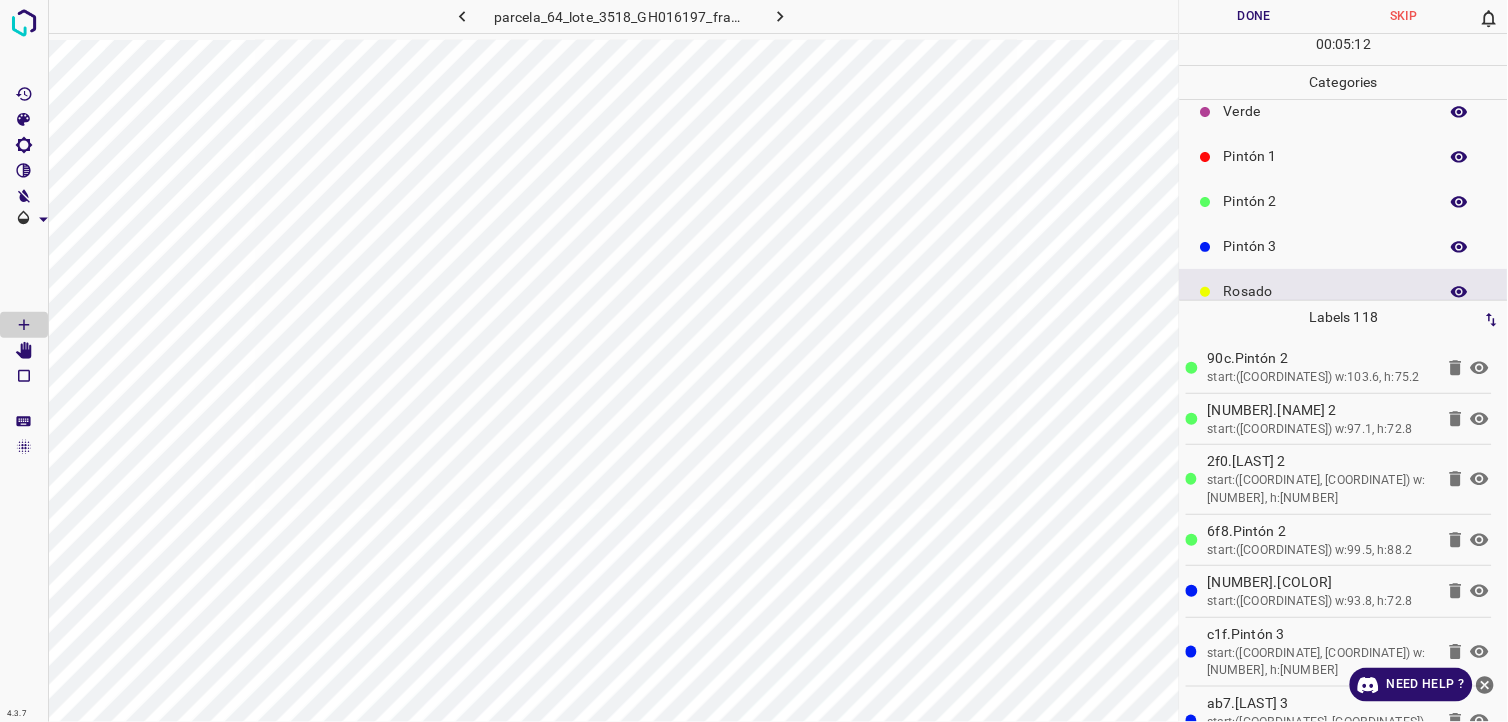 click on "Pintón 2" at bounding box center (1344, 201) 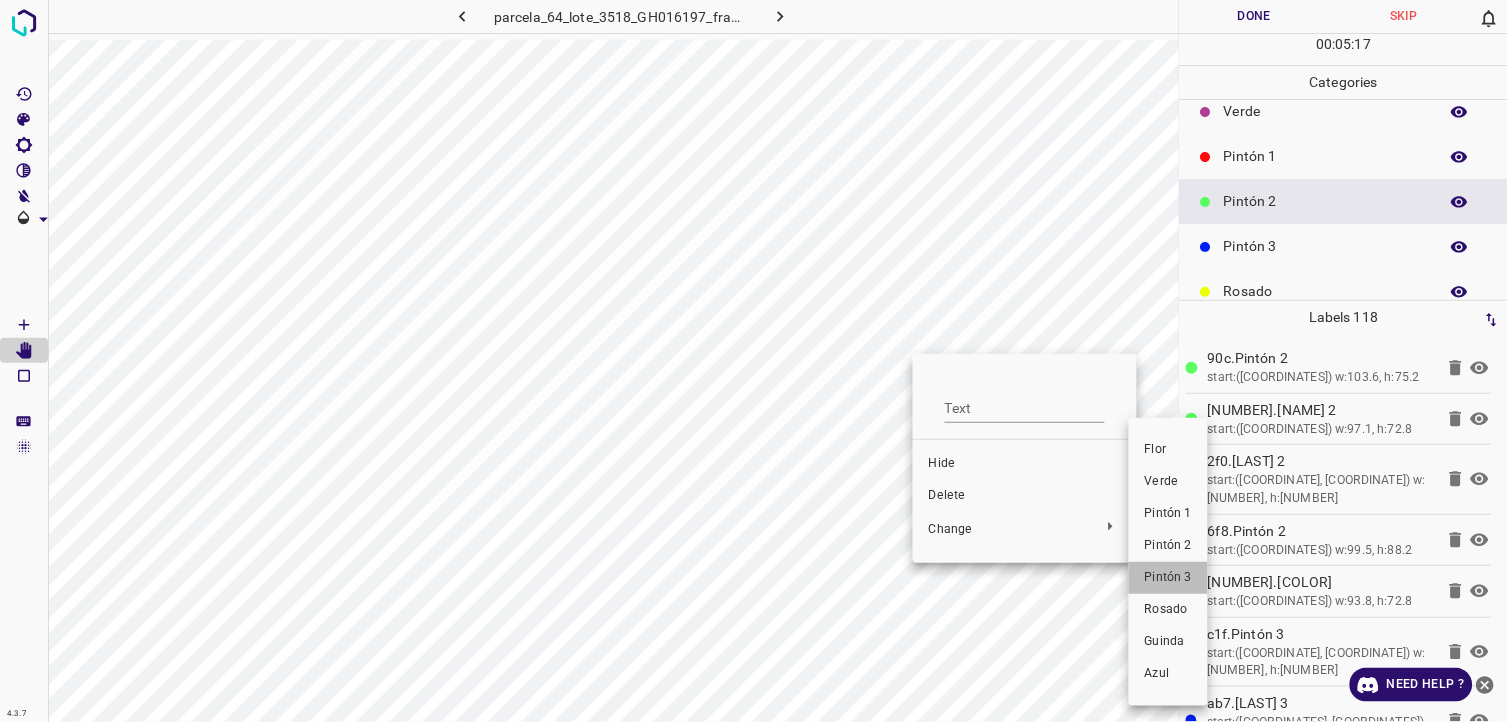 click on "Pintón 3" at bounding box center (1168, 578) 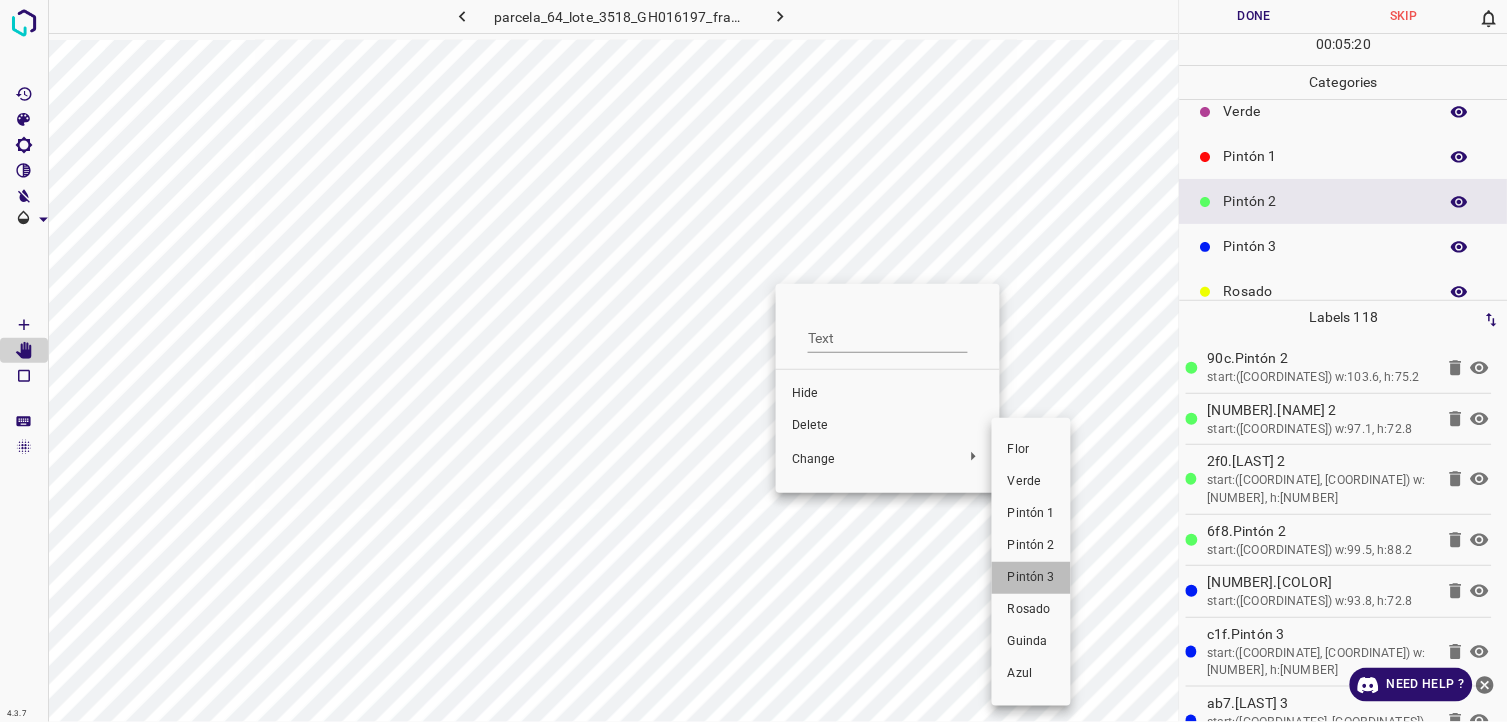 click on "Pintón 3" at bounding box center (1031, 578) 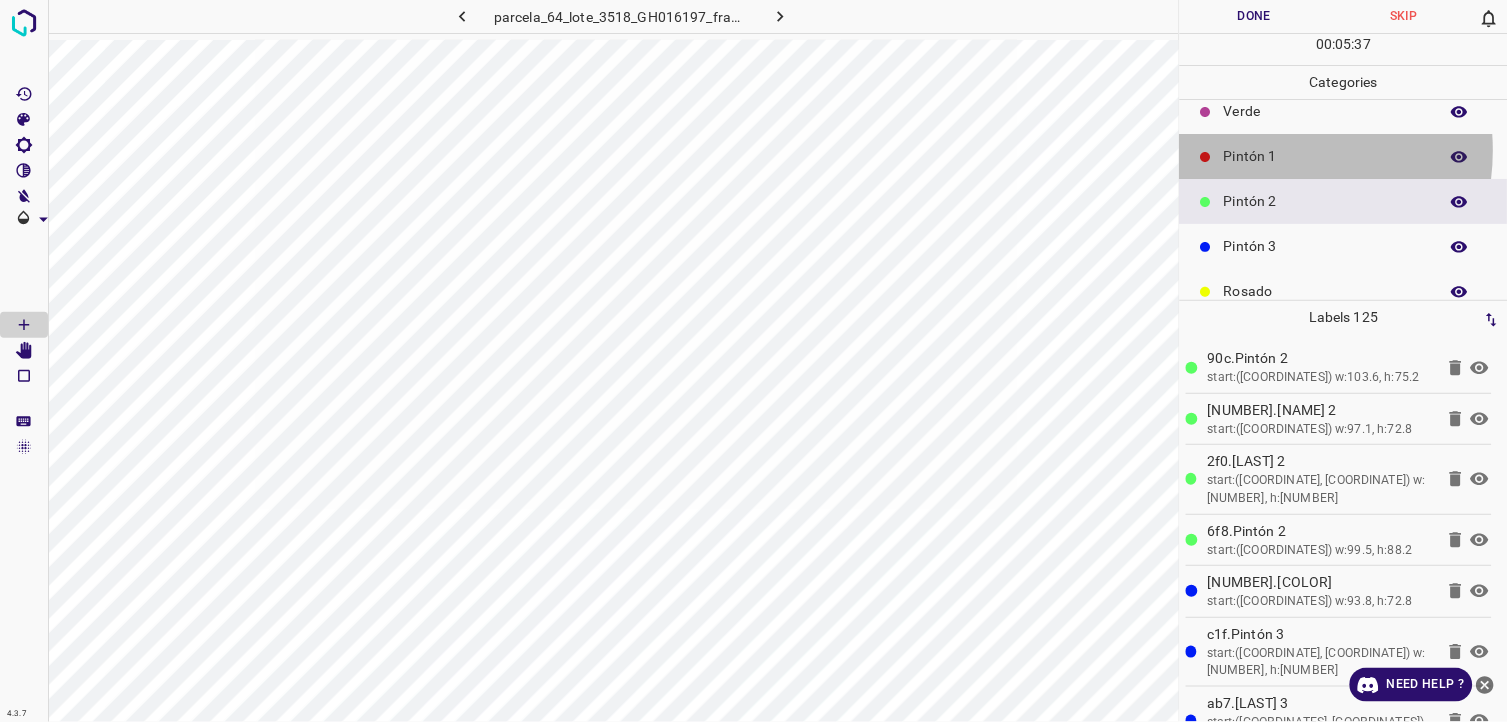 click on "Pintón 1" at bounding box center [1326, 156] 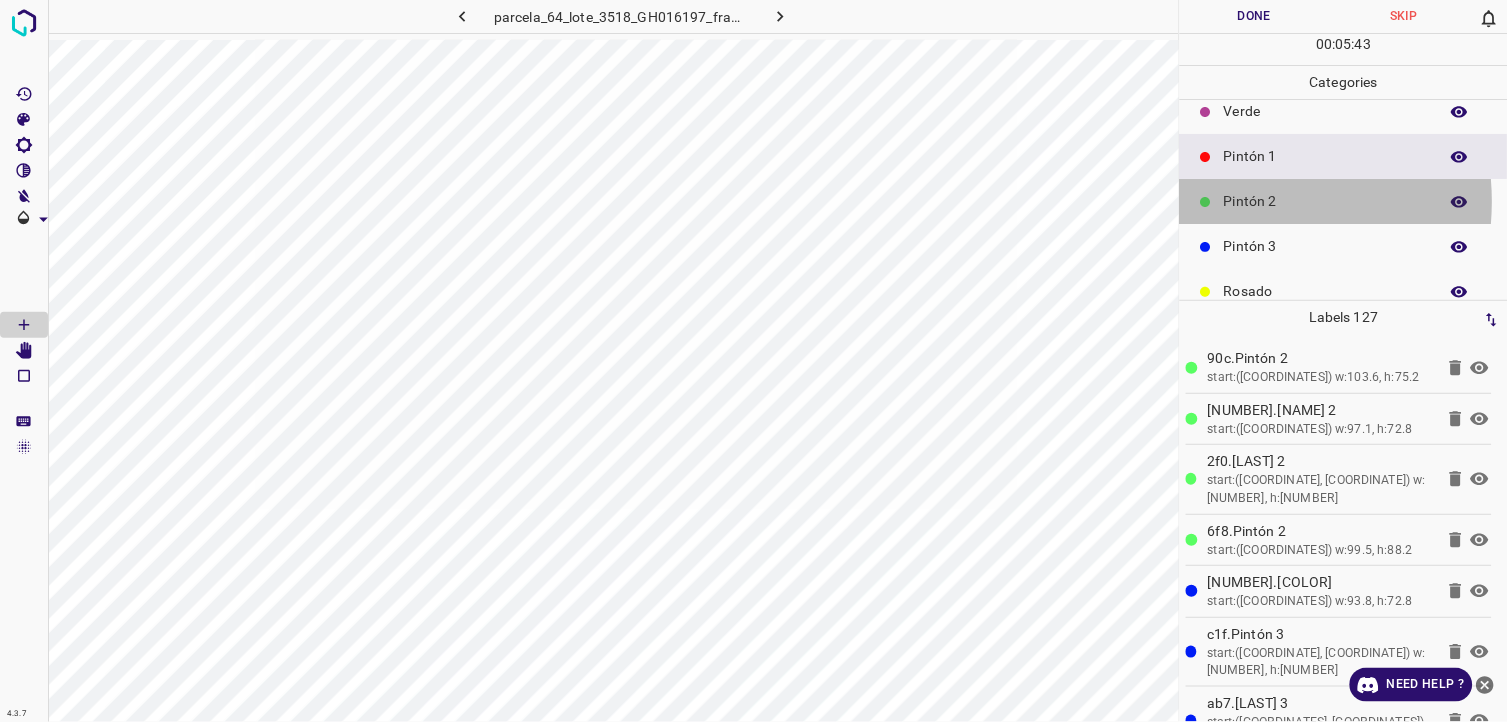 click on "Pintón 2" at bounding box center (1326, 201) 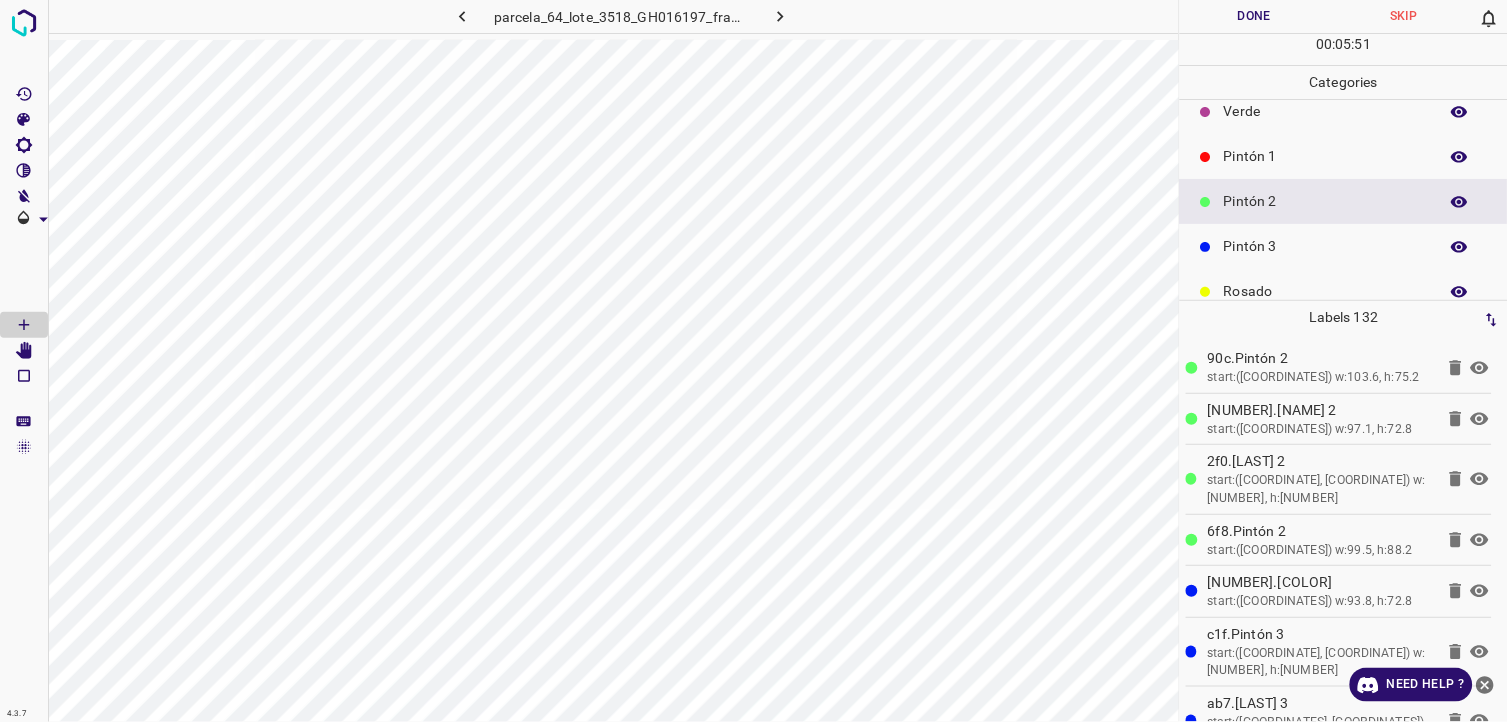 click on "Pintón 3" at bounding box center (1326, 246) 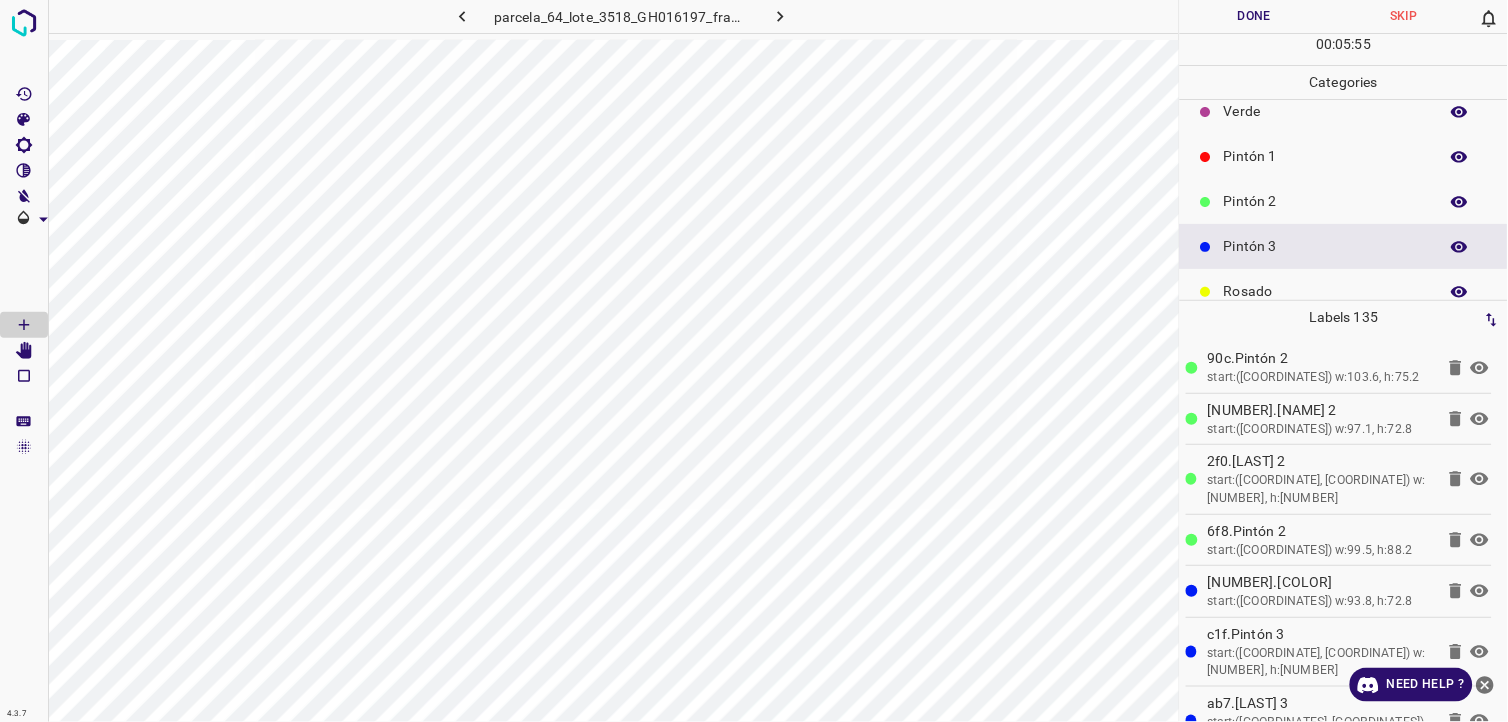 click on "Pintón 1" at bounding box center [1344, 156] 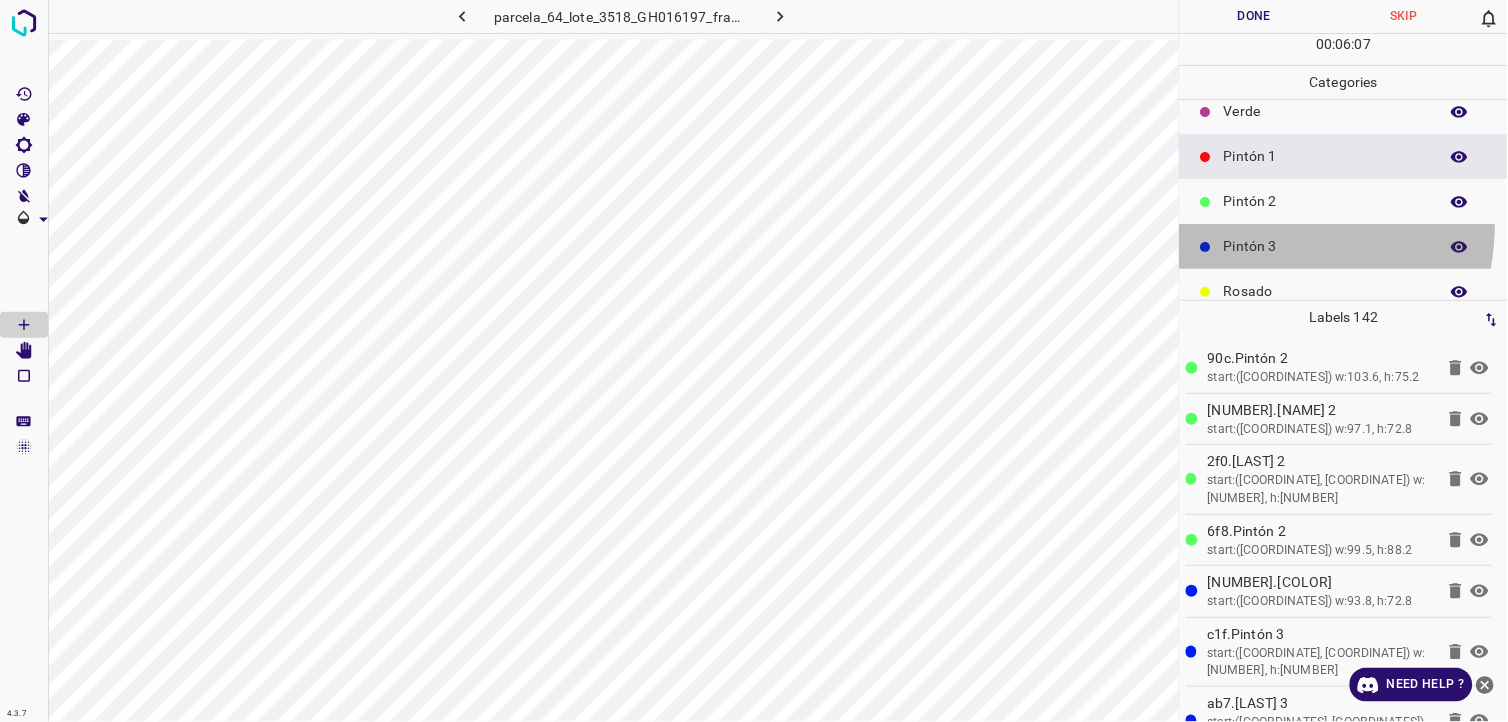 click on "Pintón 3" at bounding box center (1344, 246) 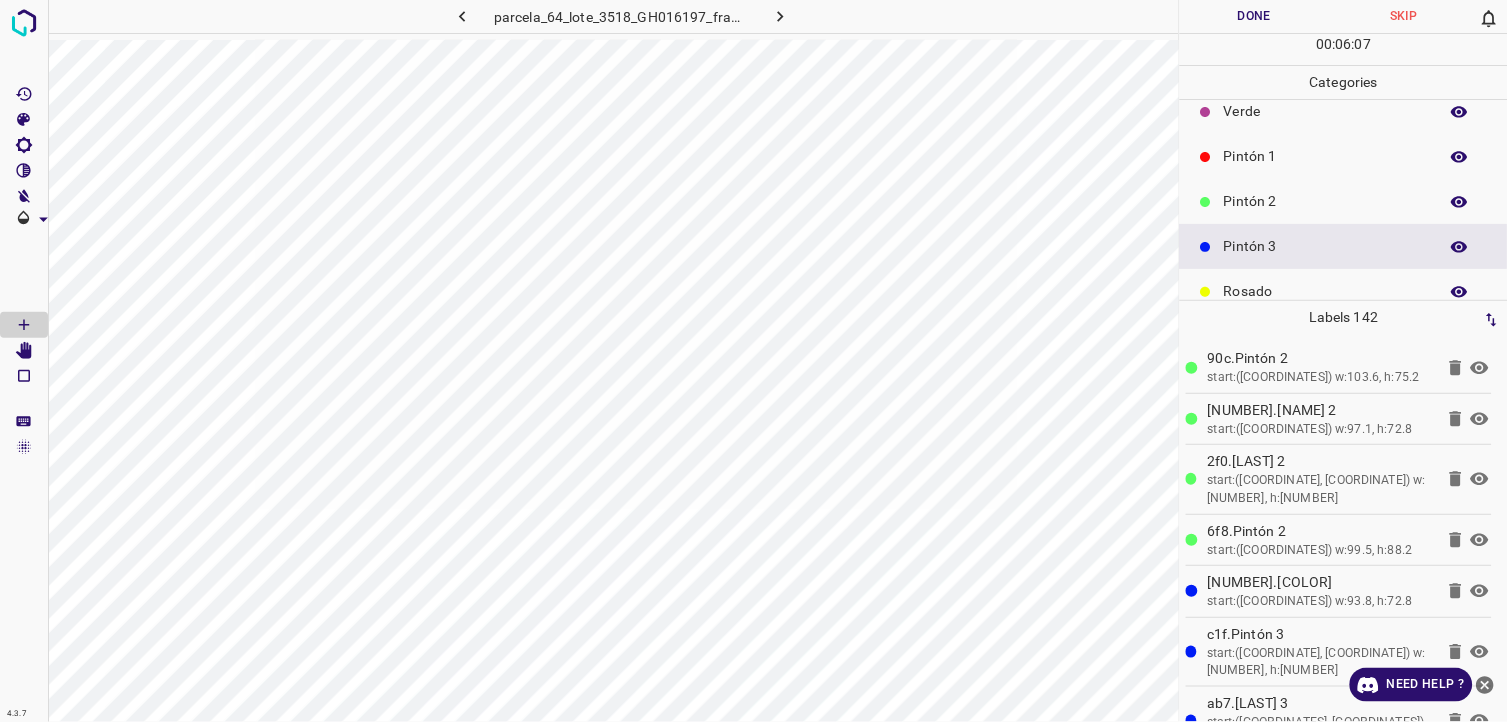 click on "Pintón 2" at bounding box center (1326, 201) 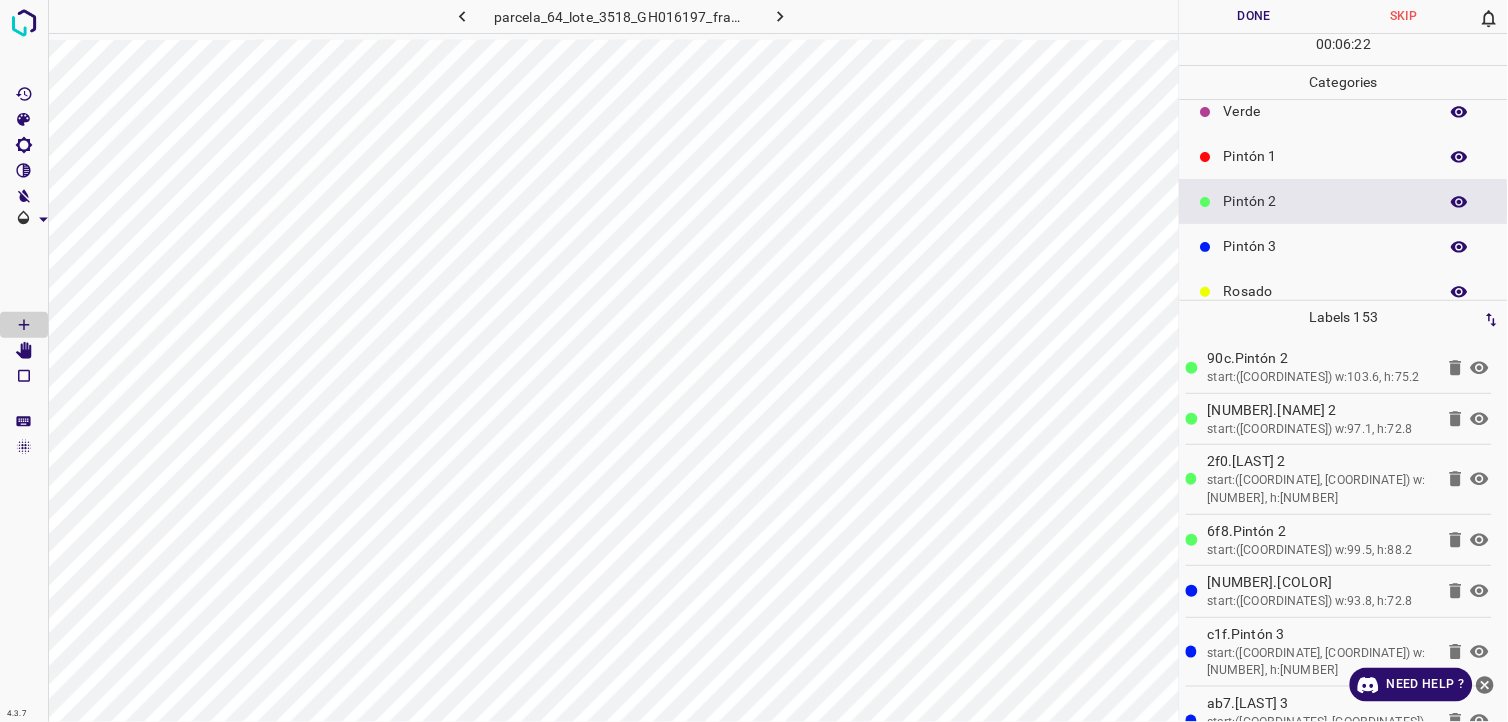 click on "Pintón 3" at bounding box center (1326, 246) 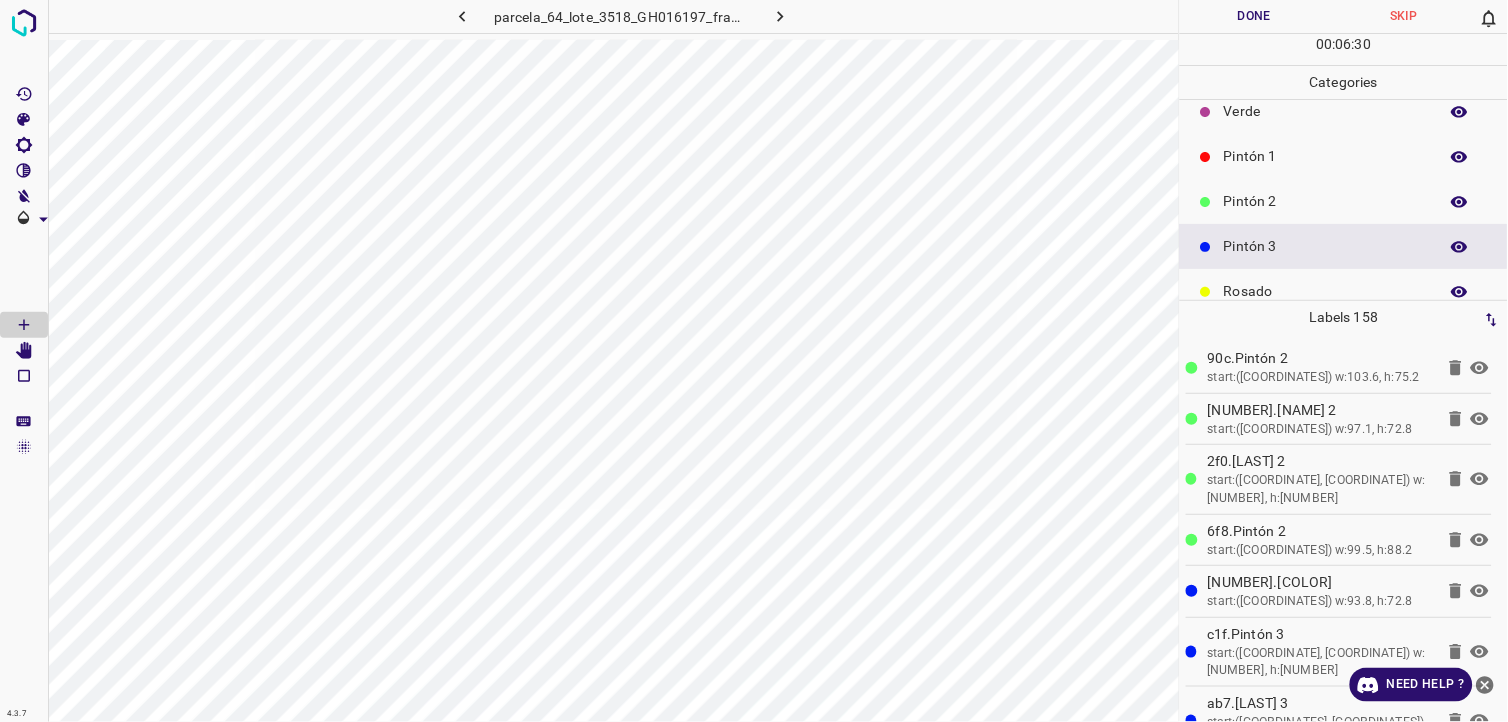 click on "Rosado" at bounding box center (1326, 291) 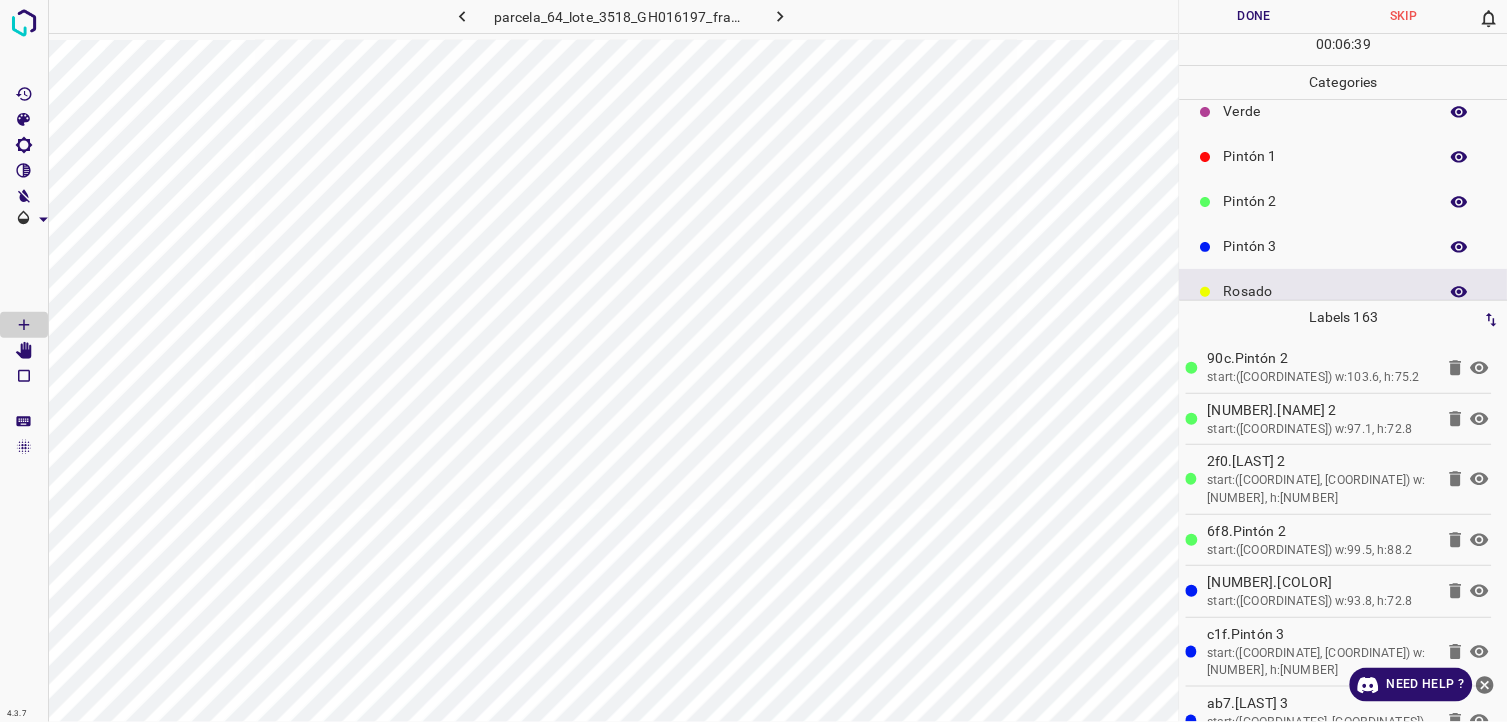 scroll, scrollTop: 175, scrollLeft: 0, axis: vertical 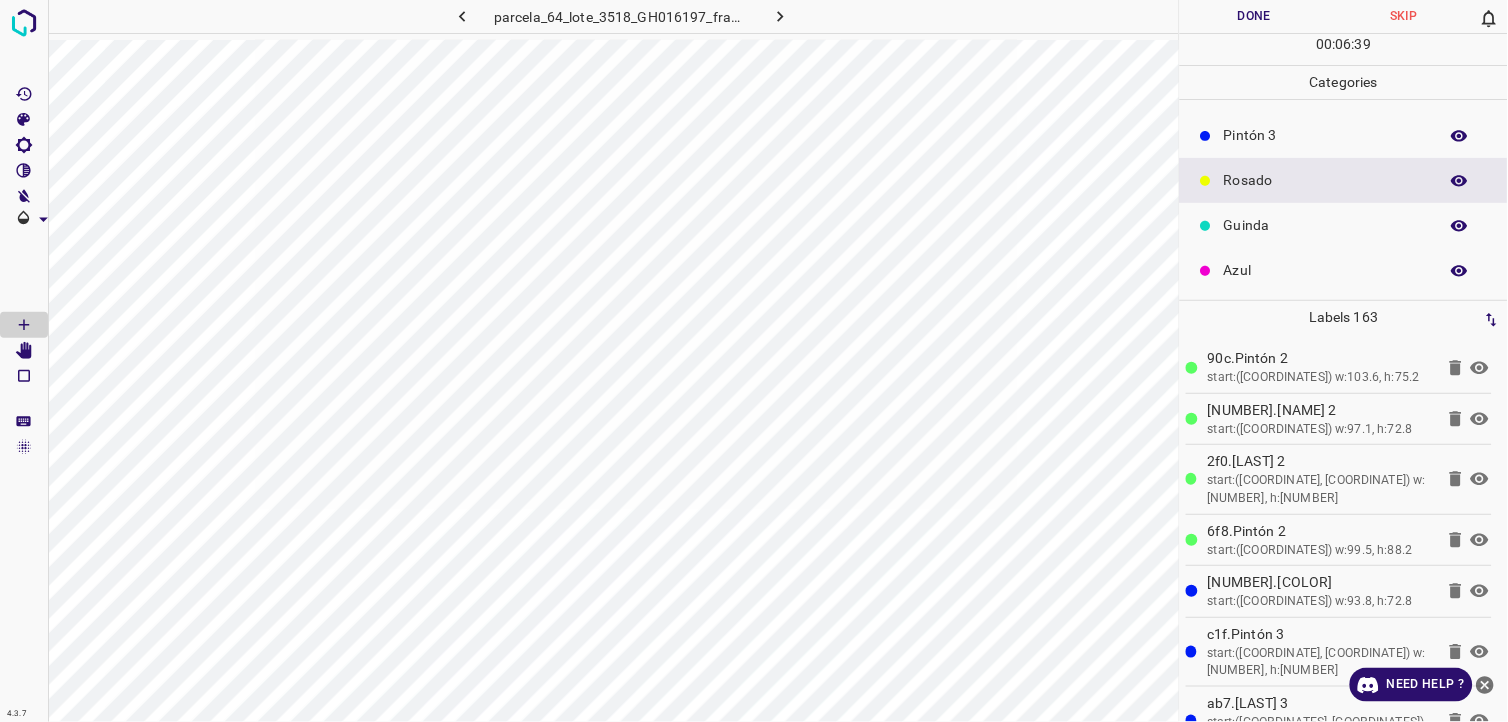 click on "Guinda" at bounding box center (1326, 225) 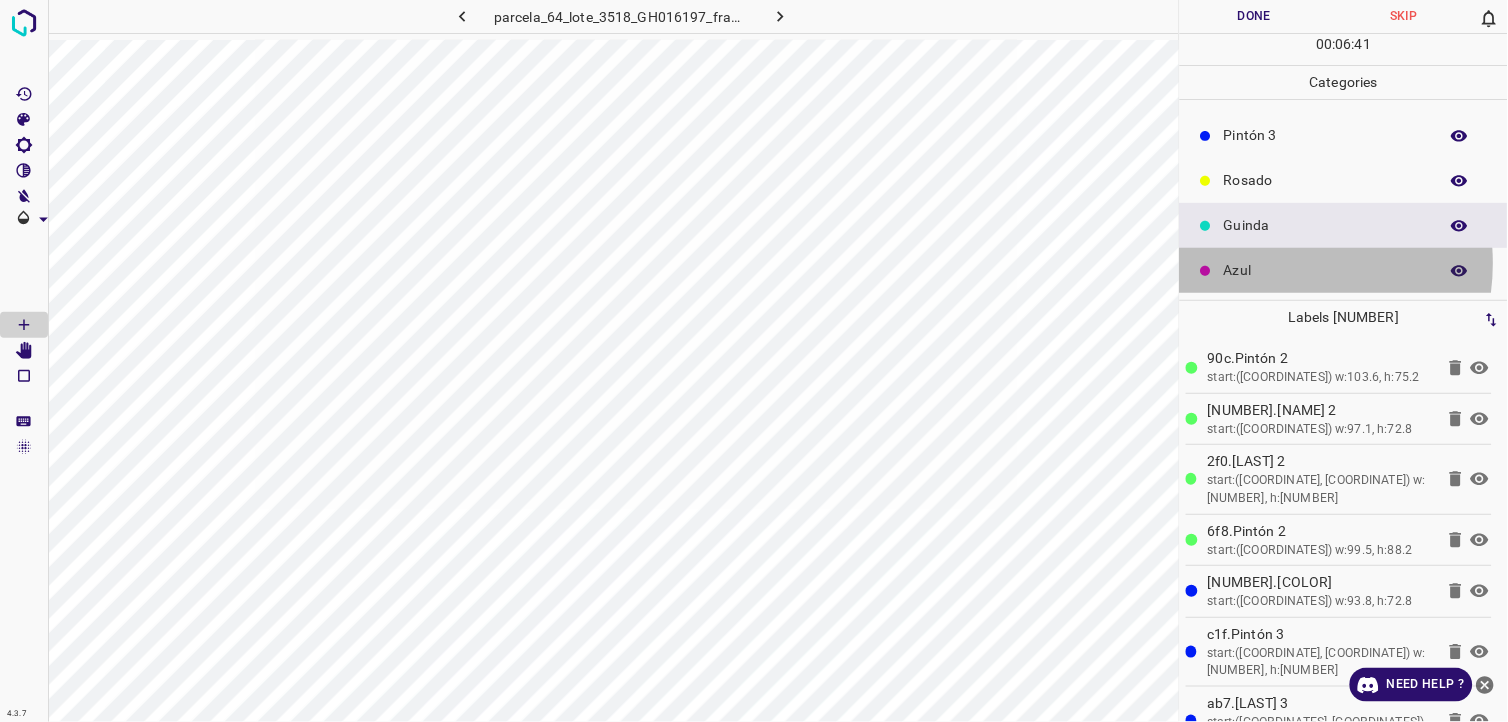 click on "Azul" at bounding box center (1326, 270) 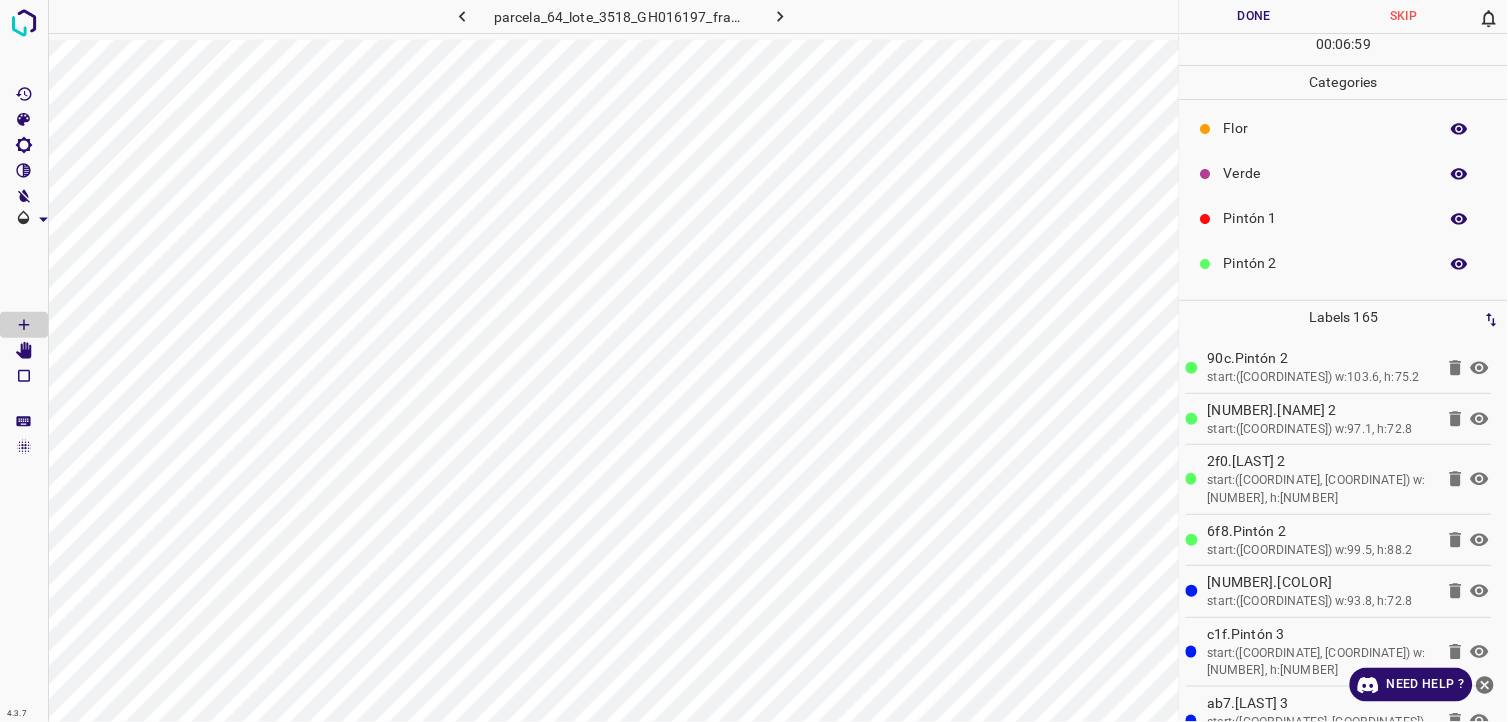 scroll, scrollTop: 0, scrollLeft: 0, axis: both 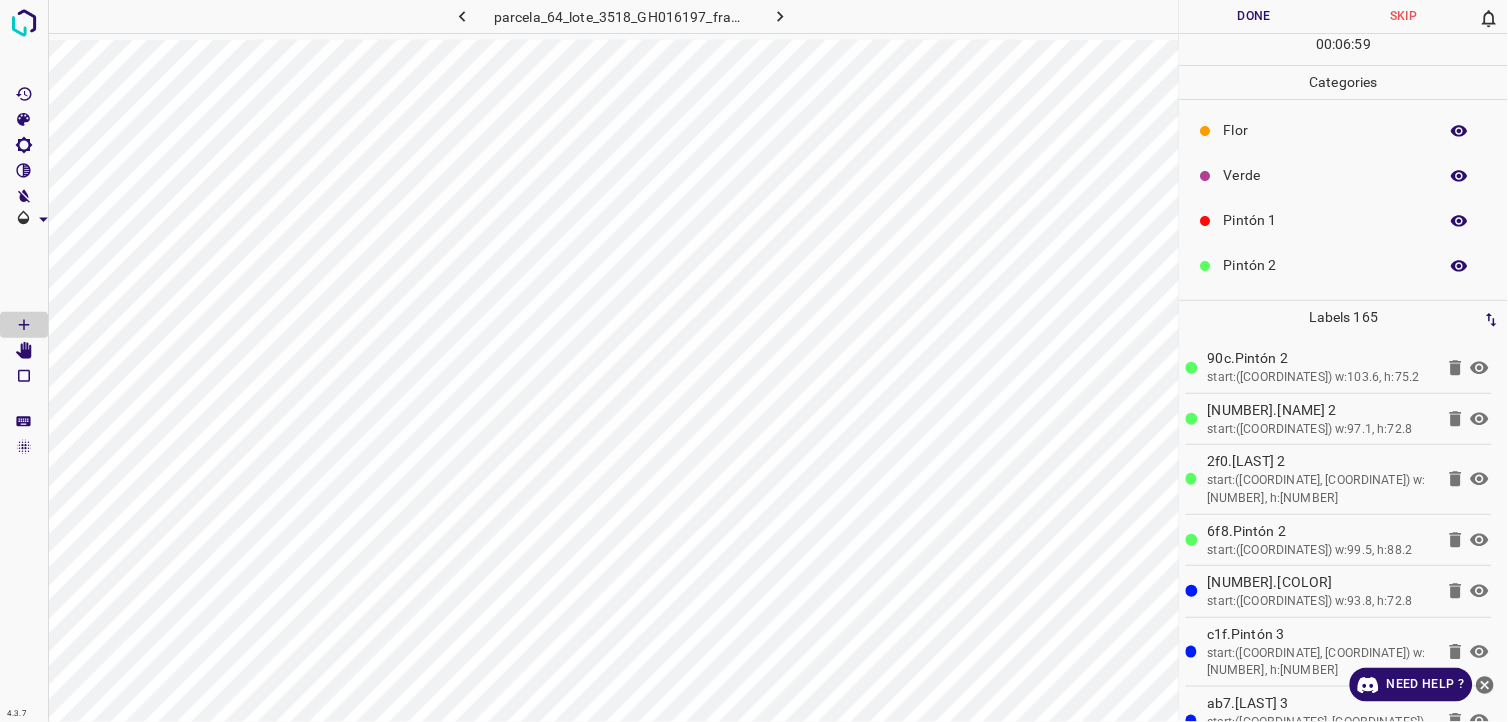 click on "Verde" at bounding box center (1326, 175) 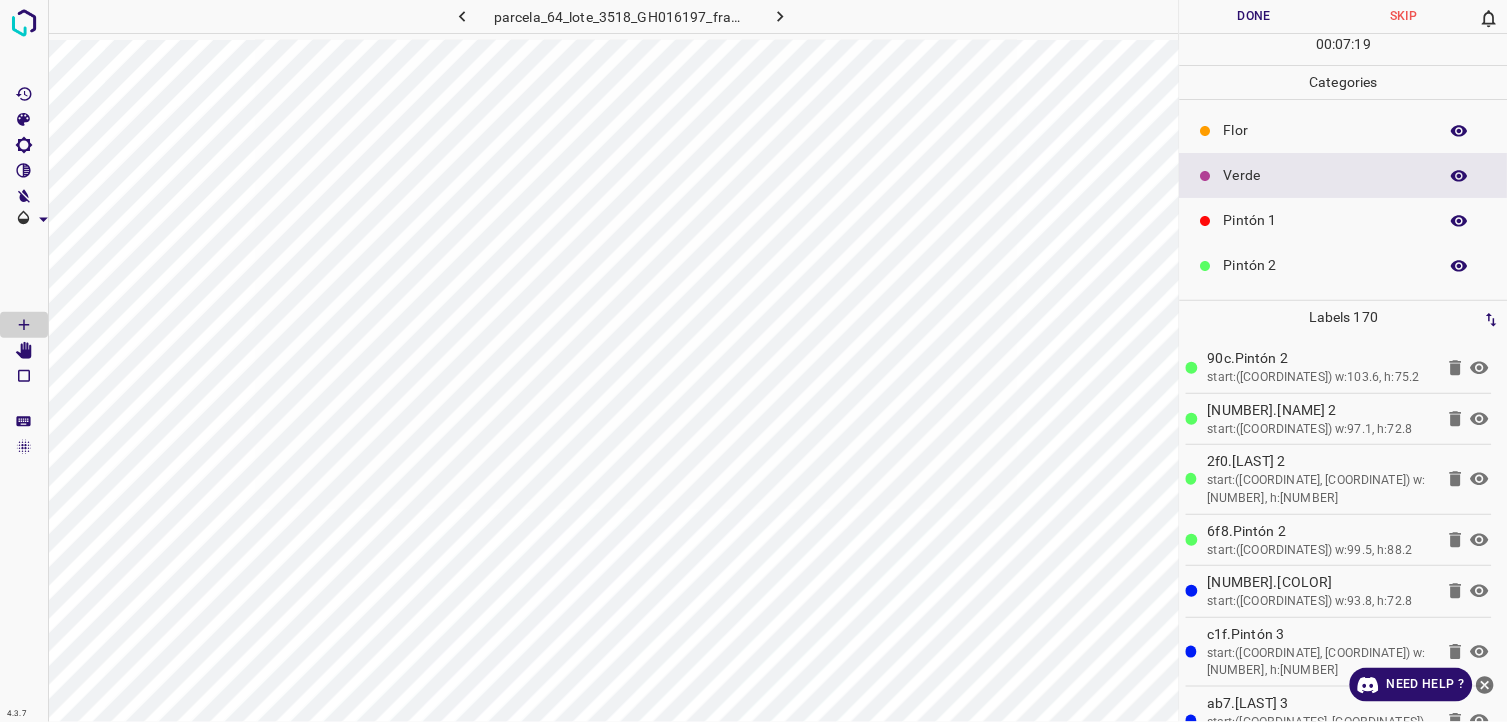click on "Pintón 1" at bounding box center [1326, 220] 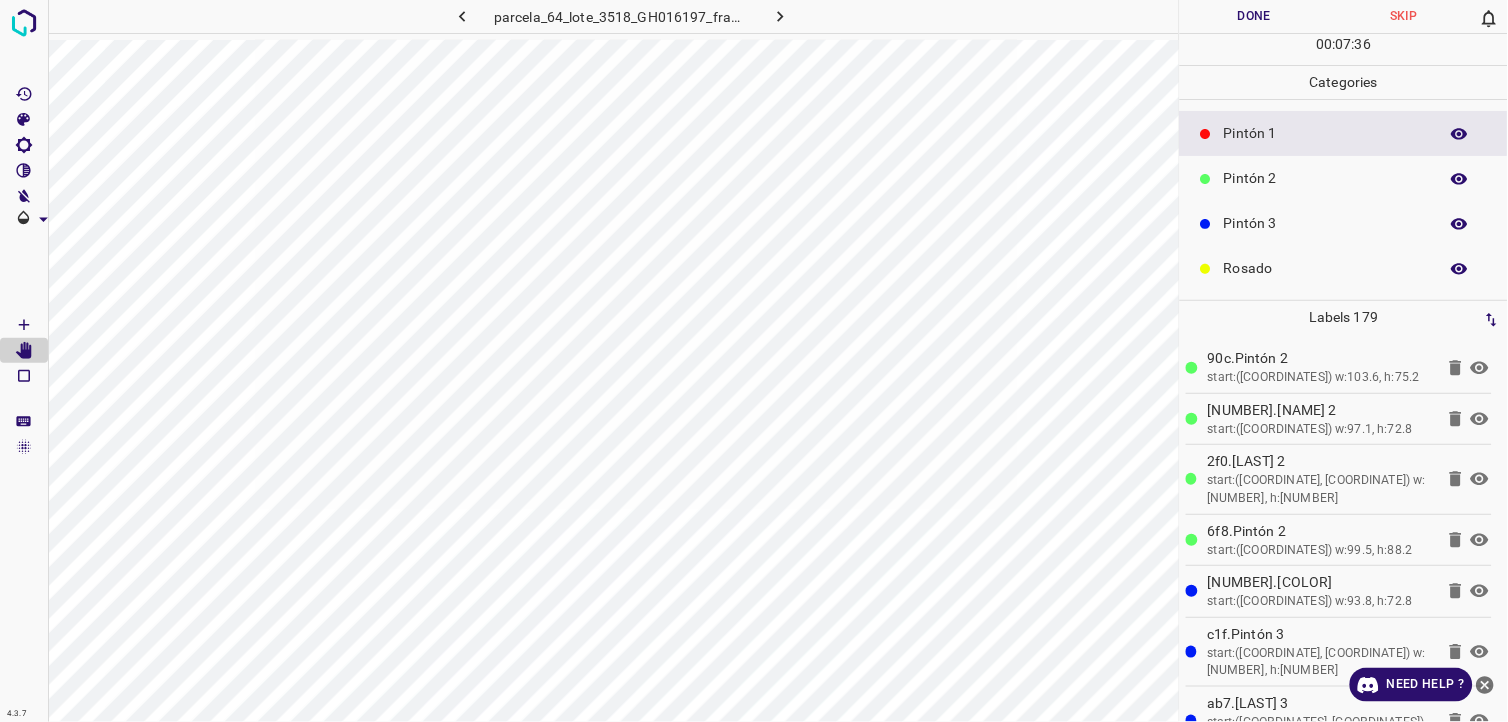 scroll, scrollTop: 175, scrollLeft: 0, axis: vertical 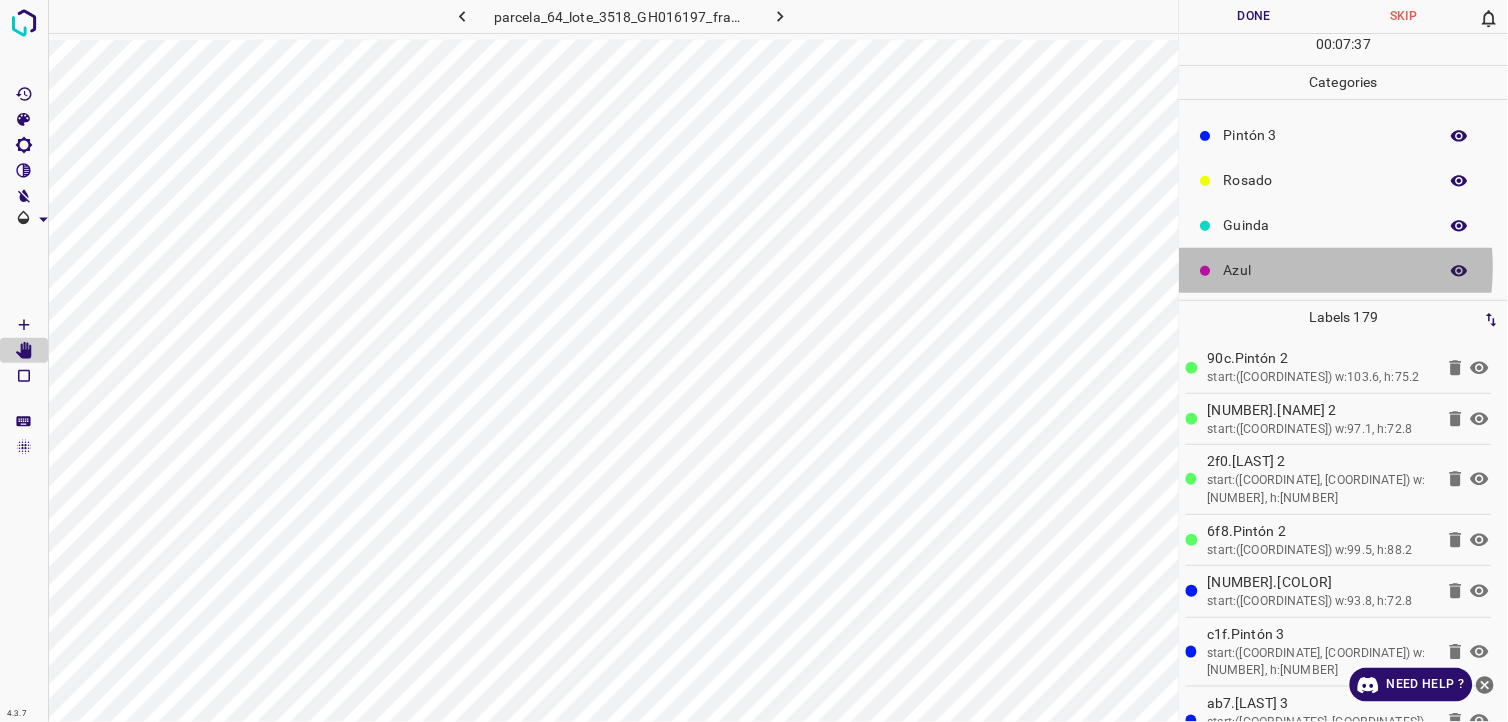 click on "Azul" at bounding box center [1326, 270] 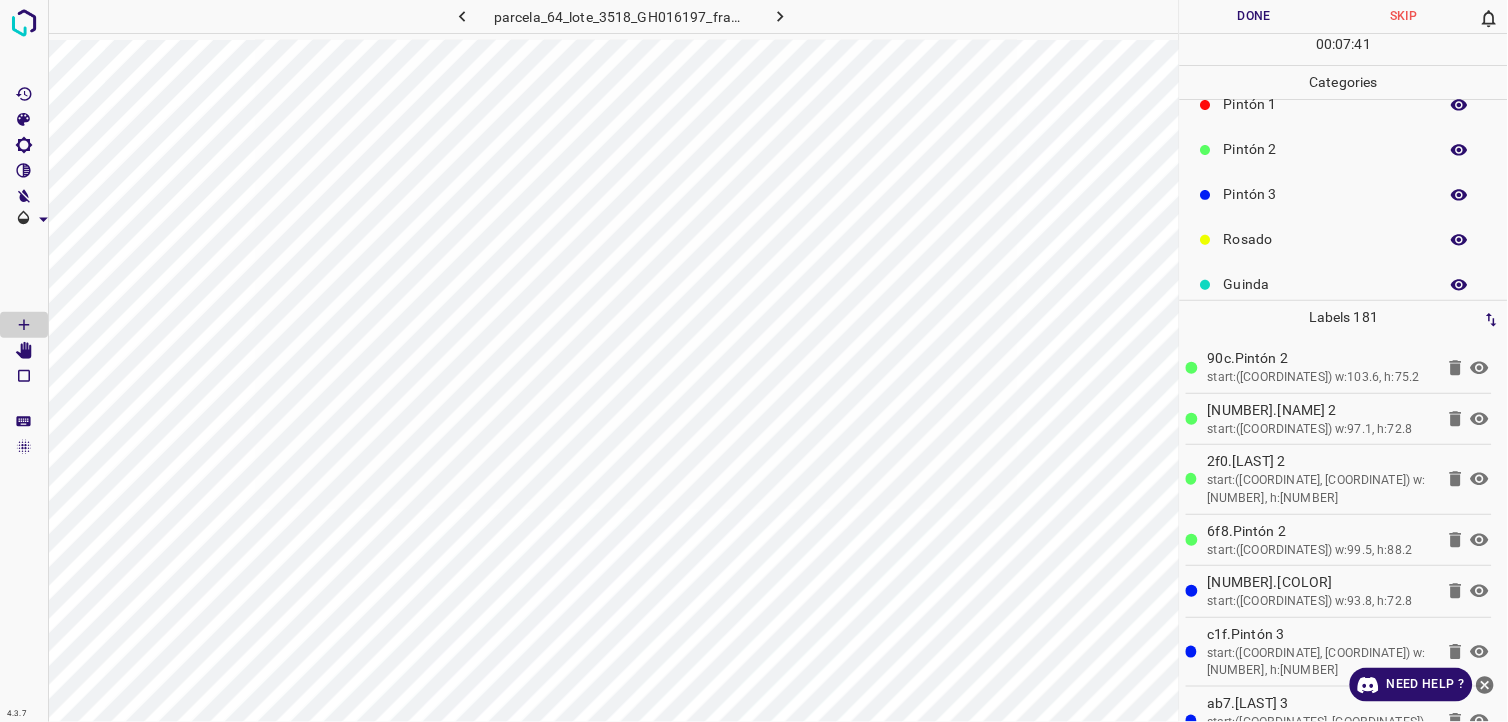 scroll, scrollTop: 64, scrollLeft: 0, axis: vertical 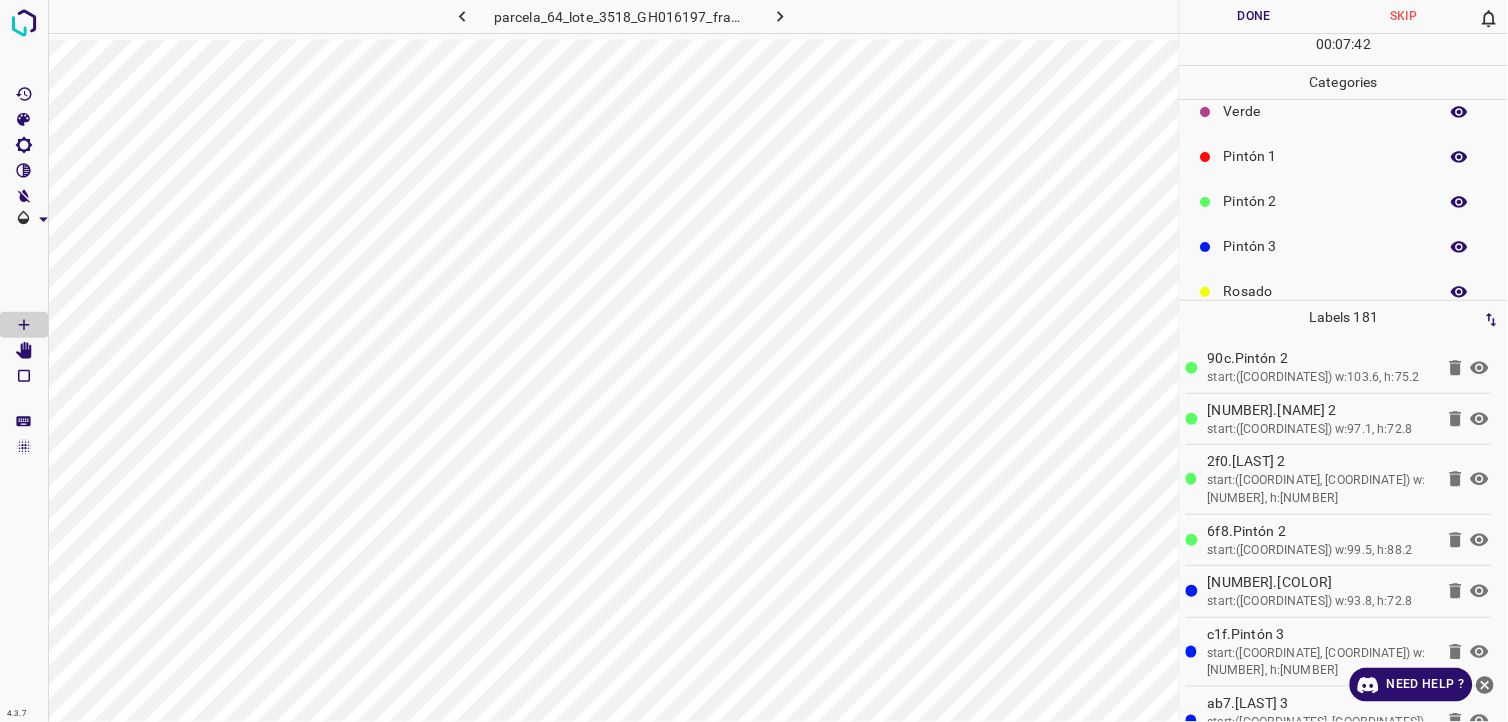 click on "Pintón 2" at bounding box center [1326, 201] 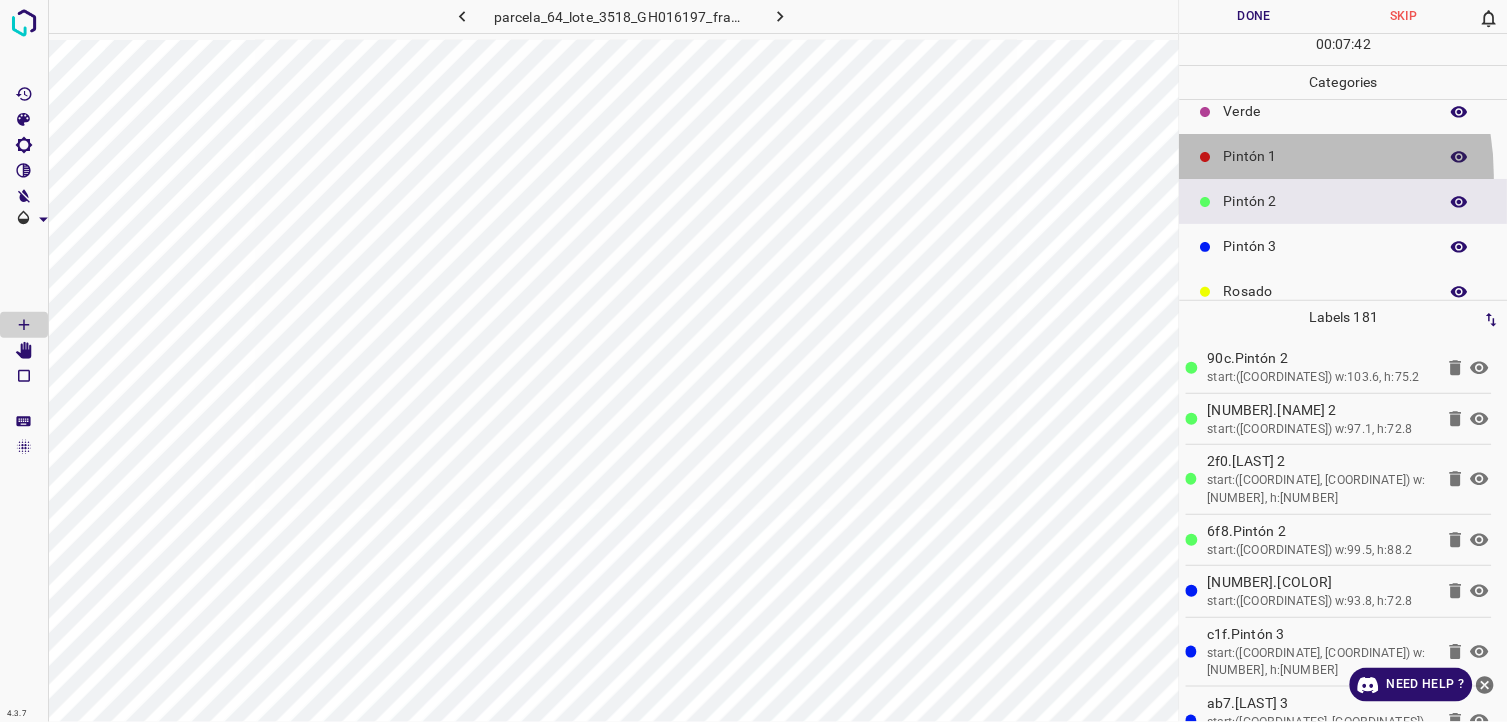 click on "Pintón 1" at bounding box center [1344, 156] 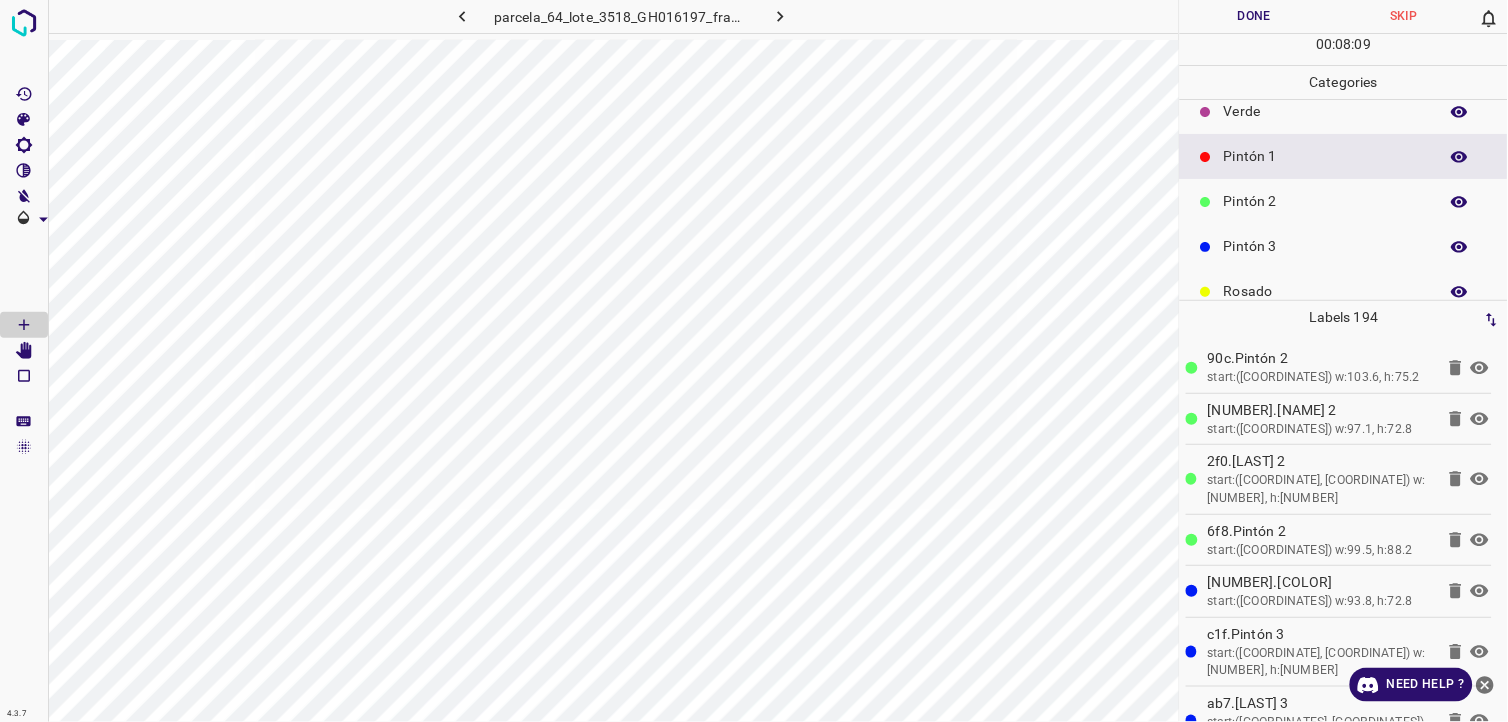 scroll, scrollTop: 0, scrollLeft: 0, axis: both 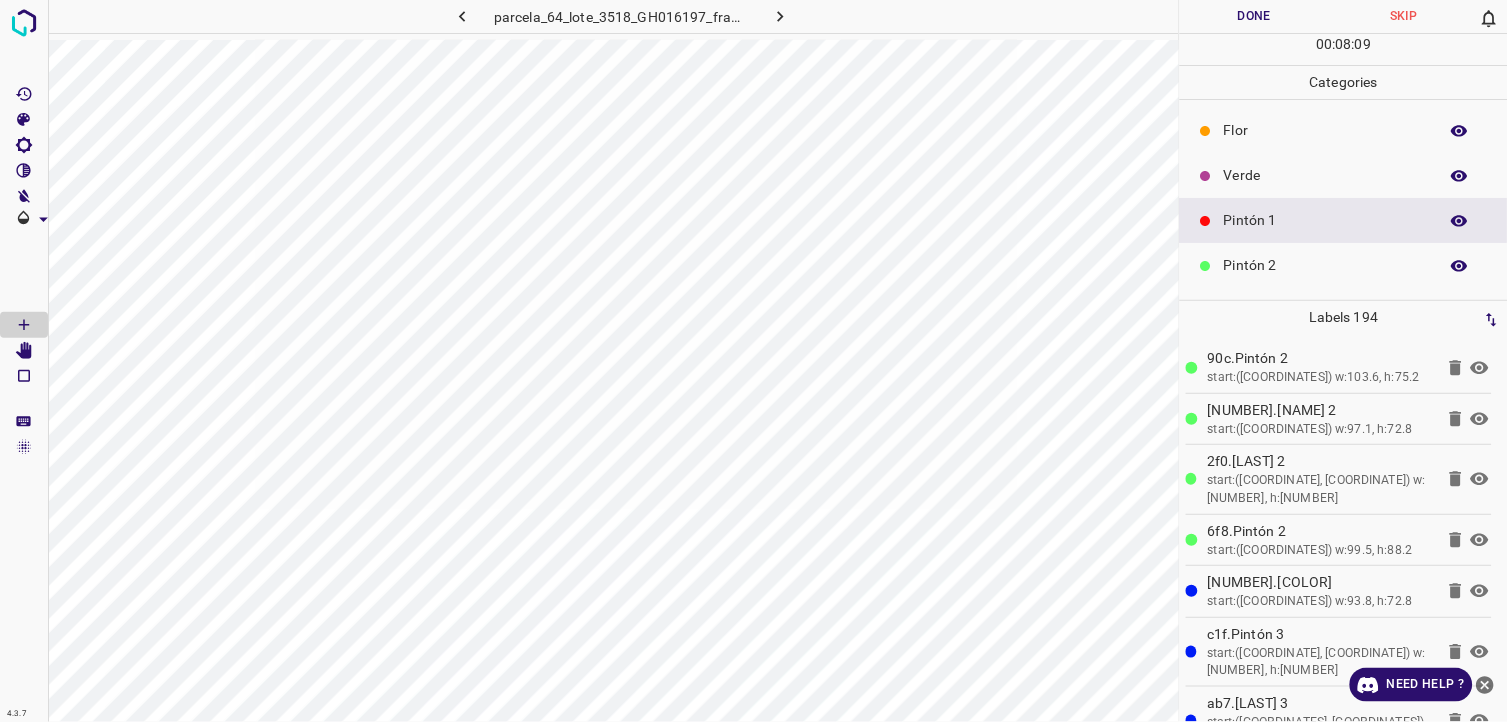 click on "Verde" at bounding box center [1326, 175] 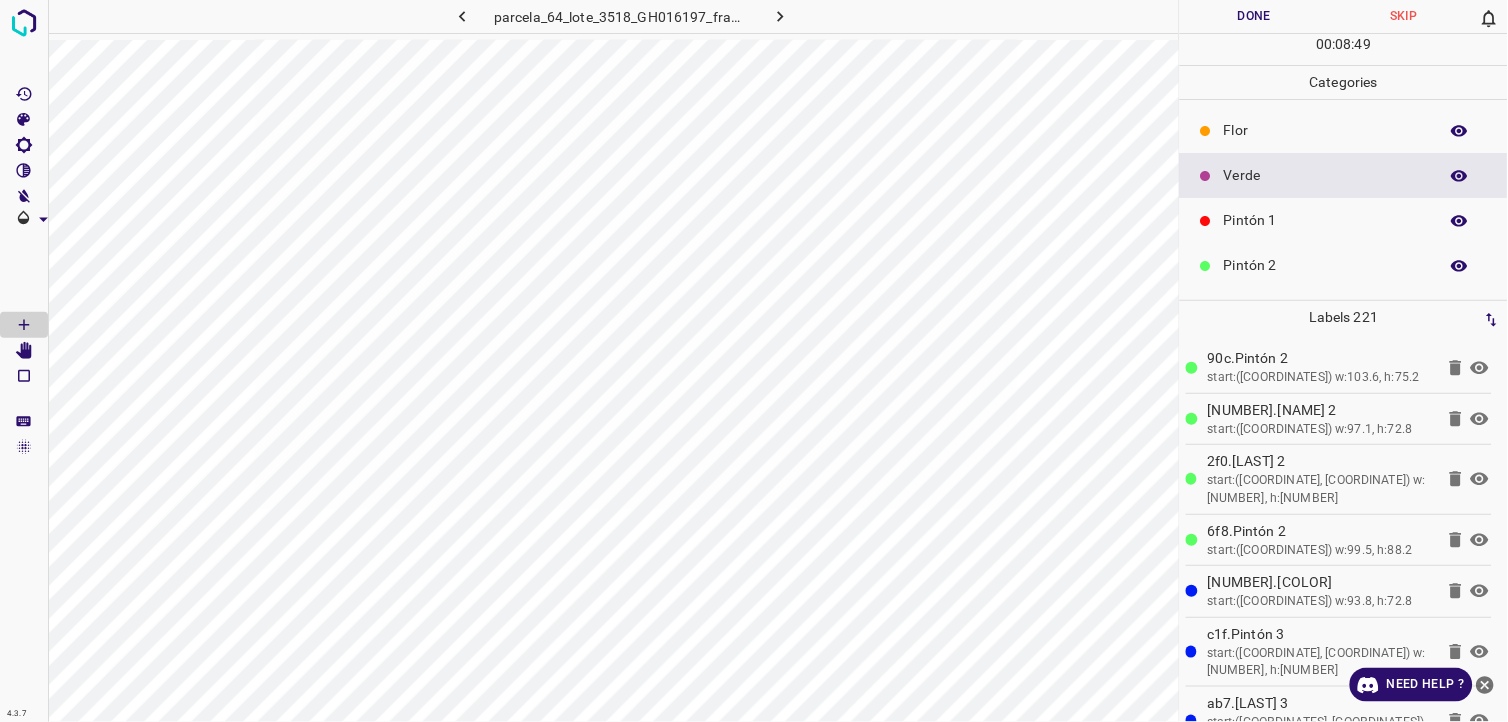 click on "Pintón 1" at bounding box center (1326, 220) 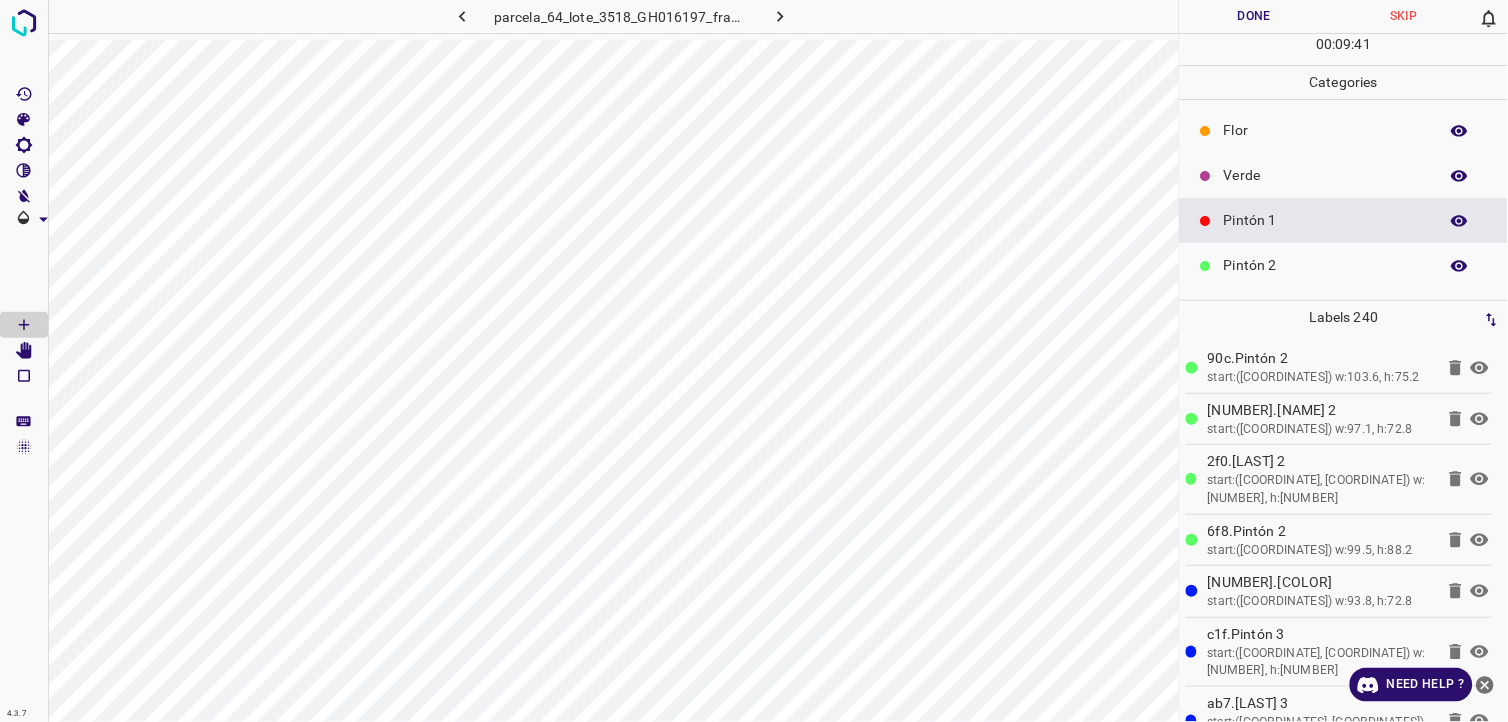 drag, startPoint x: 1194, startPoint y: 195, endPoint x: 1233, endPoint y: 173, distance: 44.777225 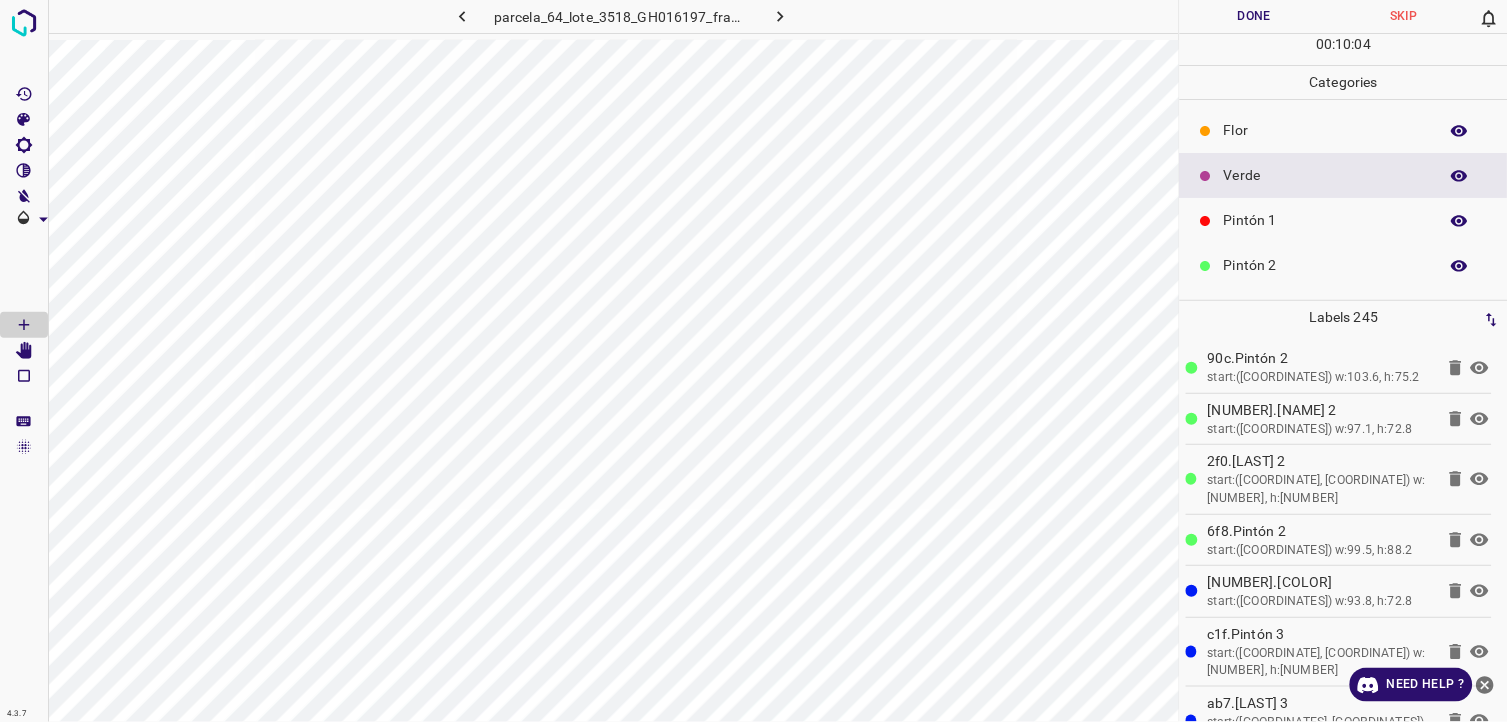 click on "Pintón 1" at bounding box center (1344, 220) 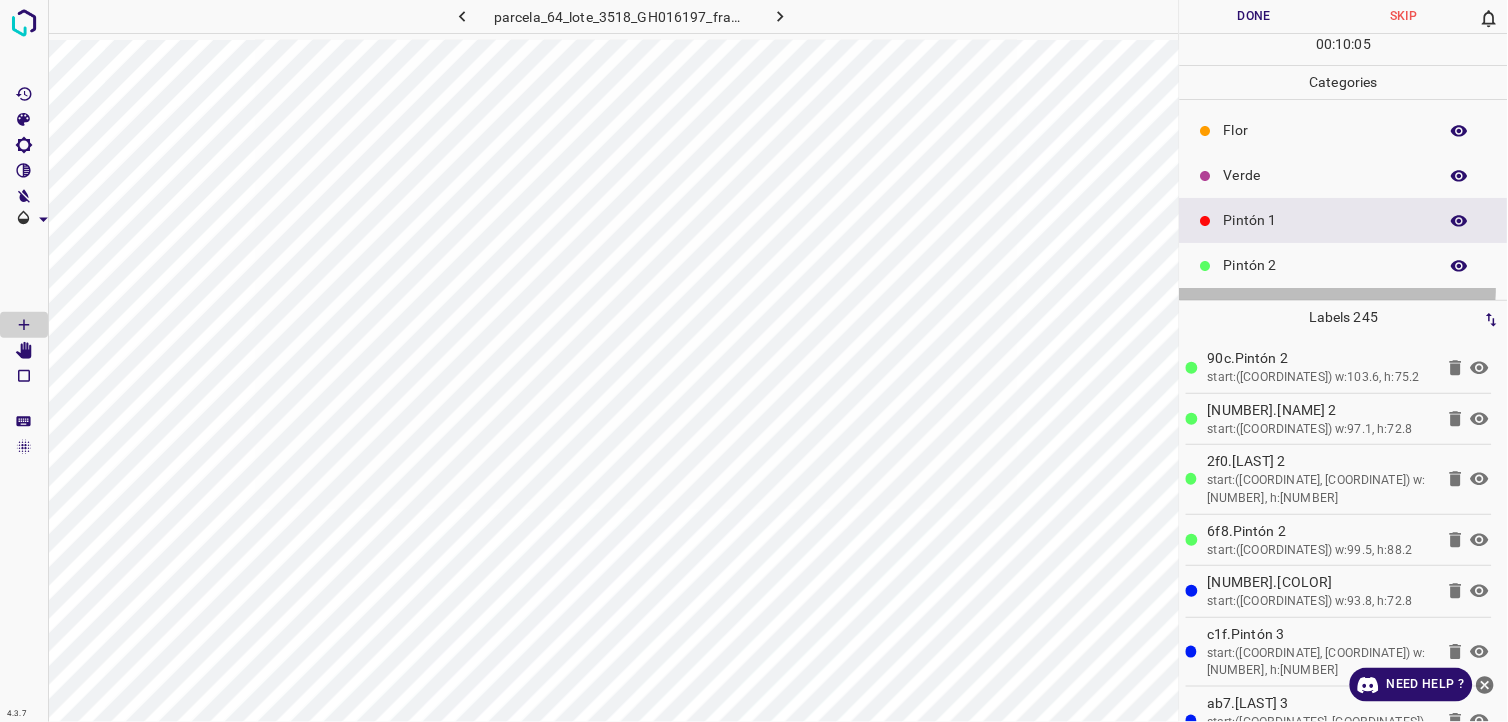 click on "Pintón 3" at bounding box center [1344, 310] 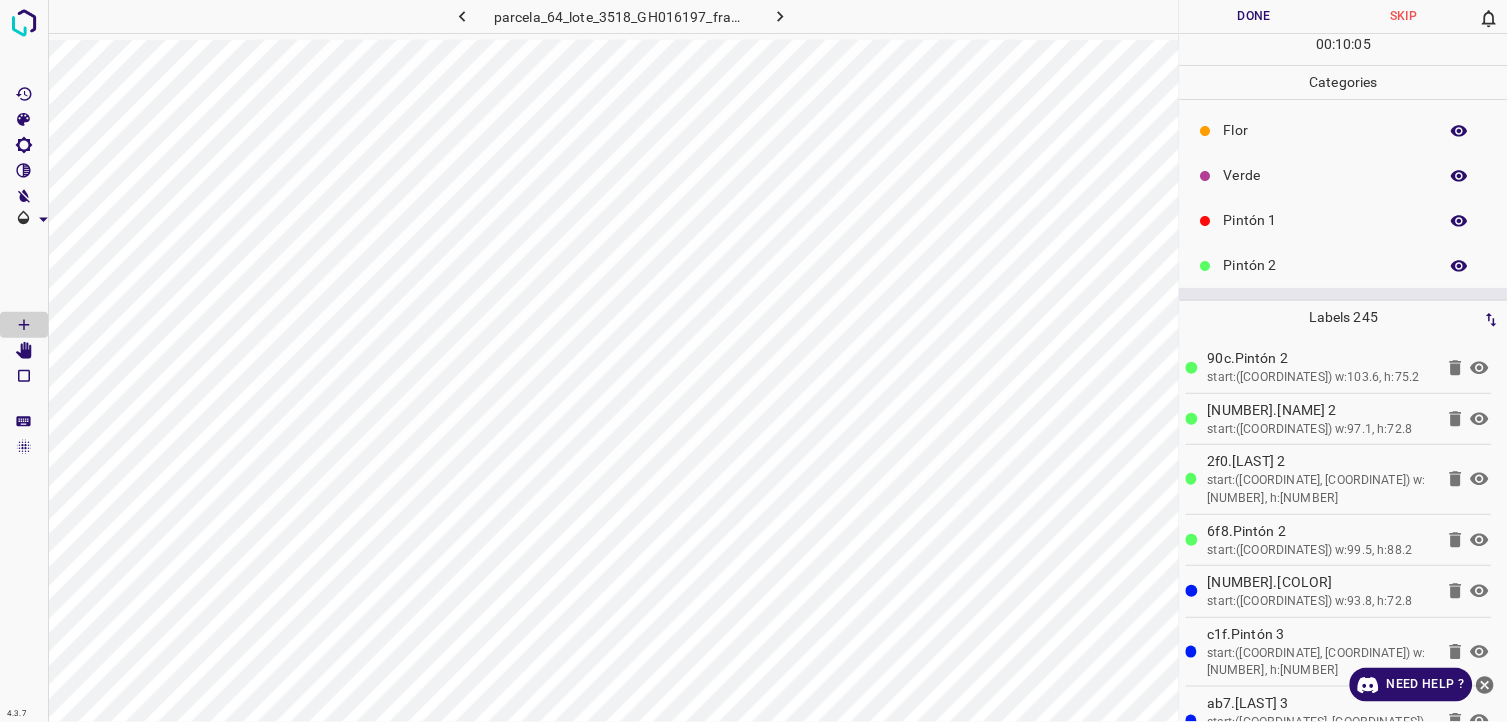 click on "Pintón 2" at bounding box center (1326, 265) 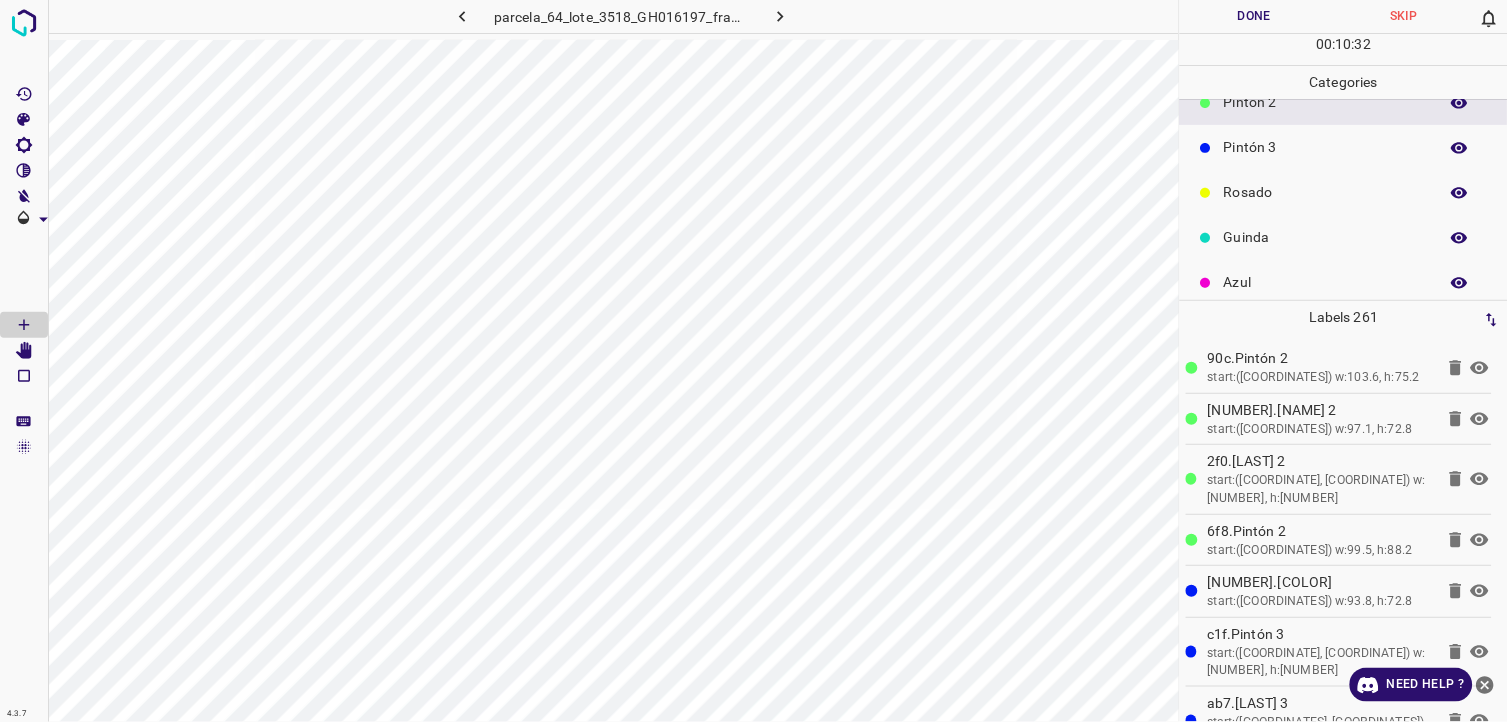 scroll, scrollTop: 175, scrollLeft: 0, axis: vertical 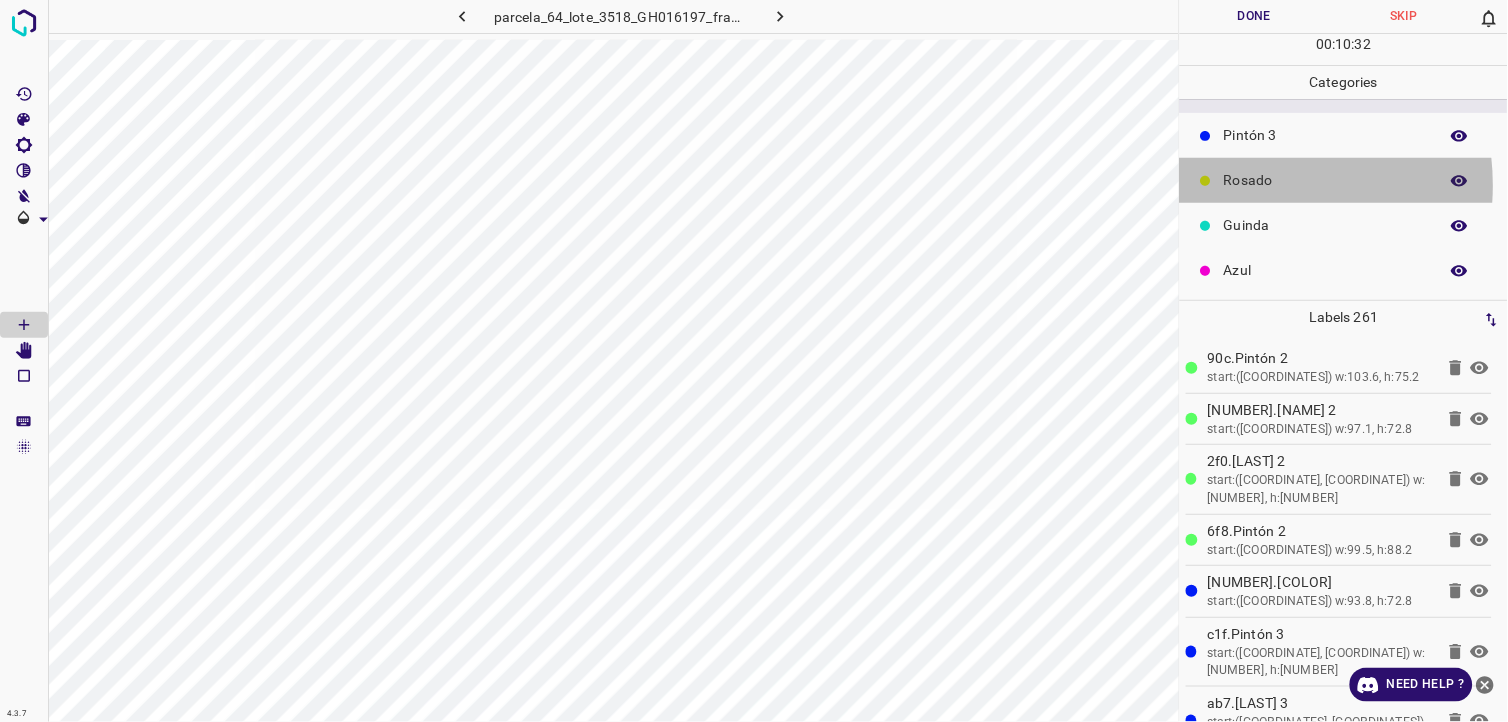 click on "Rosado" at bounding box center [1326, 180] 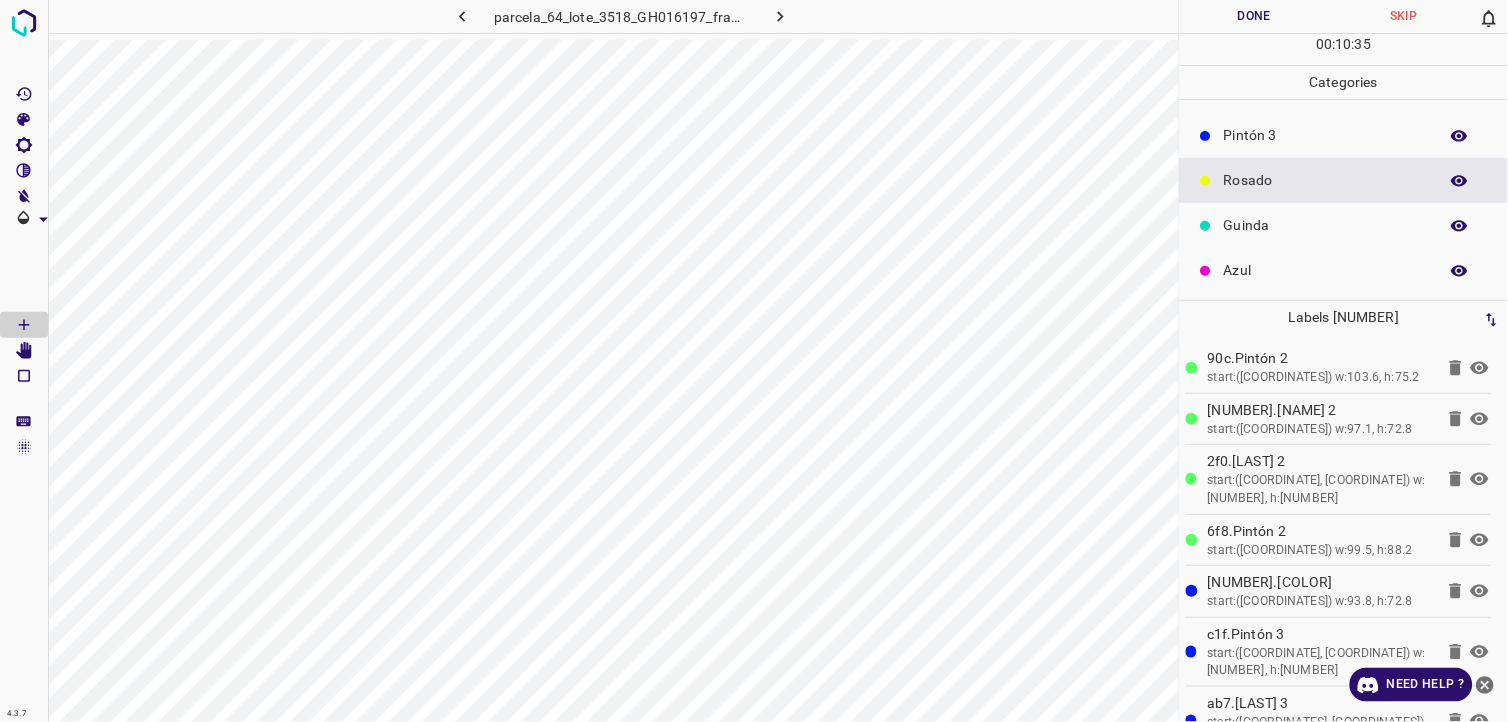 click on "Pintón 3" at bounding box center [1326, 135] 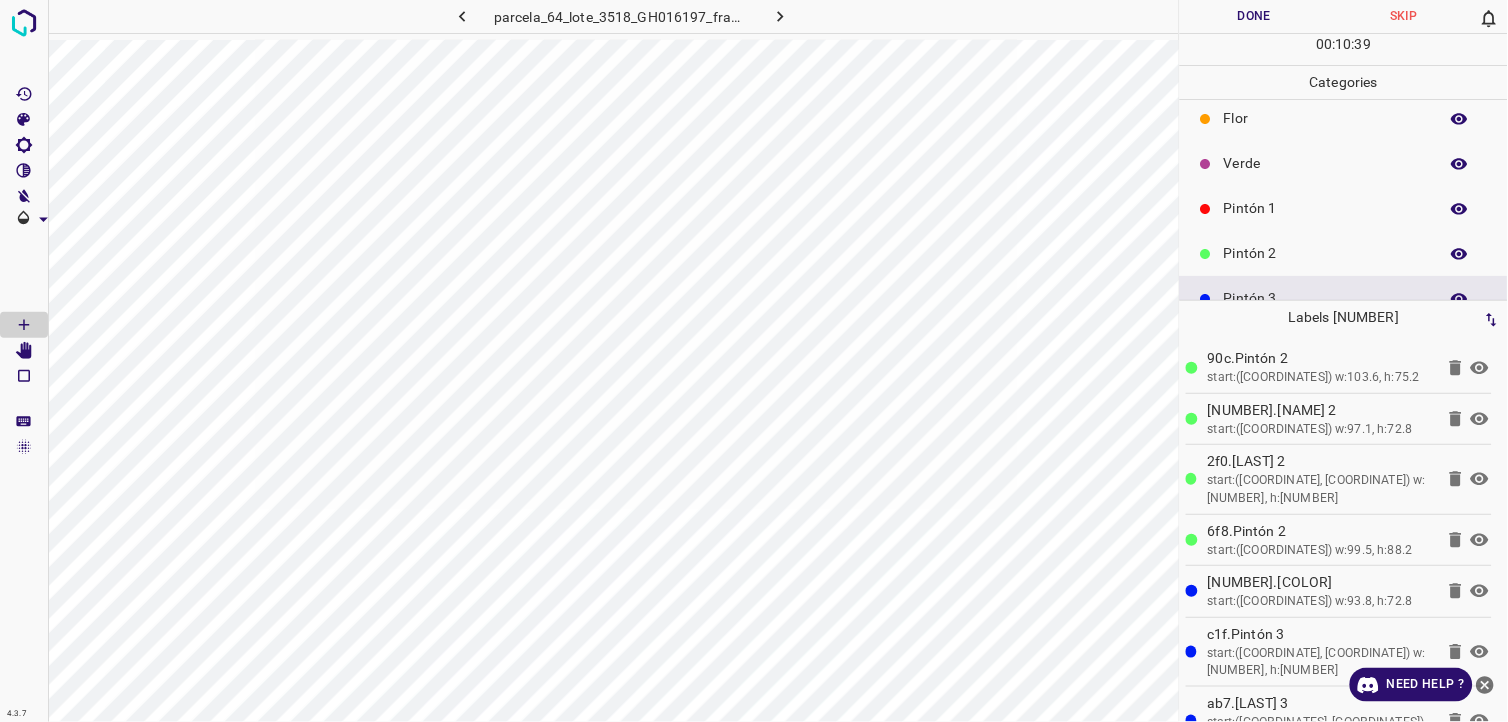 scroll, scrollTop: 0, scrollLeft: 0, axis: both 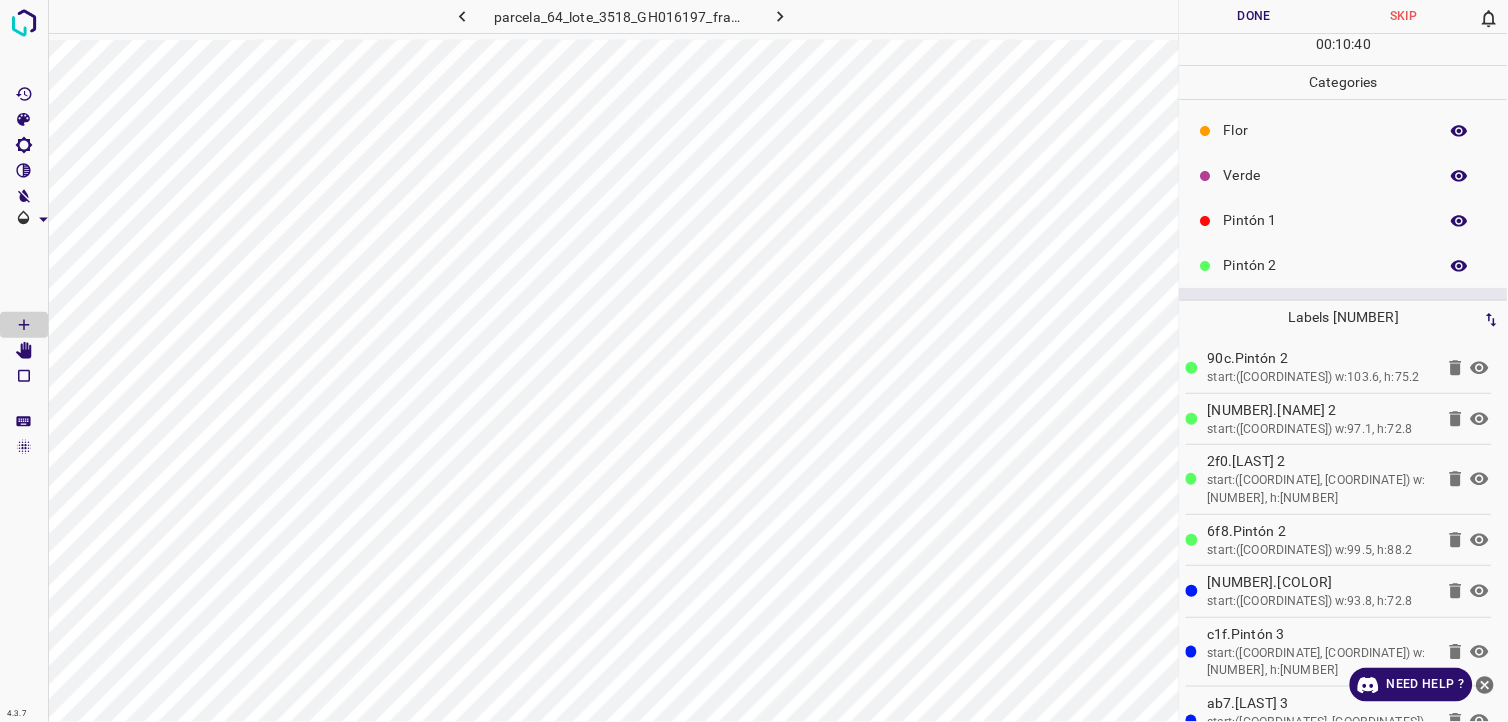 click on "Pintón 1" at bounding box center [1326, 220] 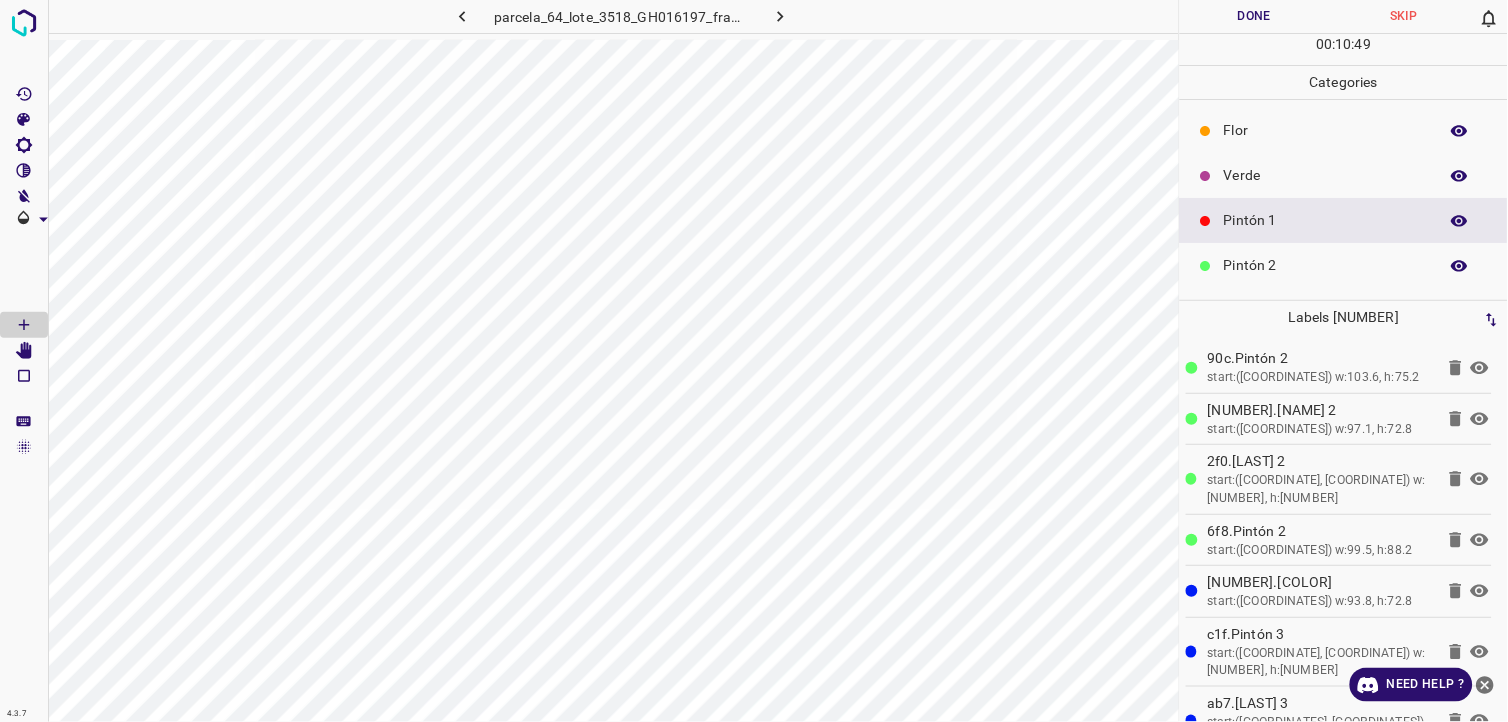 click on "Flor" at bounding box center (1344, 130) 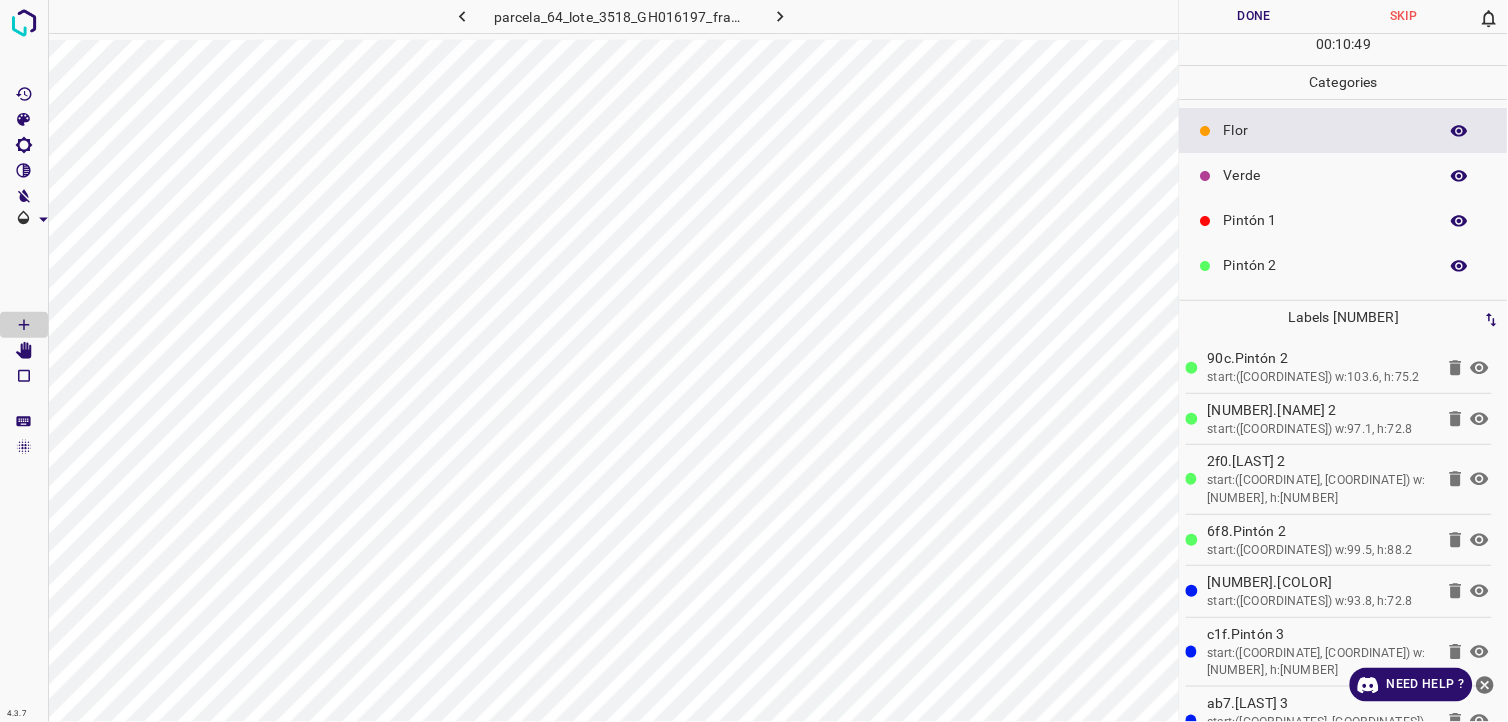 click on "Flor" at bounding box center (1344, 130) 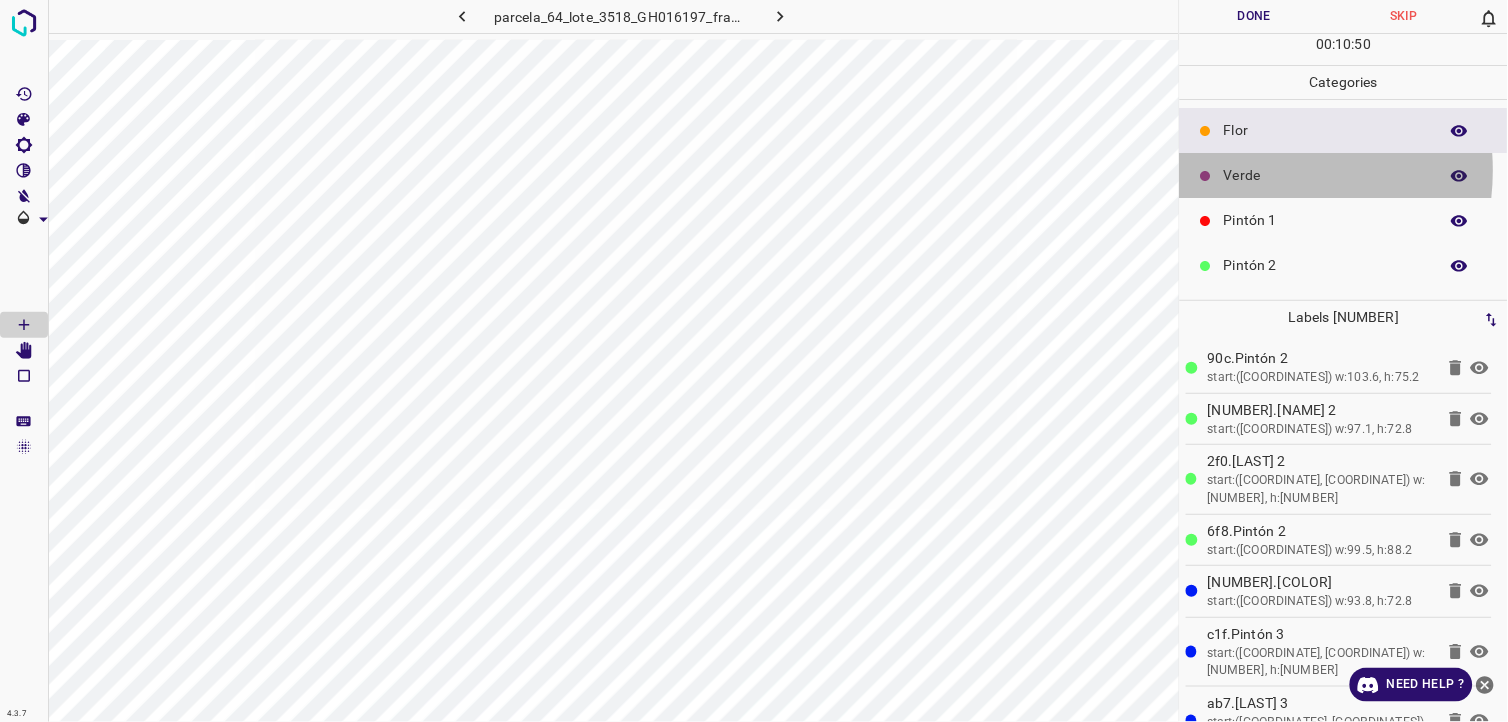 click on "Verde" at bounding box center (1326, 175) 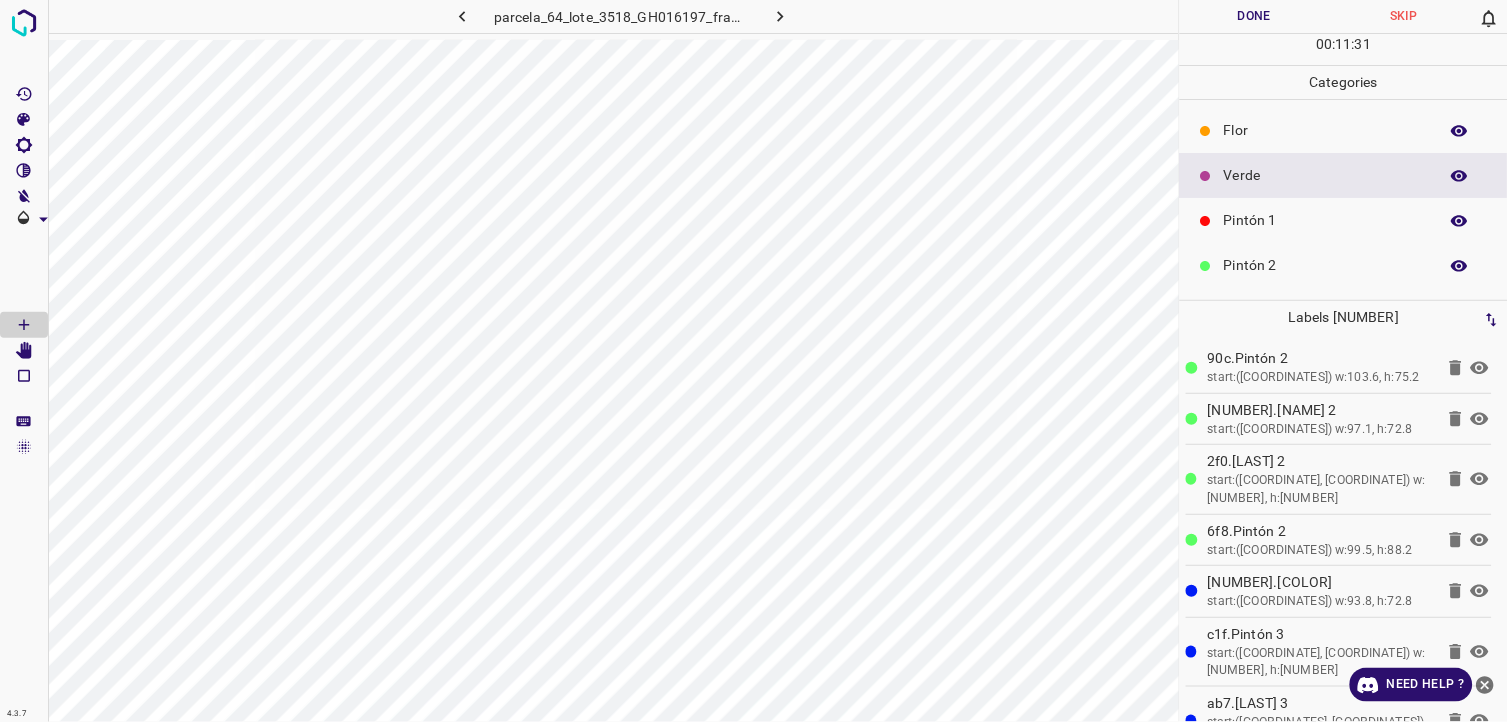 click on "Pintón 1" at bounding box center (1326, 220) 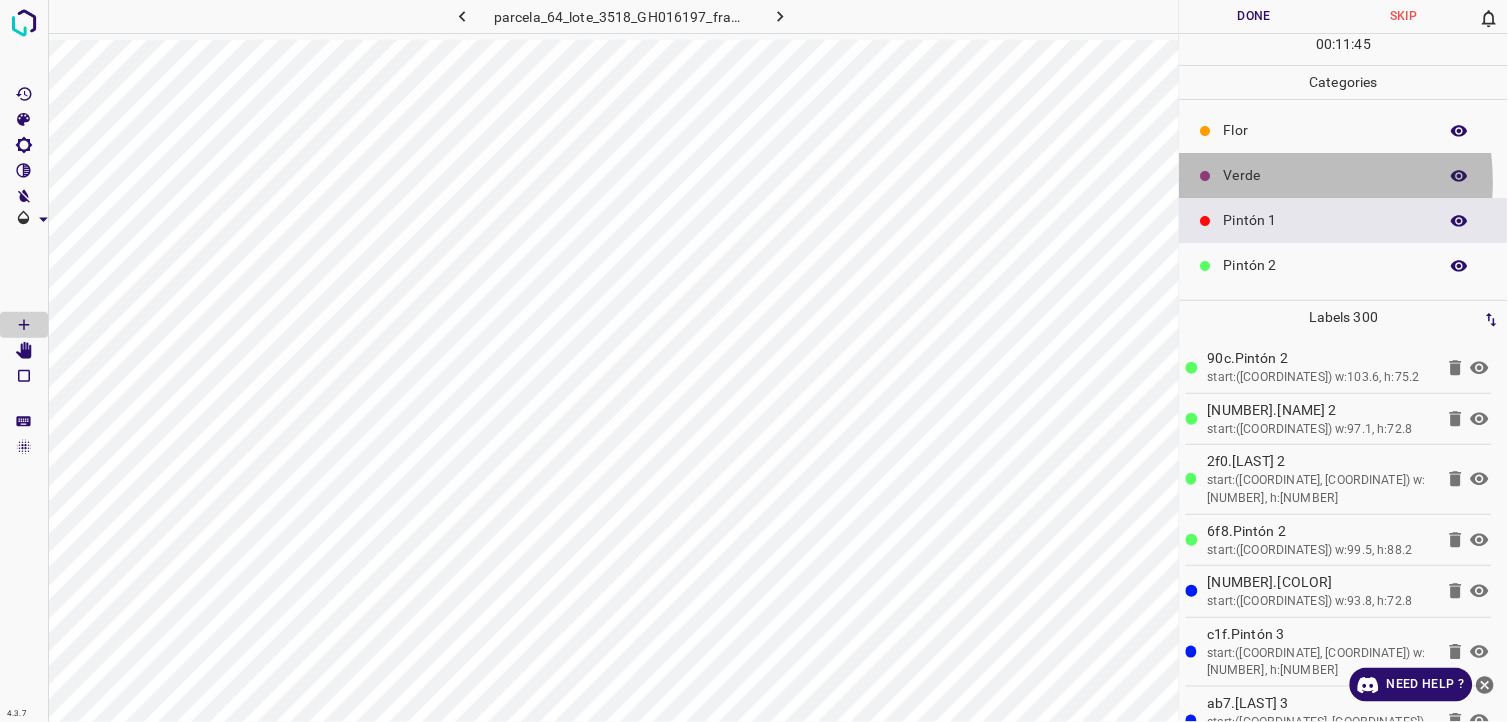 click on "Verde" at bounding box center [1326, 175] 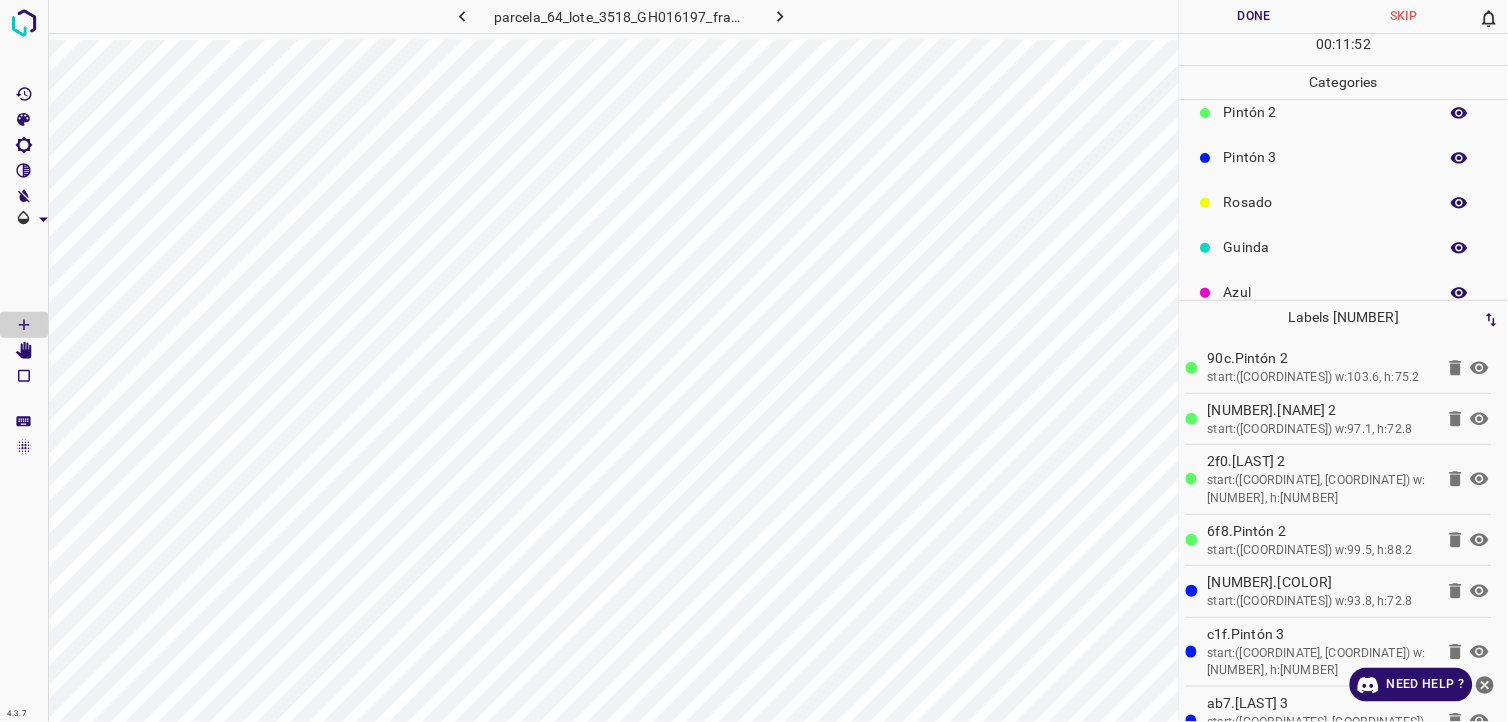 scroll, scrollTop: 175, scrollLeft: 0, axis: vertical 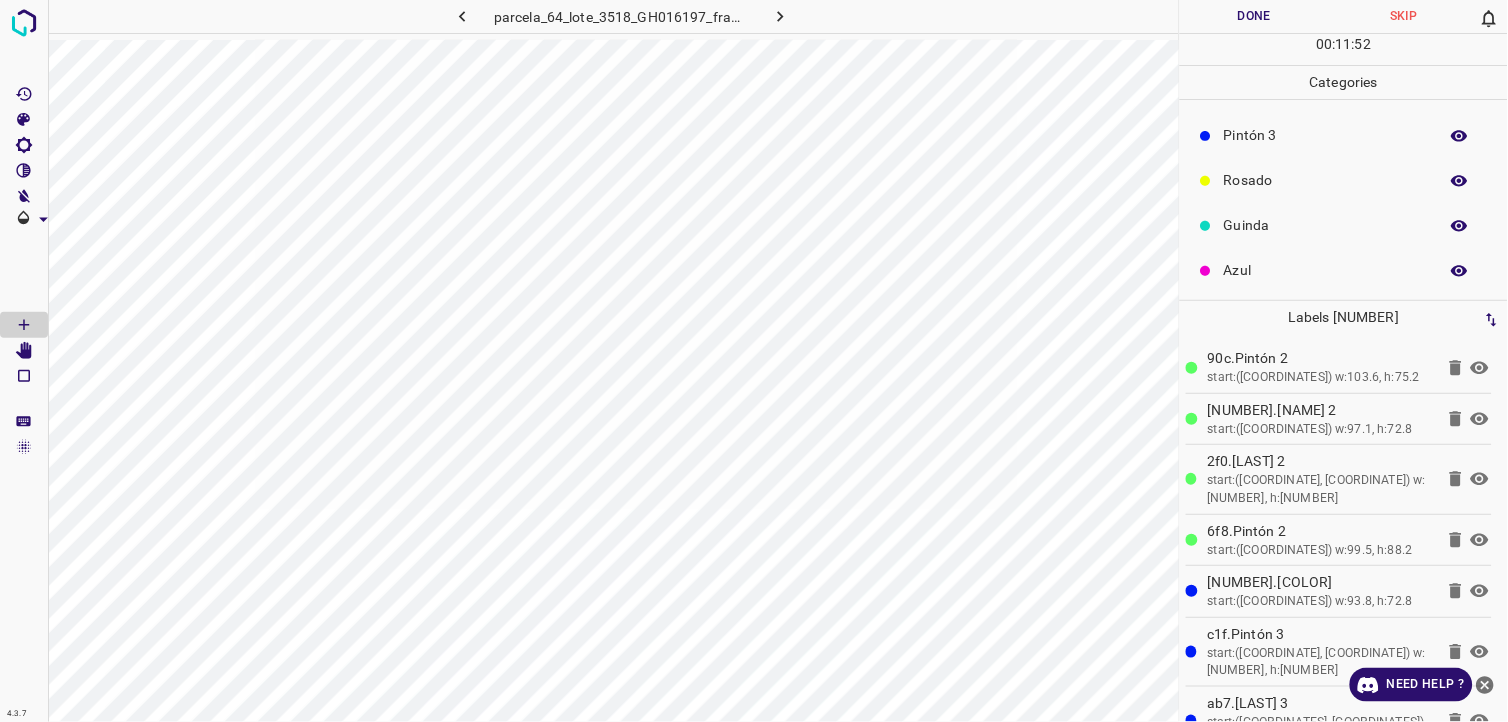 click on "Guinda" at bounding box center [1326, 225] 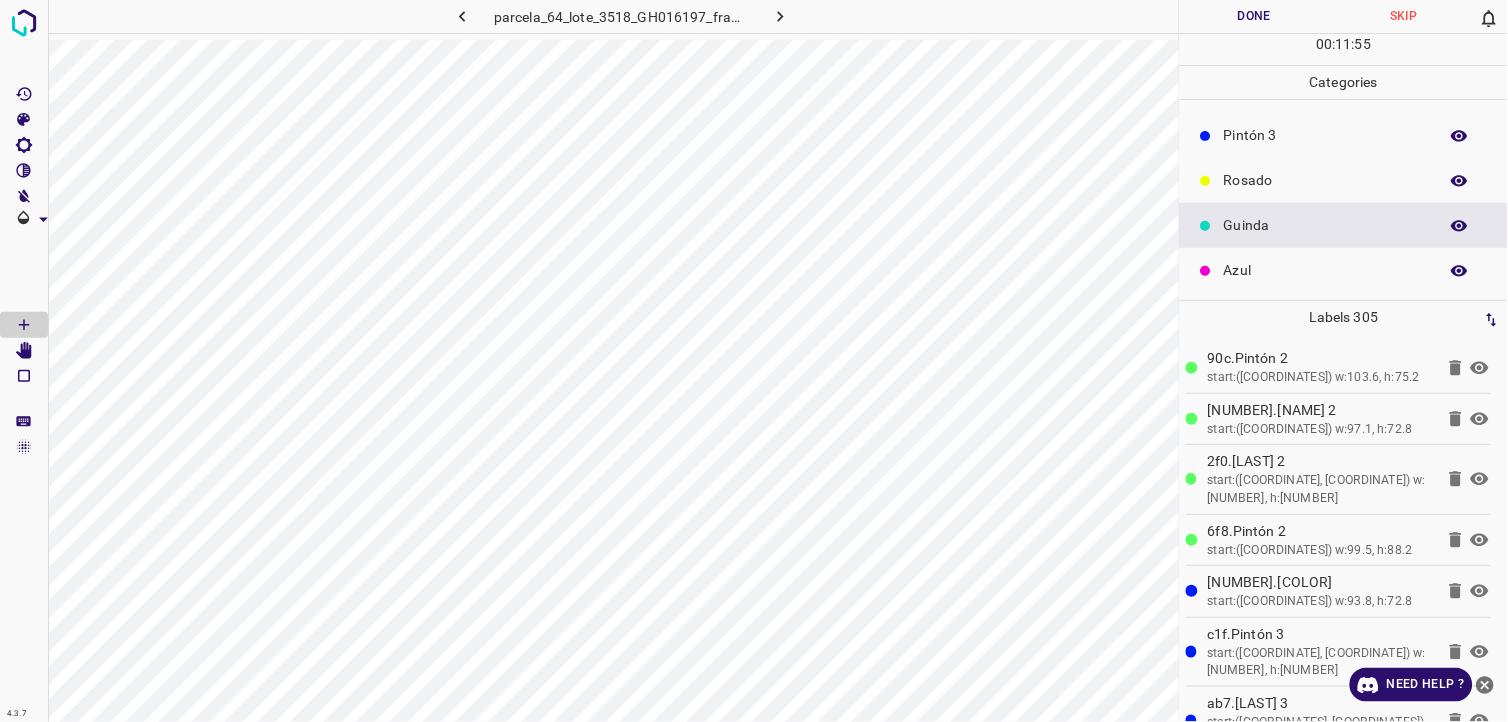 click on "Rosado" at bounding box center [1326, 180] 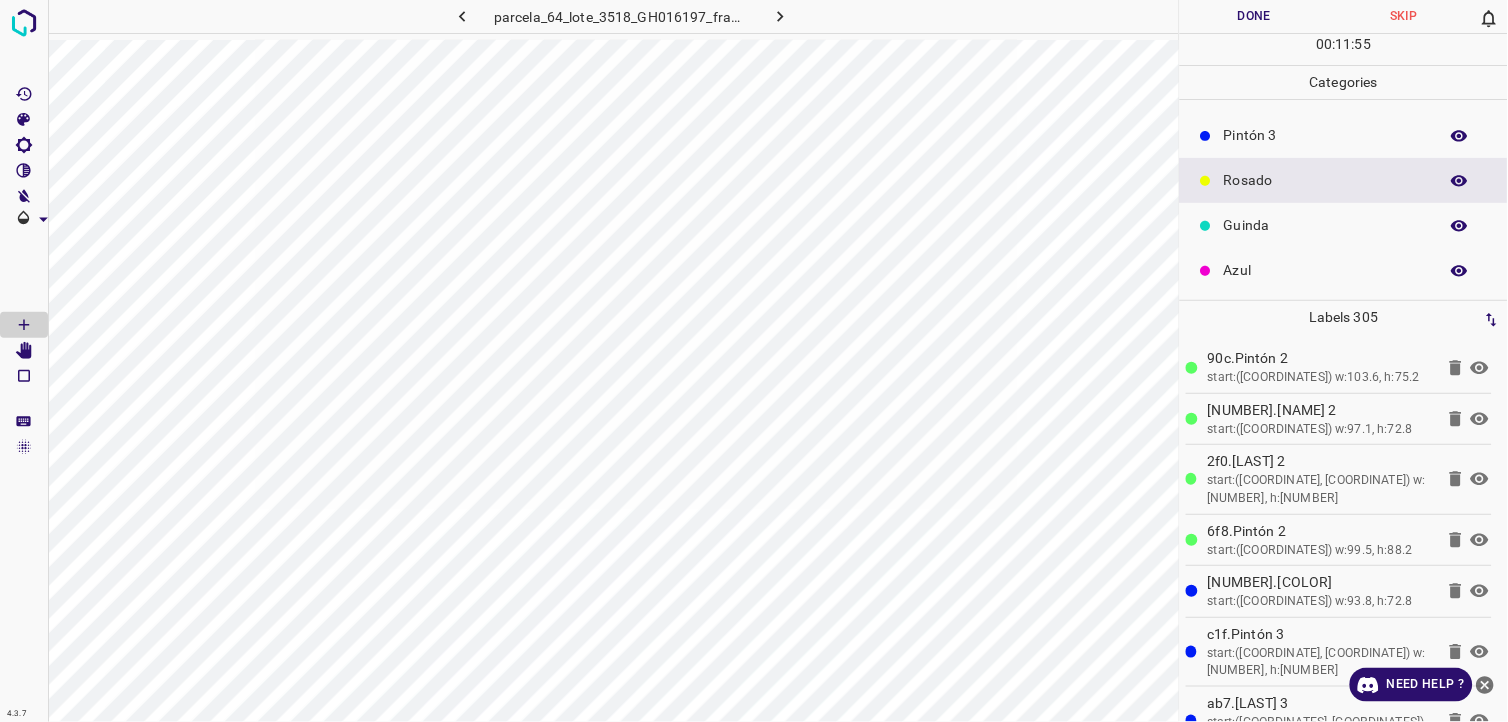 click on "Pintón 3" at bounding box center [1326, 135] 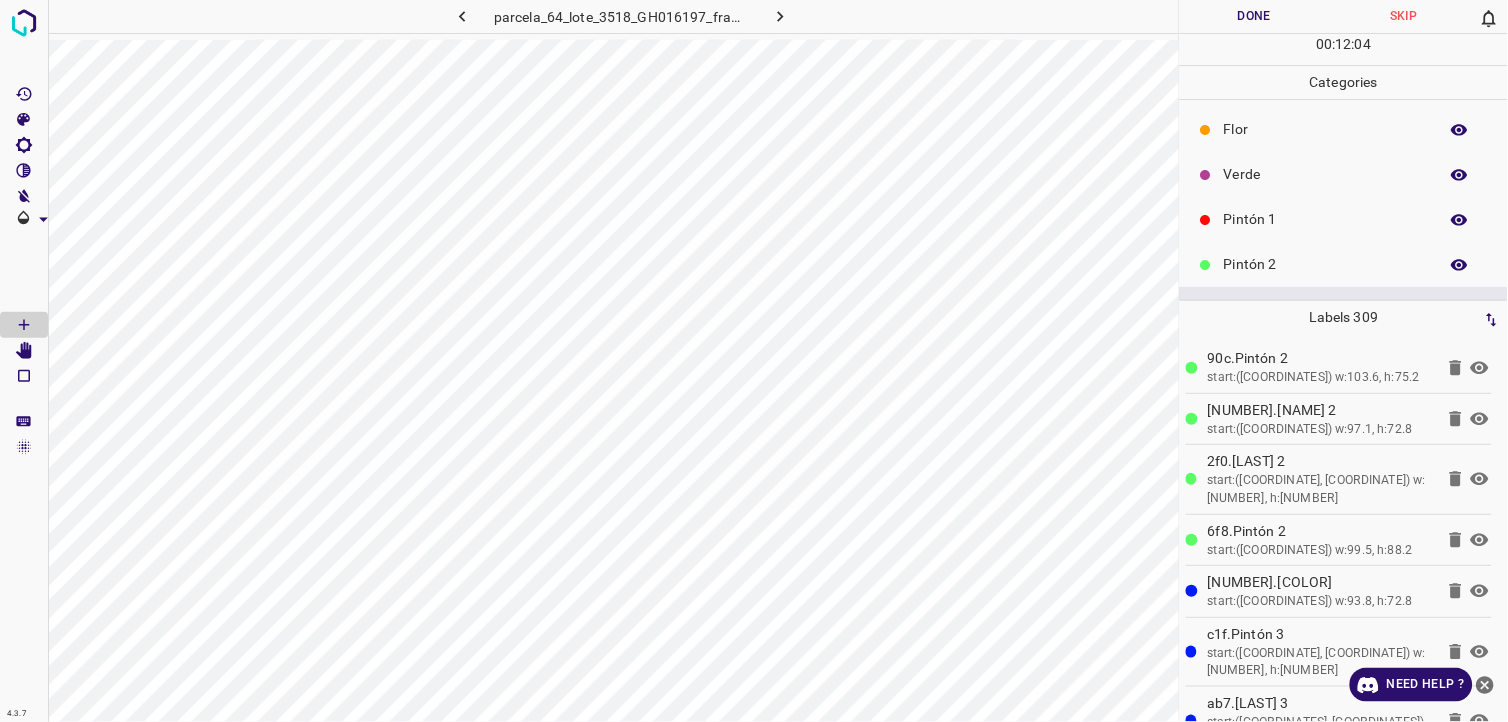 scroll, scrollTop: 0, scrollLeft: 0, axis: both 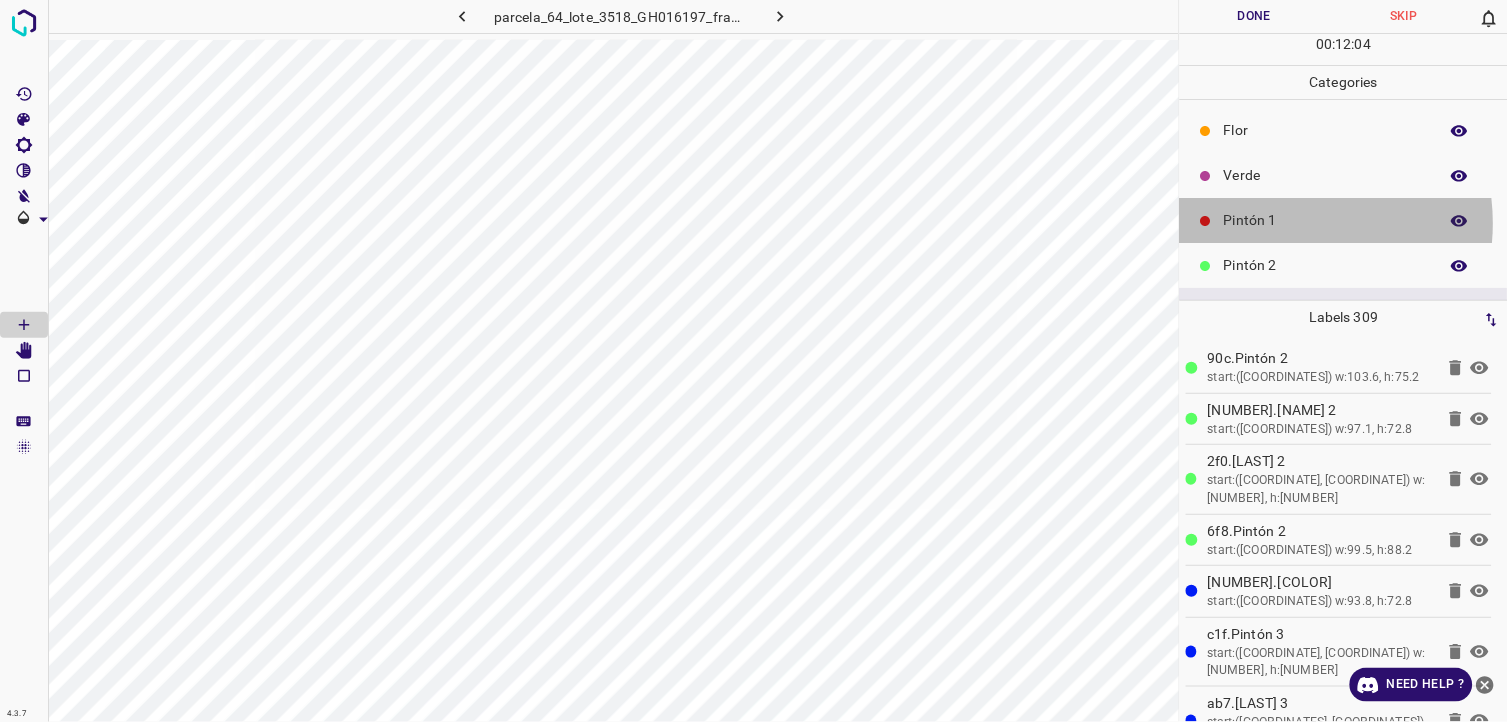 click on "Pintón 1" at bounding box center [1326, 220] 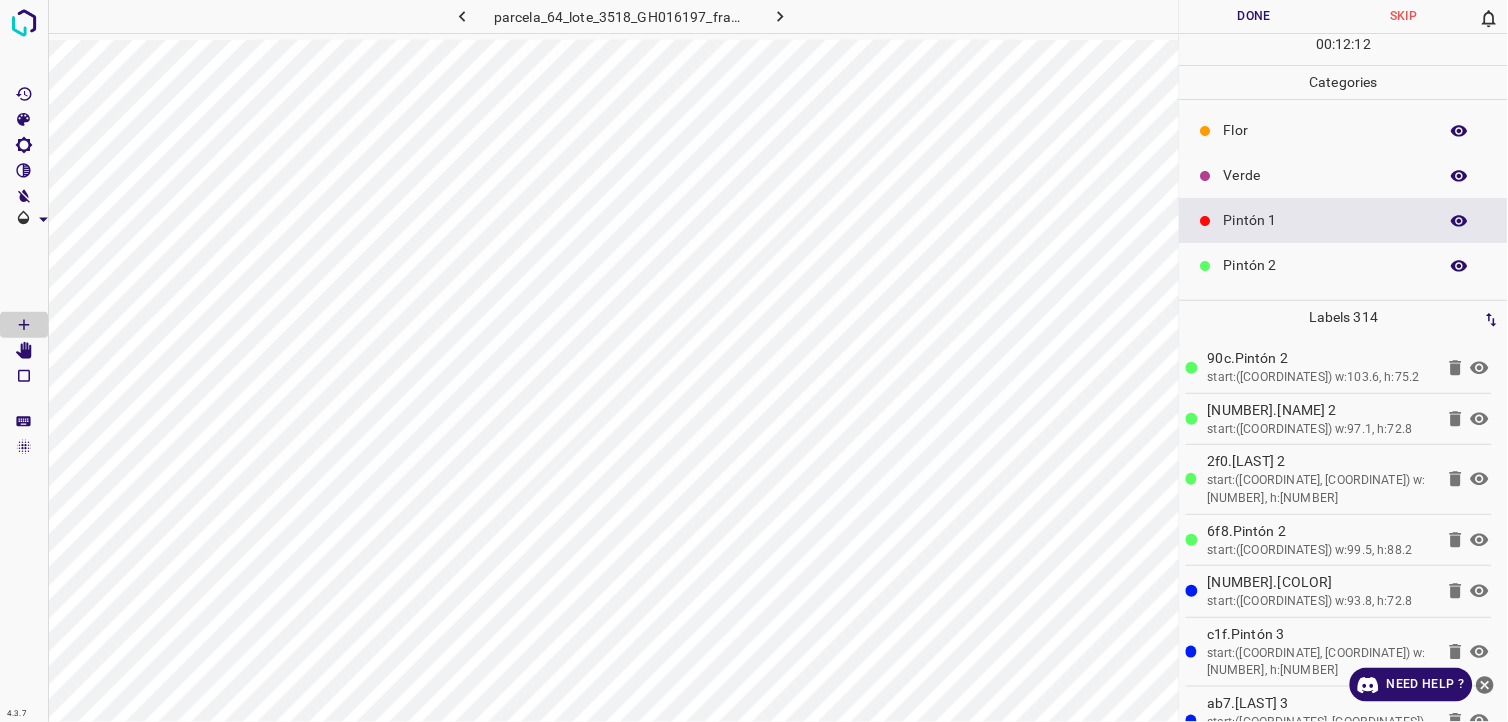 click on "Verde" at bounding box center [1326, 175] 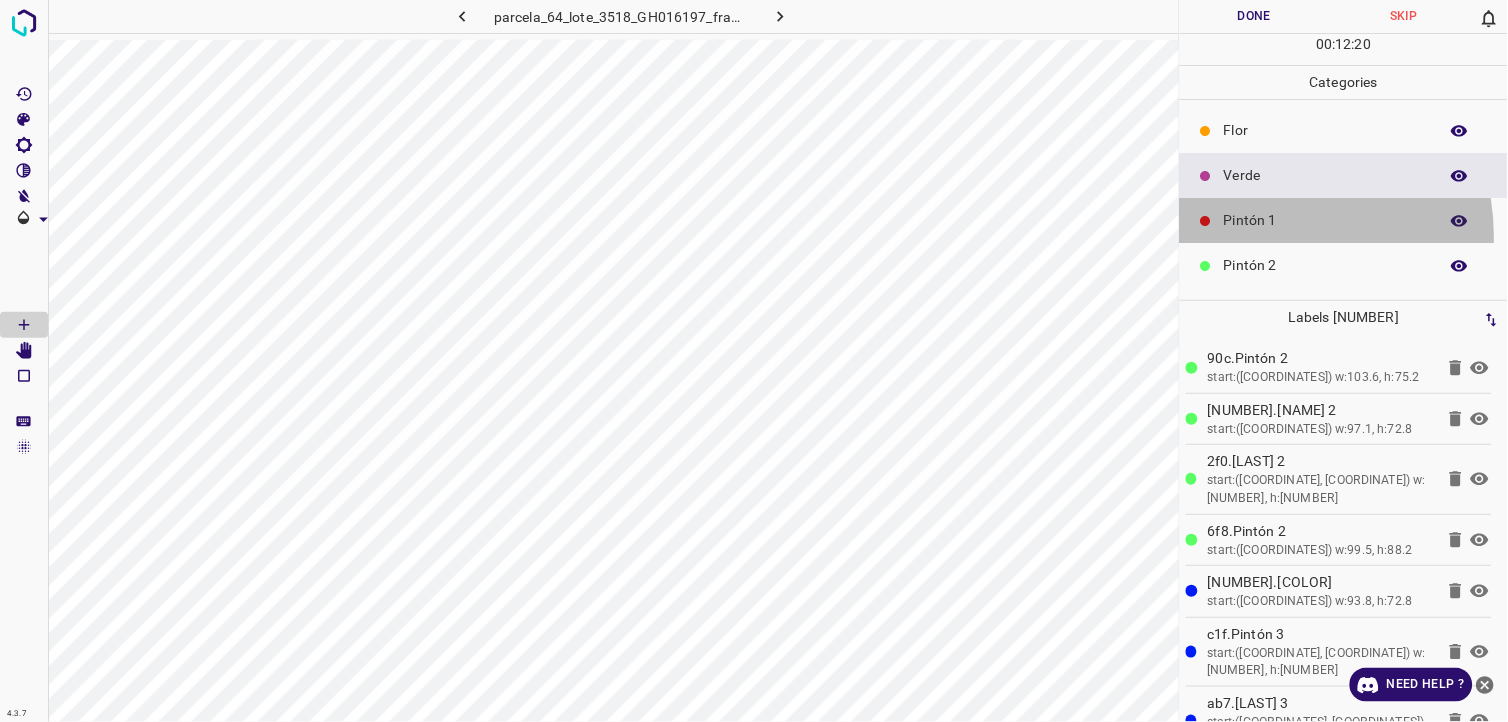 click on "Pintón 1" at bounding box center [1344, 220] 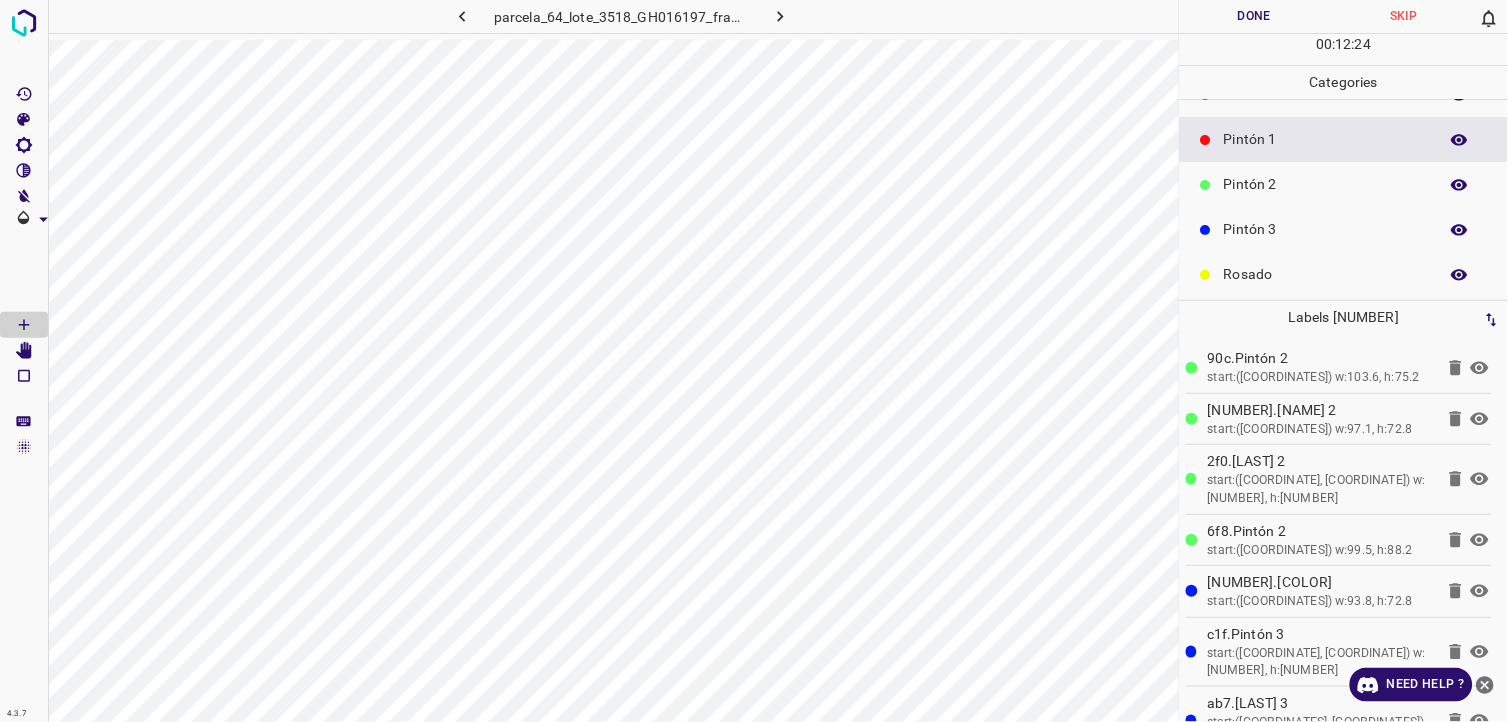 scroll, scrollTop: 175, scrollLeft: 0, axis: vertical 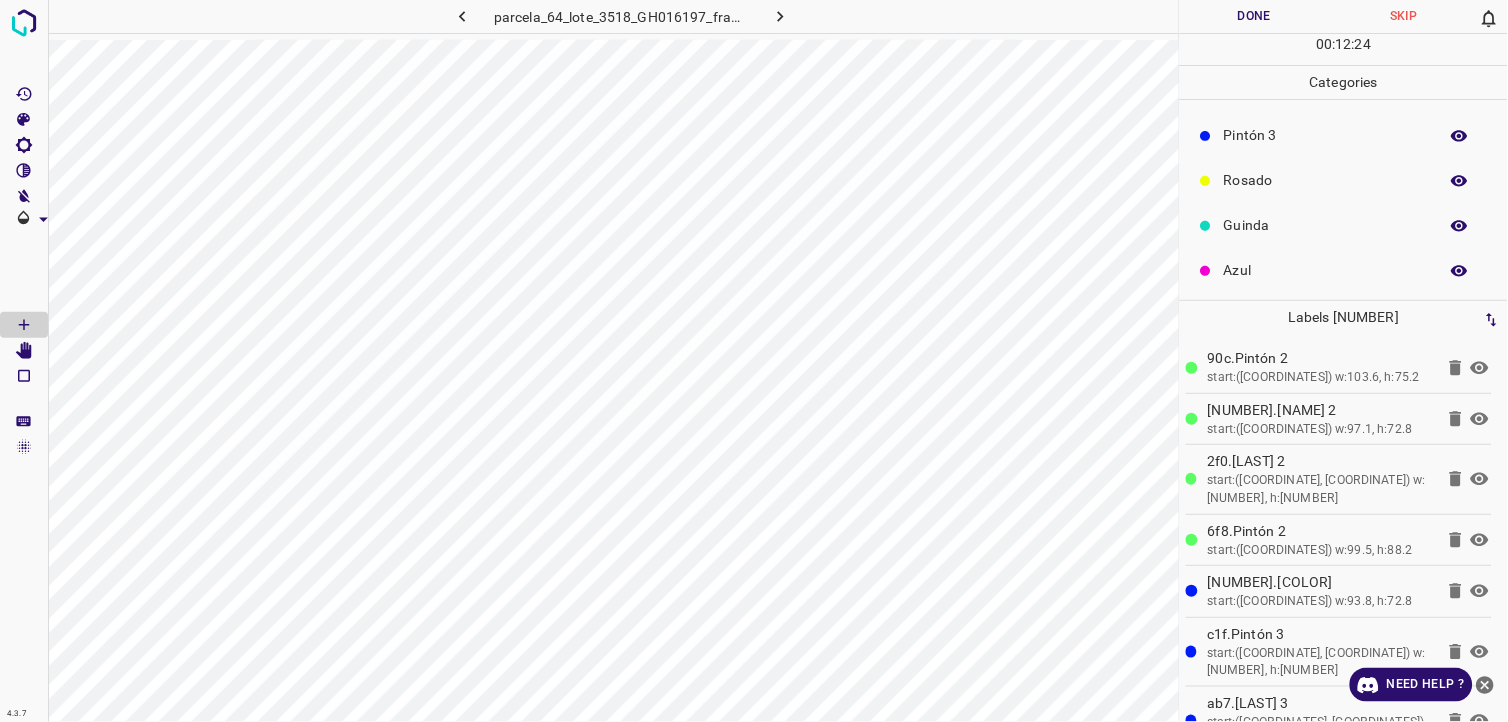 click on "Guinda" at bounding box center (1344, 225) 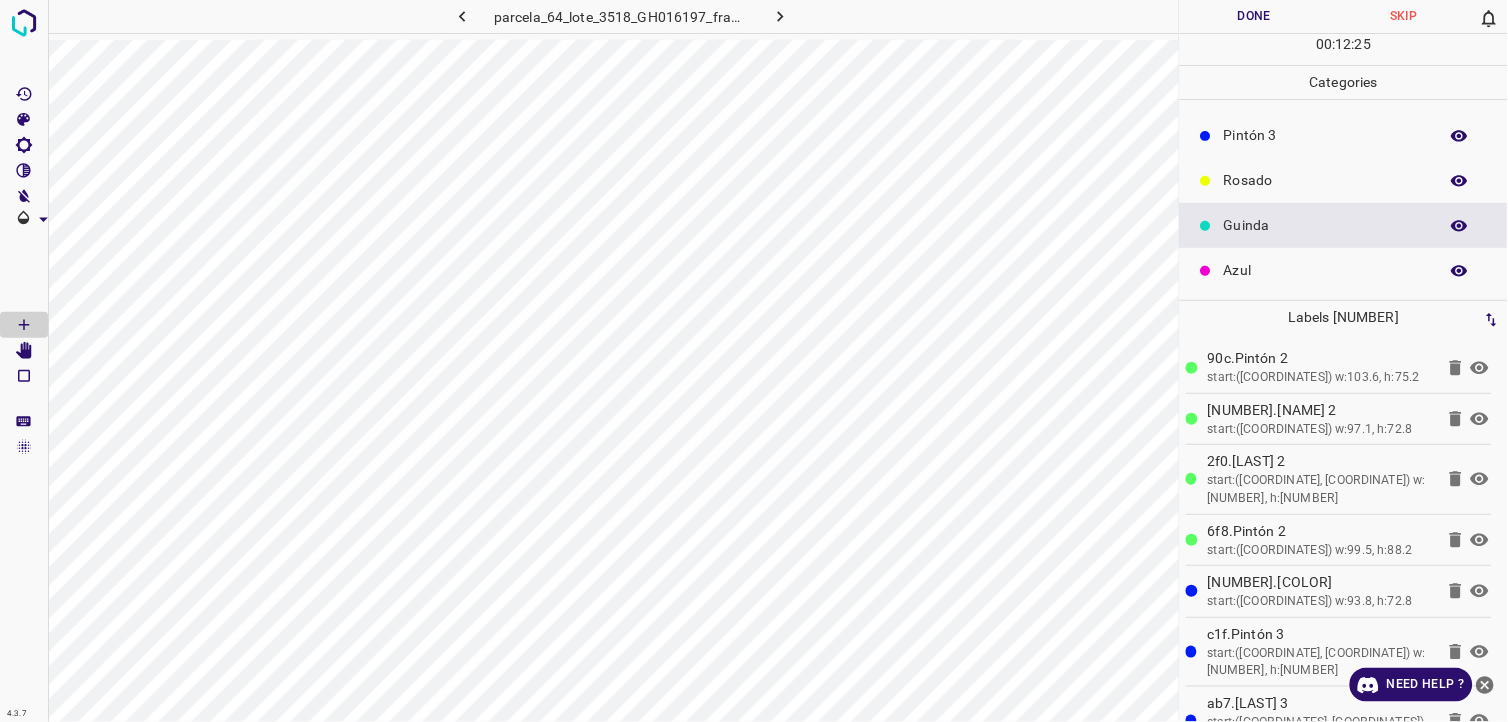 click on "Azul" at bounding box center (1344, 270) 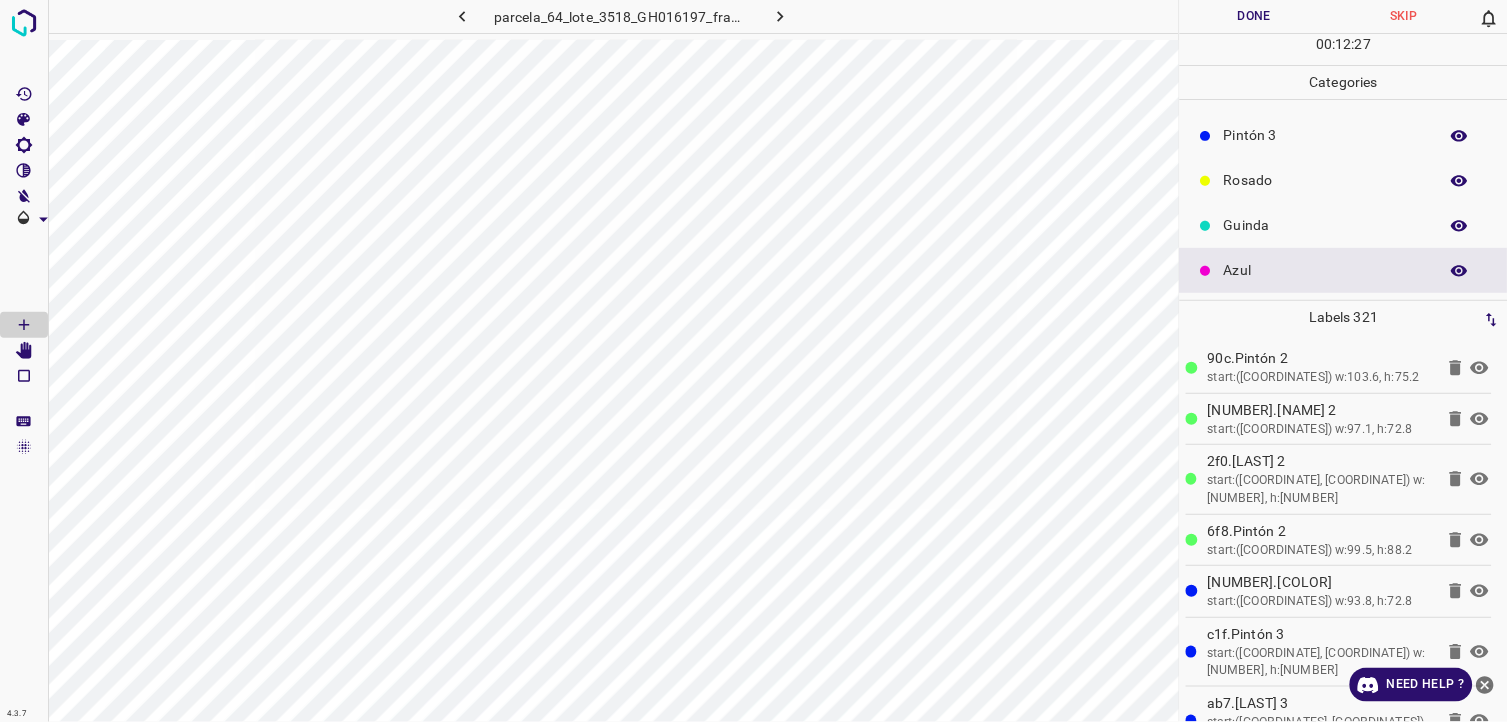 scroll, scrollTop: 64, scrollLeft: 0, axis: vertical 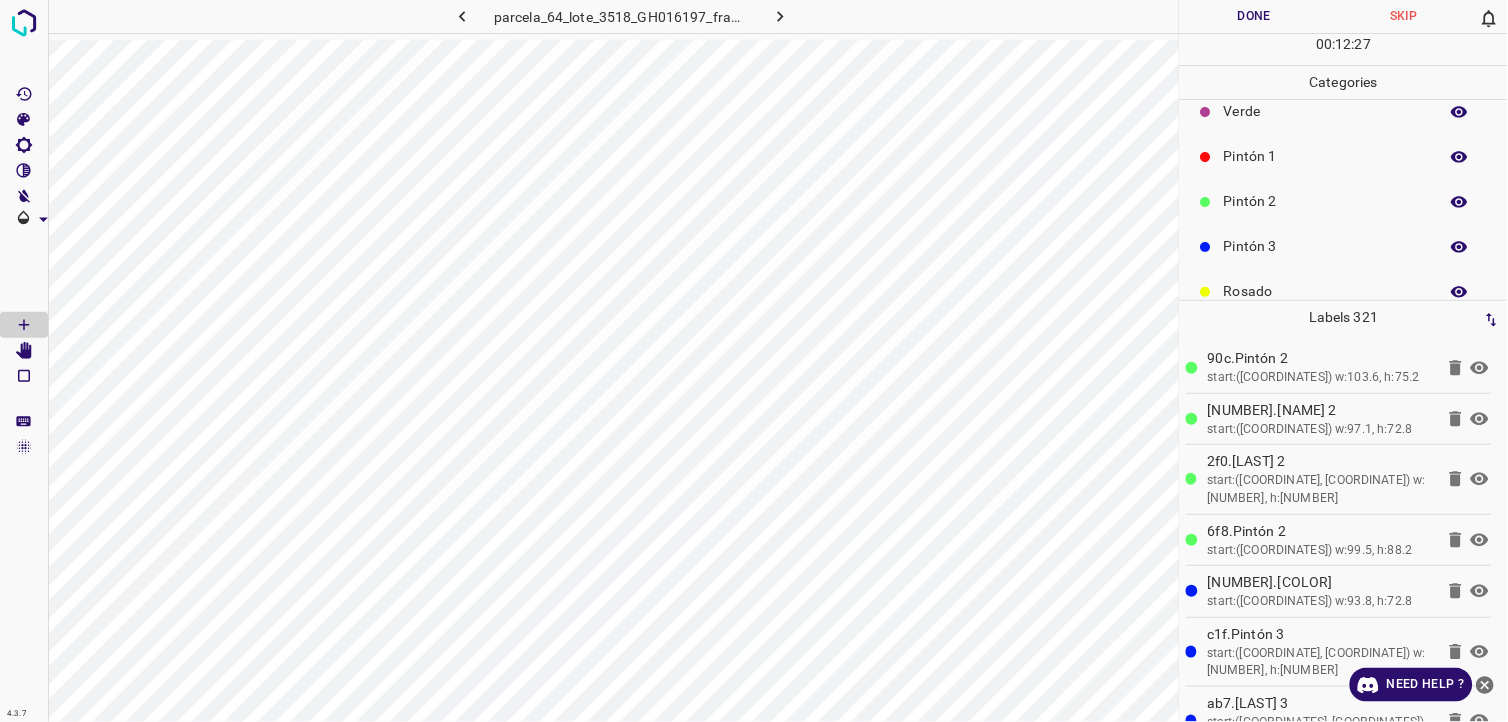 click on "Pintón 3" at bounding box center [1326, 246] 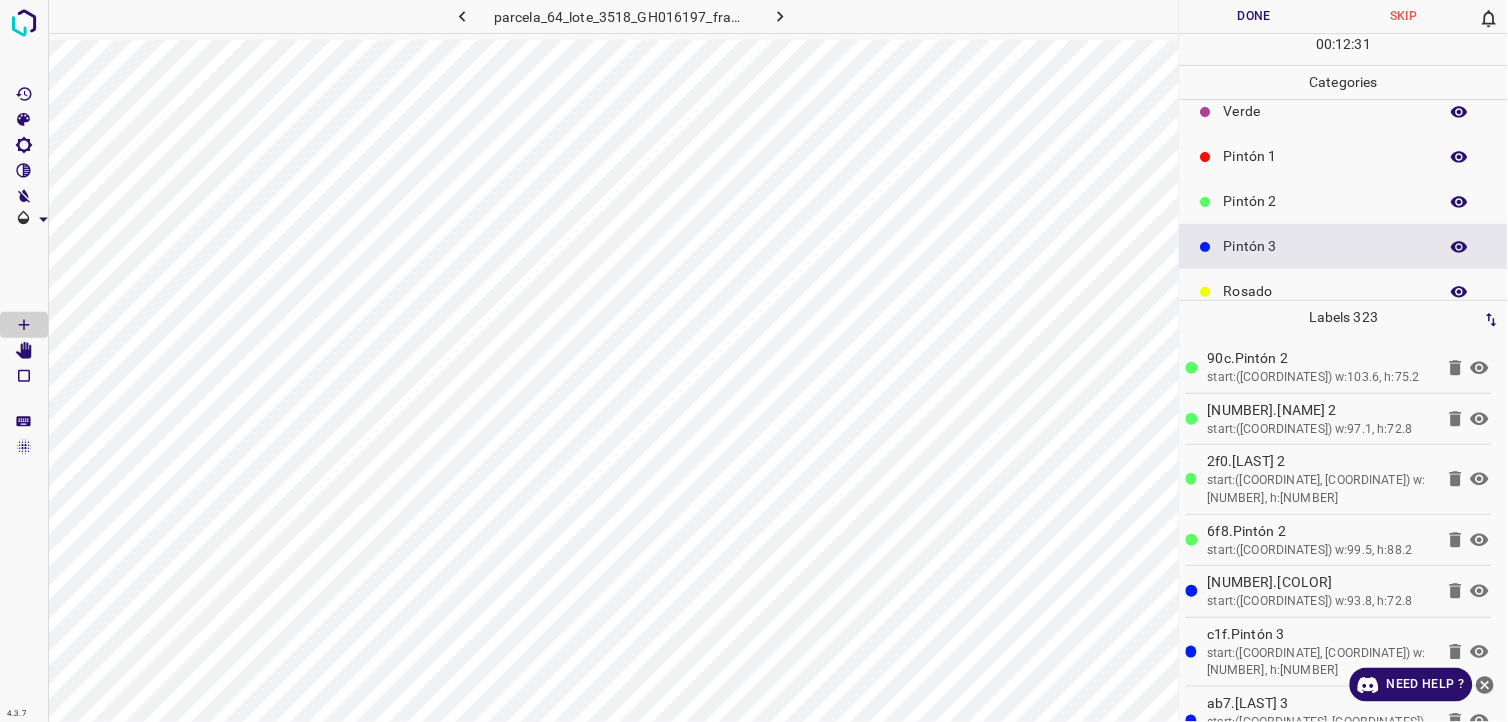 scroll, scrollTop: 0, scrollLeft: 0, axis: both 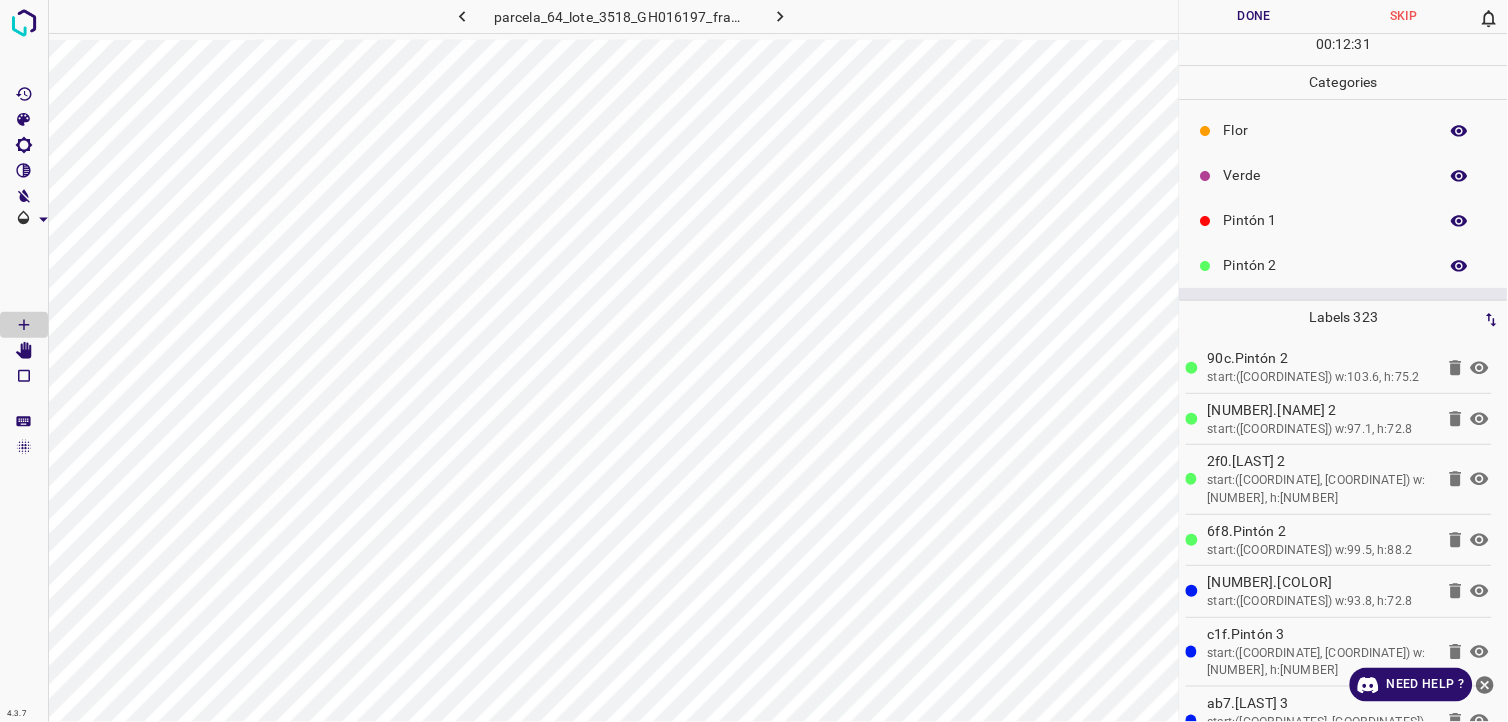 click on "Verde" at bounding box center (1344, 175) 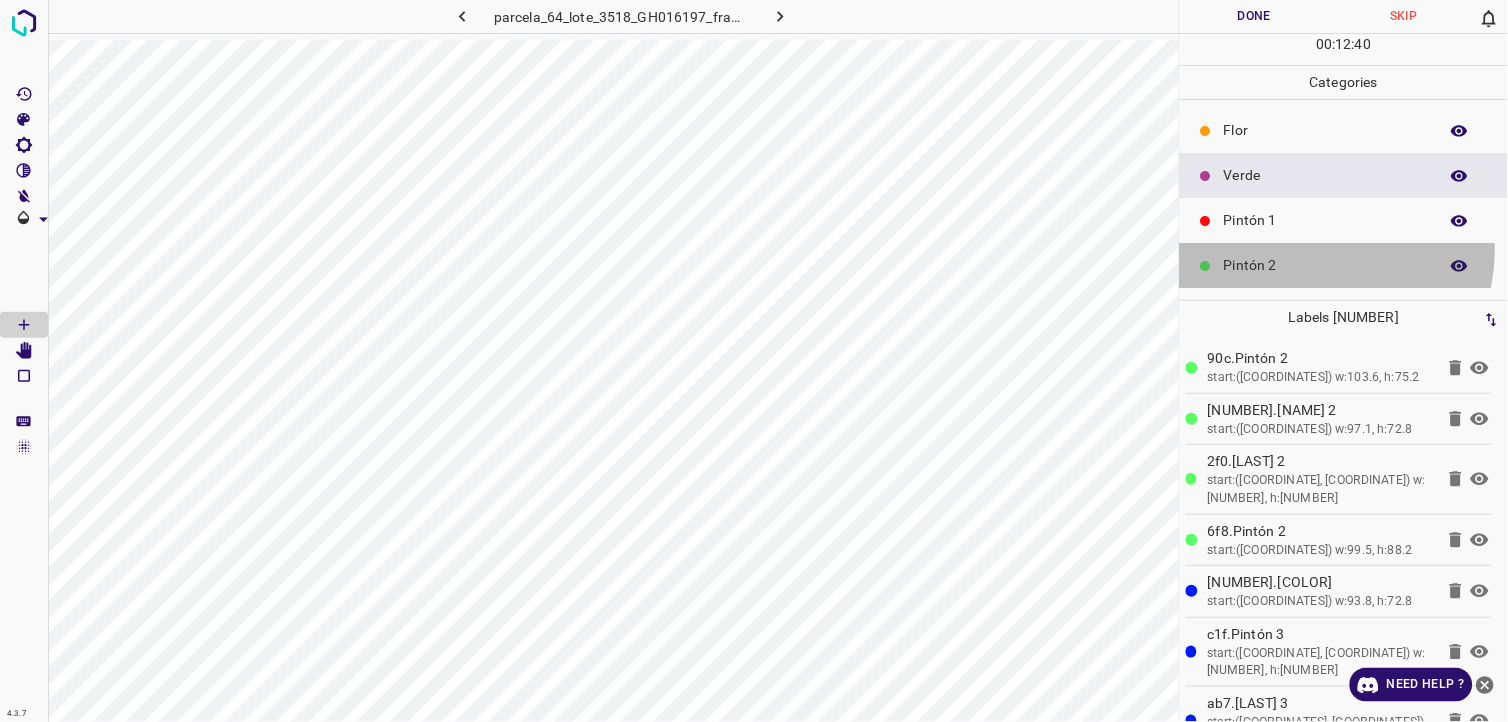 click on "Pintón 2" at bounding box center [1344, 265] 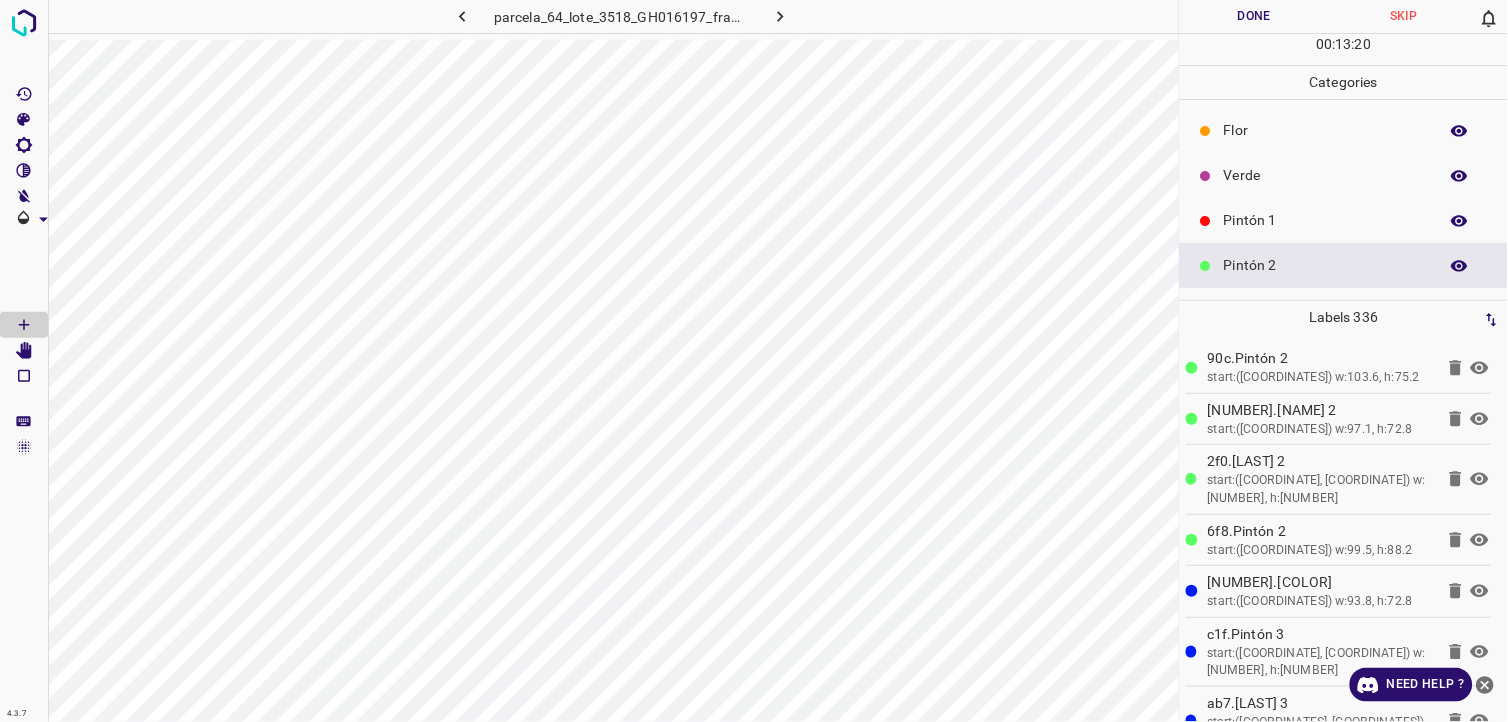 scroll, scrollTop: 175, scrollLeft: 0, axis: vertical 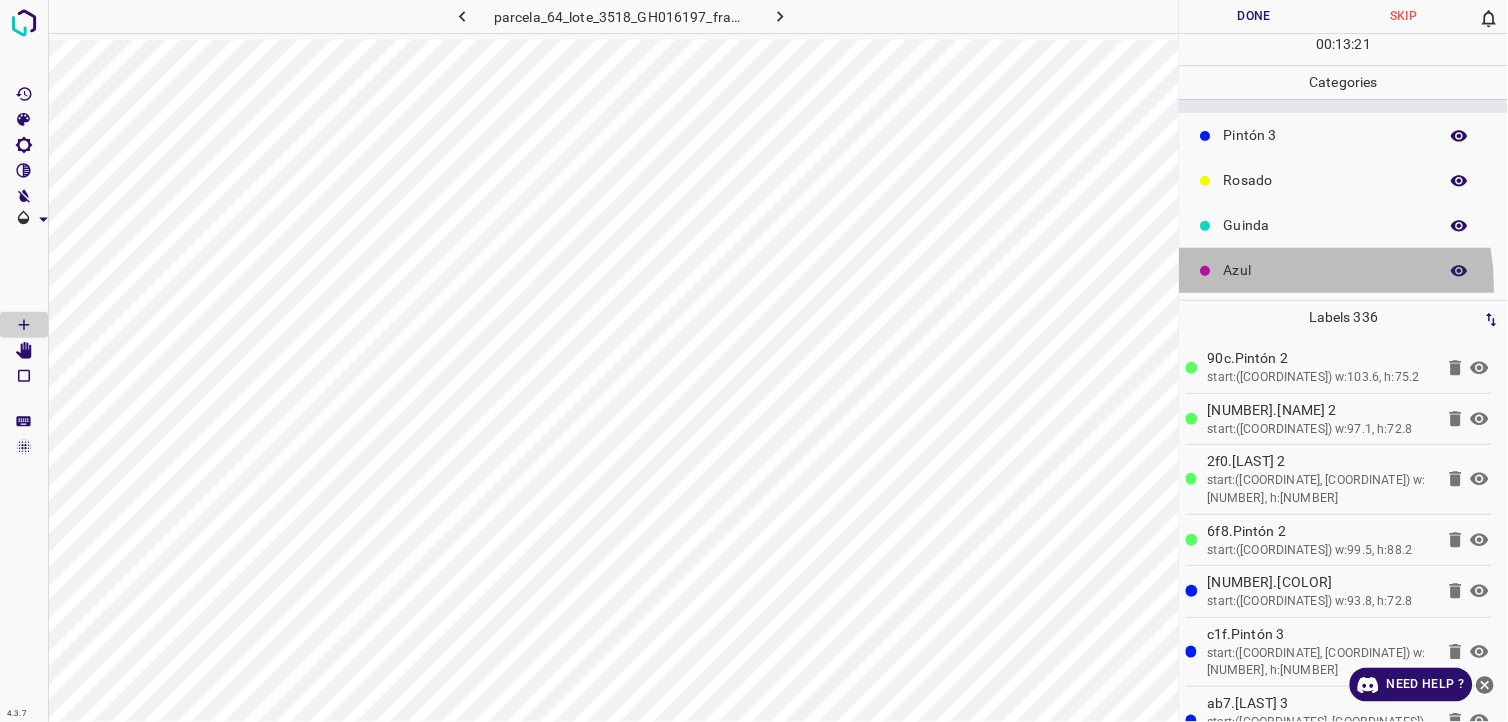 click on "Azul" at bounding box center (1344, 270) 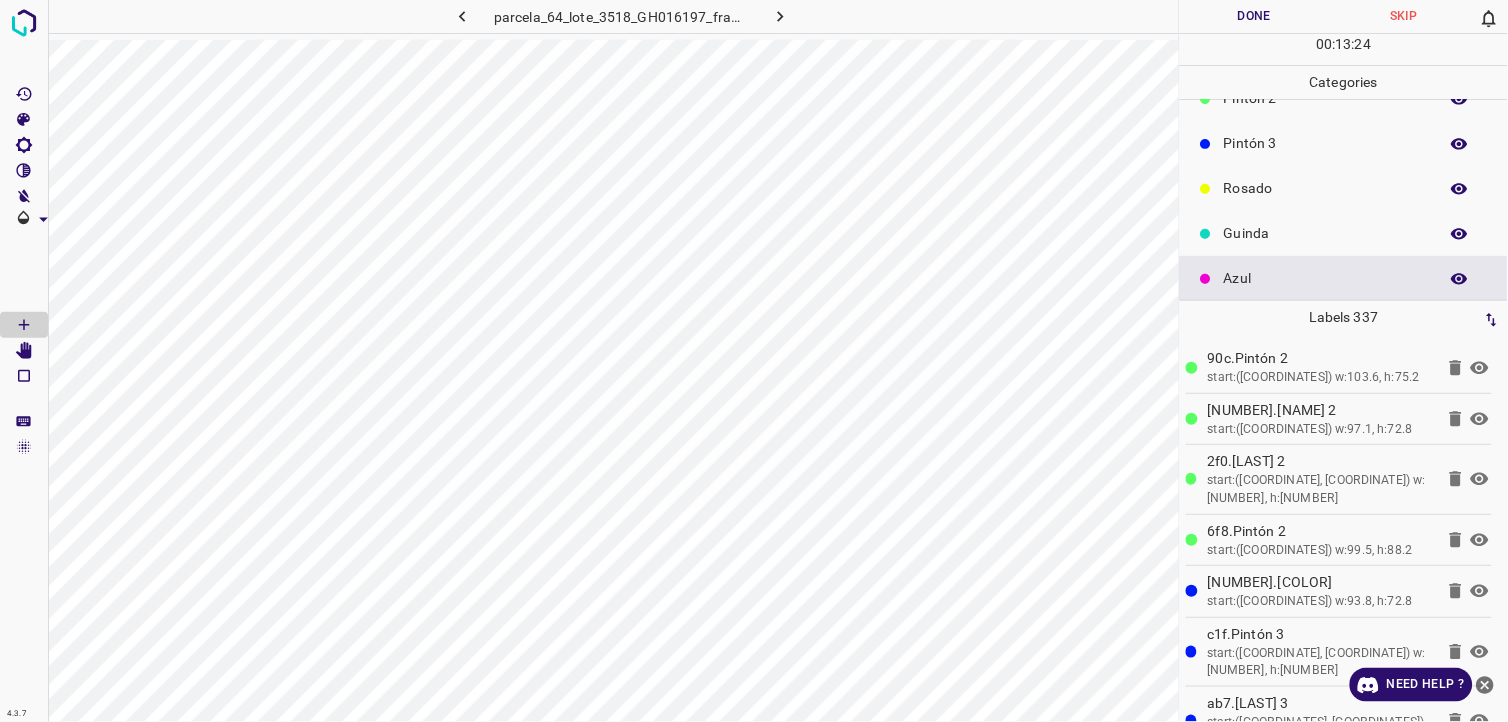 scroll, scrollTop: 175, scrollLeft: 0, axis: vertical 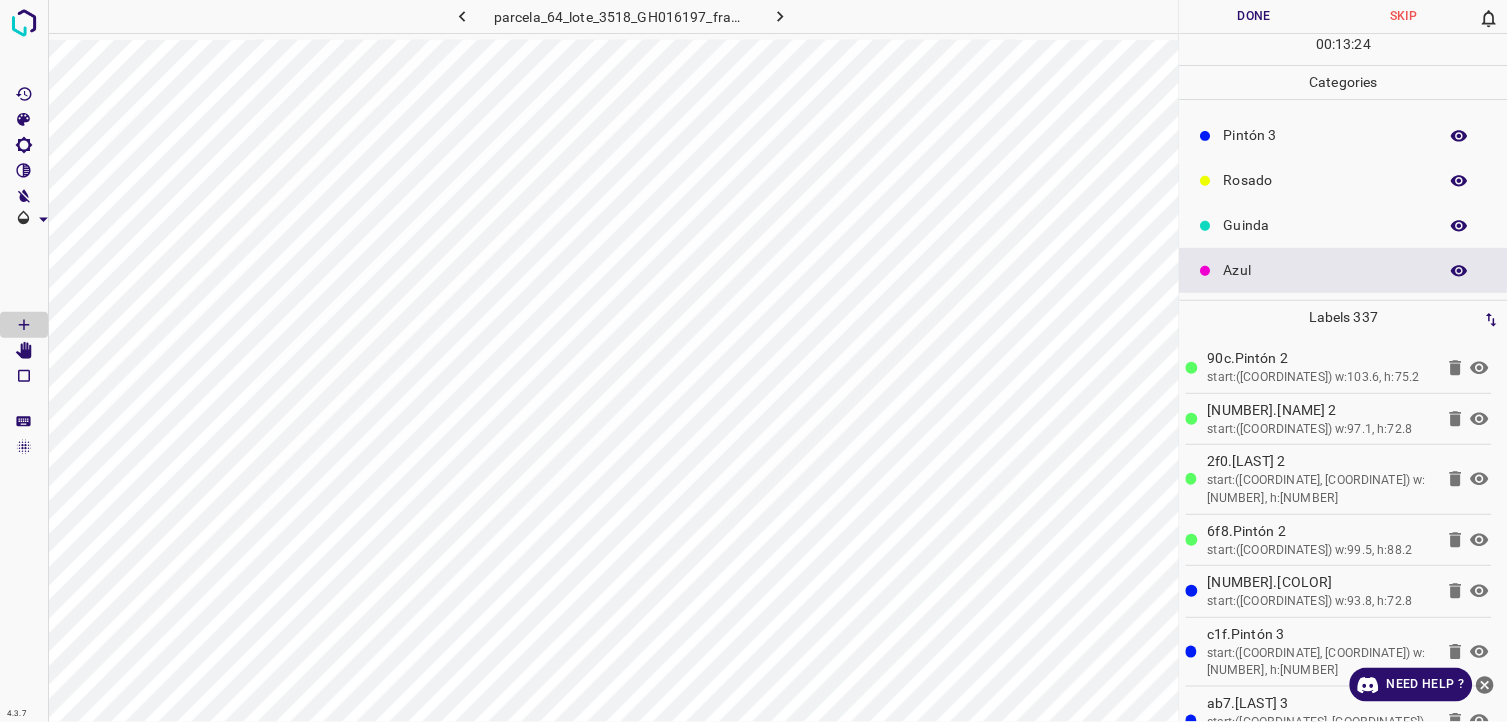 click on "Pintón 3" at bounding box center (1326, 135) 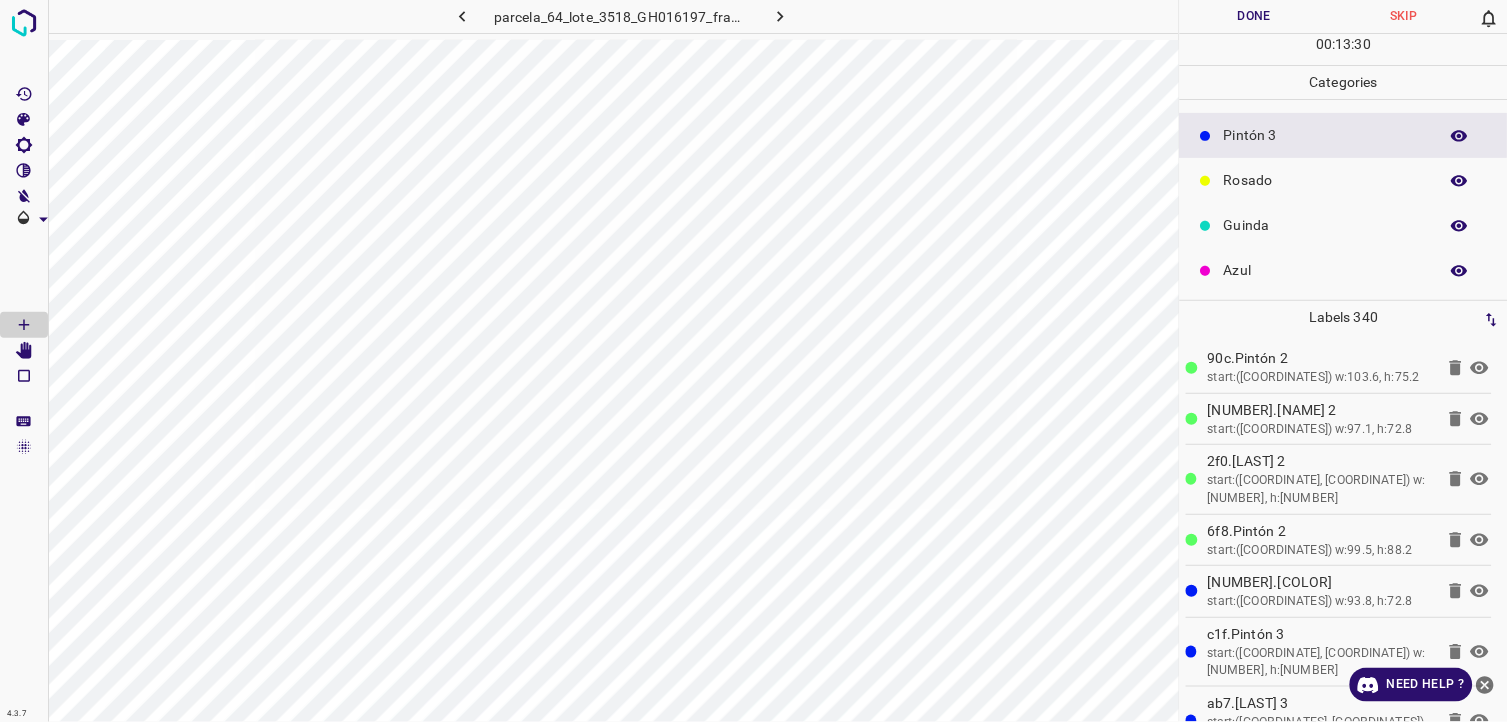 click on "Azul" at bounding box center (1326, 270) 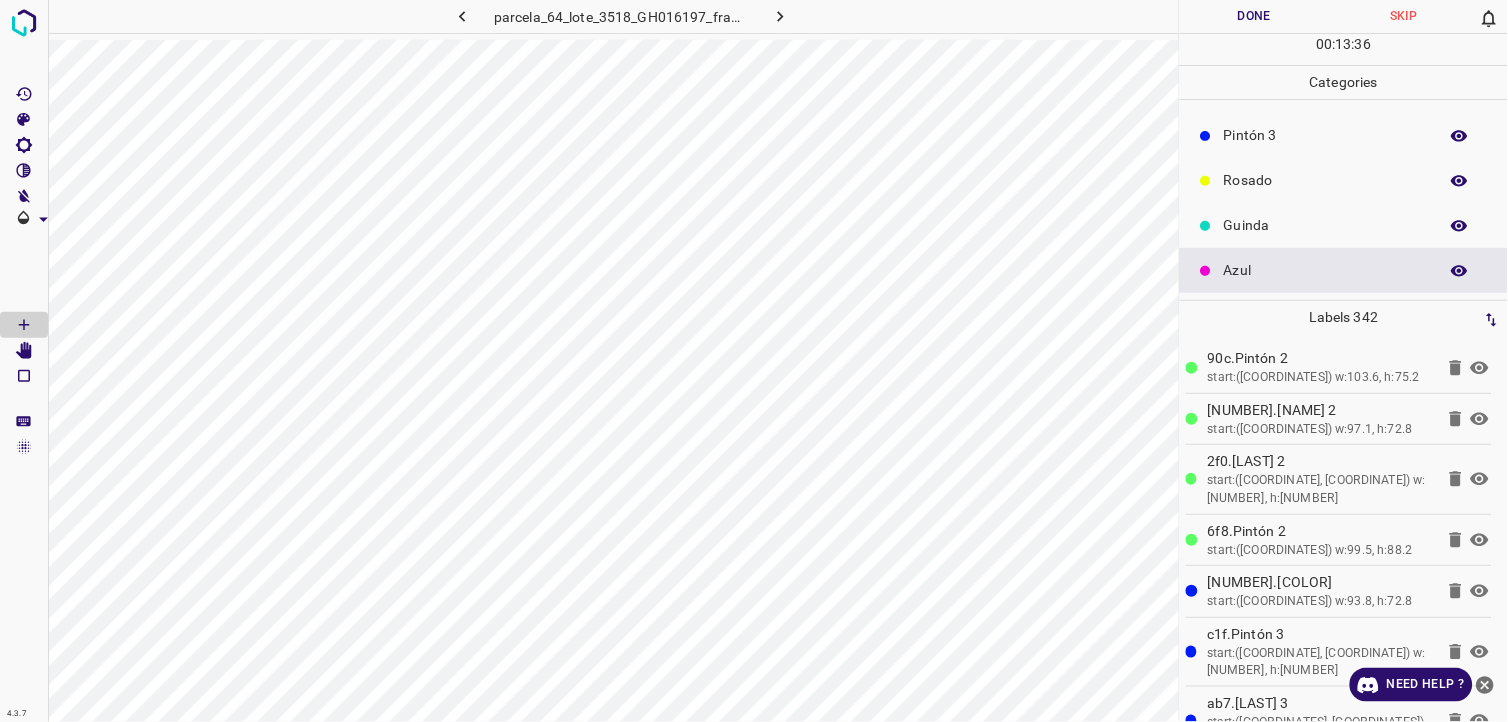 click on "Pintón 3" at bounding box center [1326, 135] 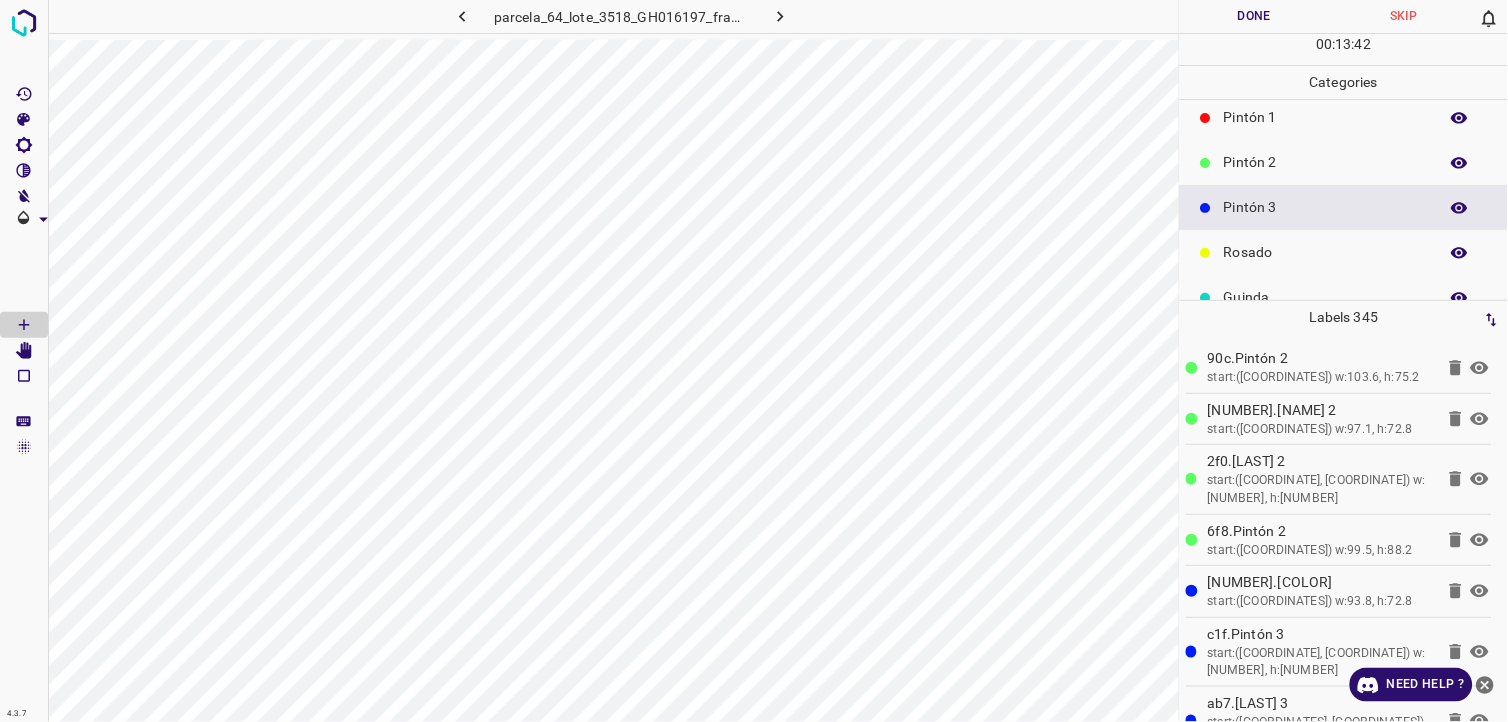 scroll, scrollTop: 64, scrollLeft: 0, axis: vertical 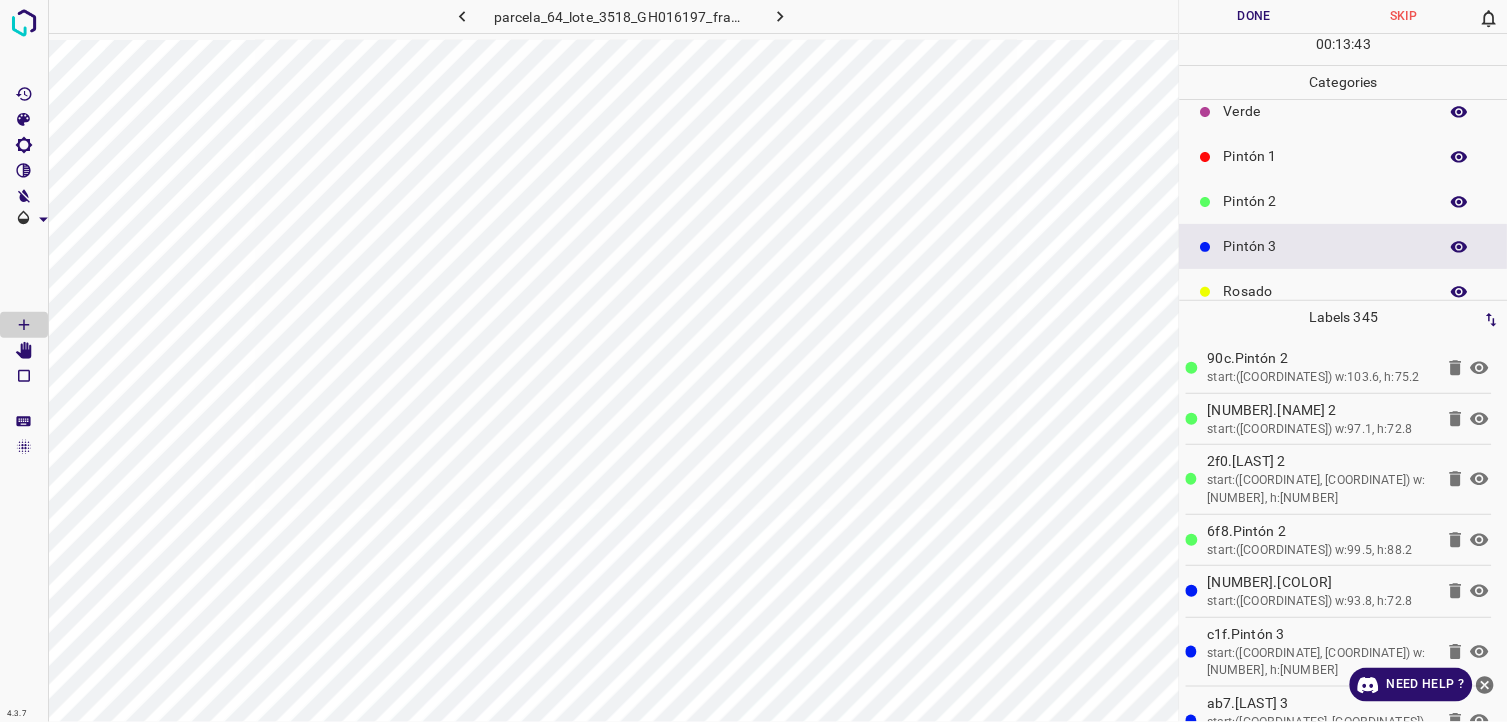 click on "Pintón 2" at bounding box center (1344, 201) 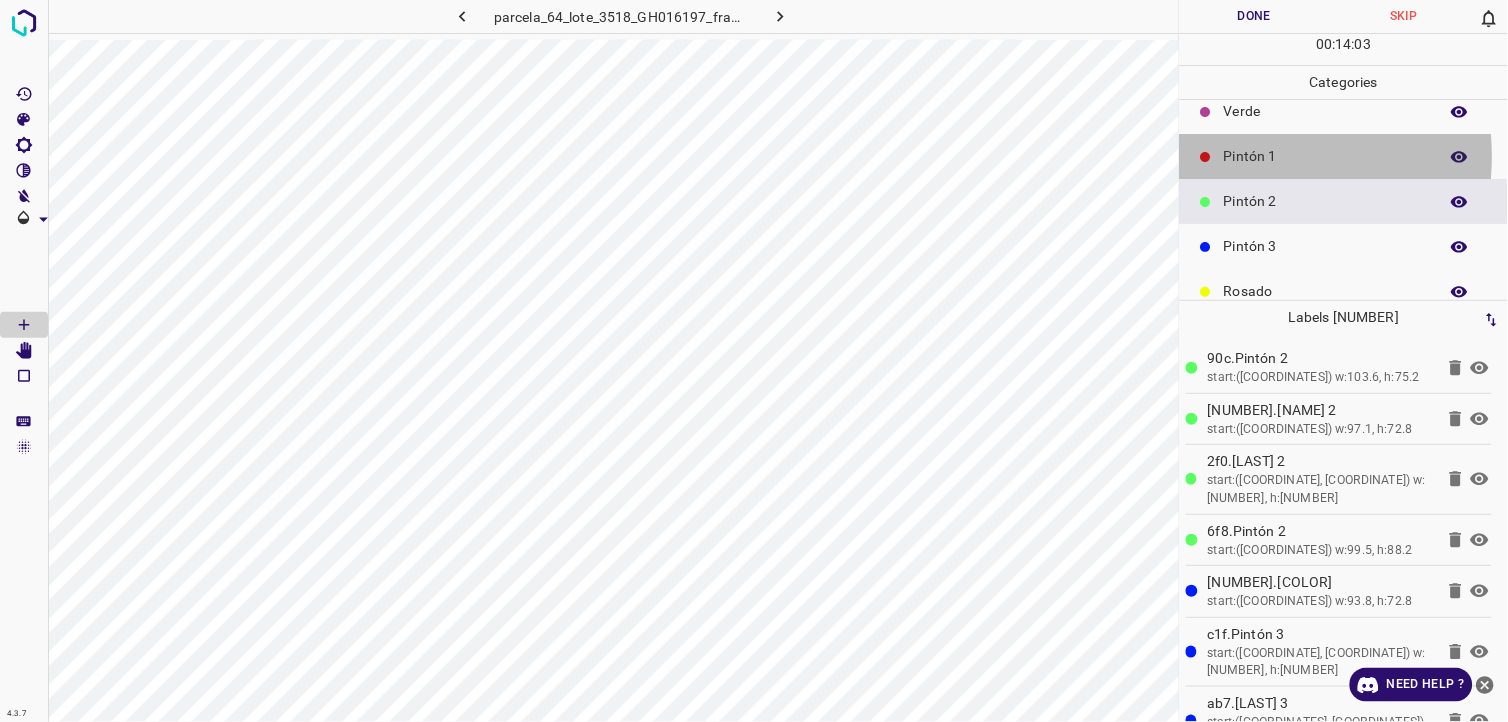 click on "Pintón 1" at bounding box center (1326, 156) 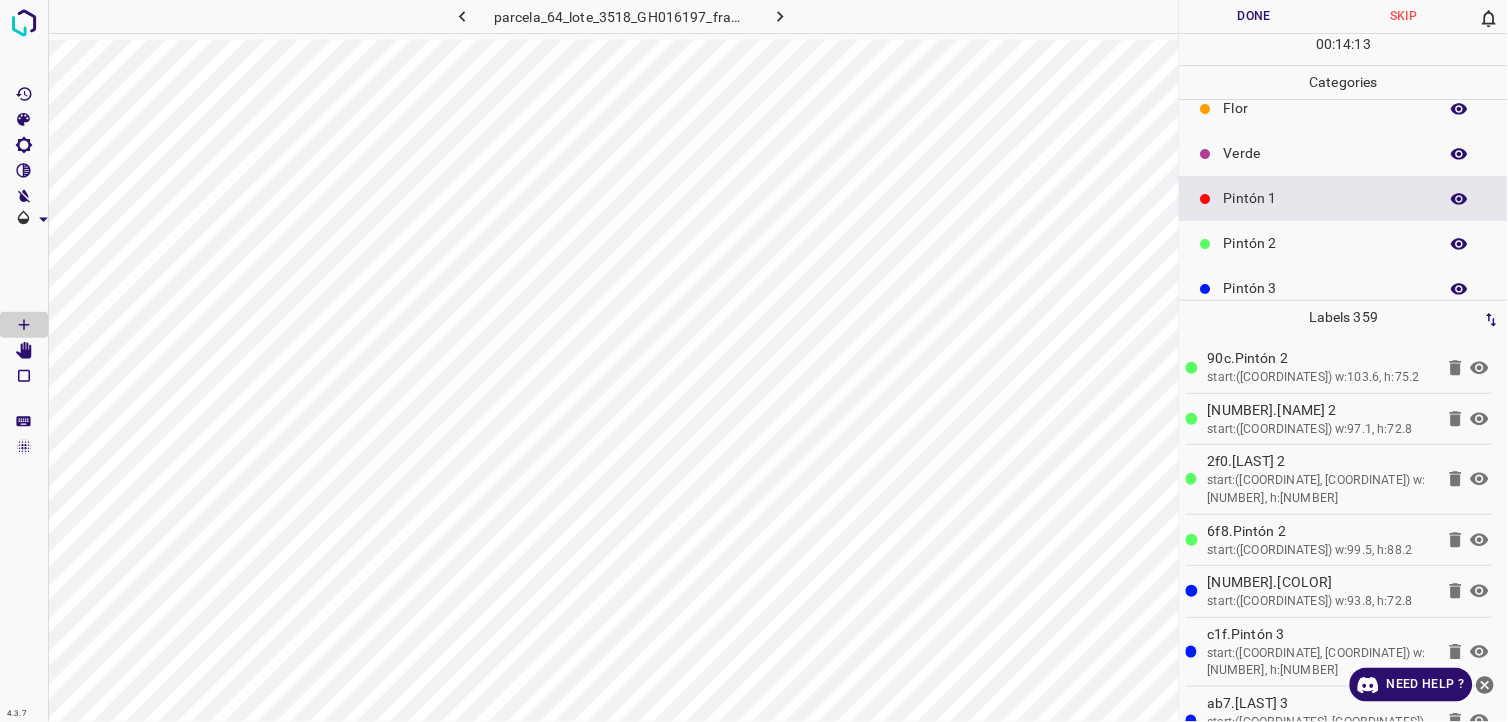 scroll, scrollTop: 0, scrollLeft: 0, axis: both 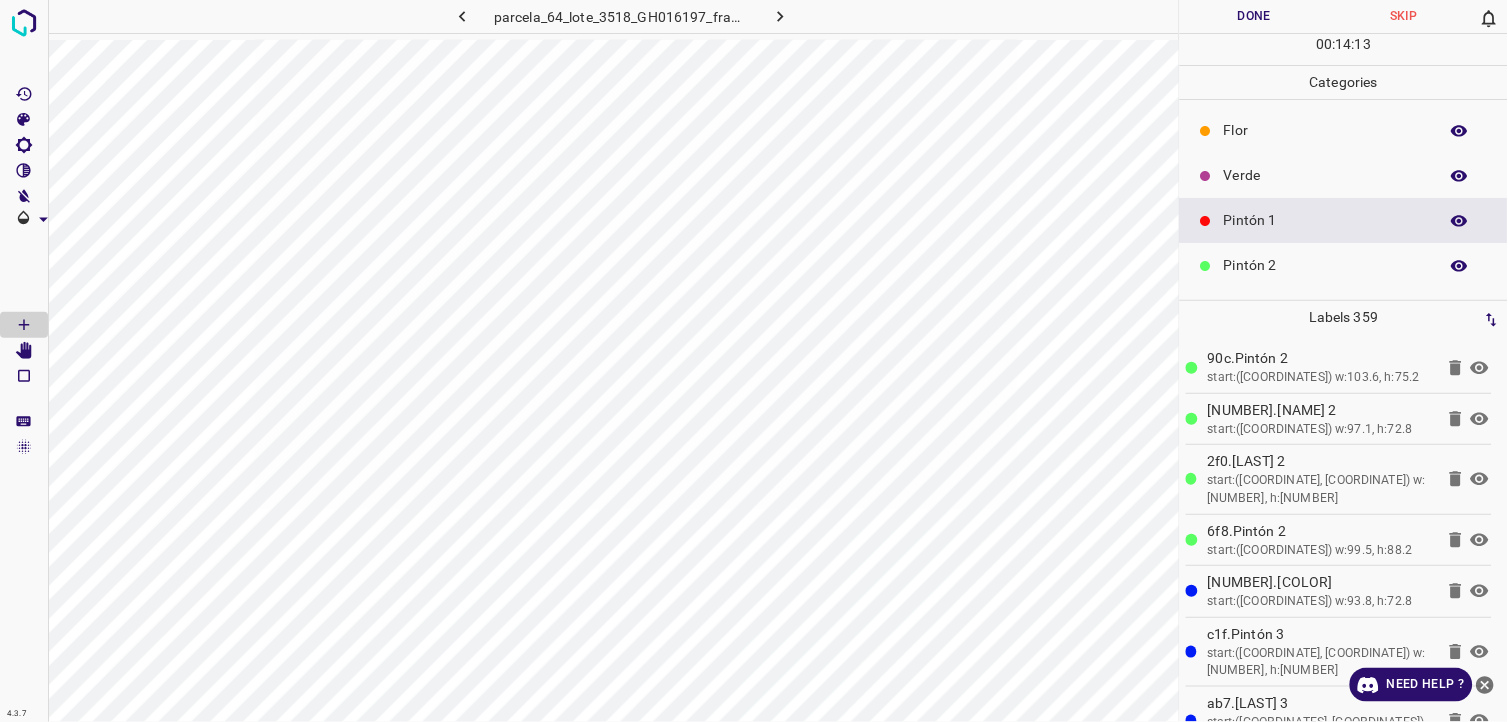 click on "Verde" at bounding box center [1326, 175] 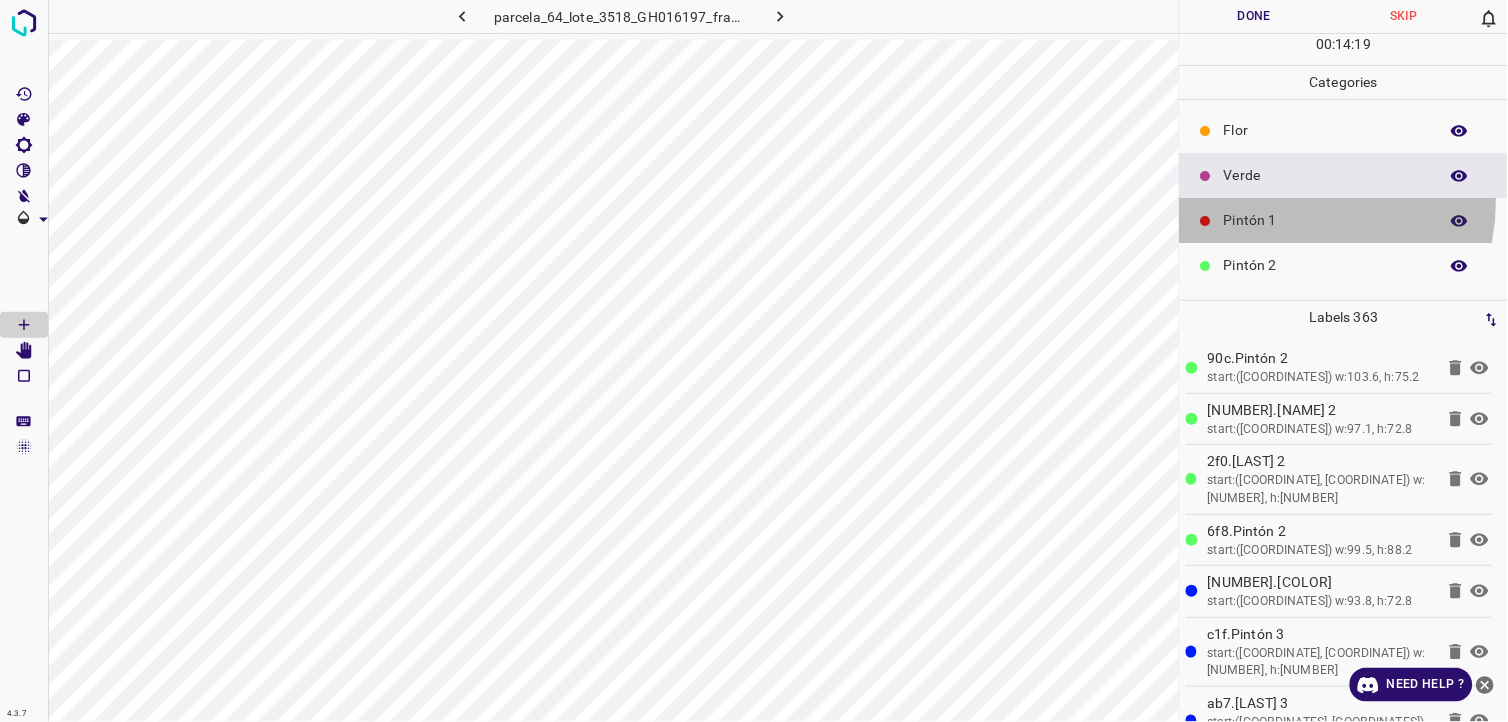 click on "Pintón 1" at bounding box center (1344, 220) 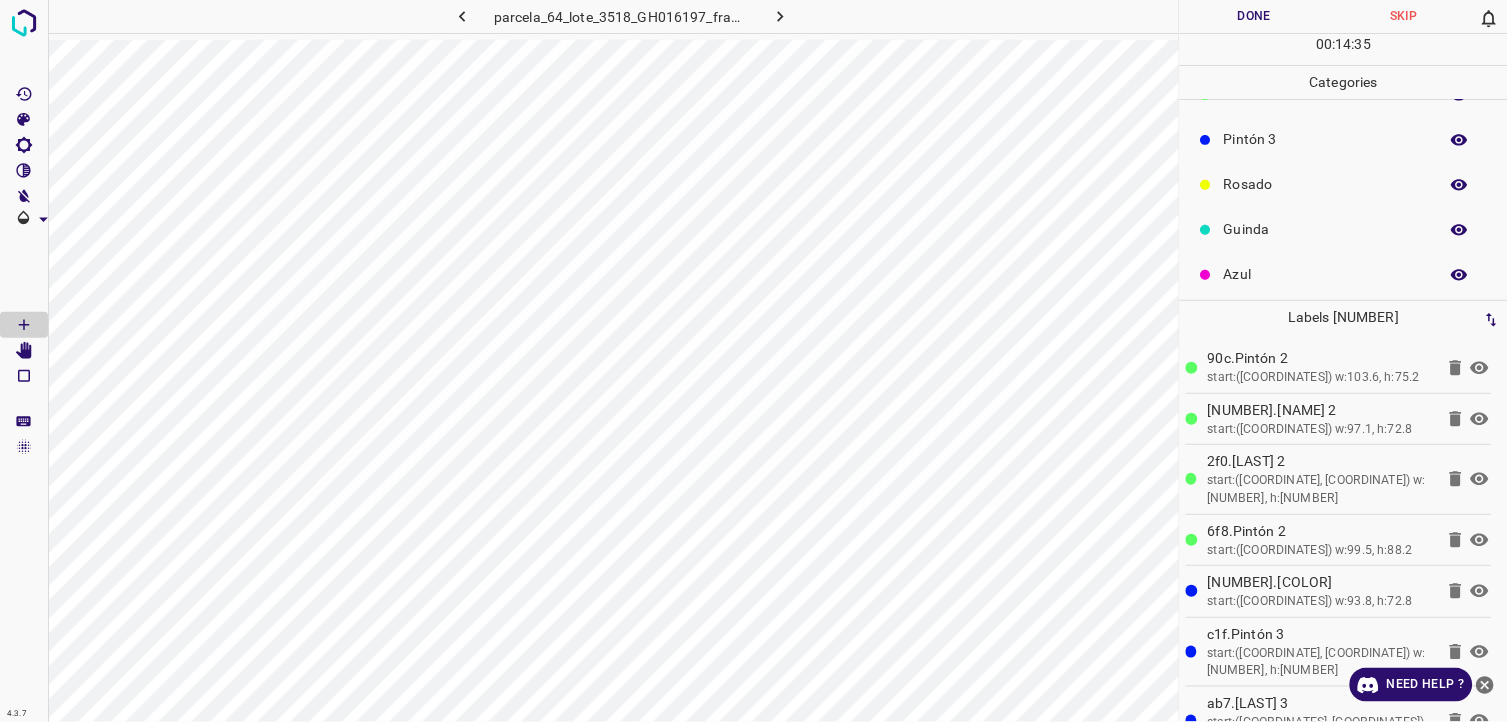 scroll, scrollTop: 175, scrollLeft: 0, axis: vertical 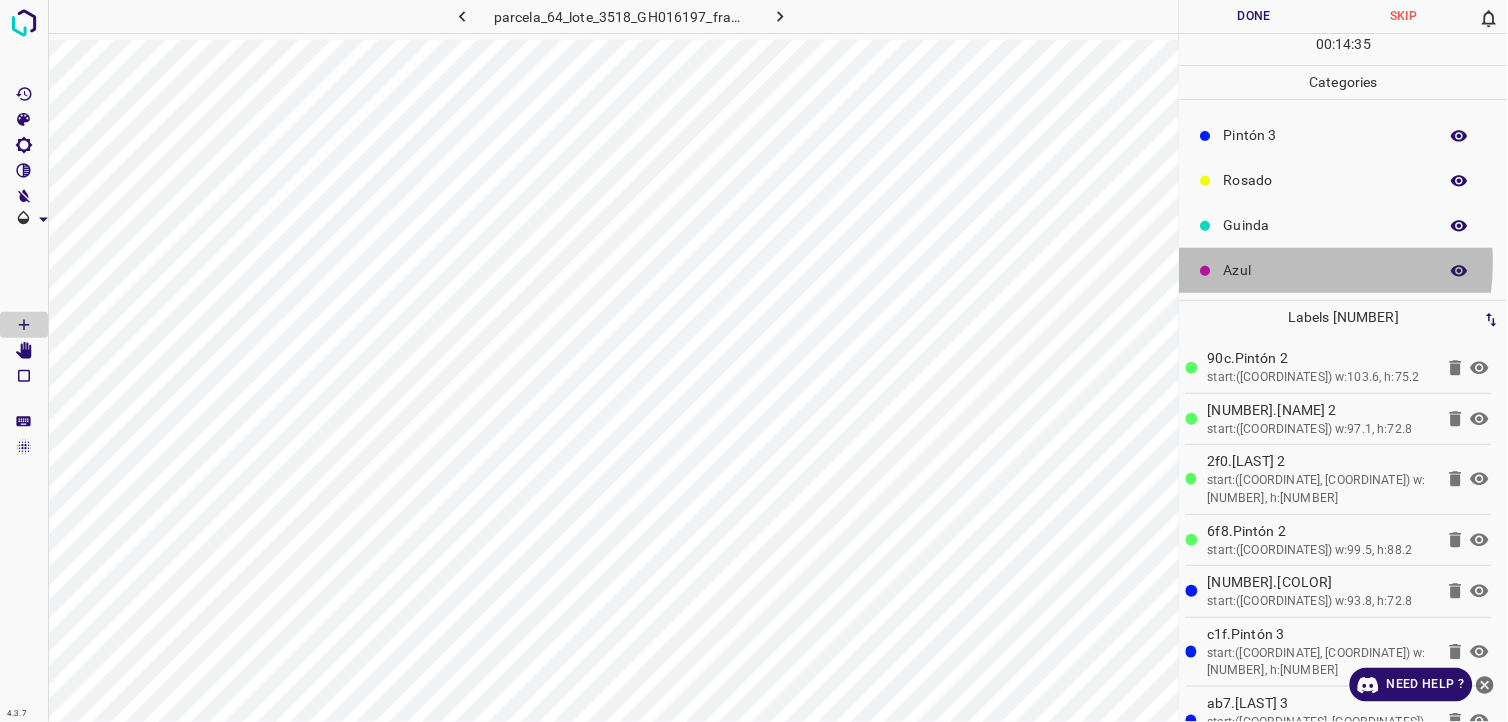 click on "Azul" at bounding box center (1326, 270) 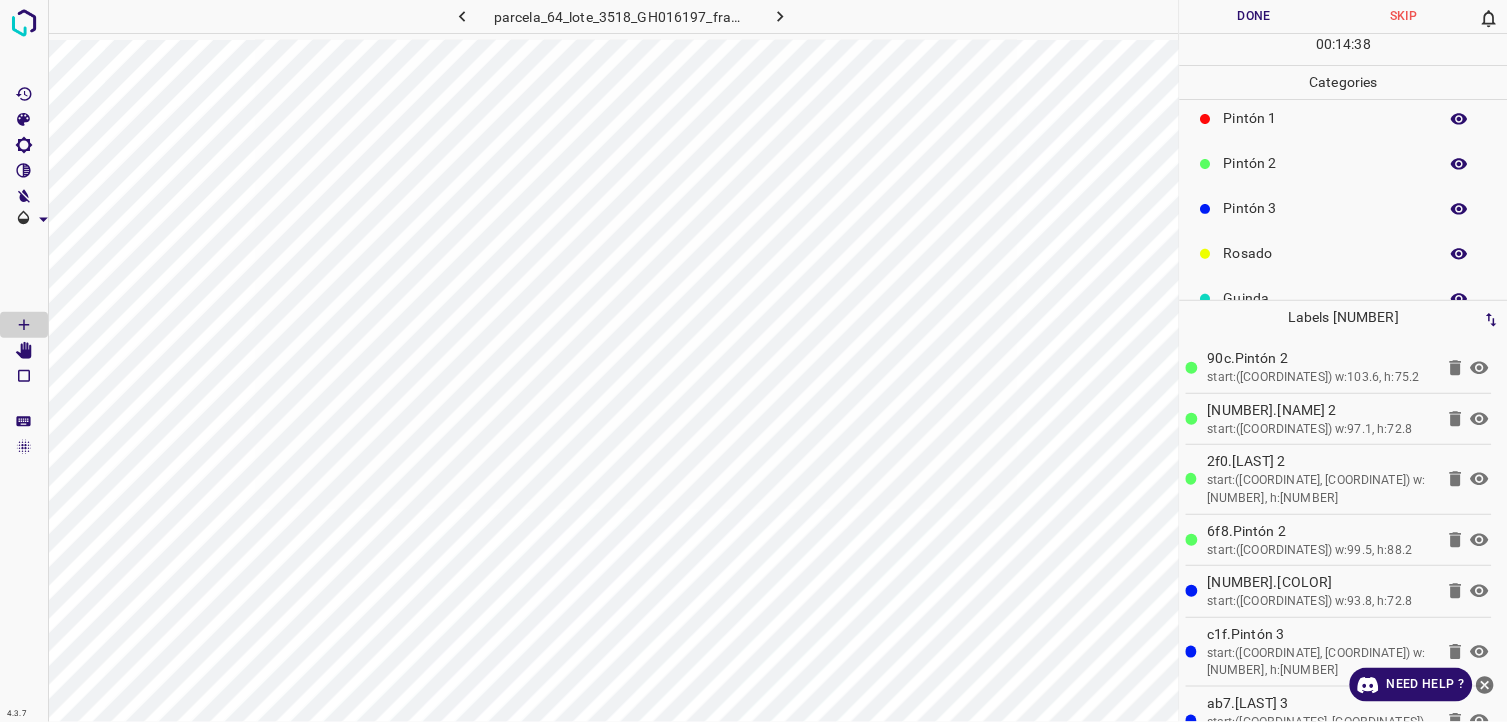 scroll, scrollTop: 64, scrollLeft: 0, axis: vertical 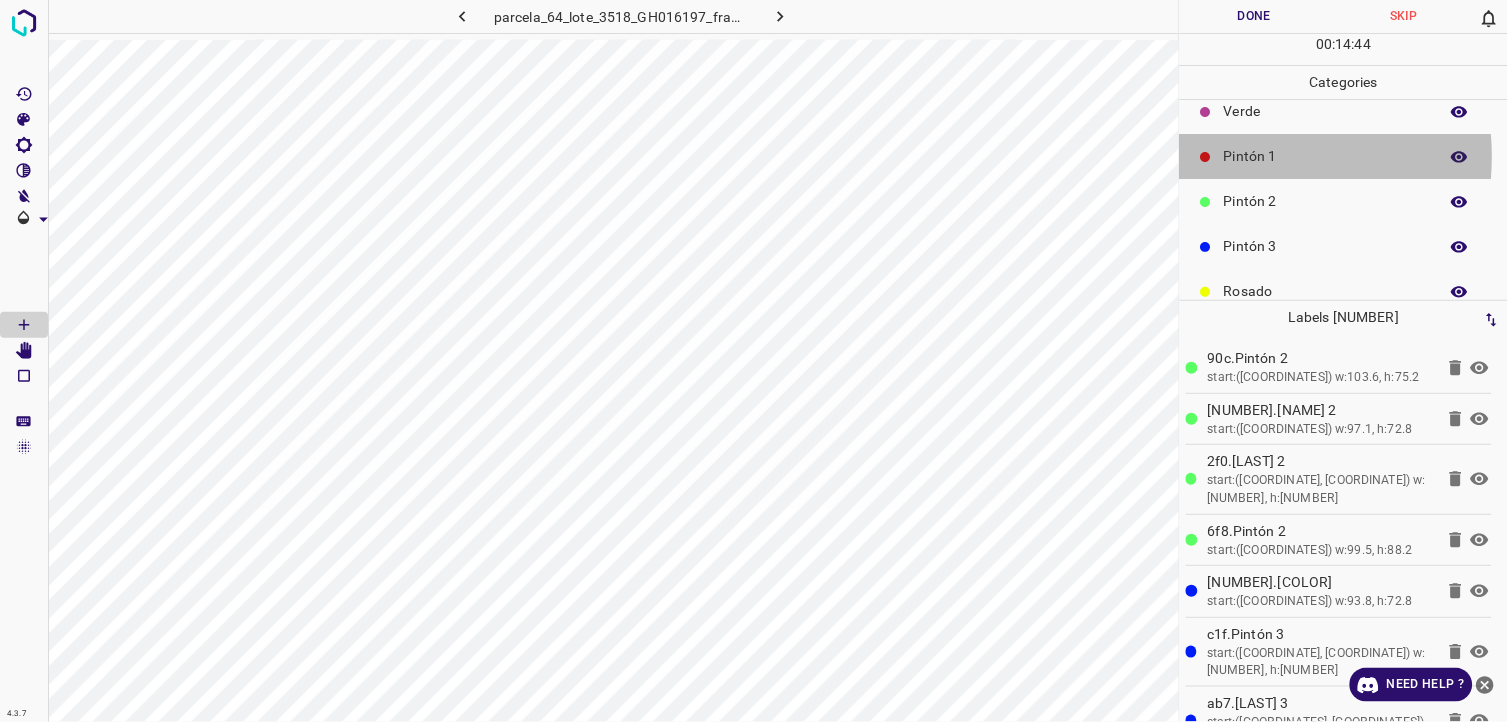 click on "Pintón 1" at bounding box center [1326, 156] 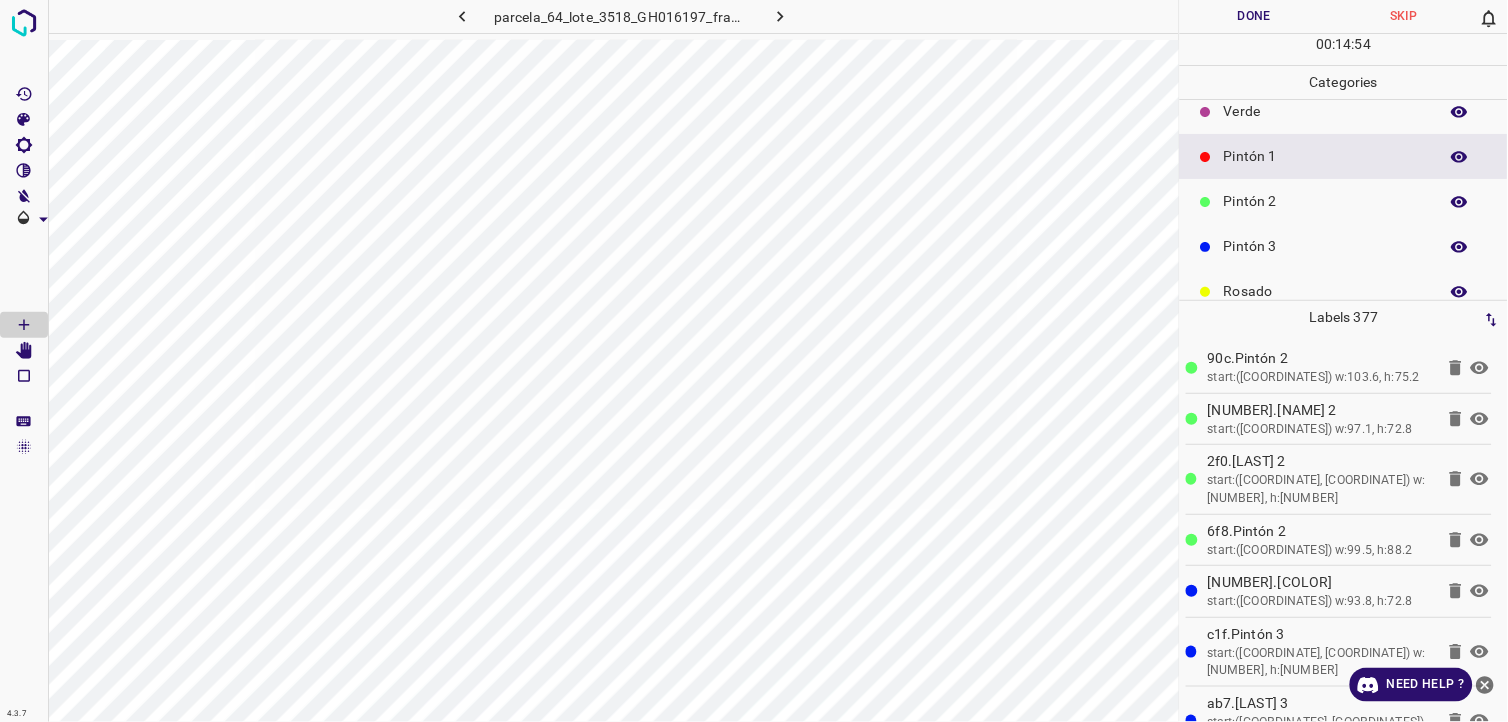 click on "Pintón 2" at bounding box center [1326, 201] 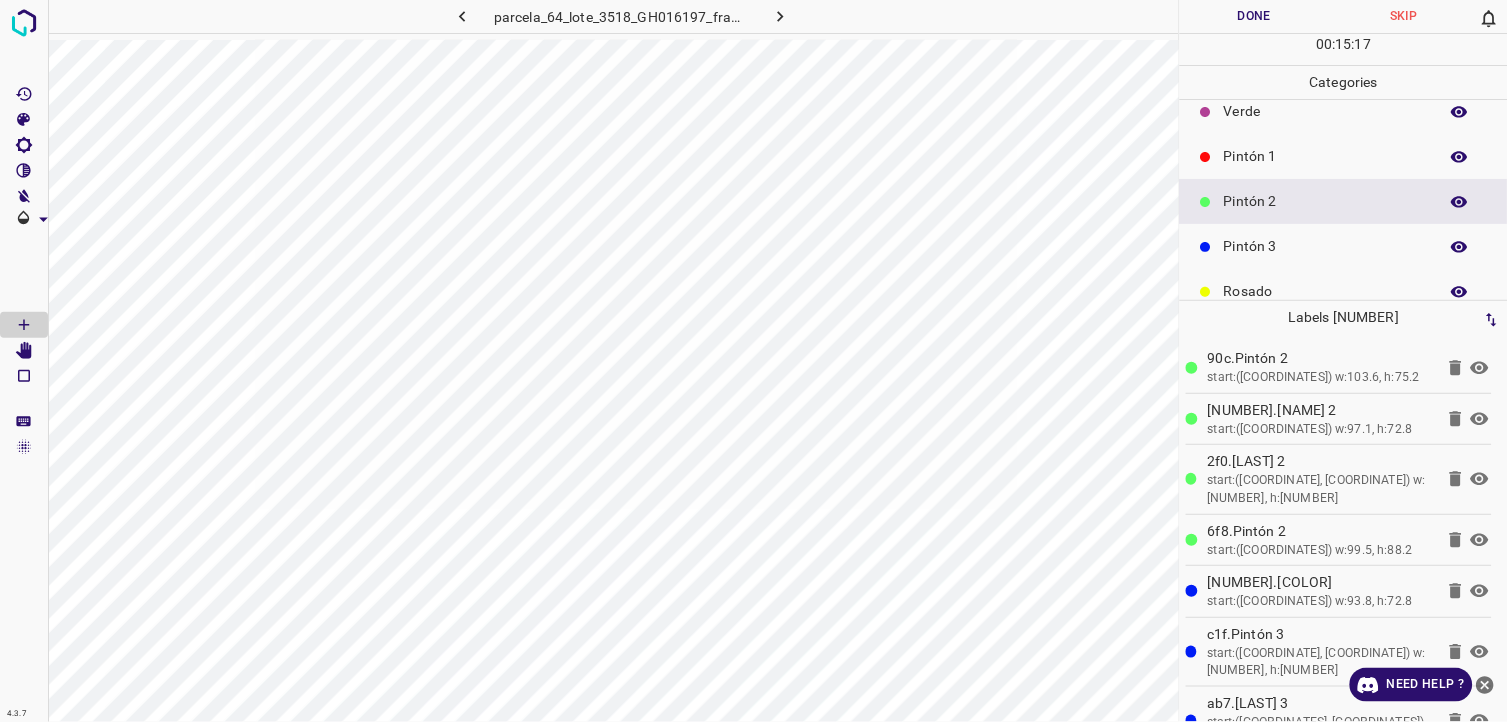 click on "Pintón 1" at bounding box center (1344, 156) 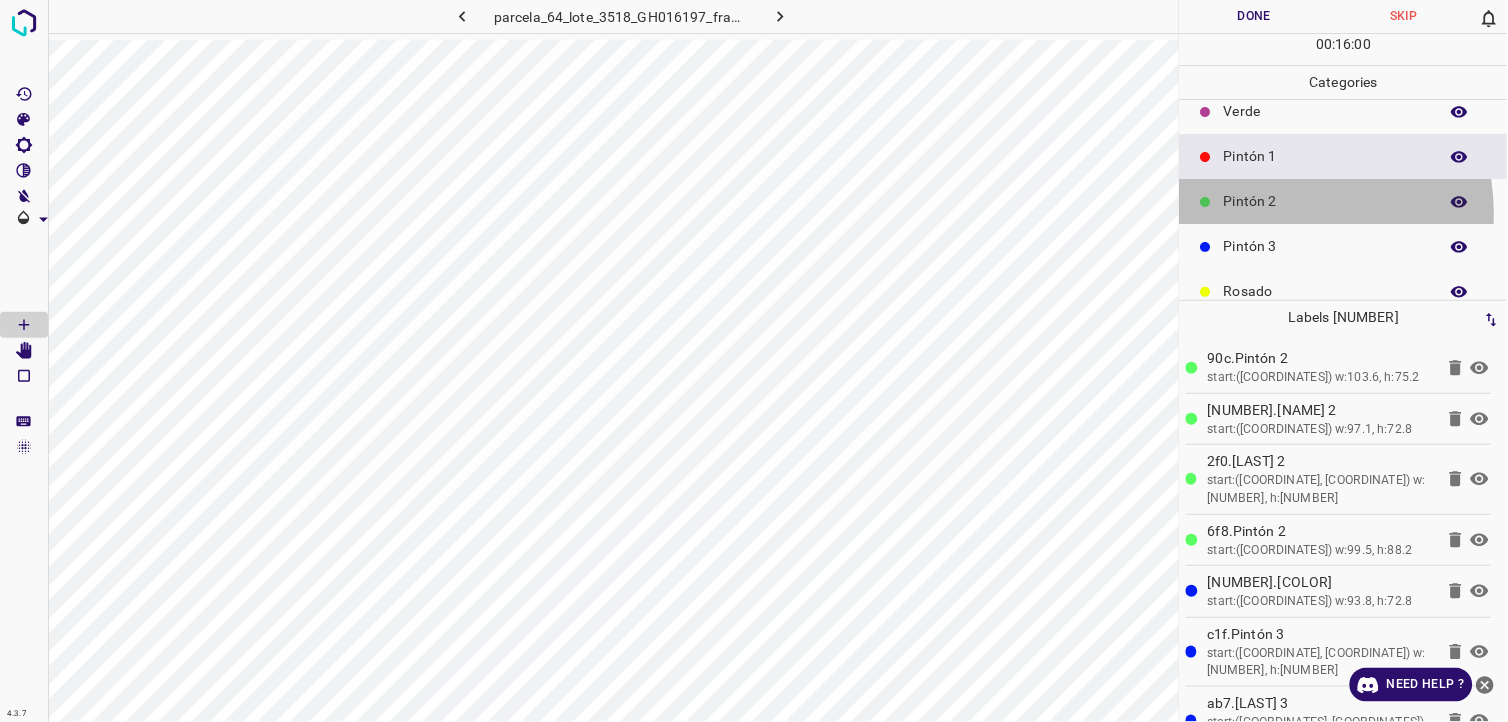 click on "Pintón 2" at bounding box center [1344, 201] 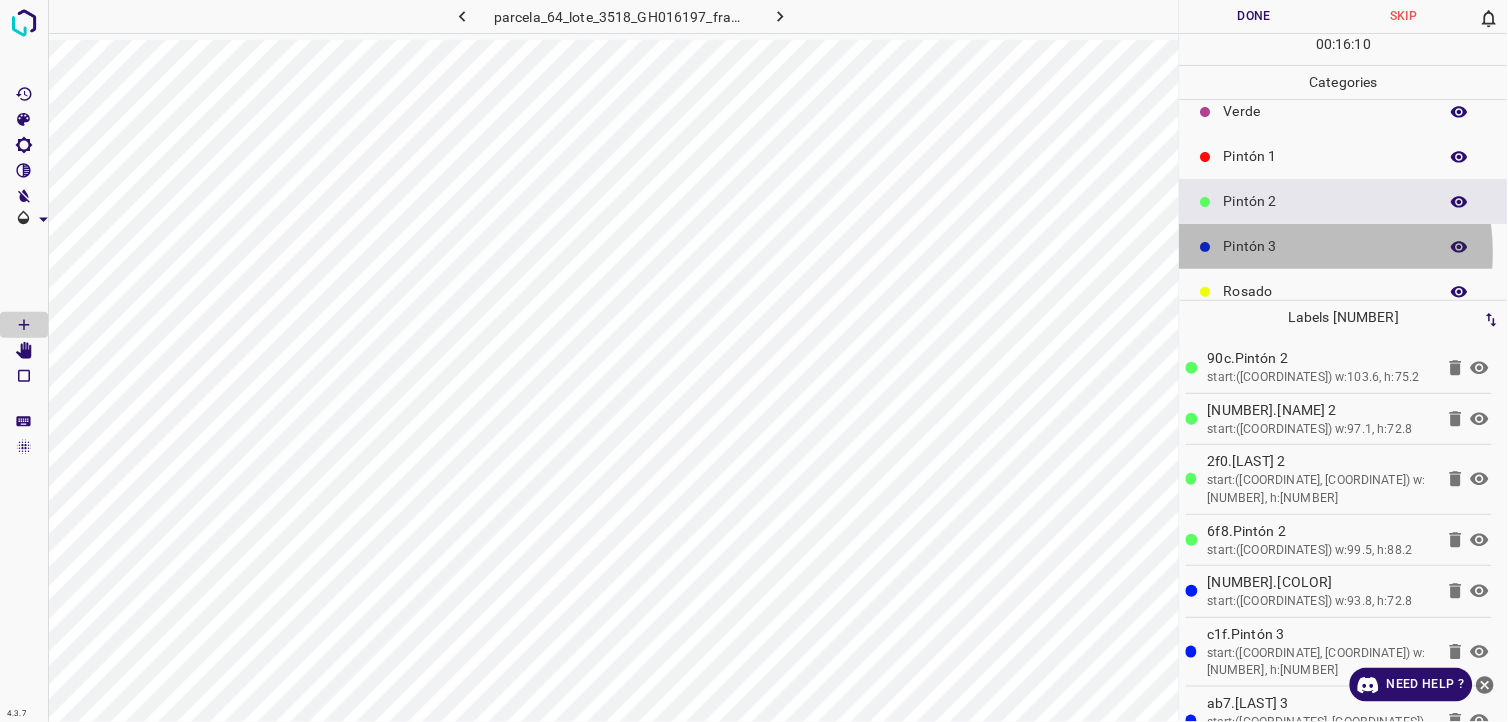 click on "Pintón 3" at bounding box center [1326, 246] 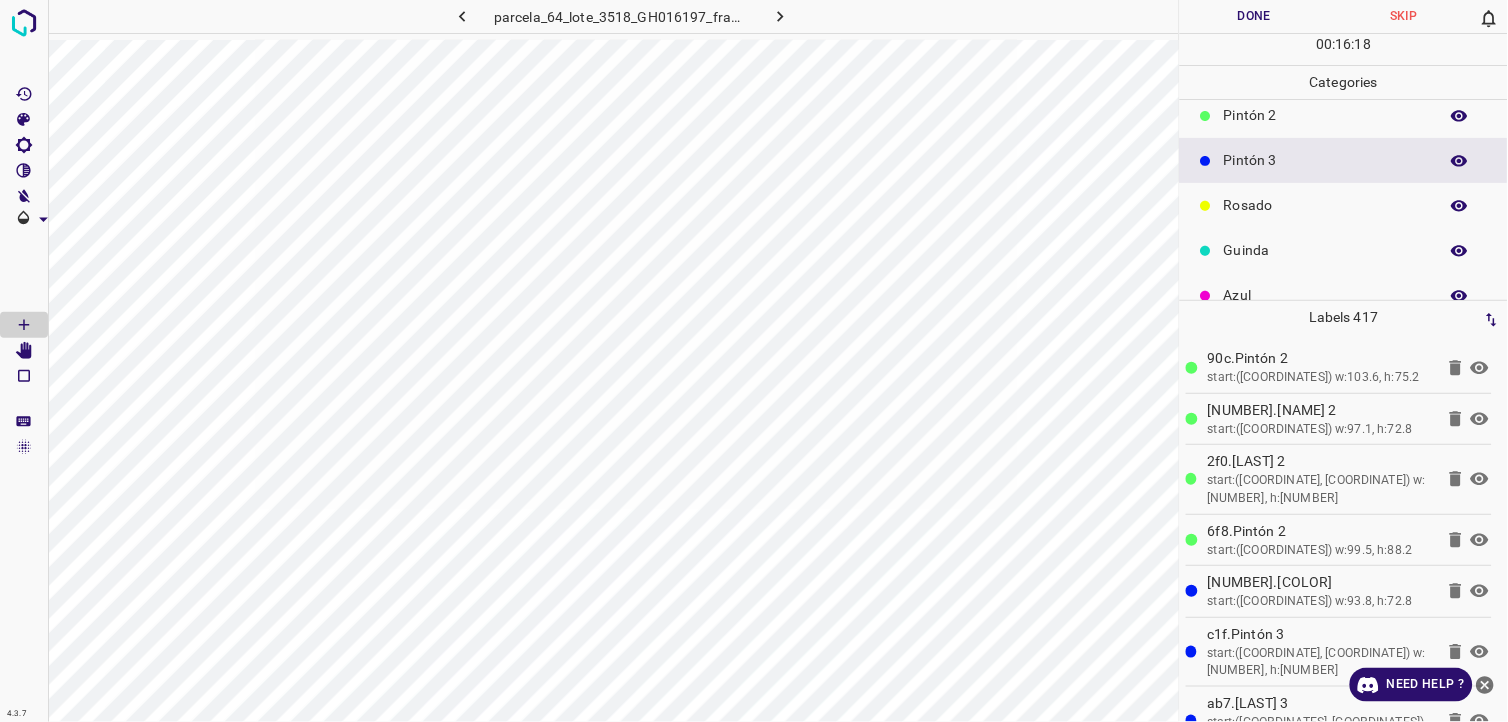 scroll, scrollTop: 175, scrollLeft: 0, axis: vertical 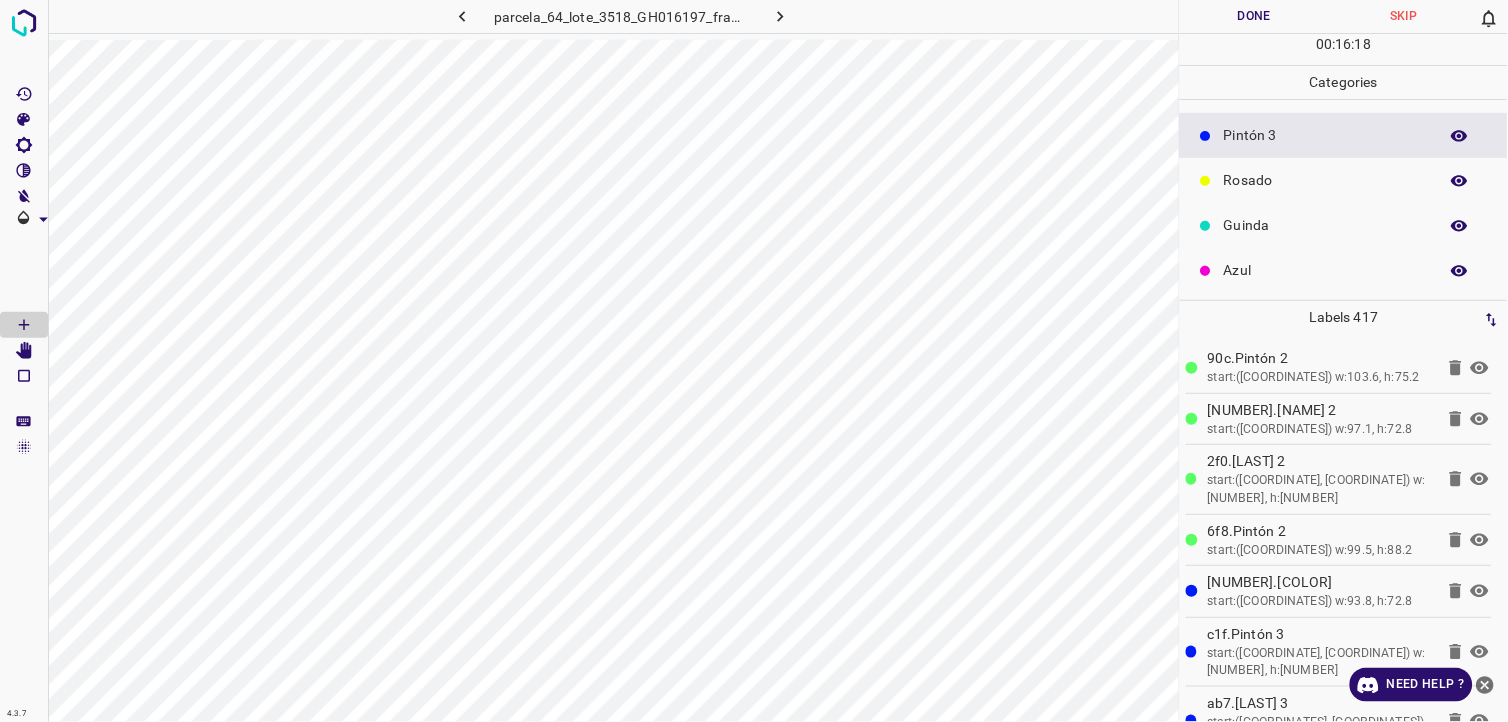click on "Rosado" at bounding box center [1344, 180] 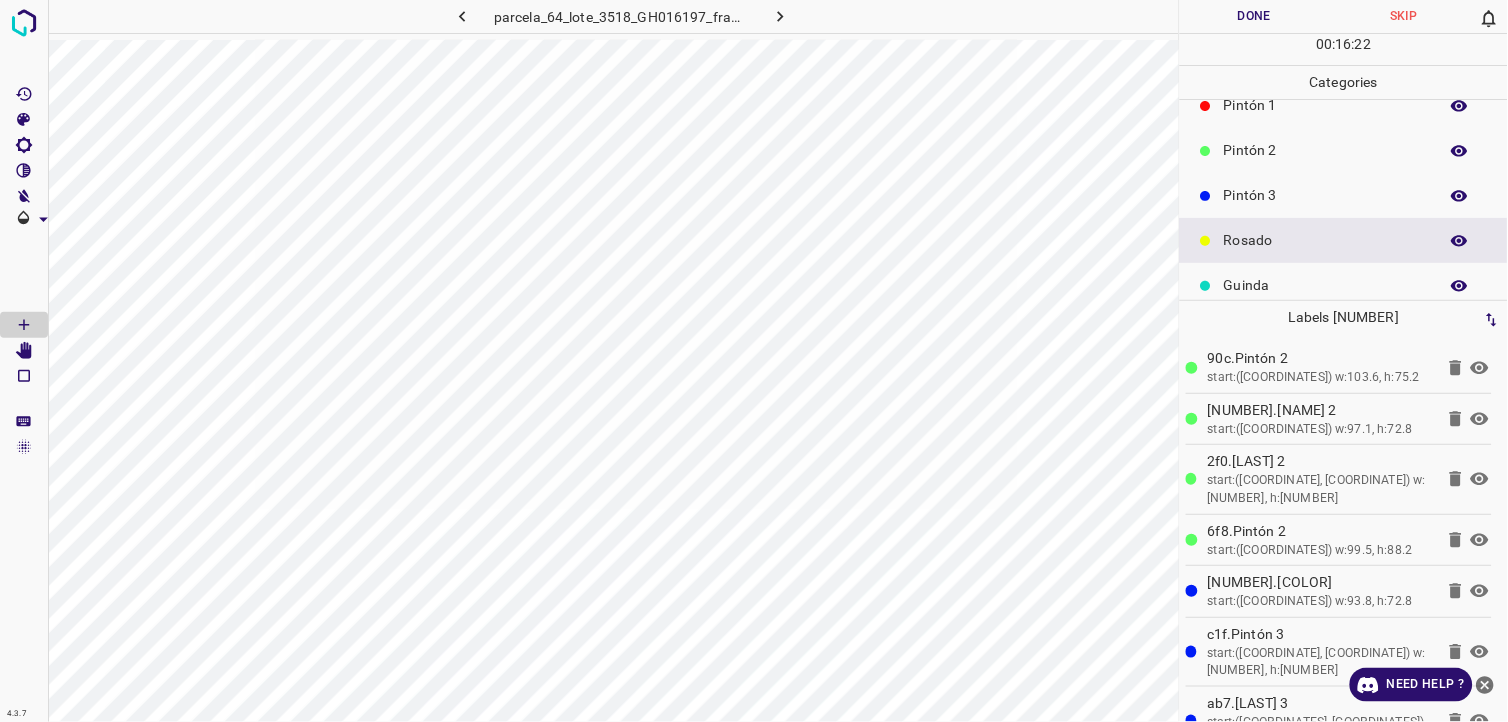 scroll, scrollTop: 64, scrollLeft: 0, axis: vertical 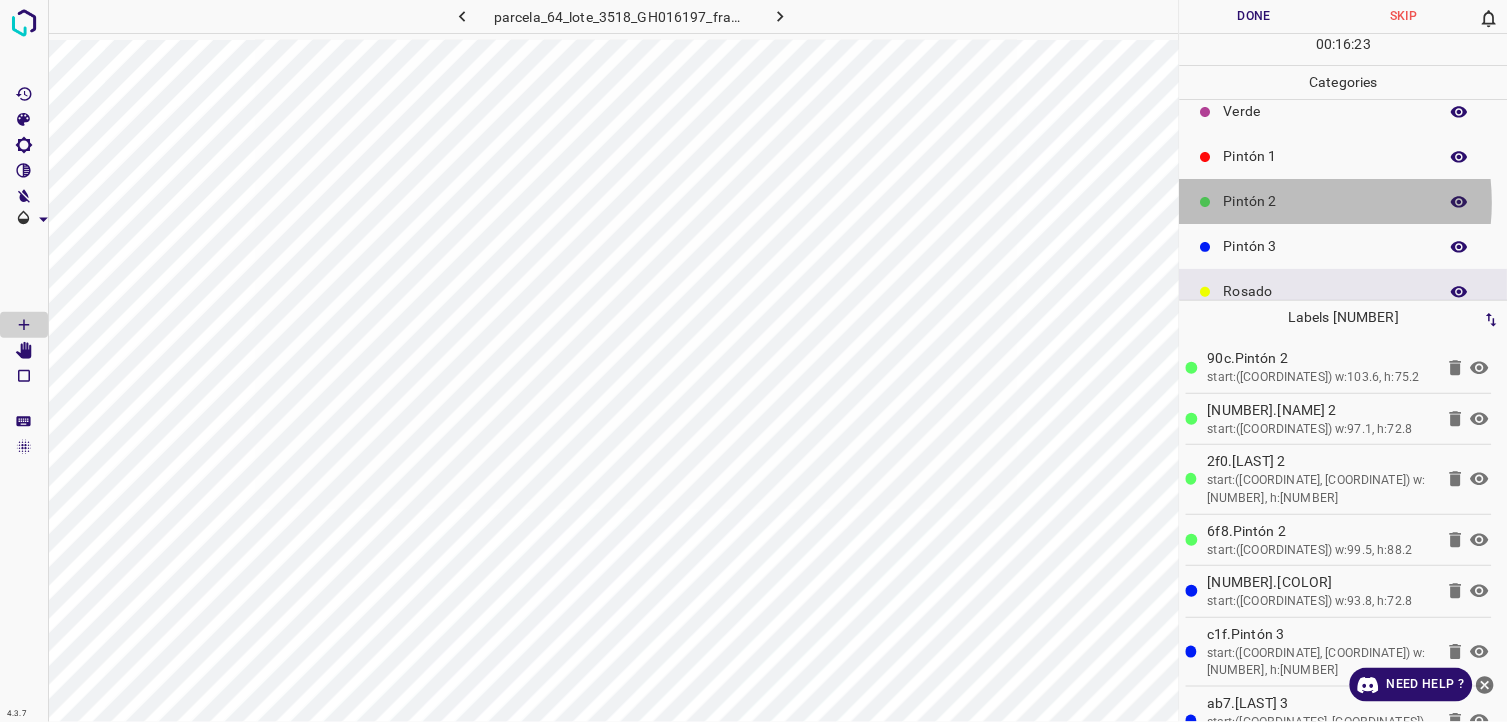 click on "Pintón 2" at bounding box center [1326, 201] 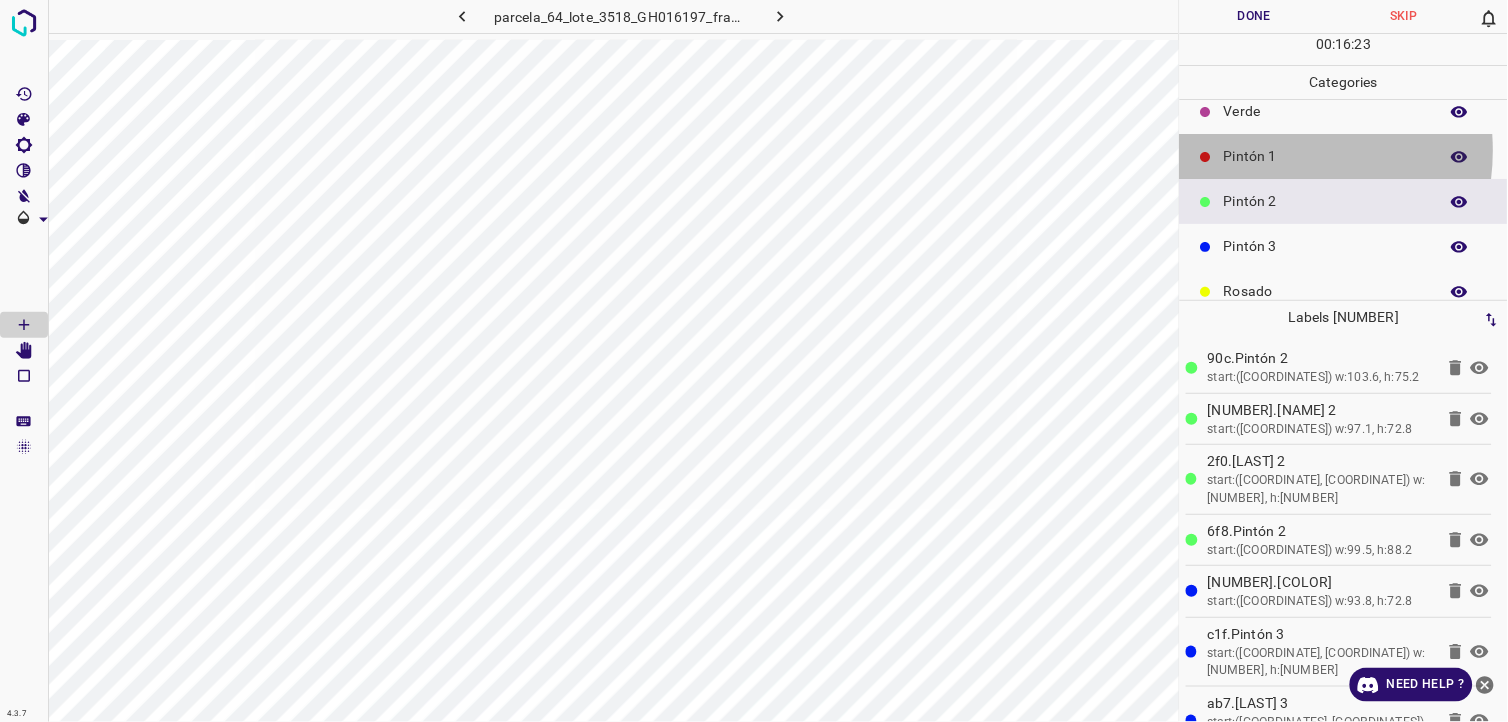 click on "Pintón 1" at bounding box center [1326, 156] 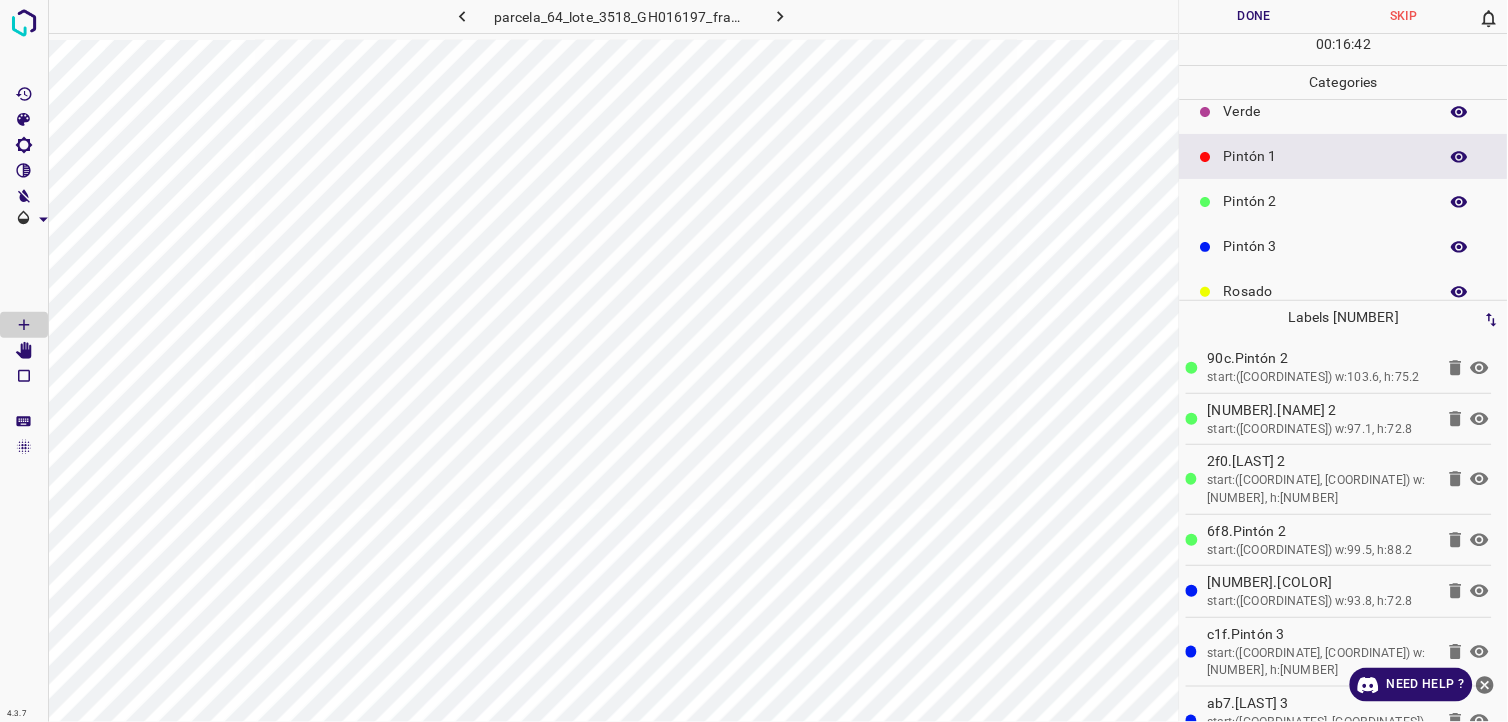 click on "Pintón 2" at bounding box center (1344, 201) 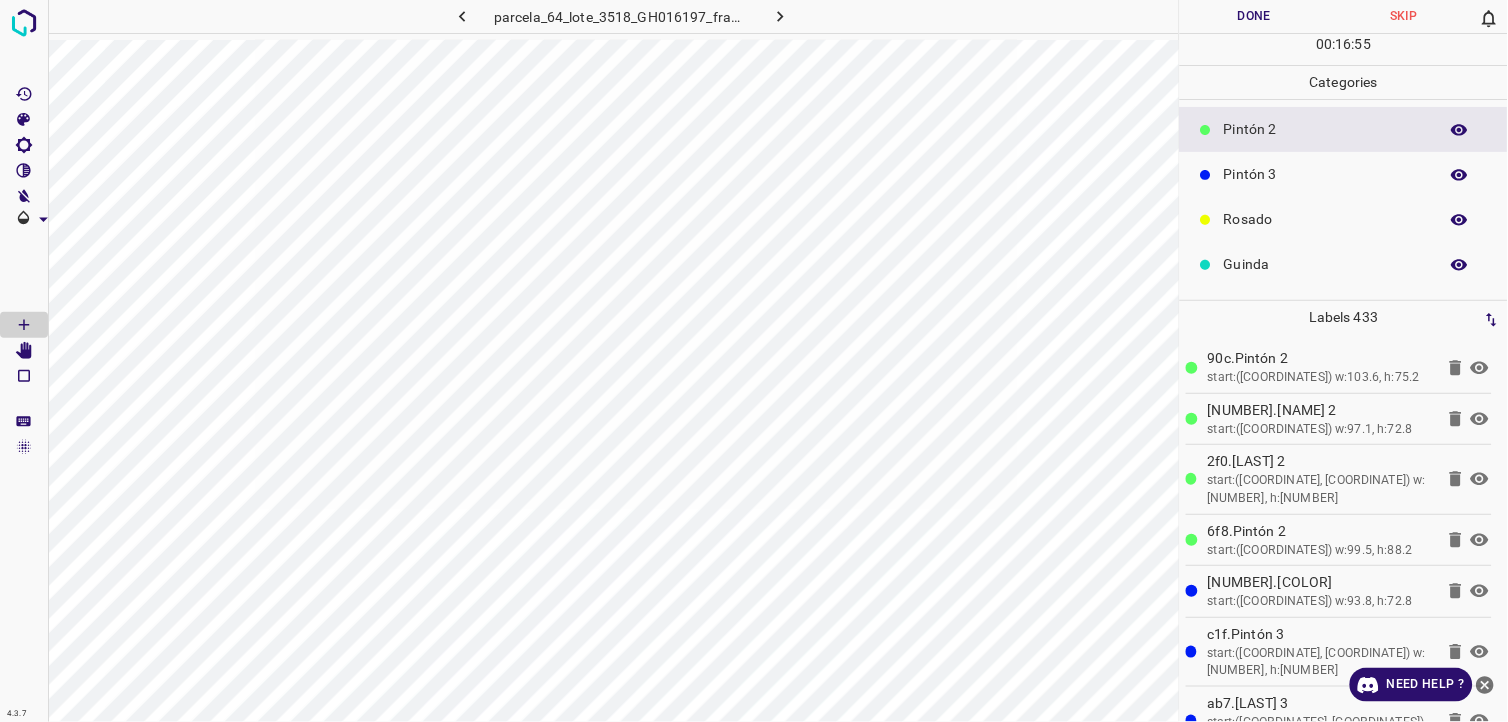 scroll, scrollTop: 175, scrollLeft: 0, axis: vertical 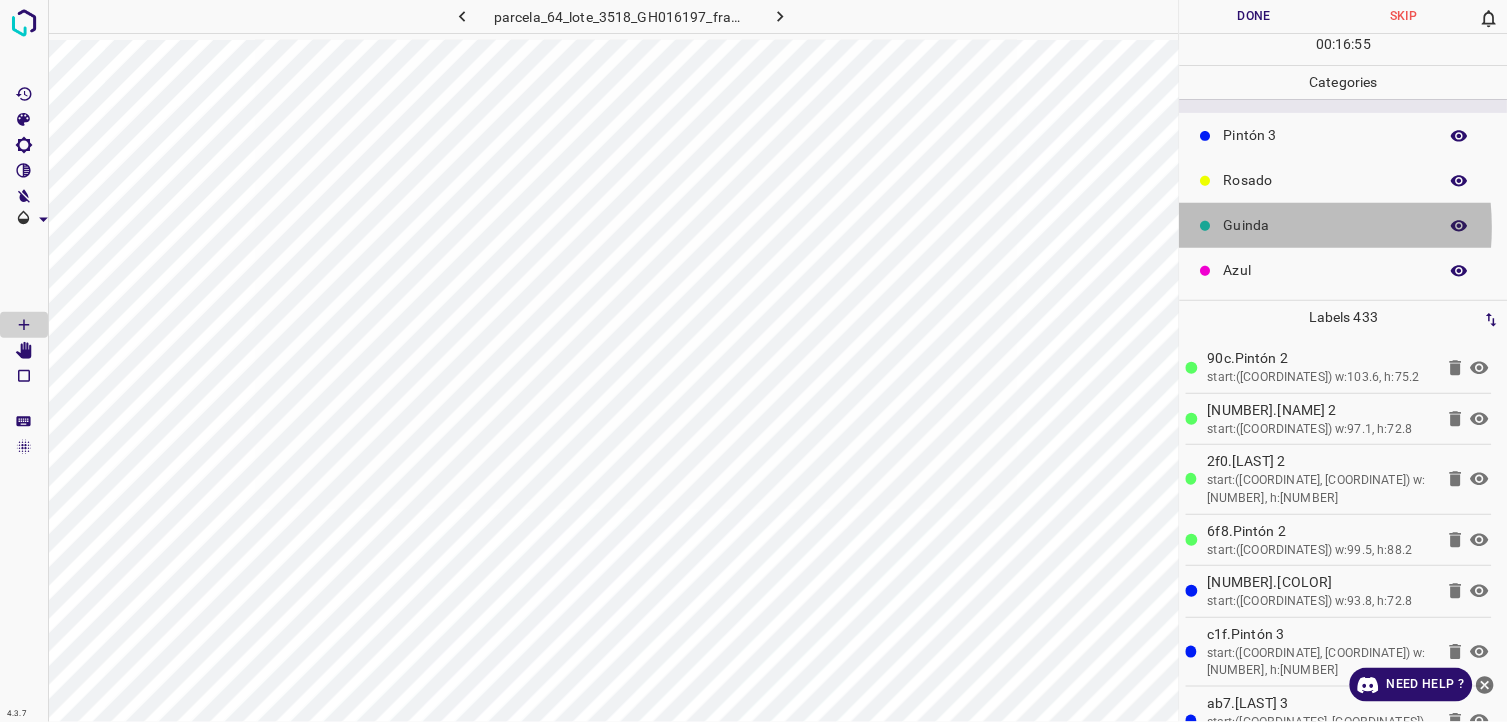 click on "Guinda" at bounding box center (1326, 225) 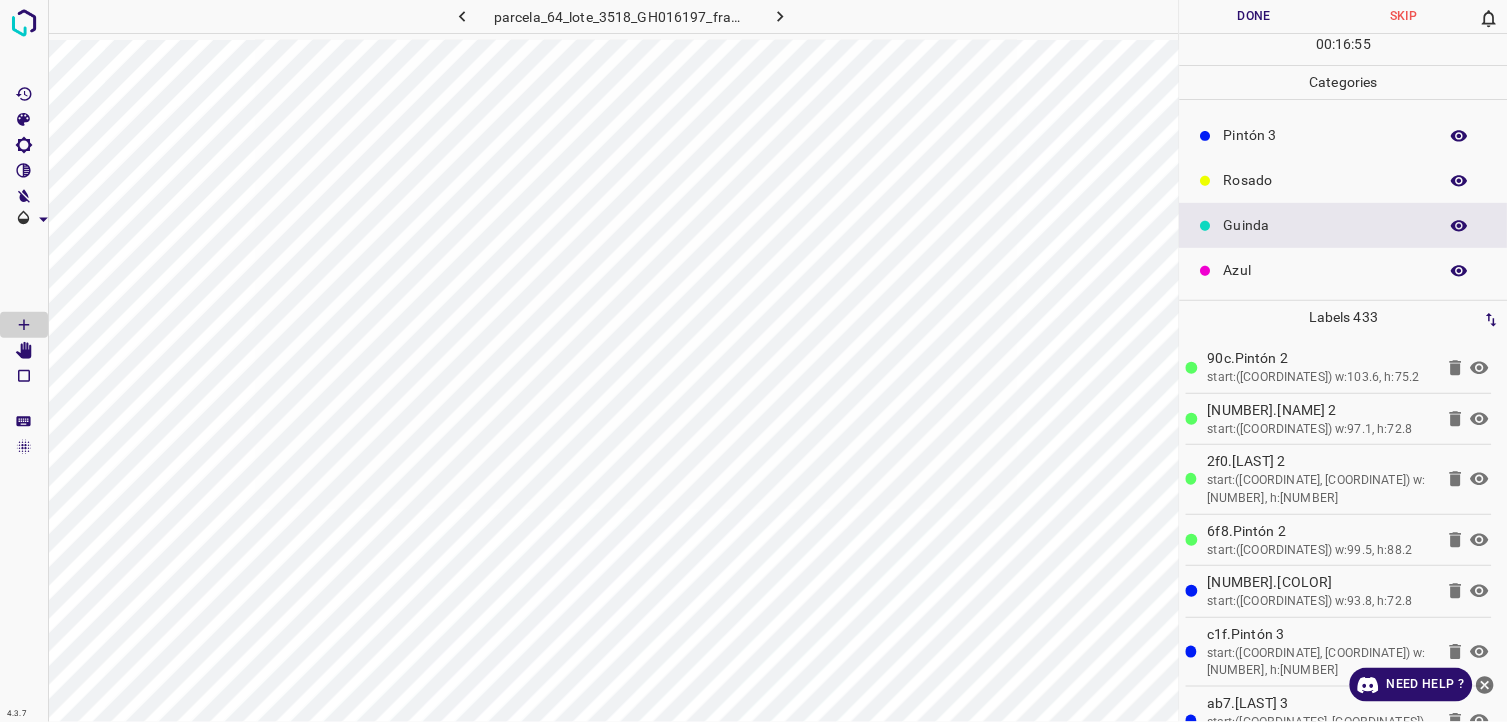 click on "Azul" at bounding box center [1344, 270] 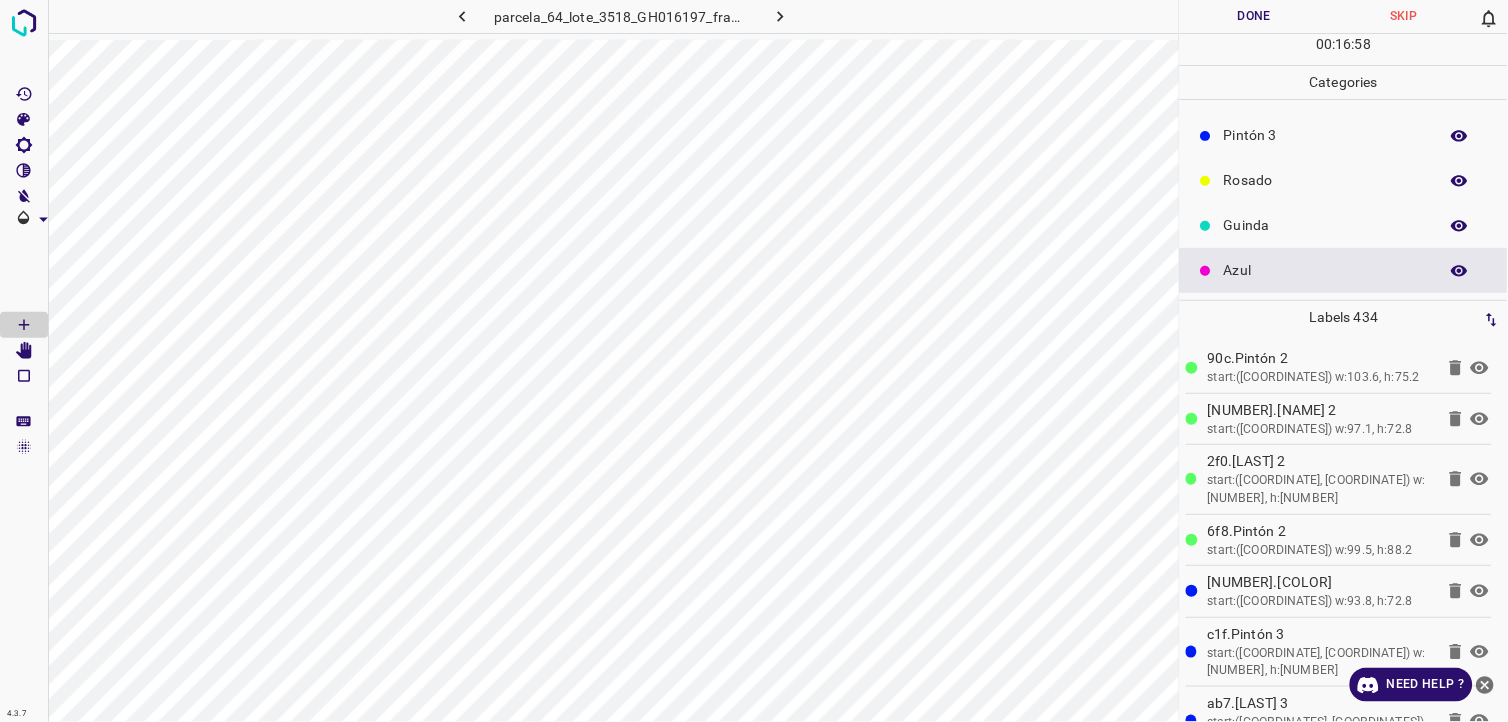 scroll, scrollTop: 64, scrollLeft: 0, axis: vertical 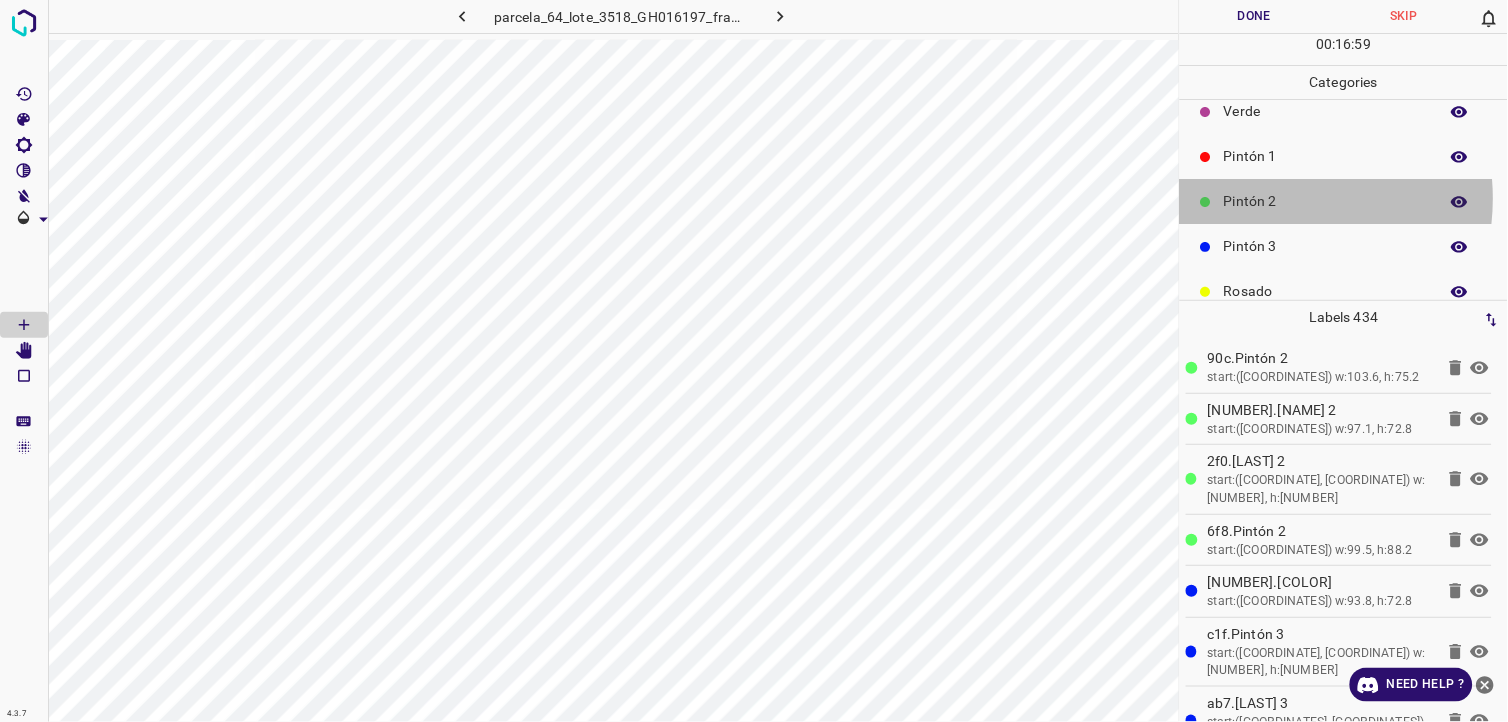 click on "Pintón 2" at bounding box center [1326, 201] 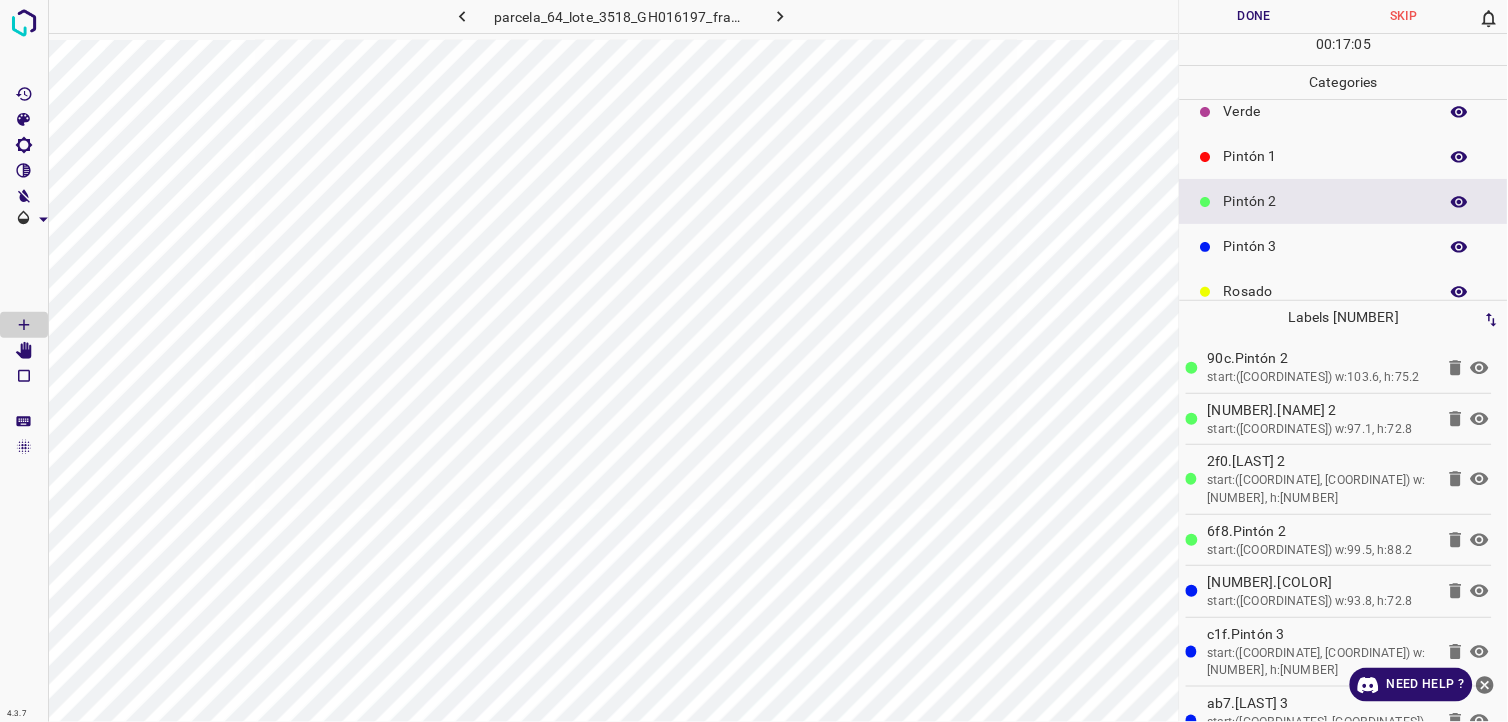 scroll, scrollTop: 175, scrollLeft: 0, axis: vertical 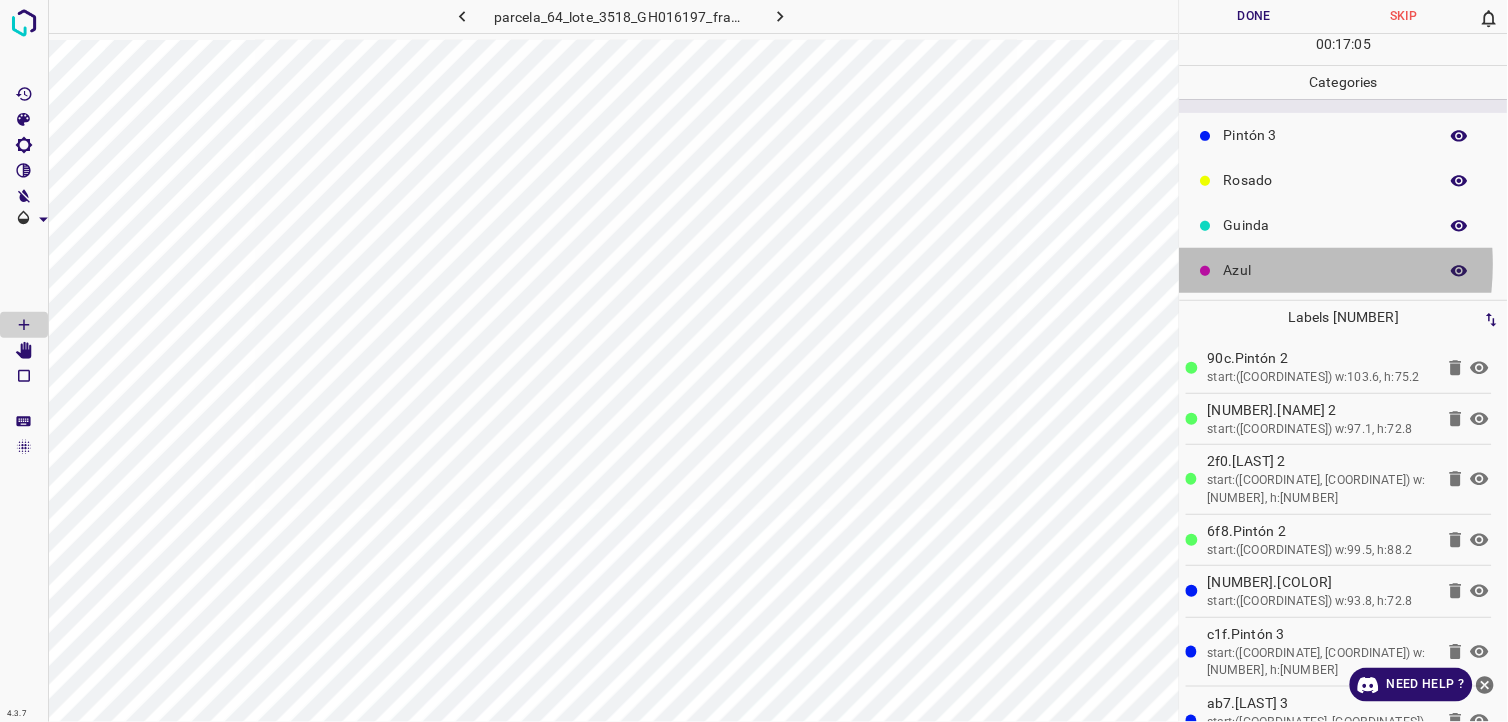 click on "Azul" at bounding box center [1326, 270] 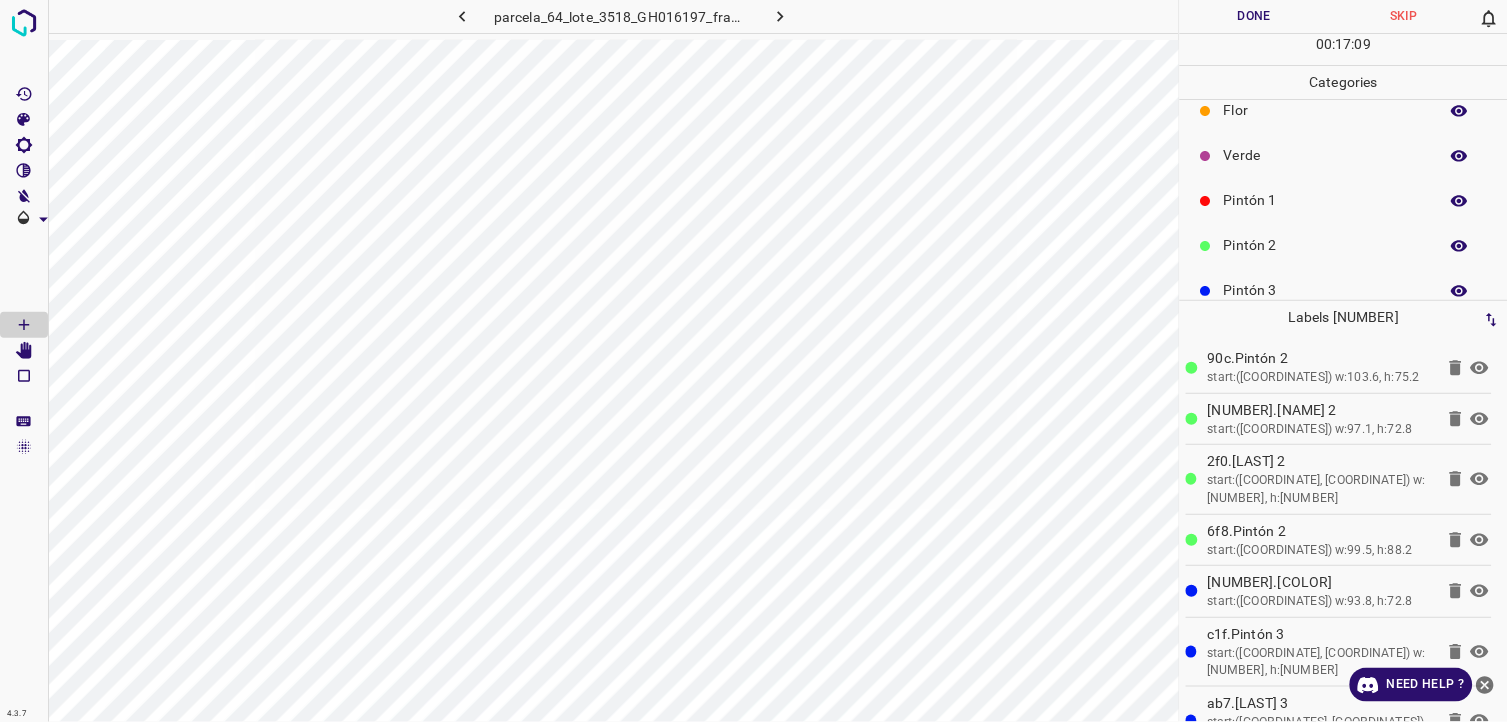 scroll, scrollTop: 0, scrollLeft: 0, axis: both 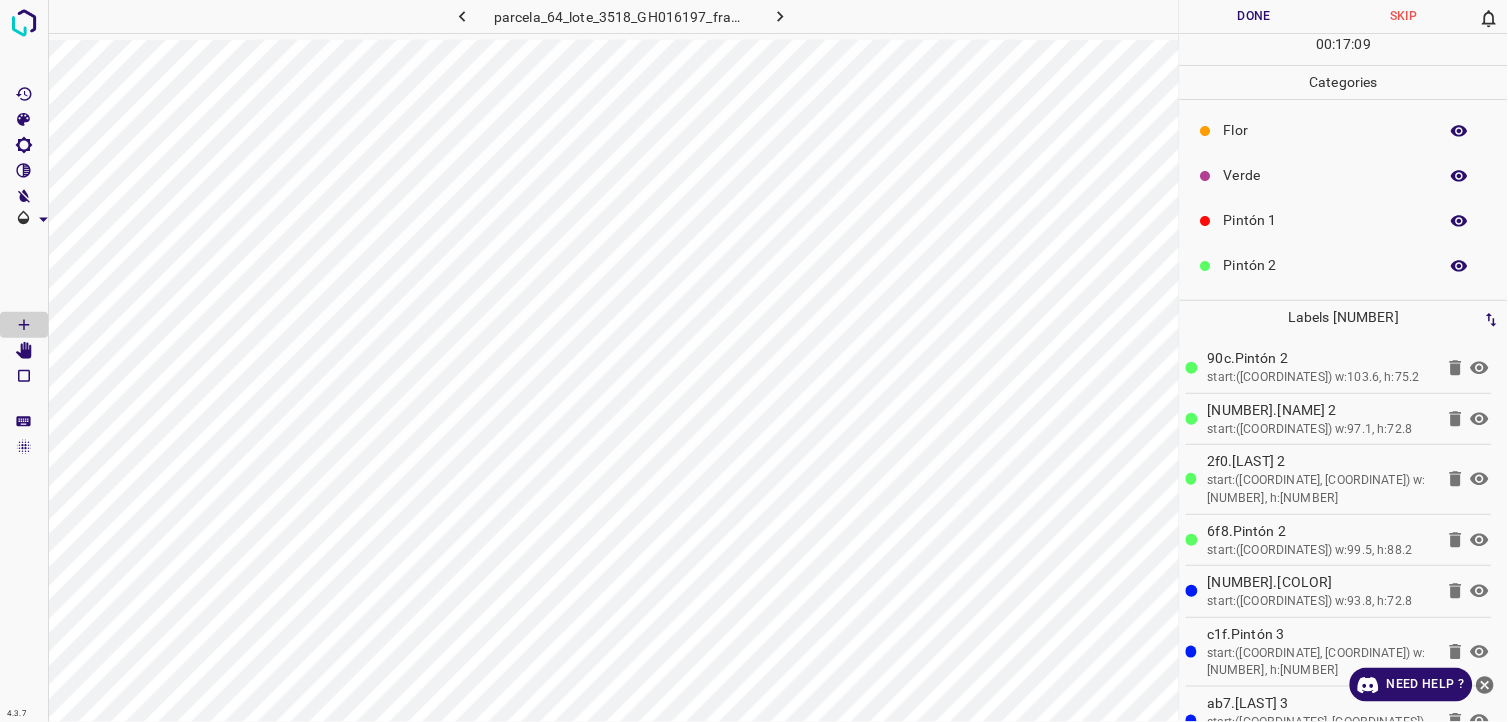 click on "Pintón 1" at bounding box center (1326, 220) 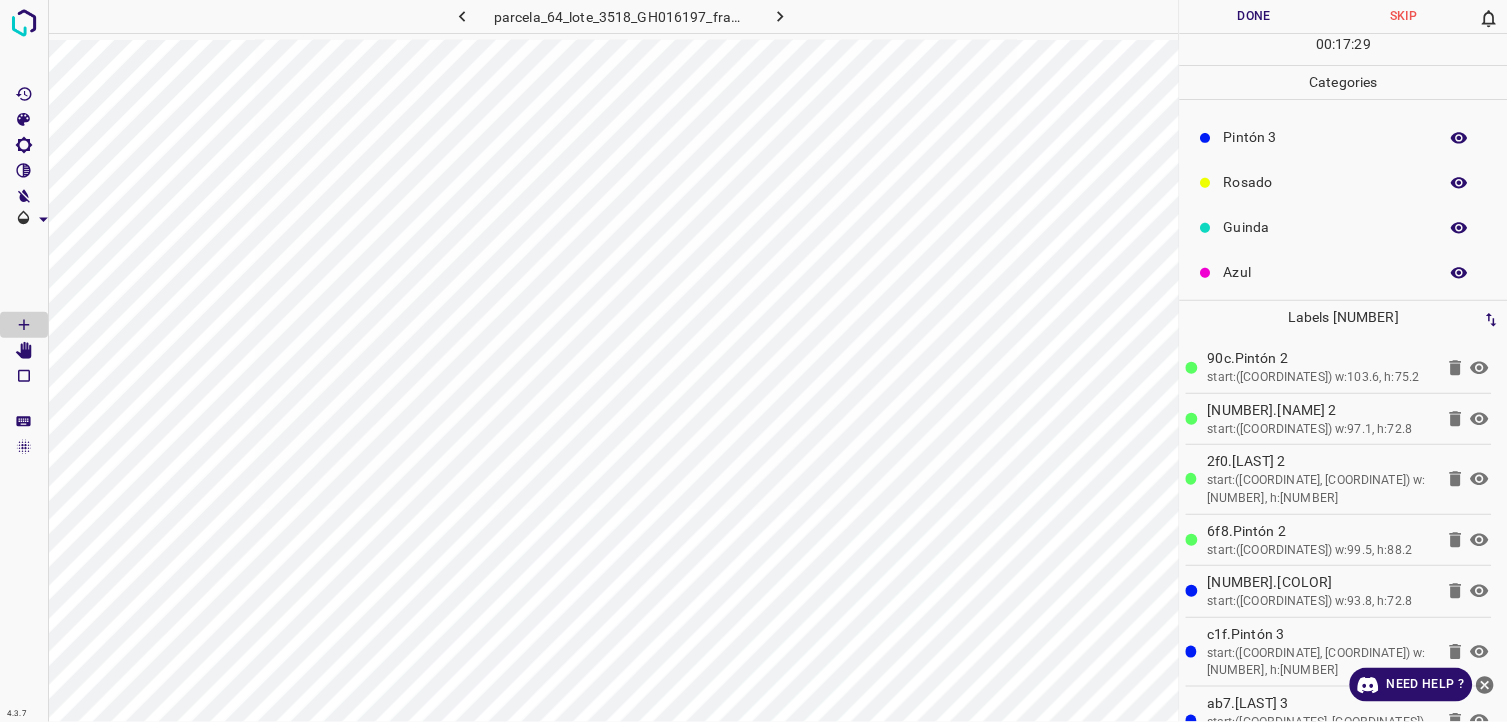 scroll, scrollTop: 175, scrollLeft: 0, axis: vertical 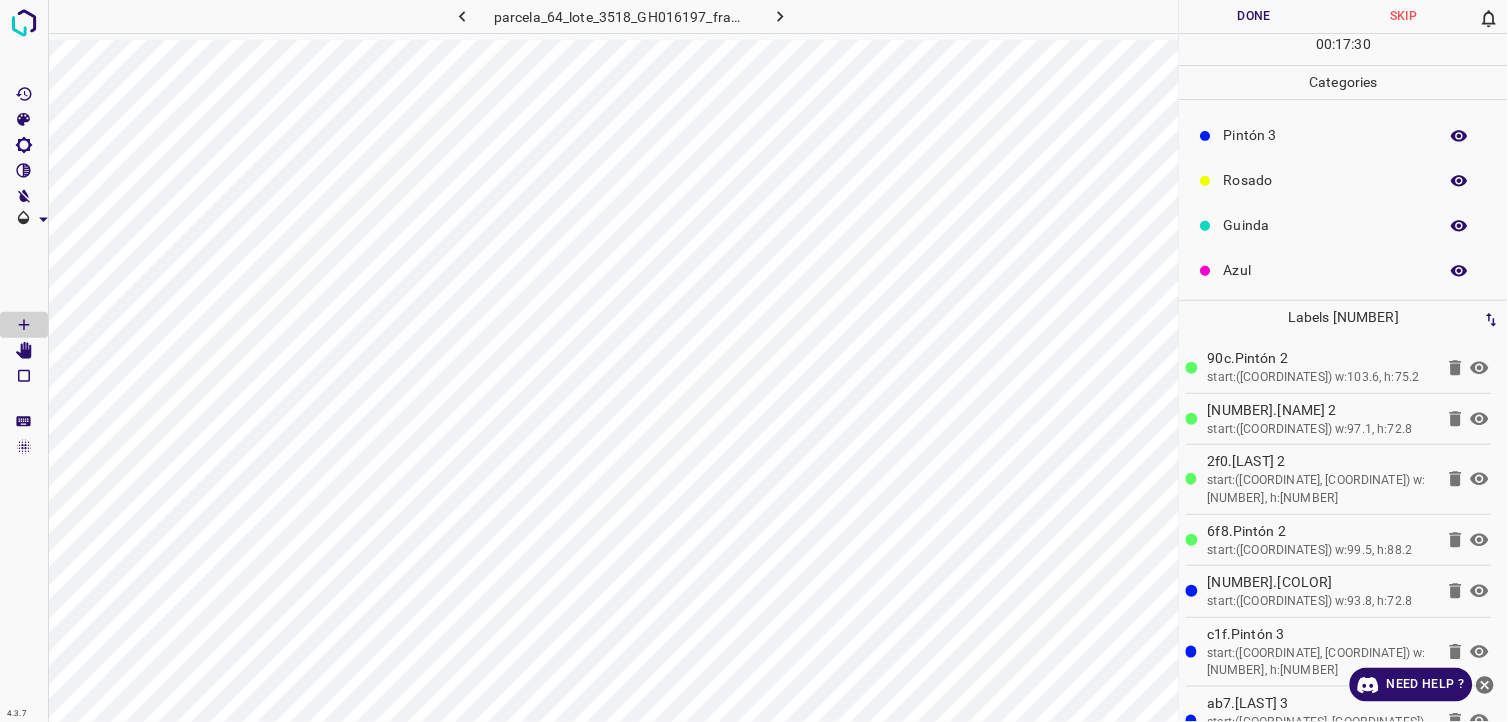 click on "Rosado" at bounding box center (1326, 180) 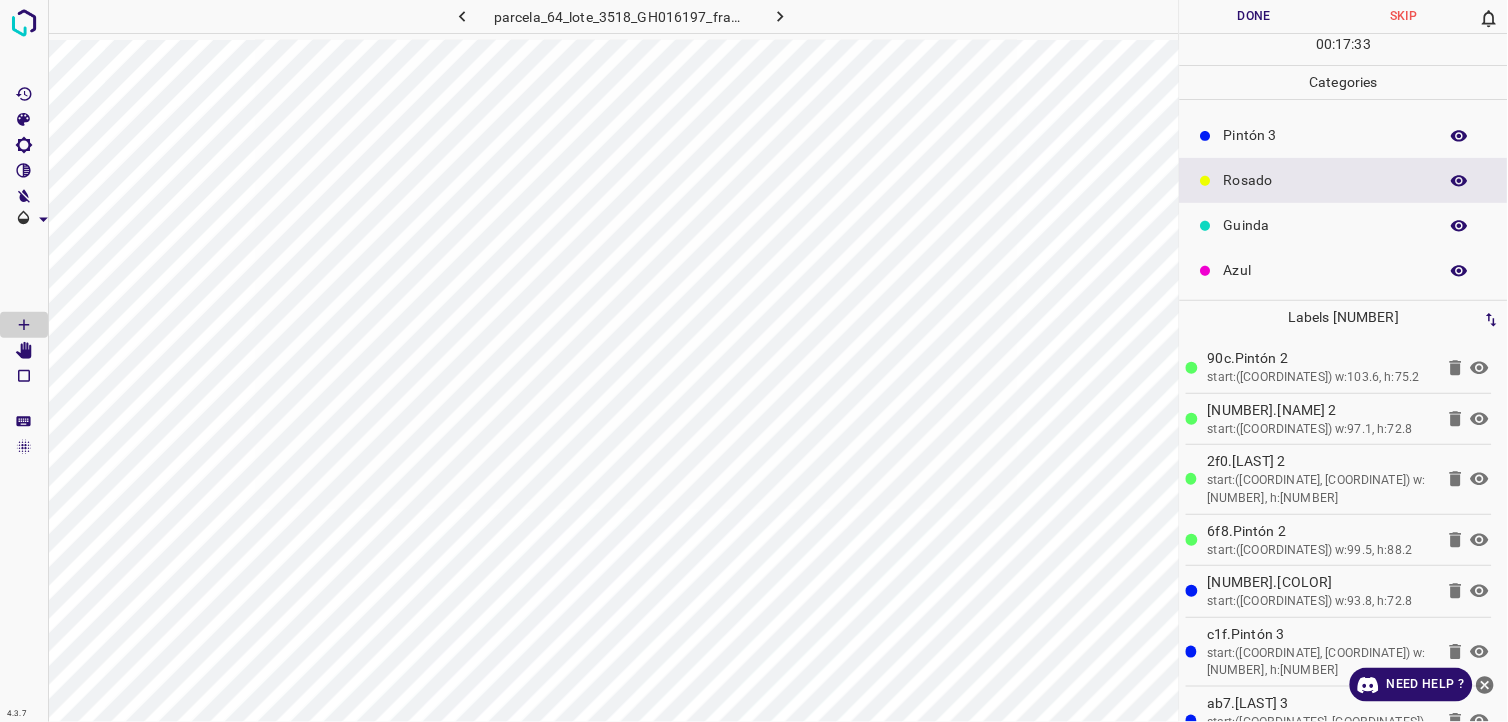 scroll, scrollTop: 64, scrollLeft: 0, axis: vertical 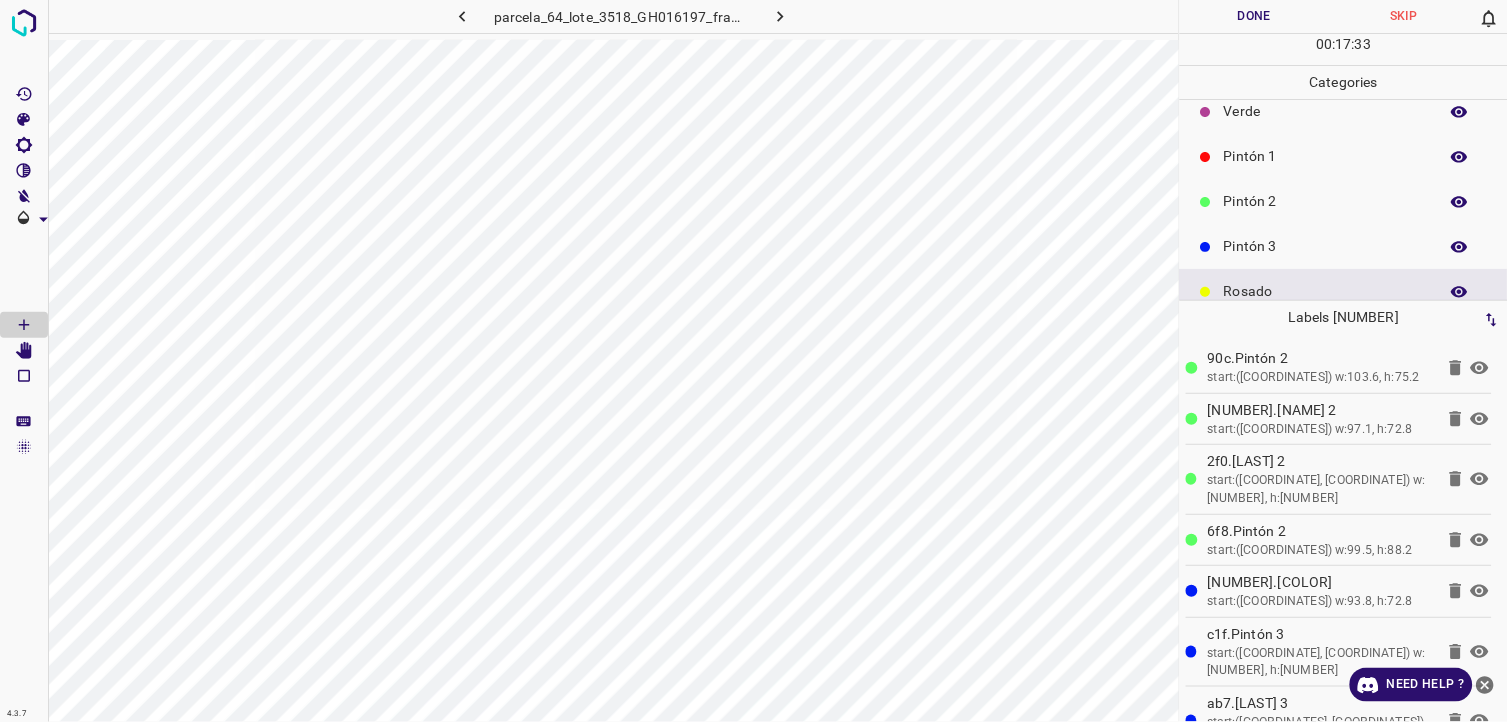 click on "Pintón 1" at bounding box center (1326, 156) 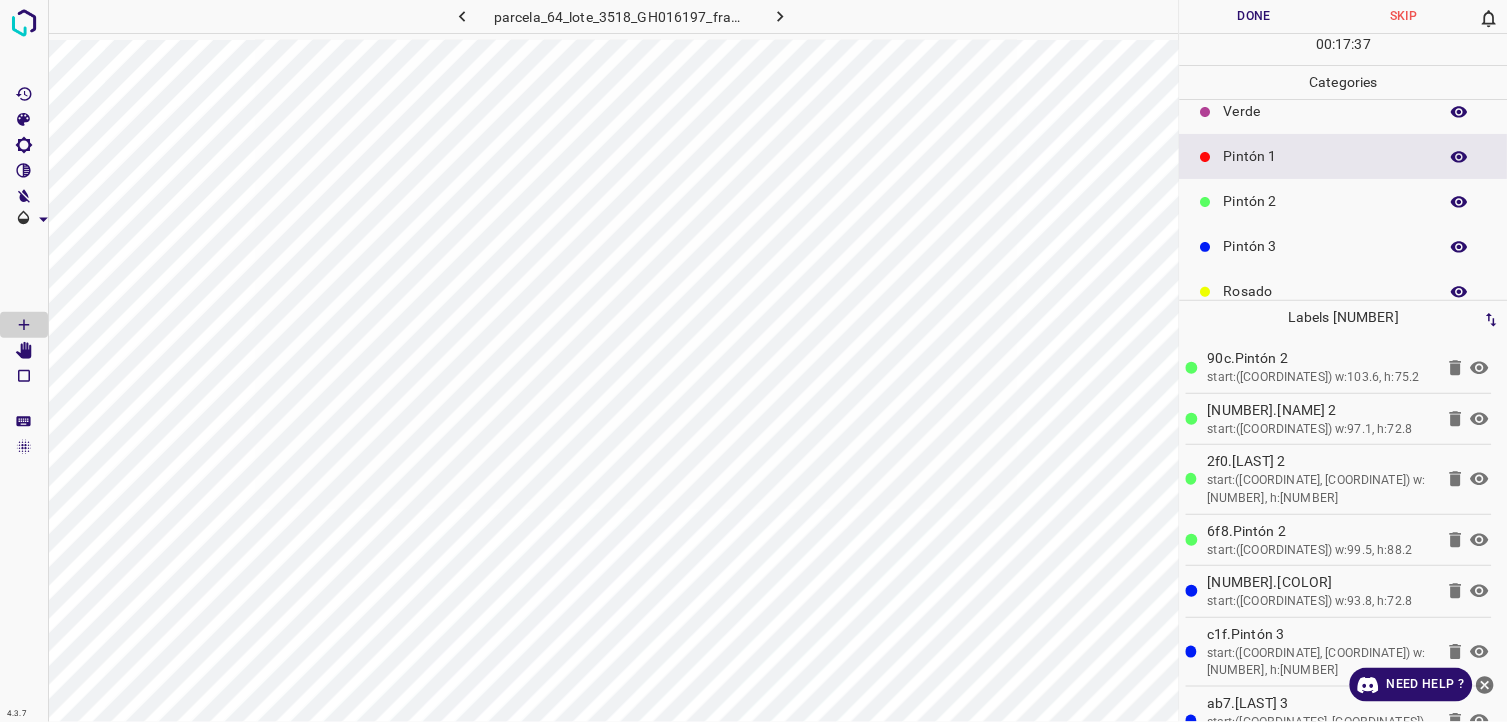 click on "Pintón 2" at bounding box center (1326, 201) 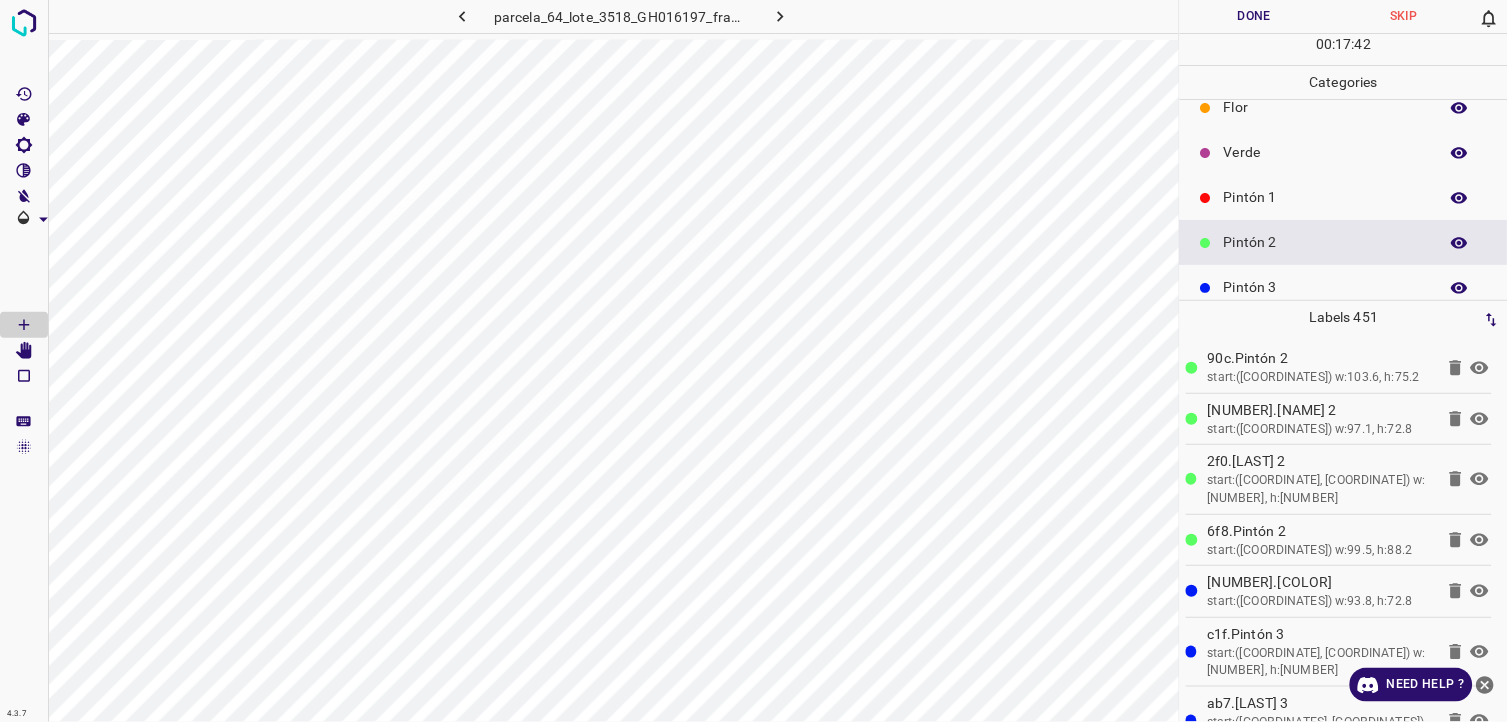 scroll, scrollTop: 0, scrollLeft: 0, axis: both 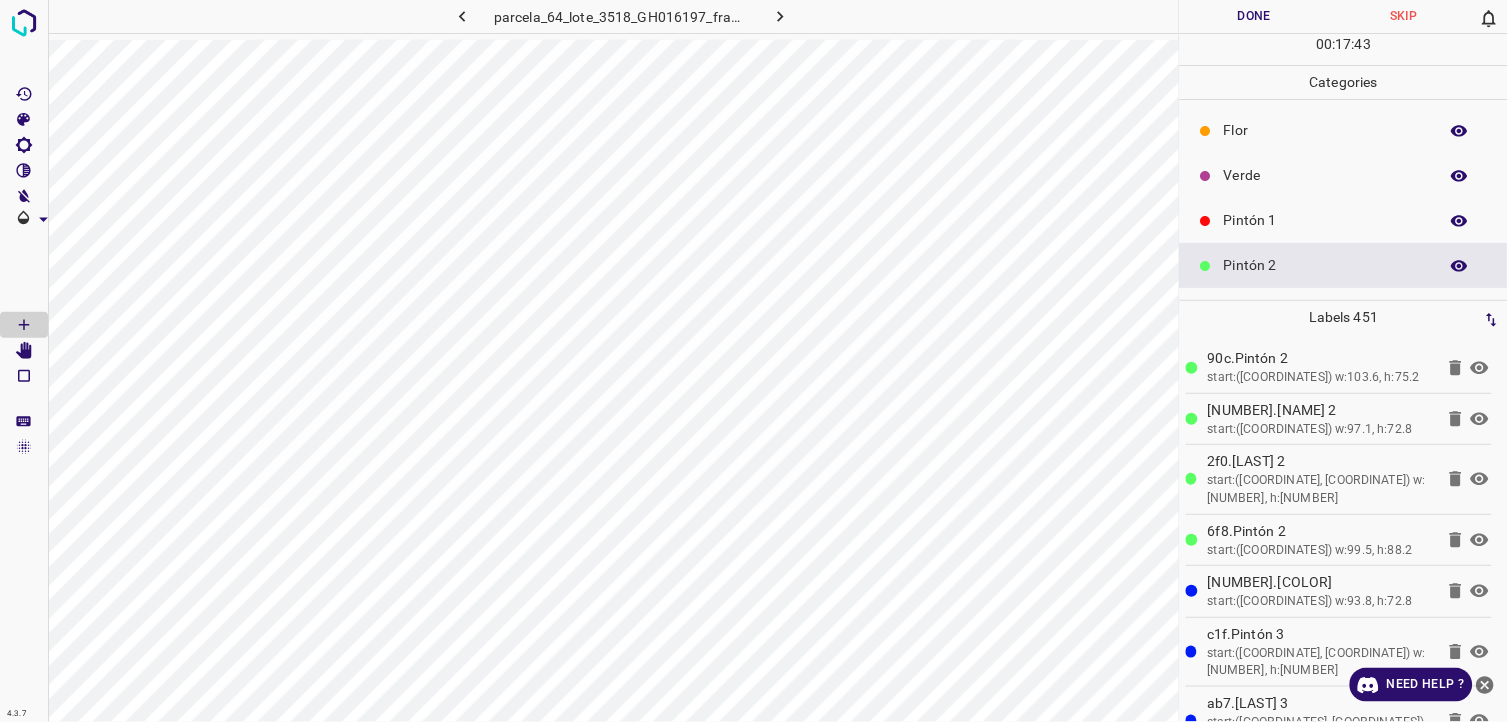 click on "Verde" at bounding box center [1326, 175] 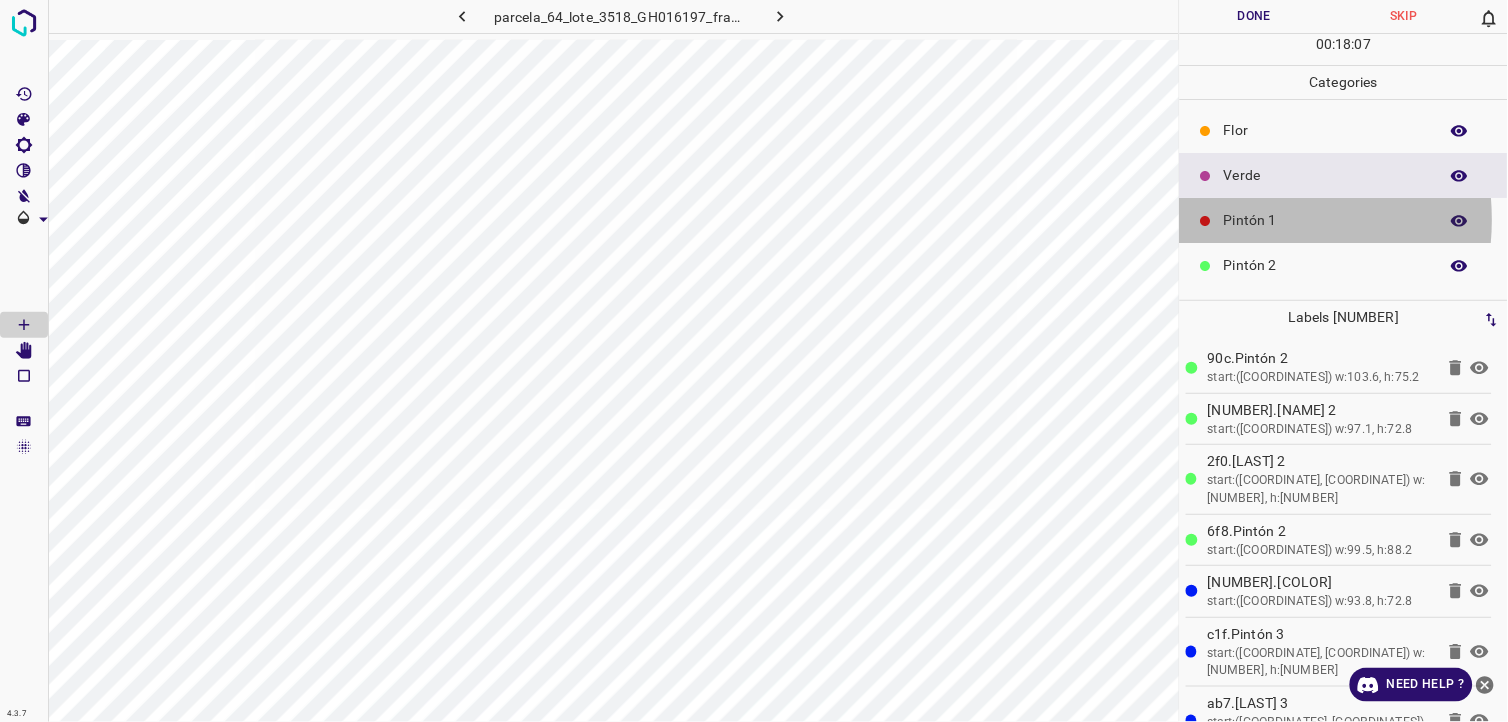 click on "Pintón 1" at bounding box center [1326, 220] 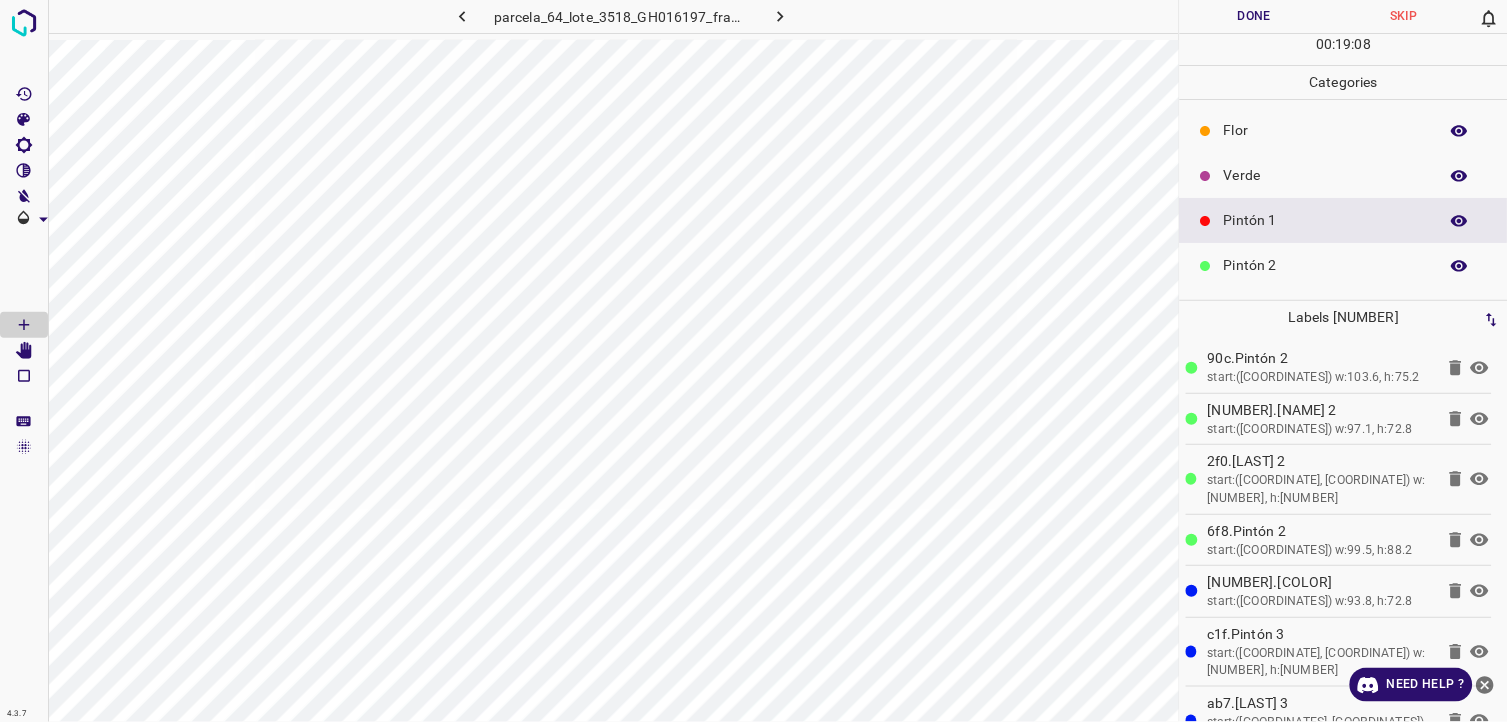 click on "Verde" at bounding box center (1344, 175) 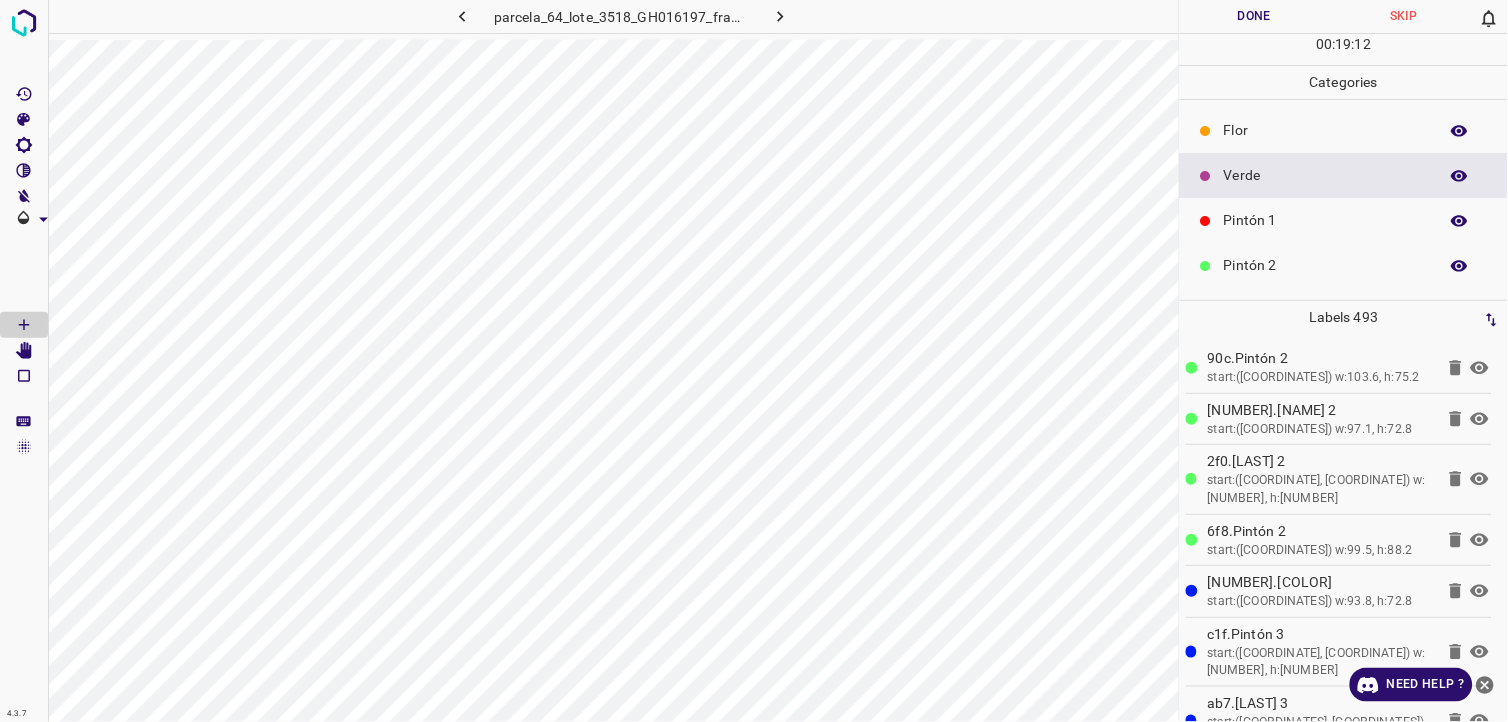 click on "Pintón 2" at bounding box center (1326, 265) 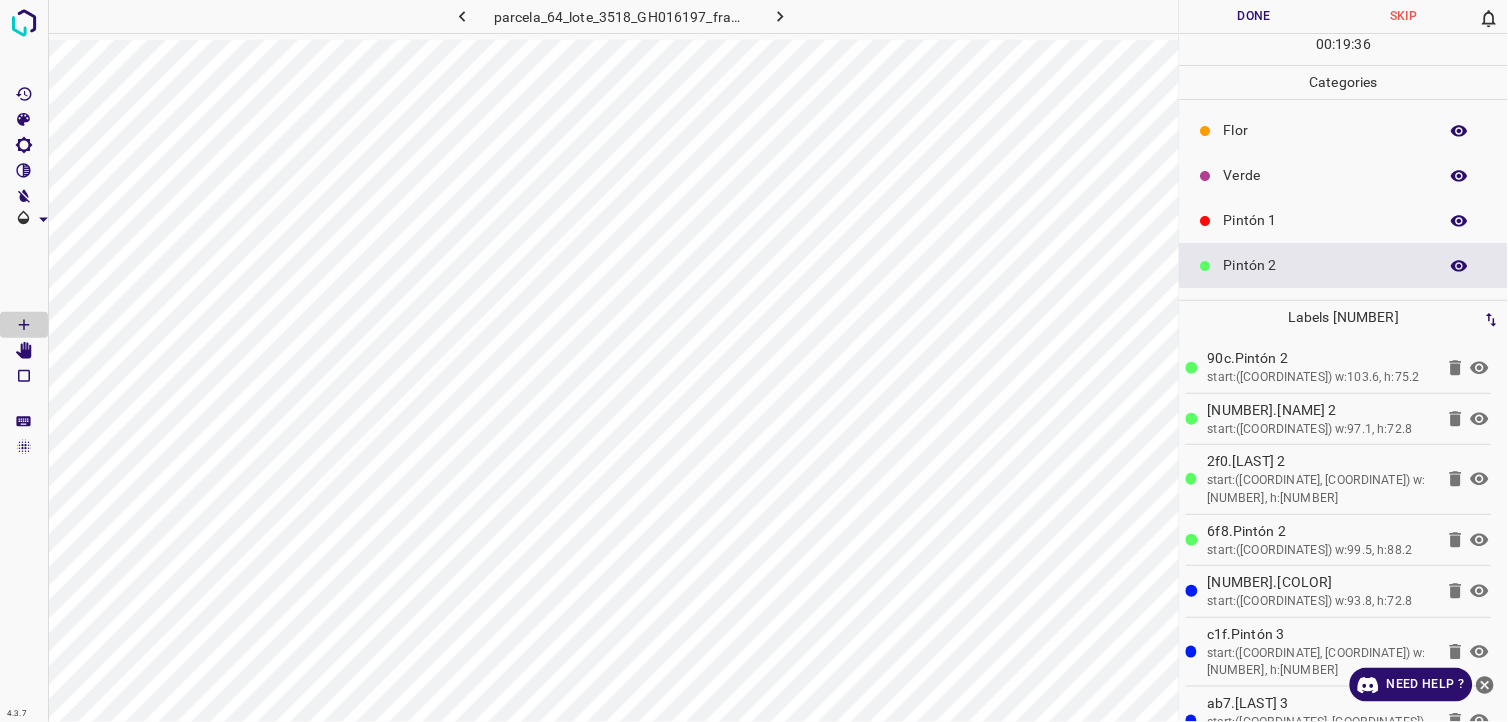 scroll, scrollTop: 111, scrollLeft: 0, axis: vertical 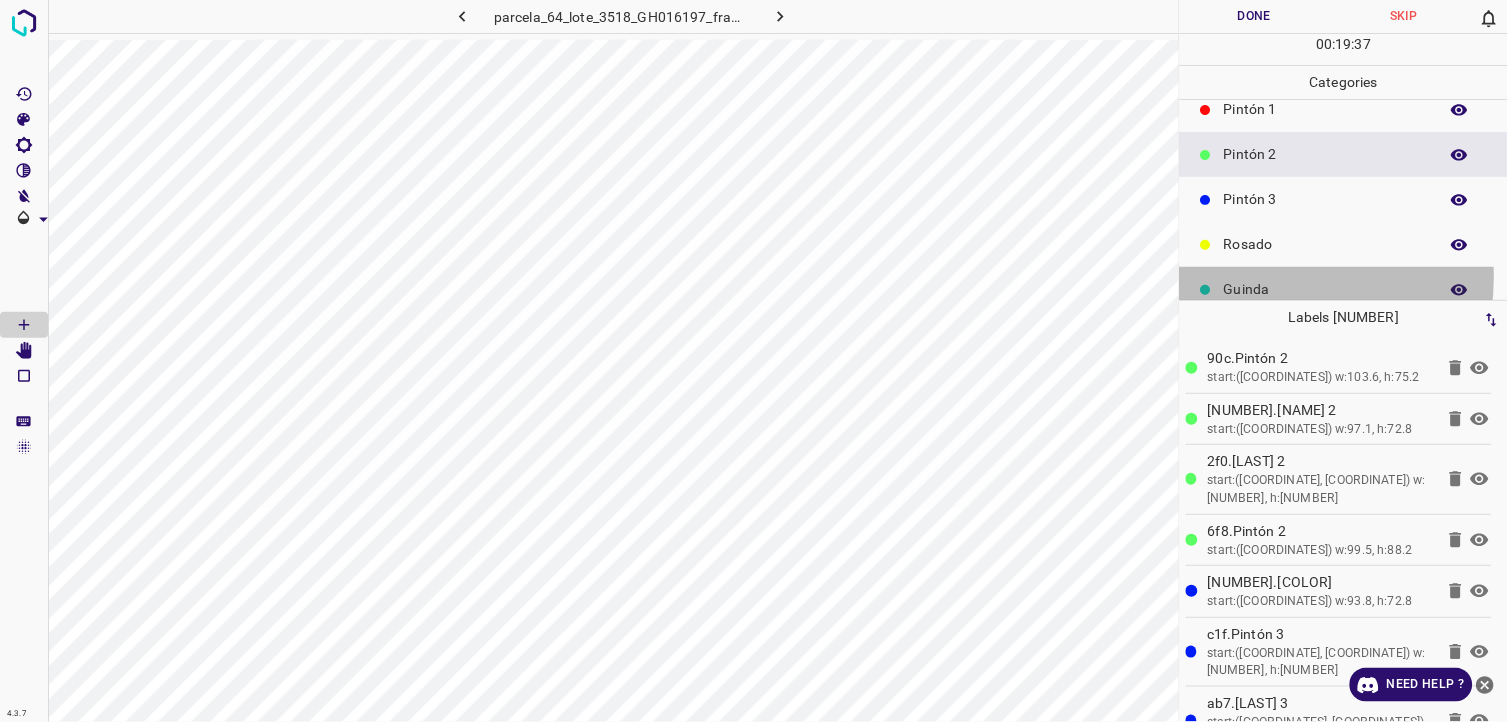 click on "Guinda" at bounding box center (1344, 289) 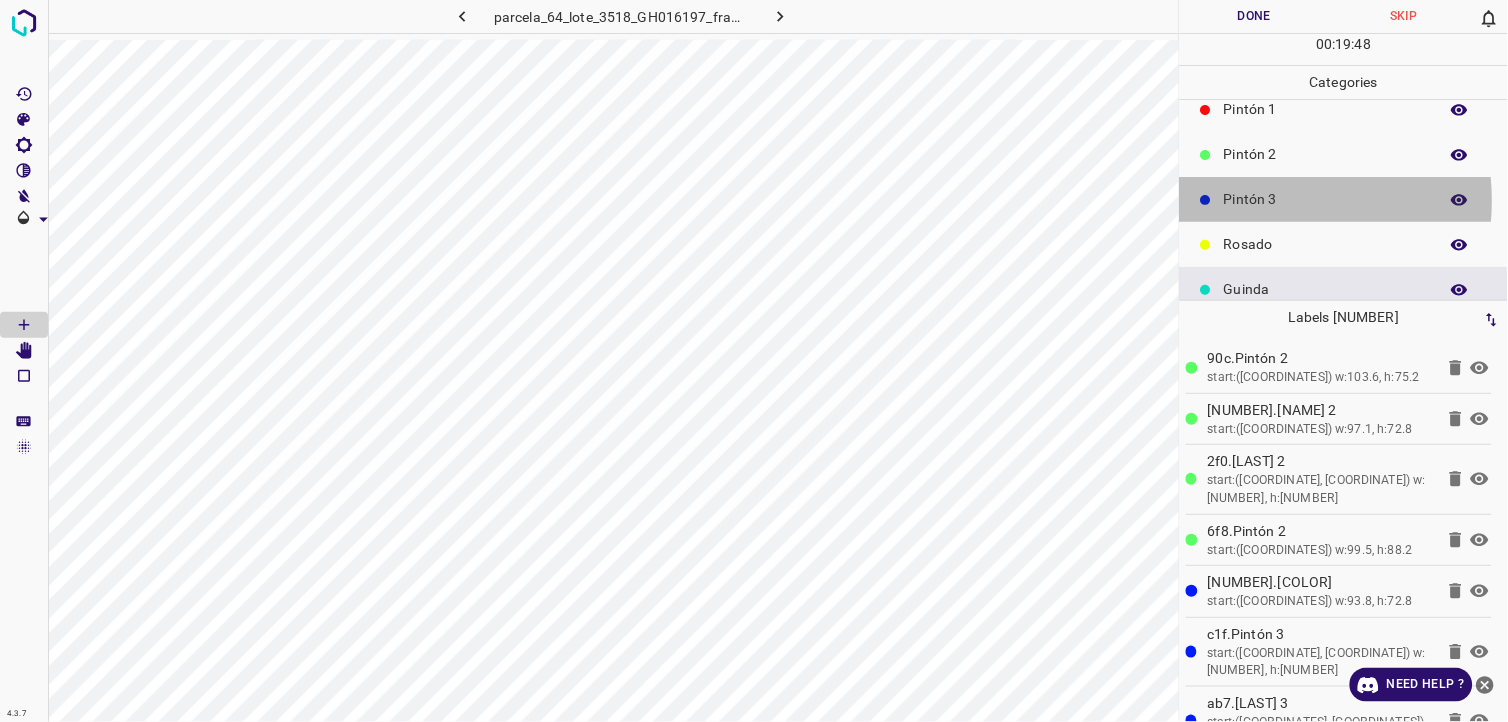 click on "Pintón 3" at bounding box center (1326, 199) 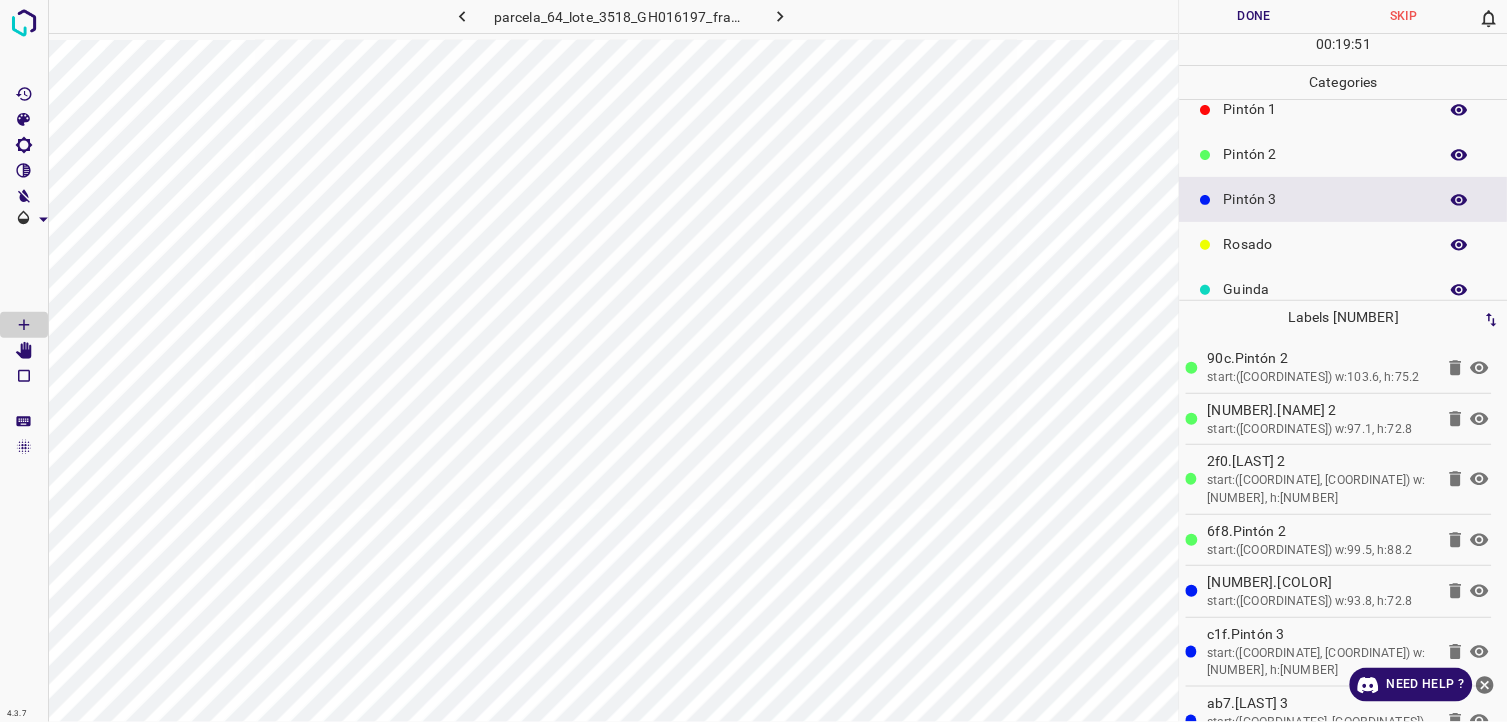click on "Rosado" at bounding box center (1326, 244) 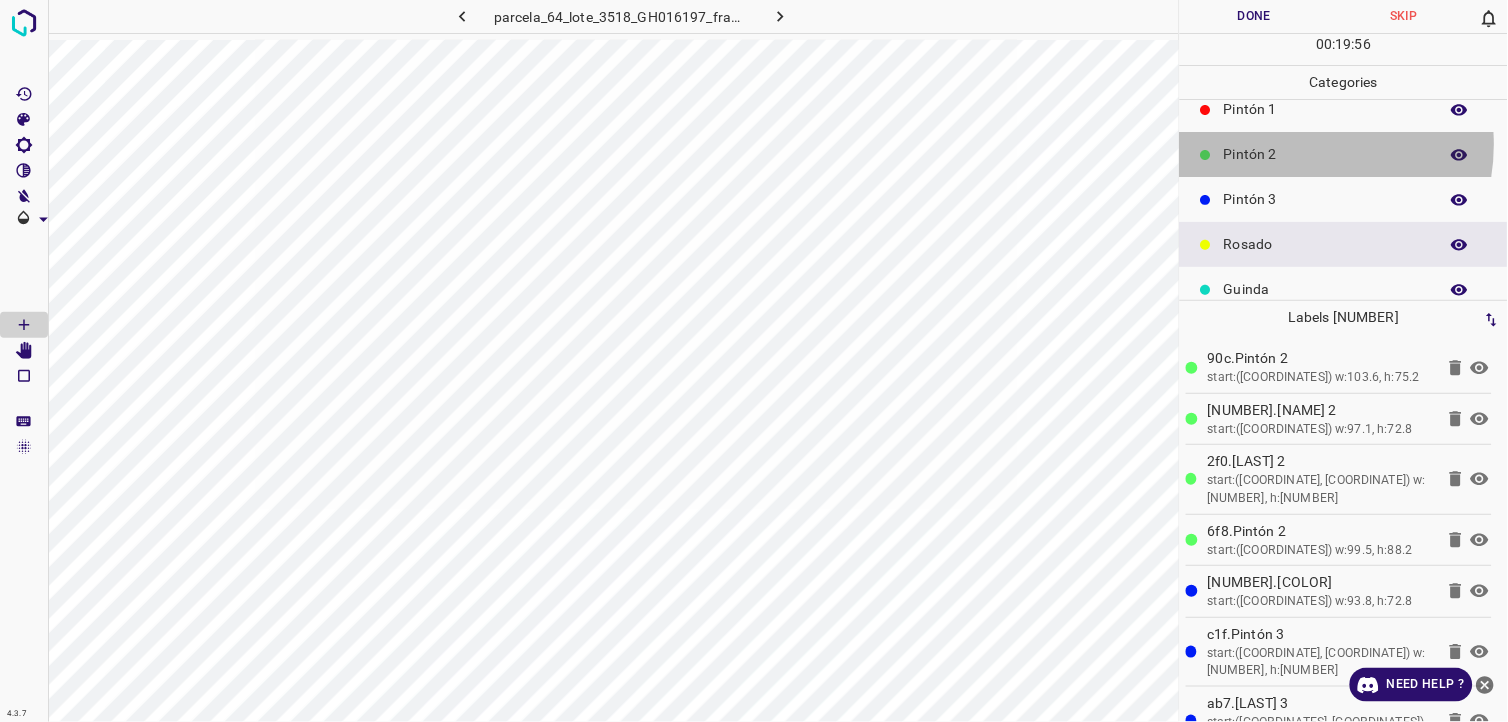 click on "Pintón 2" at bounding box center (1326, 154) 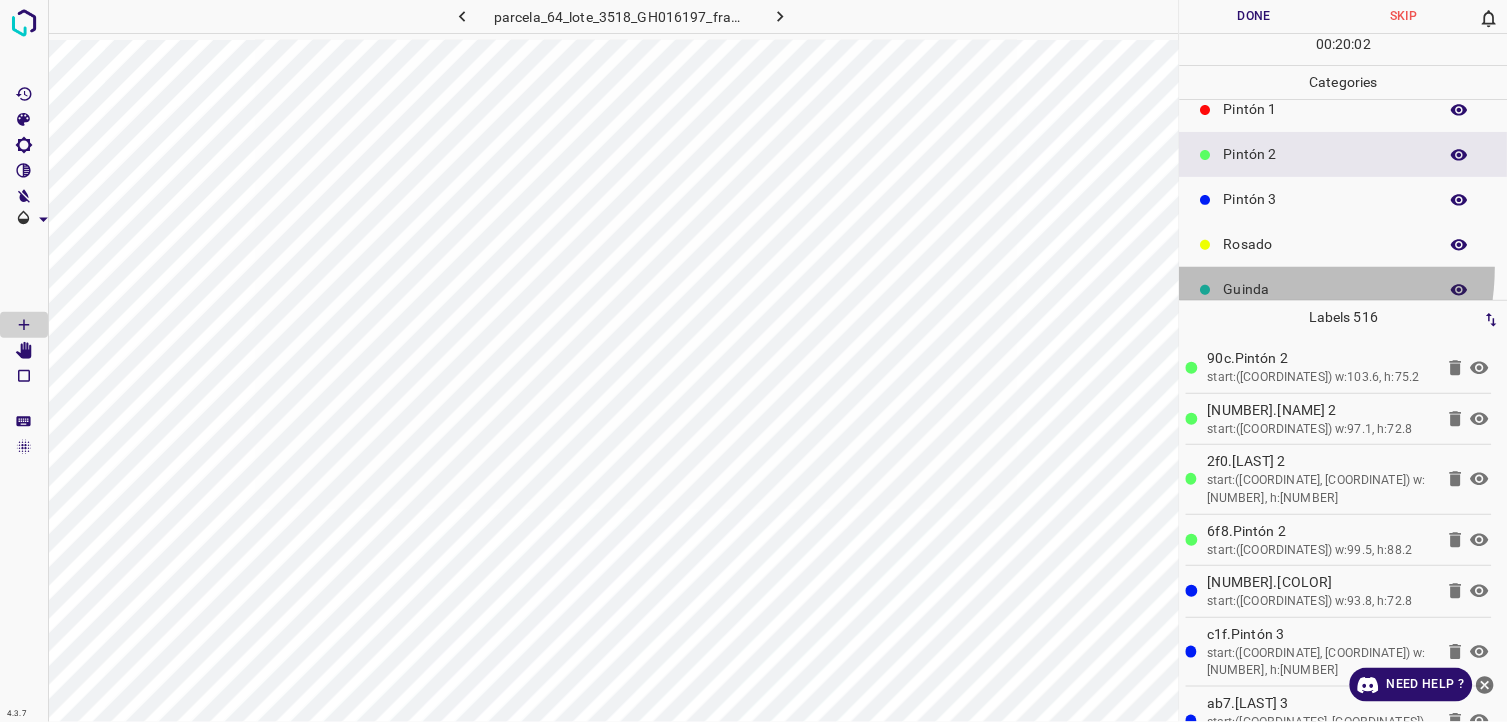 click on "Guinda" at bounding box center [1344, 289] 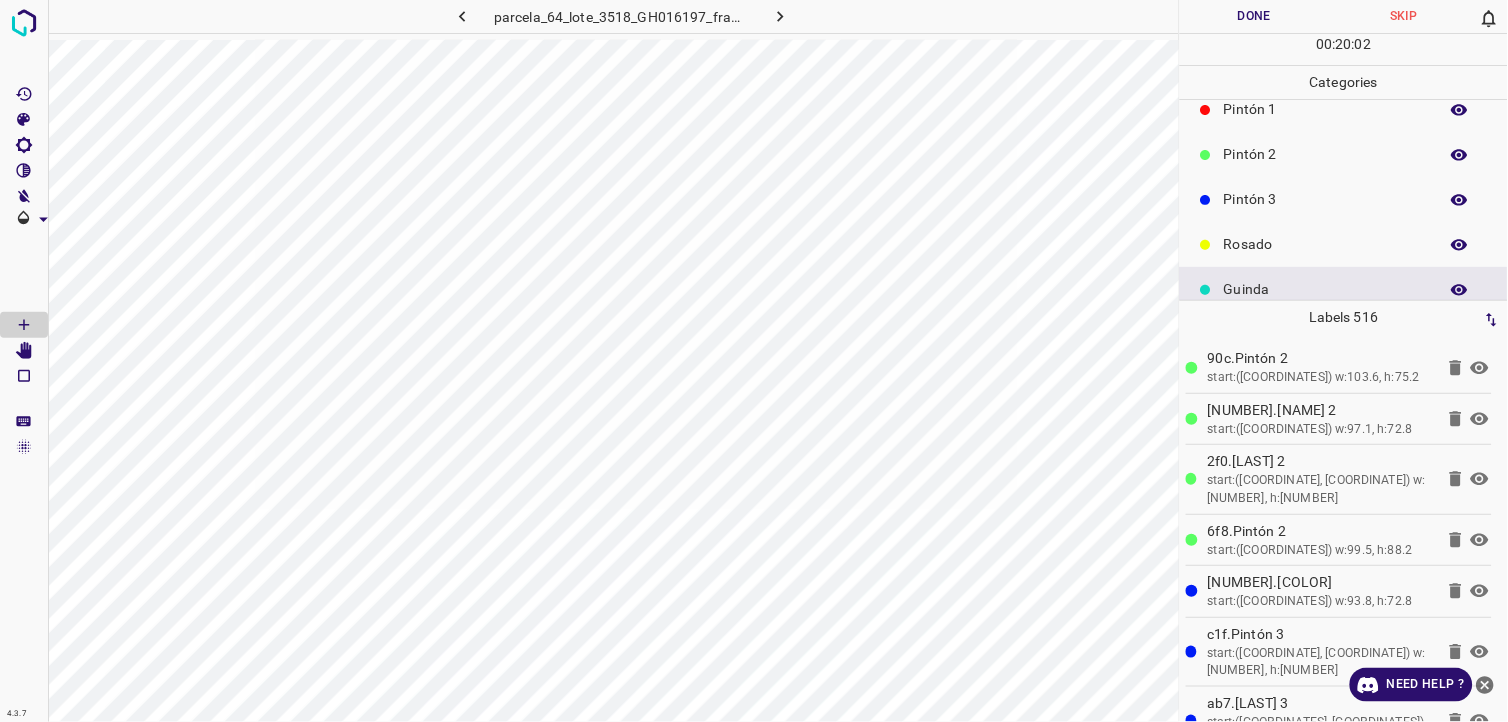 click on "Rosado" at bounding box center (1326, 244) 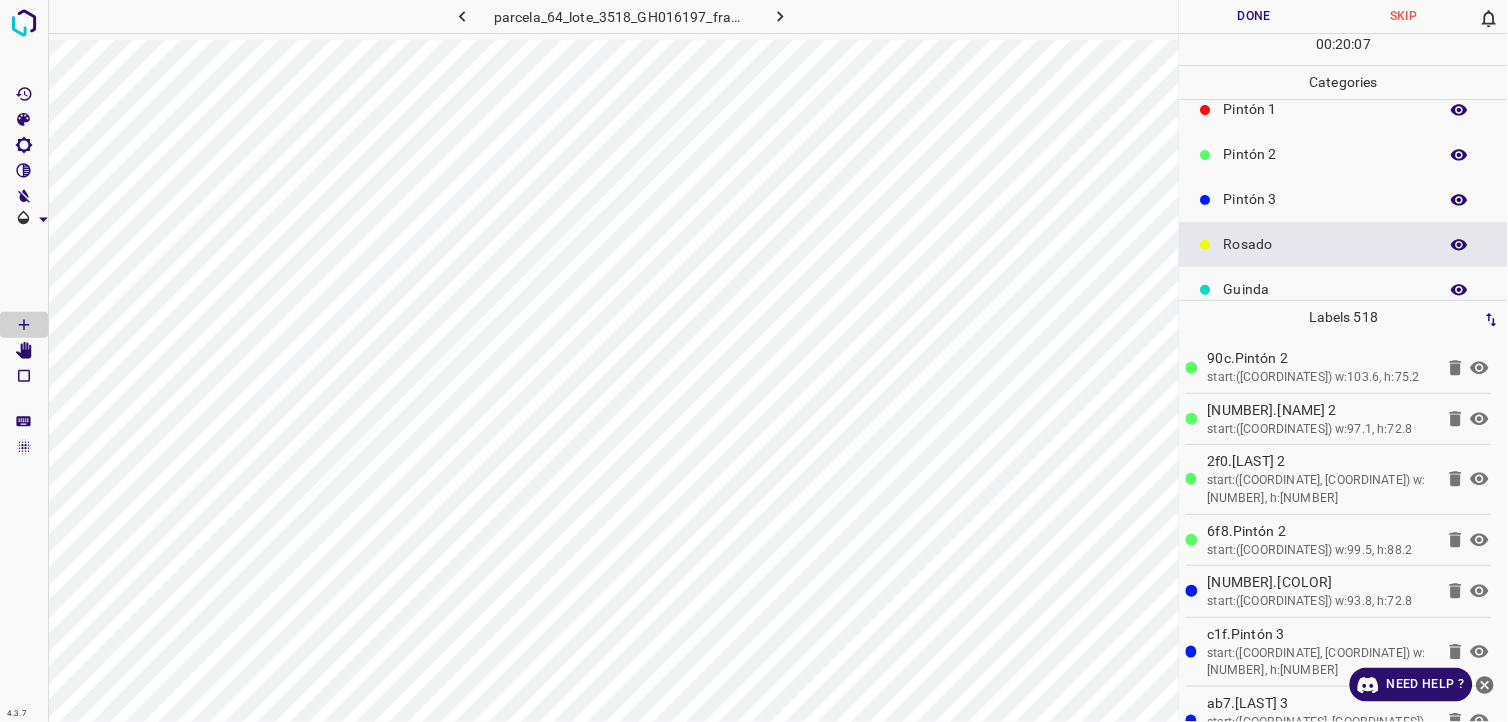 click on "Pintón 3" at bounding box center (1326, 199) 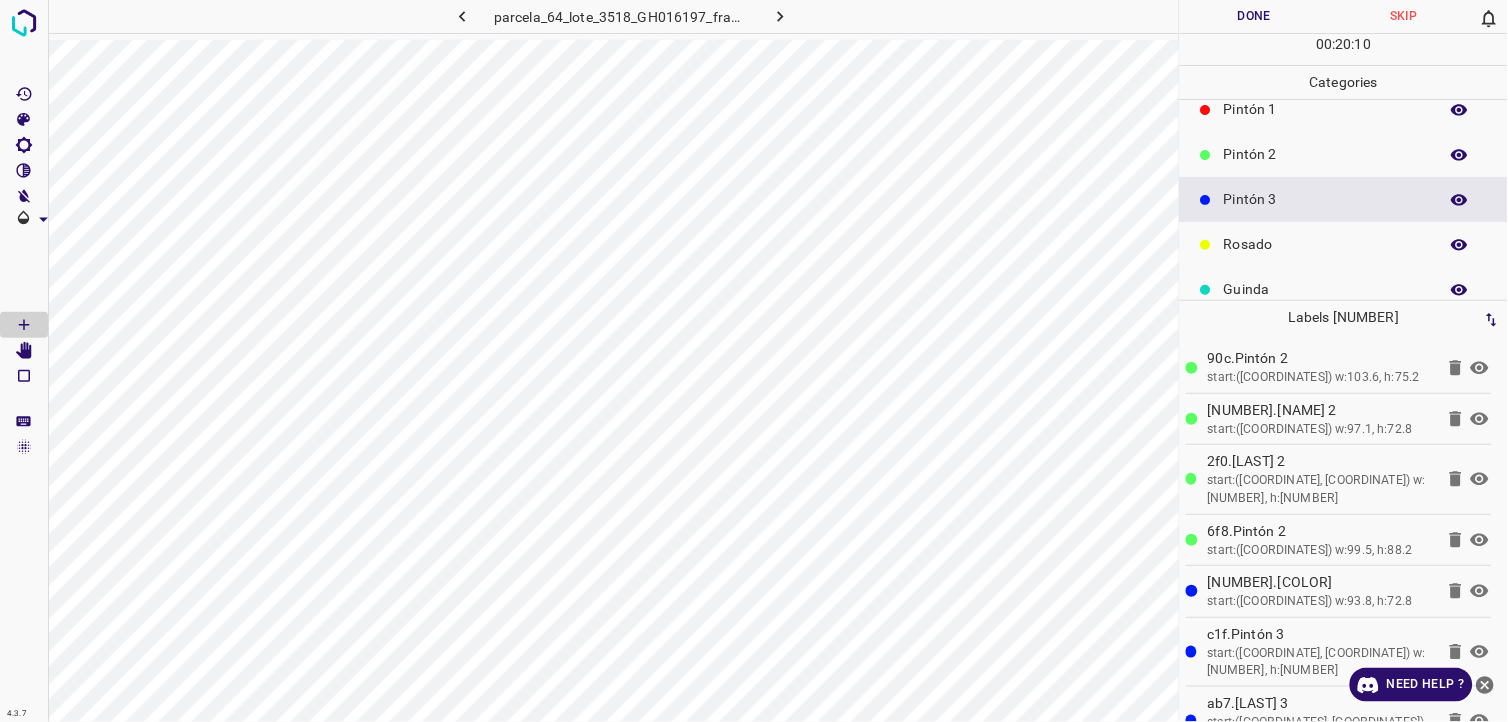 click on "Pintón 2" at bounding box center [1326, 154] 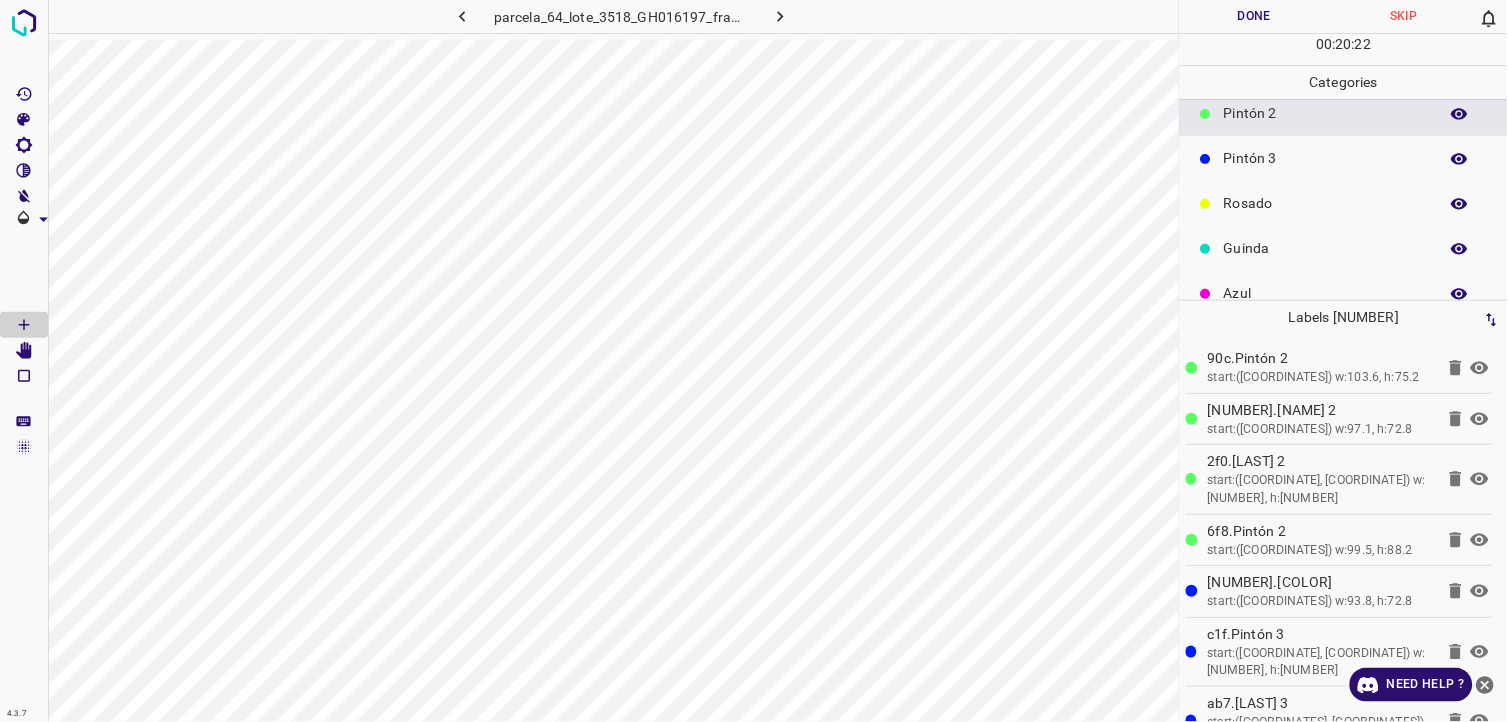 scroll, scrollTop: 175, scrollLeft: 0, axis: vertical 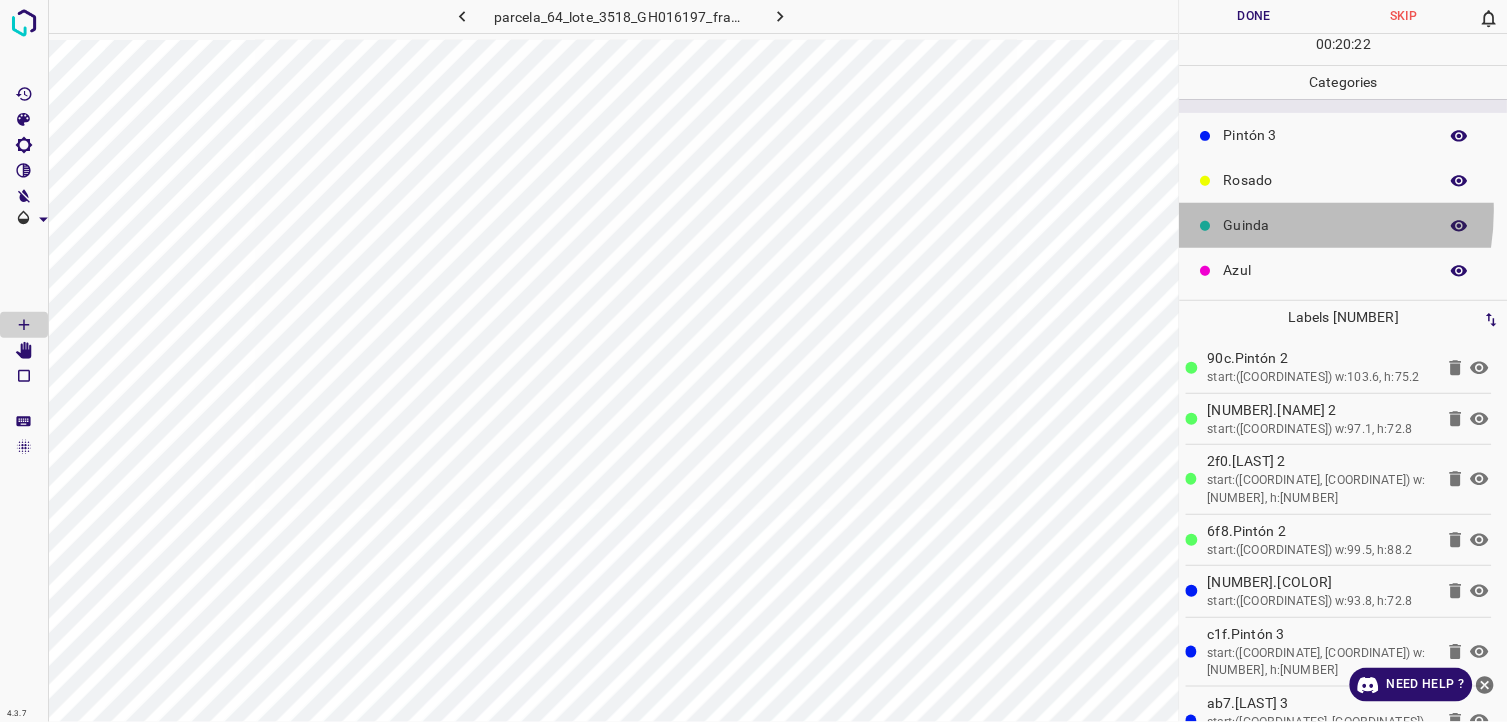 click on "Guinda" at bounding box center (1344, 225) 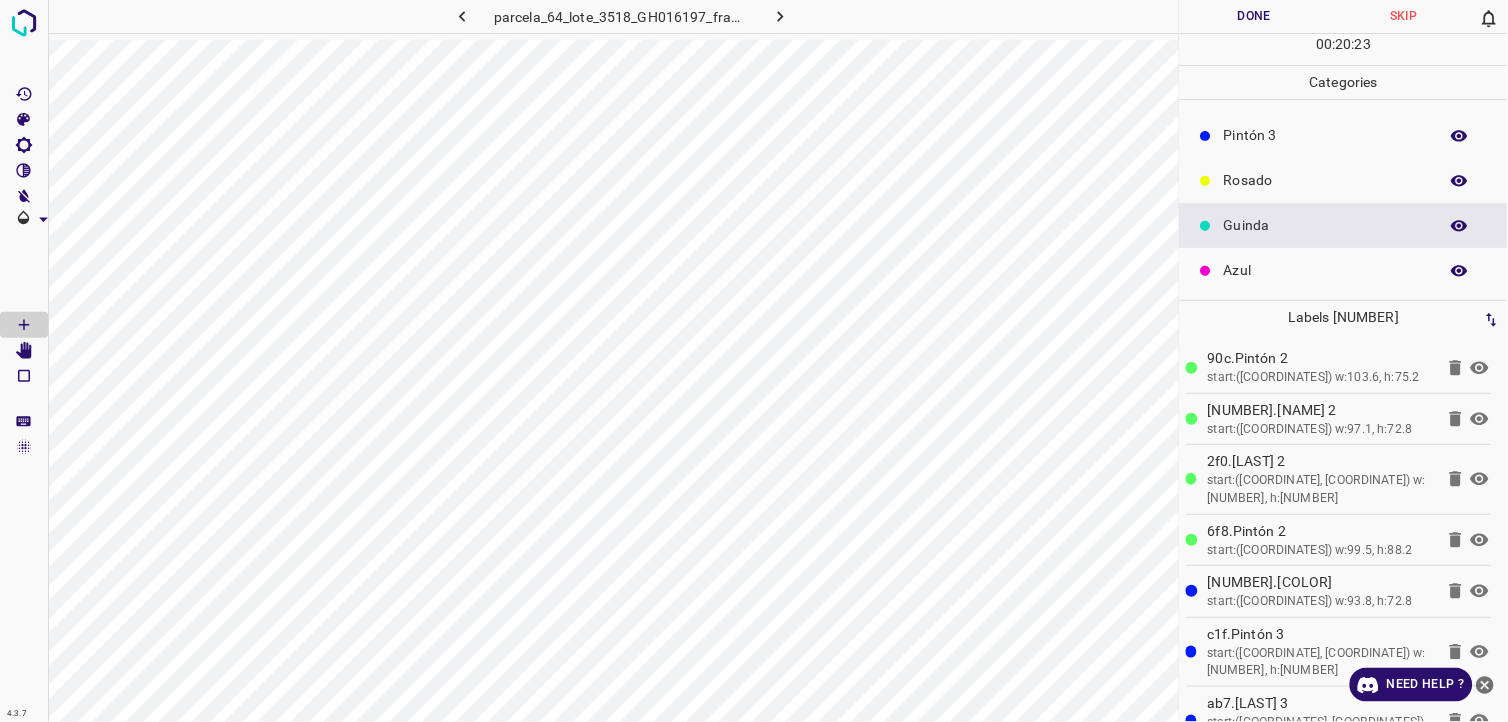 click on "Azul" at bounding box center [1326, 270] 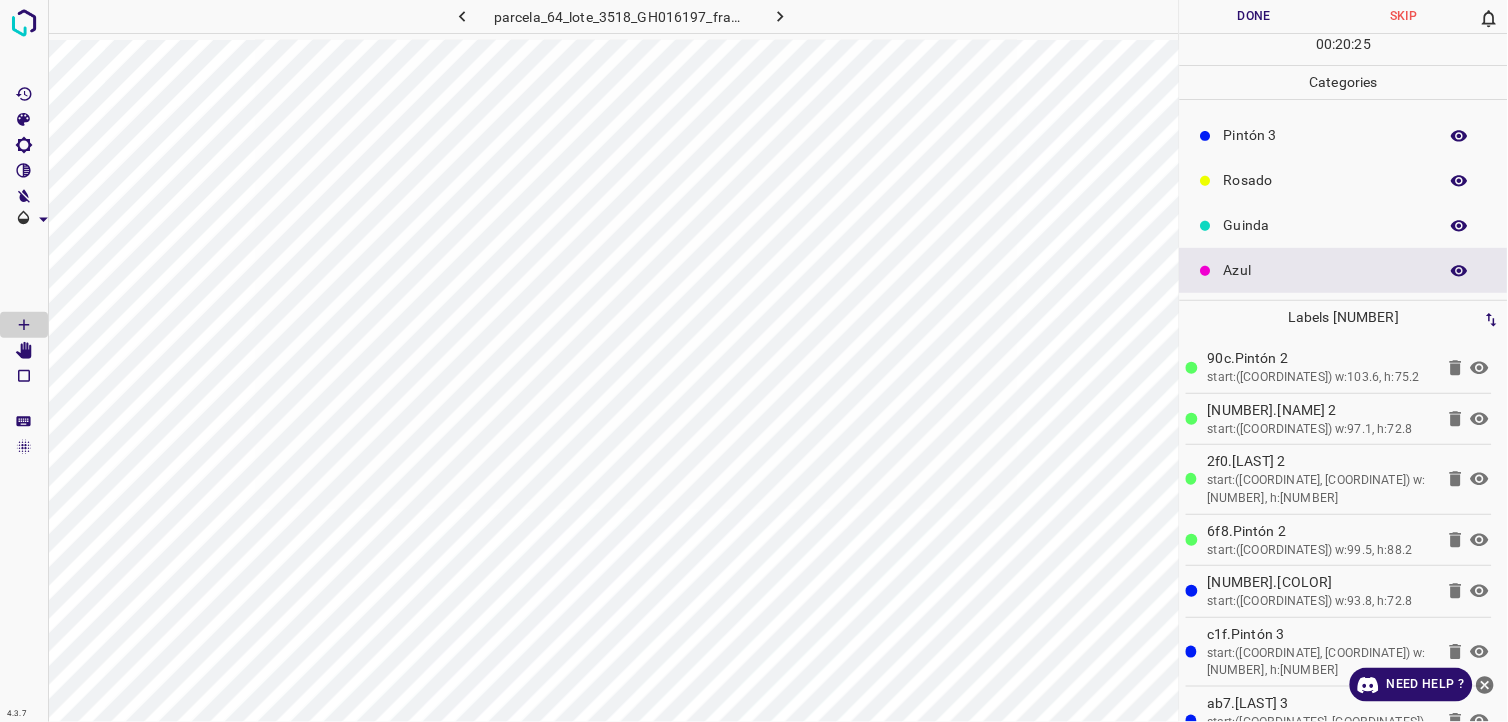 click on "Pintón 3" at bounding box center (1326, 135) 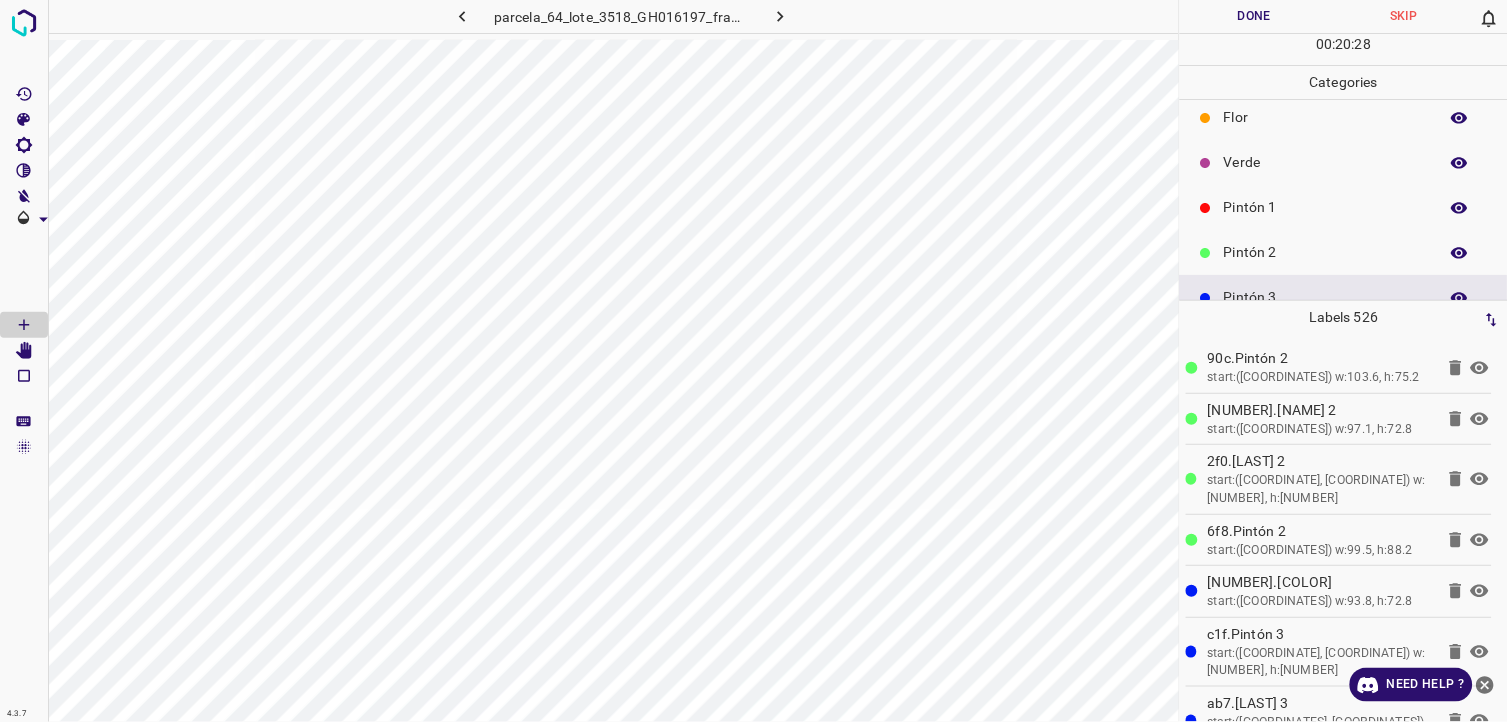 scroll, scrollTop: 0, scrollLeft: 0, axis: both 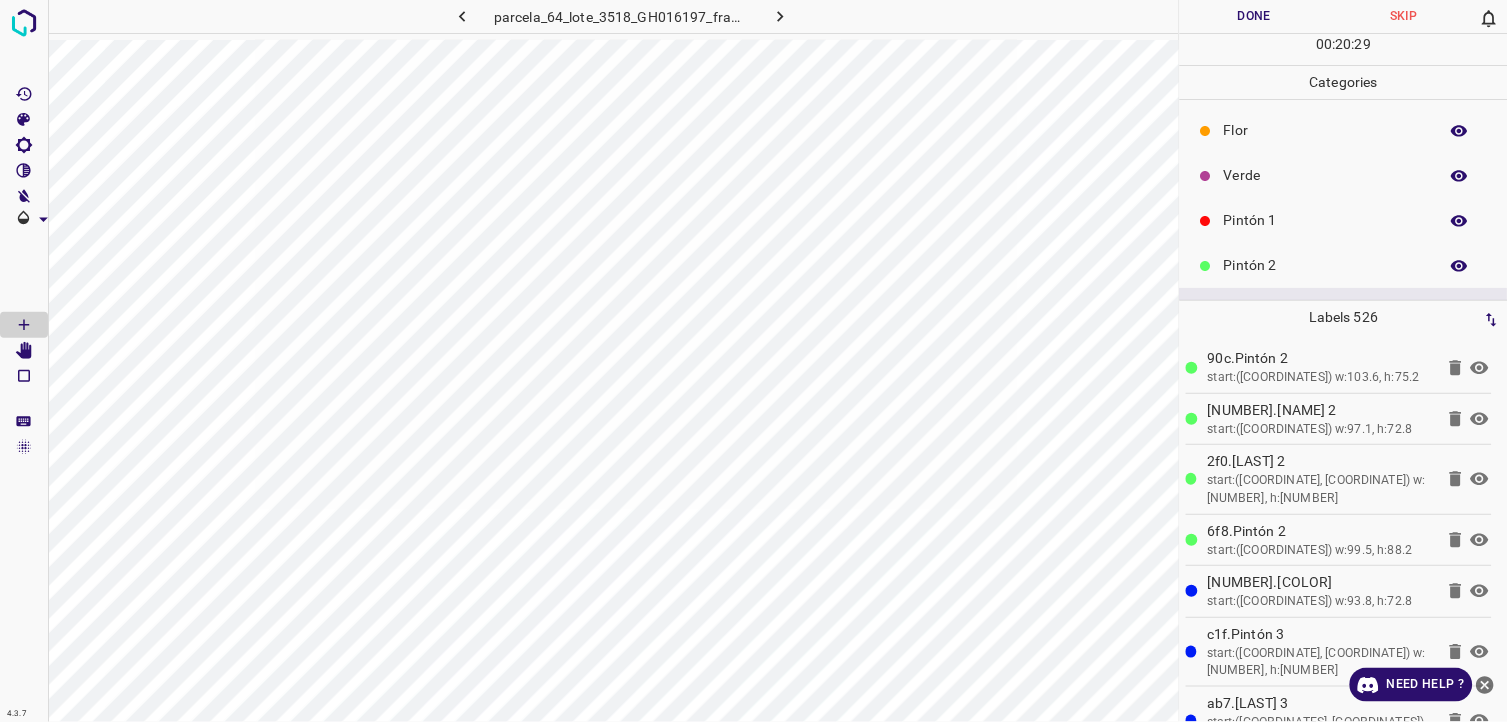 click on "Pintón 1" at bounding box center (1326, 220) 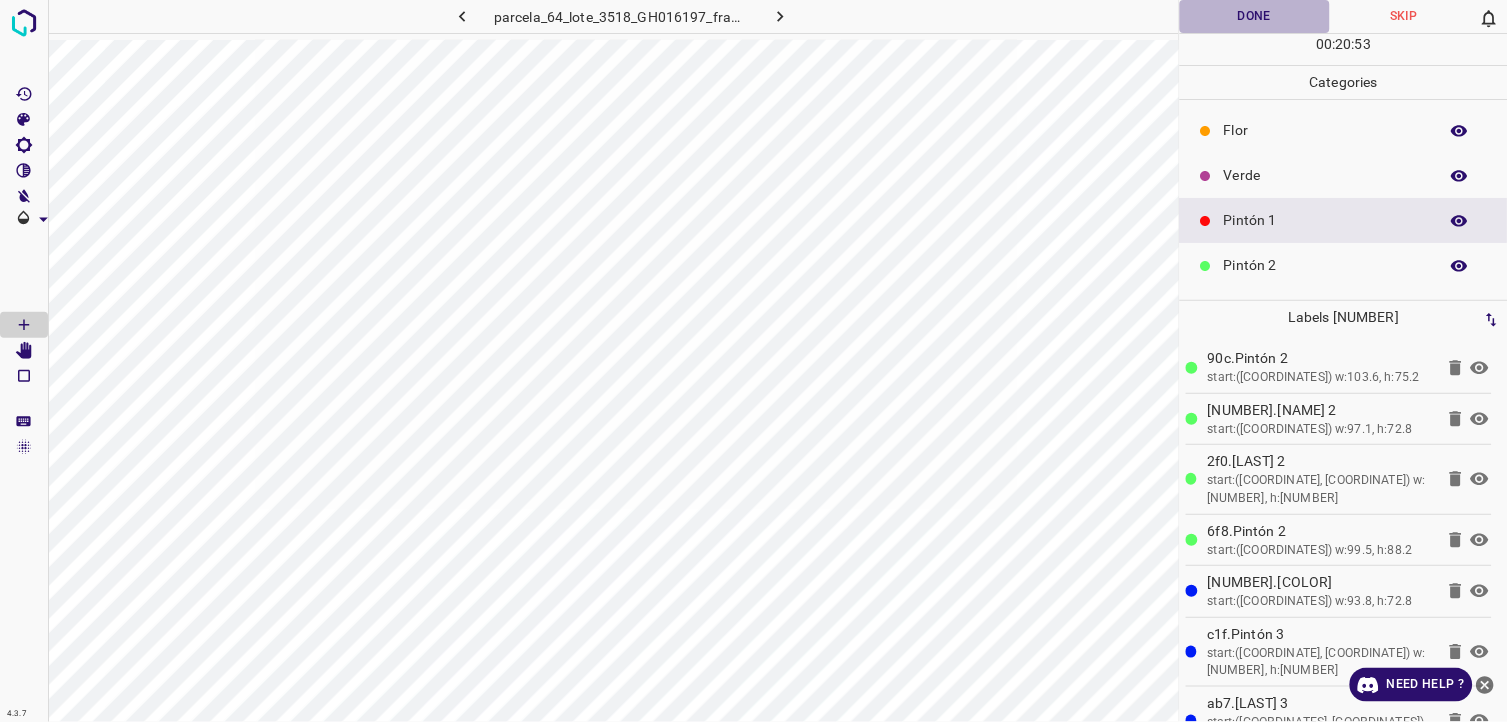 click on "Done" at bounding box center [1255, 16] 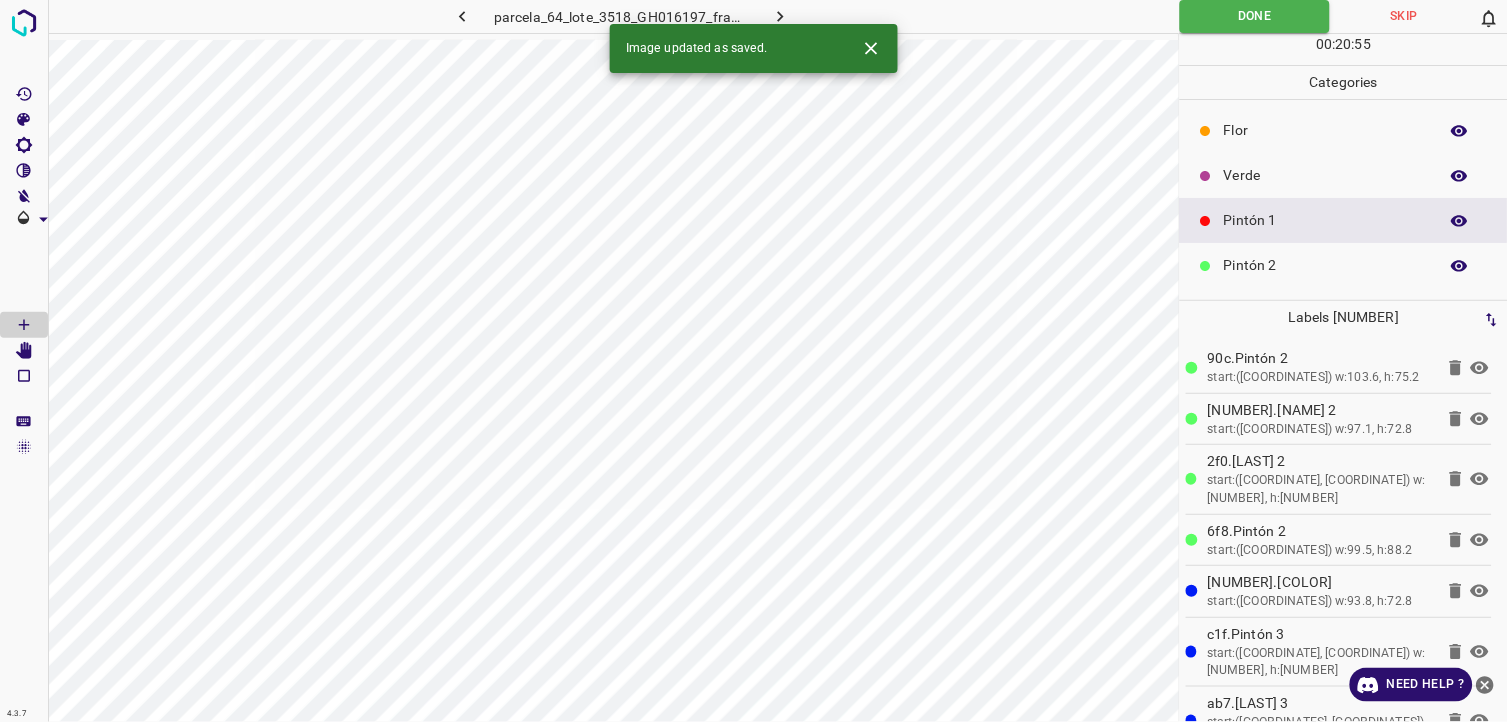 click 